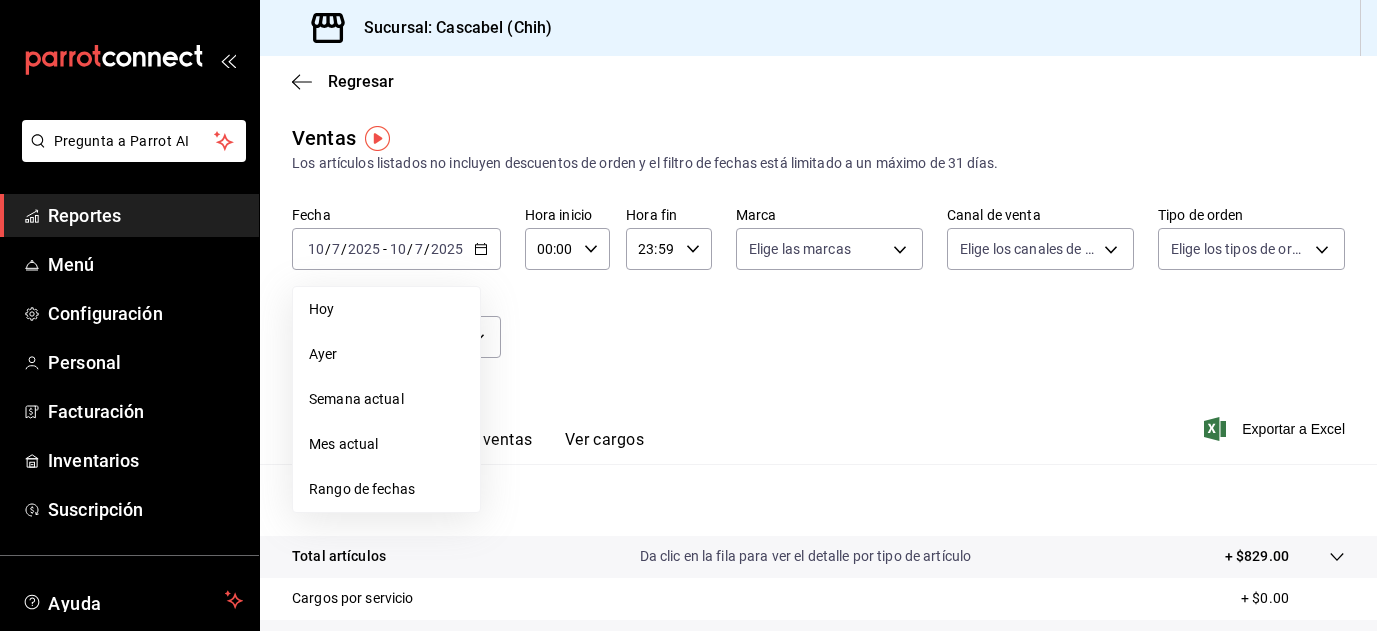 scroll, scrollTop: 0, scrollLeft: 0, axis: both 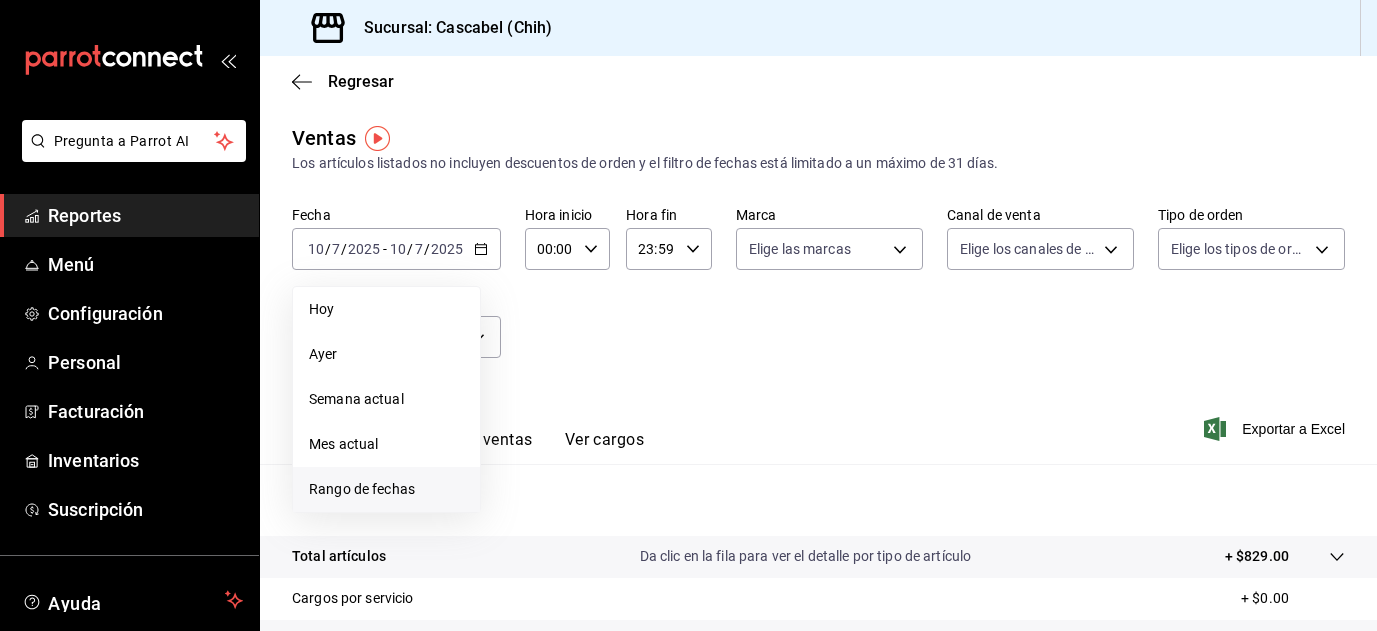 click on "Rango de fechas" at bounding box center (386, 489) 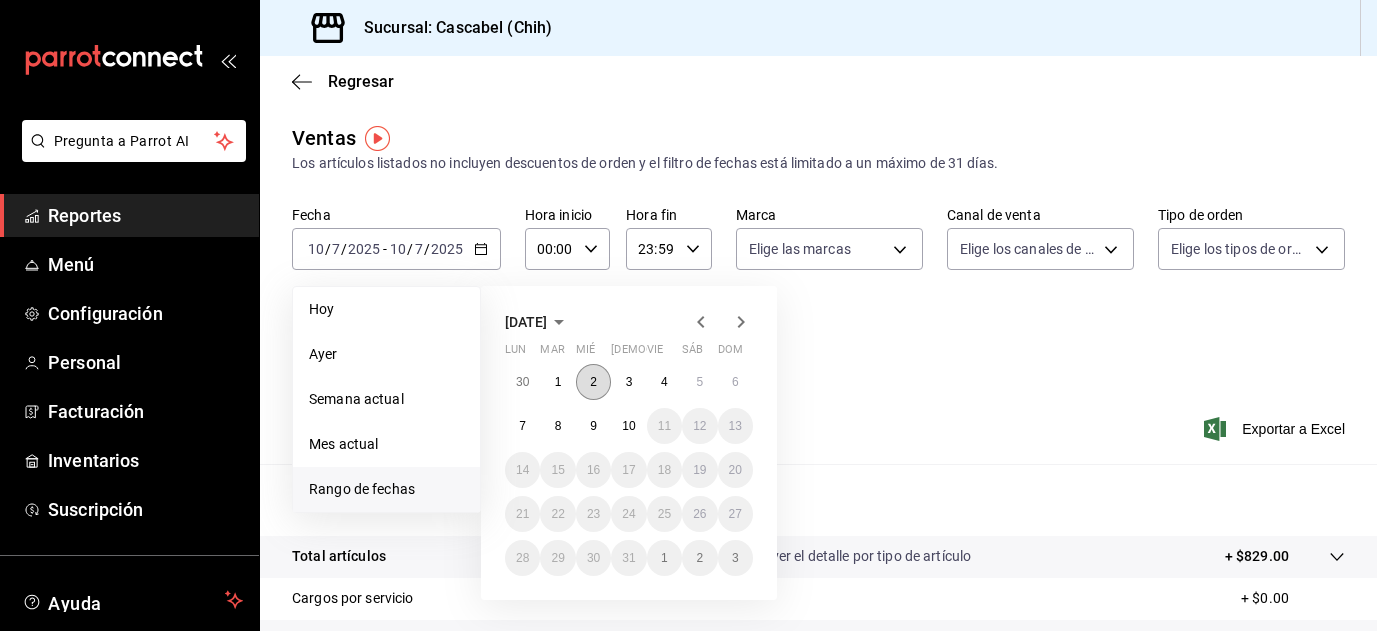 click on "2" at bounding box center (593, 382) 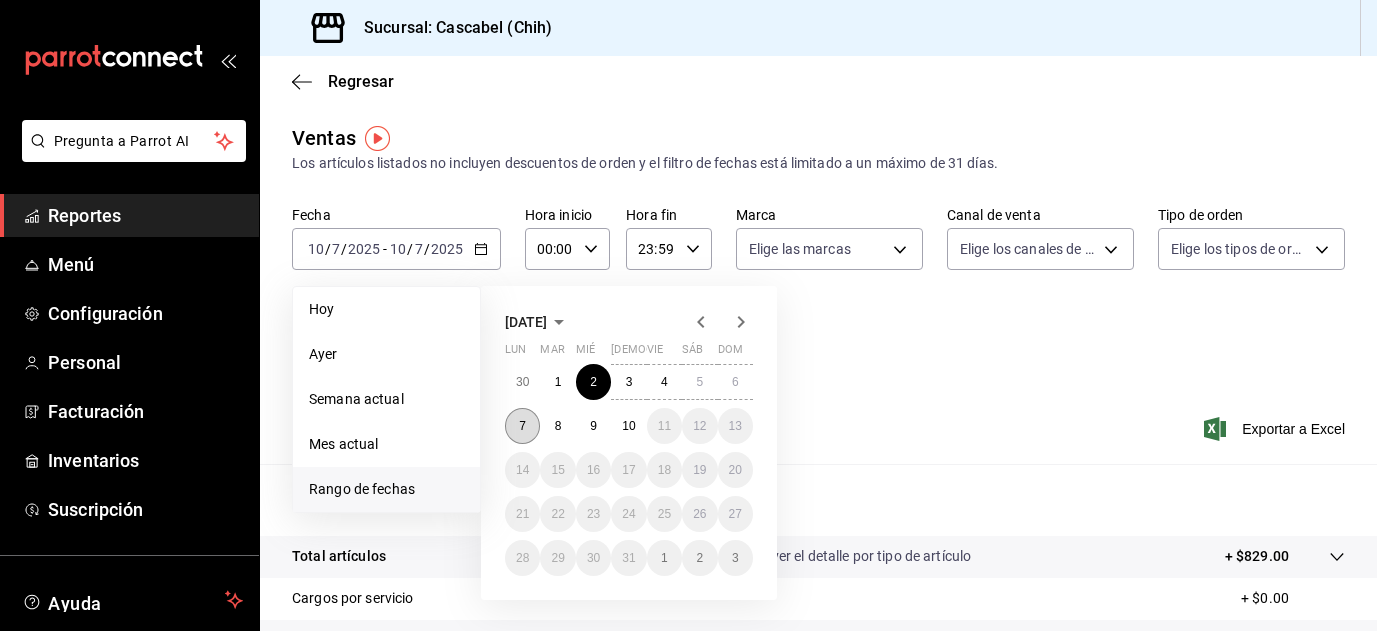 click on "7" at bounding box center (522, 426) 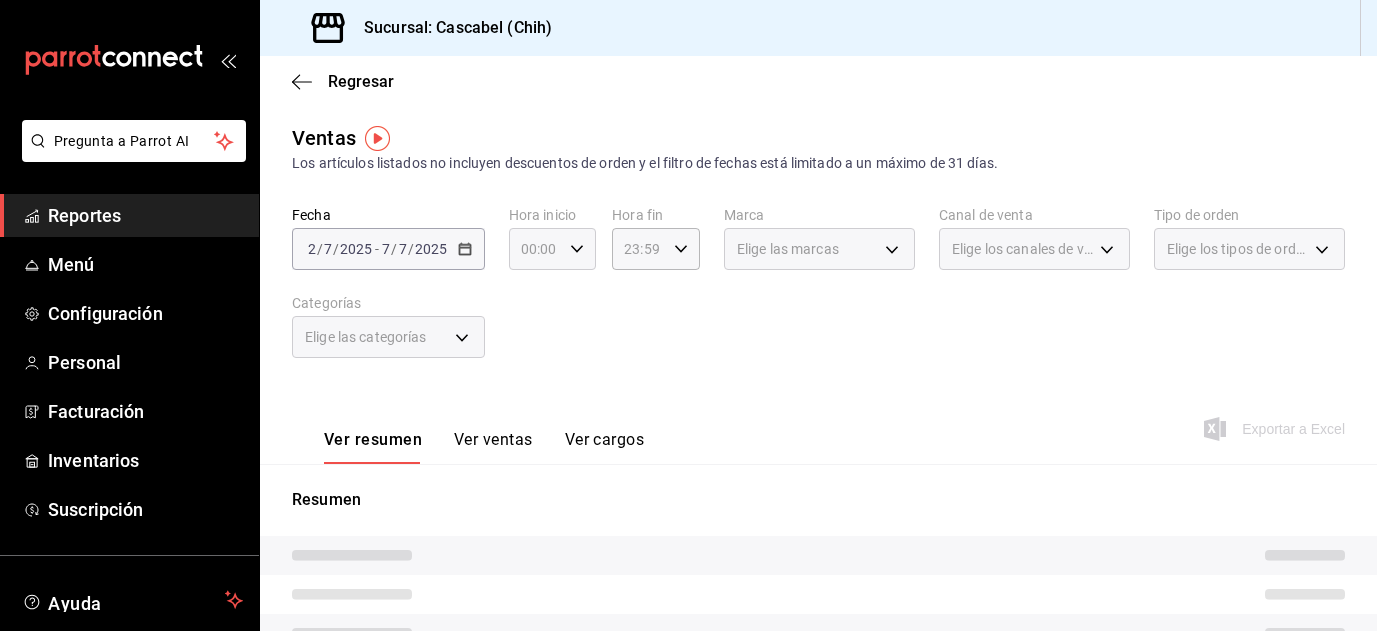 click on "00:00 Hora inicio" at bounding box center (553, 249) 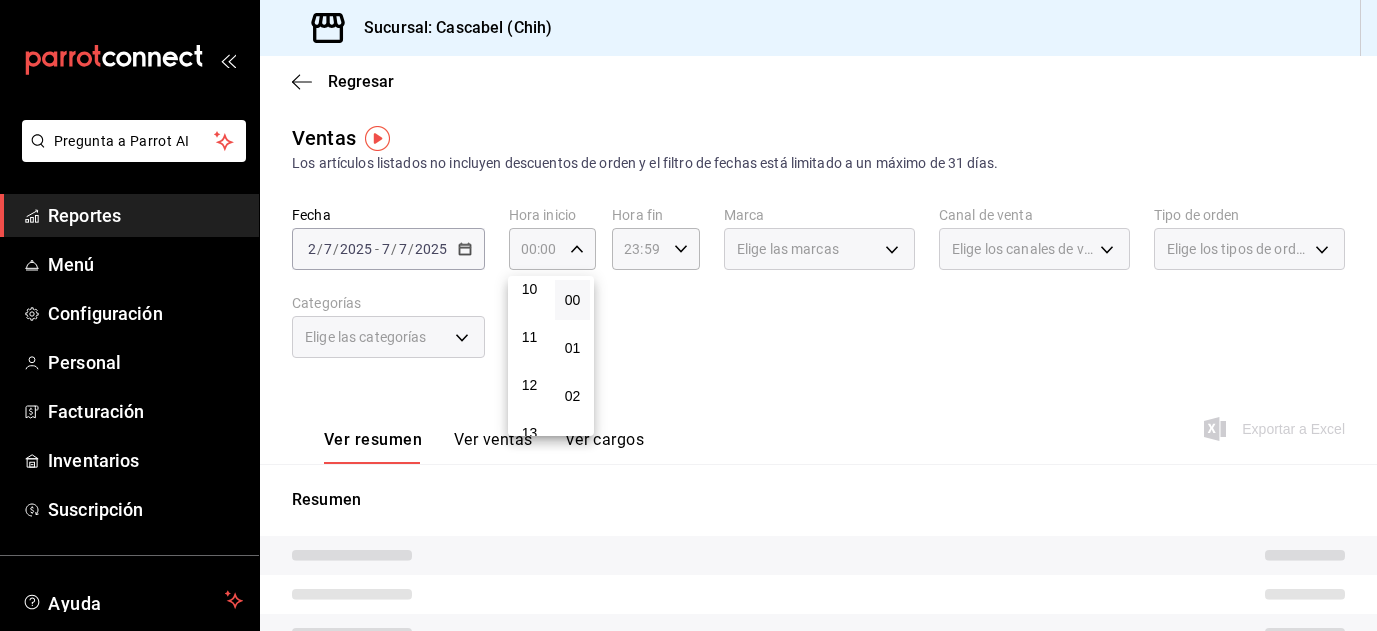 scroll, scrollTop: 443, scrollLeft: 0, axis: vertical 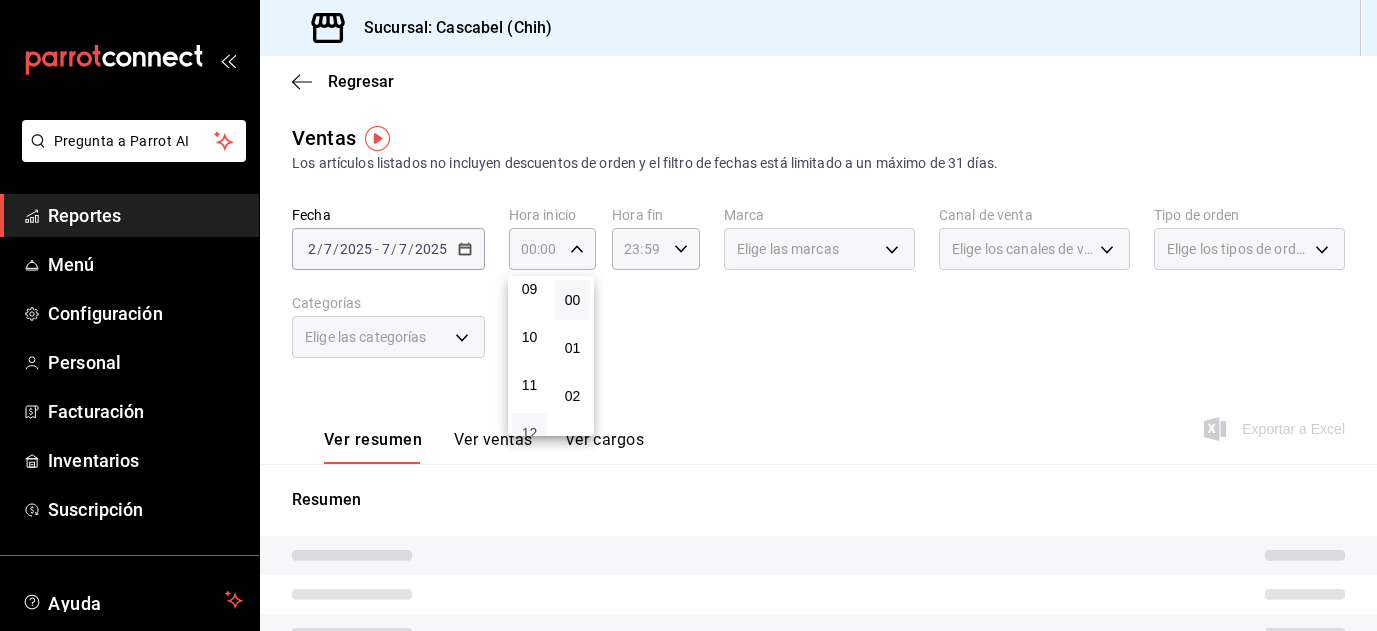 click on "12" at bounding box center (529, 433) 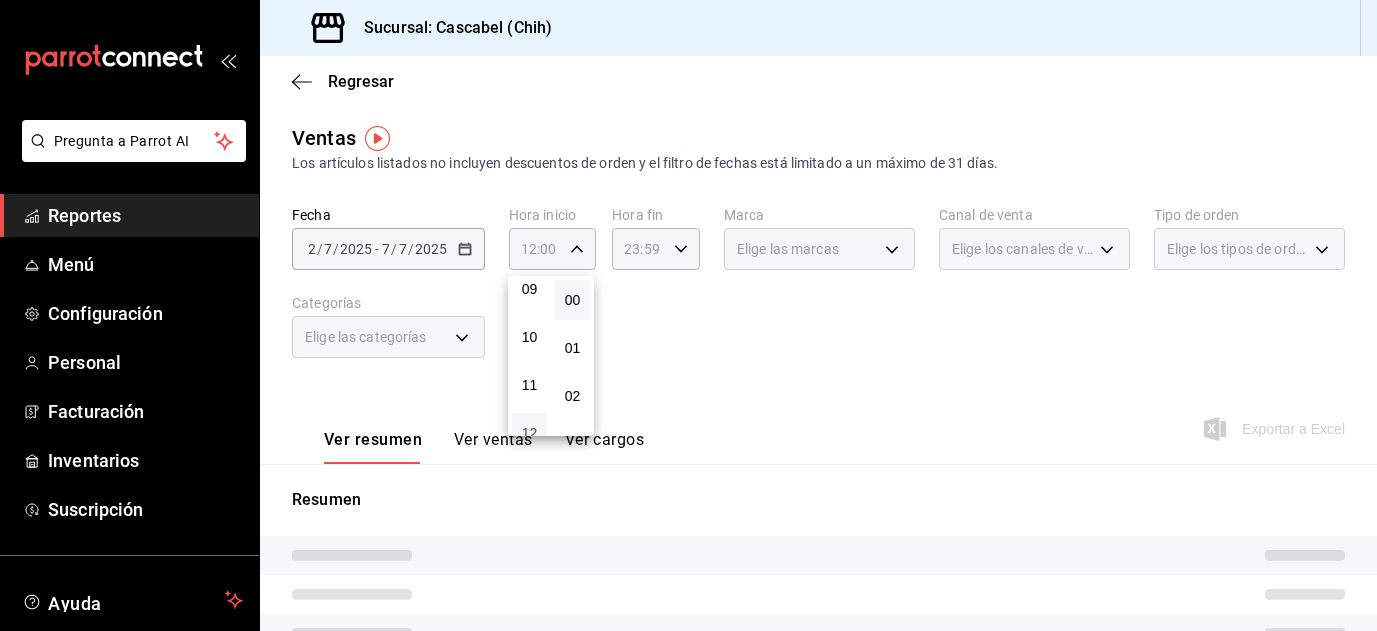 click on "12" at bounding box center (529, 433) 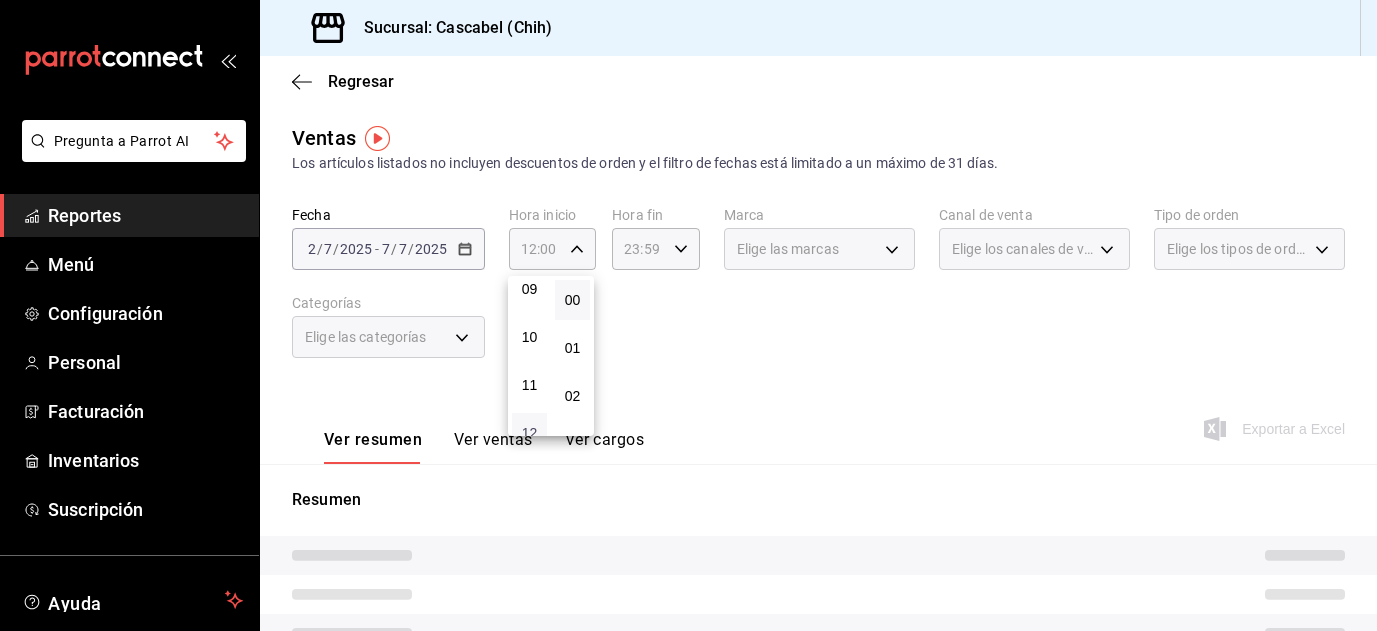click on "12" at bounding box center [529, 433] 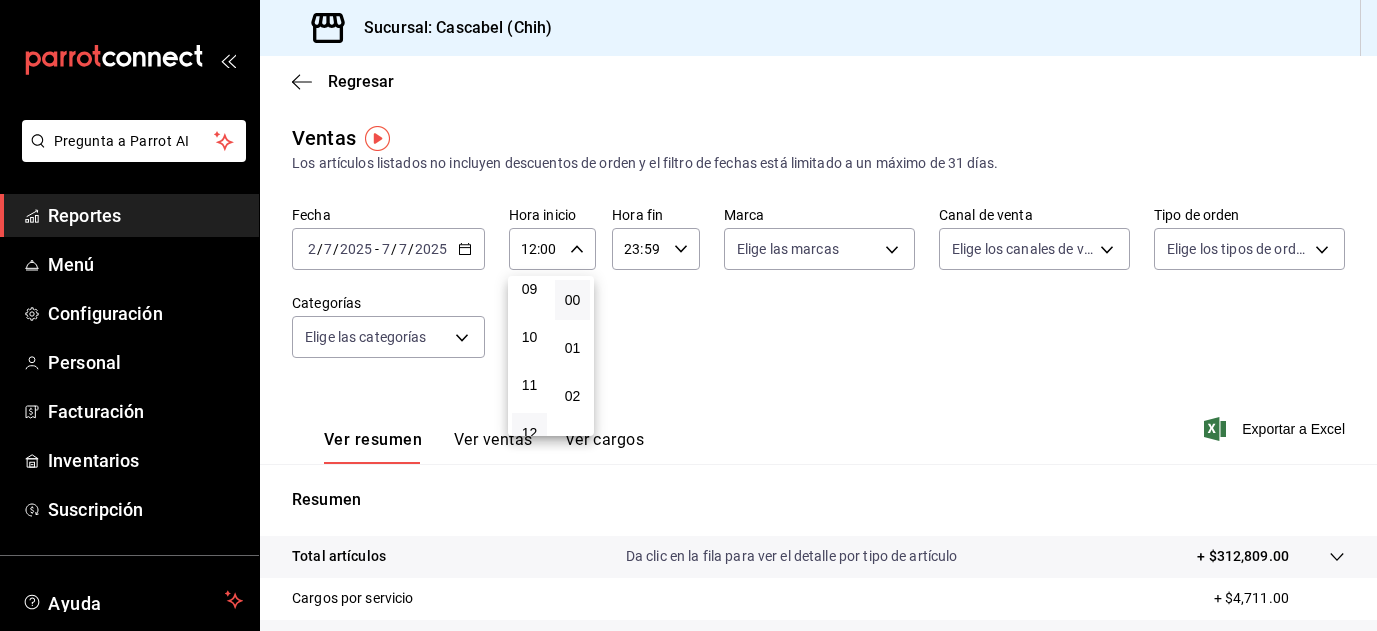 click on "12" at bounding box center [529, 433] 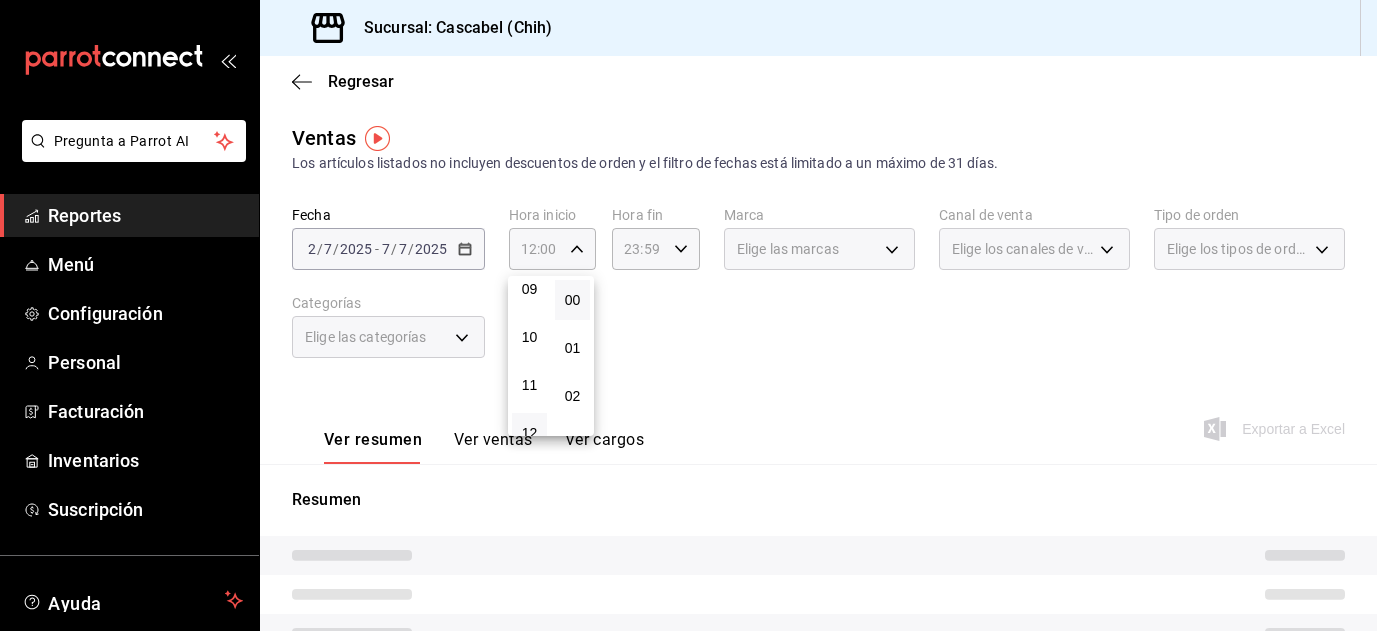 click at bounding box center (688, 315) 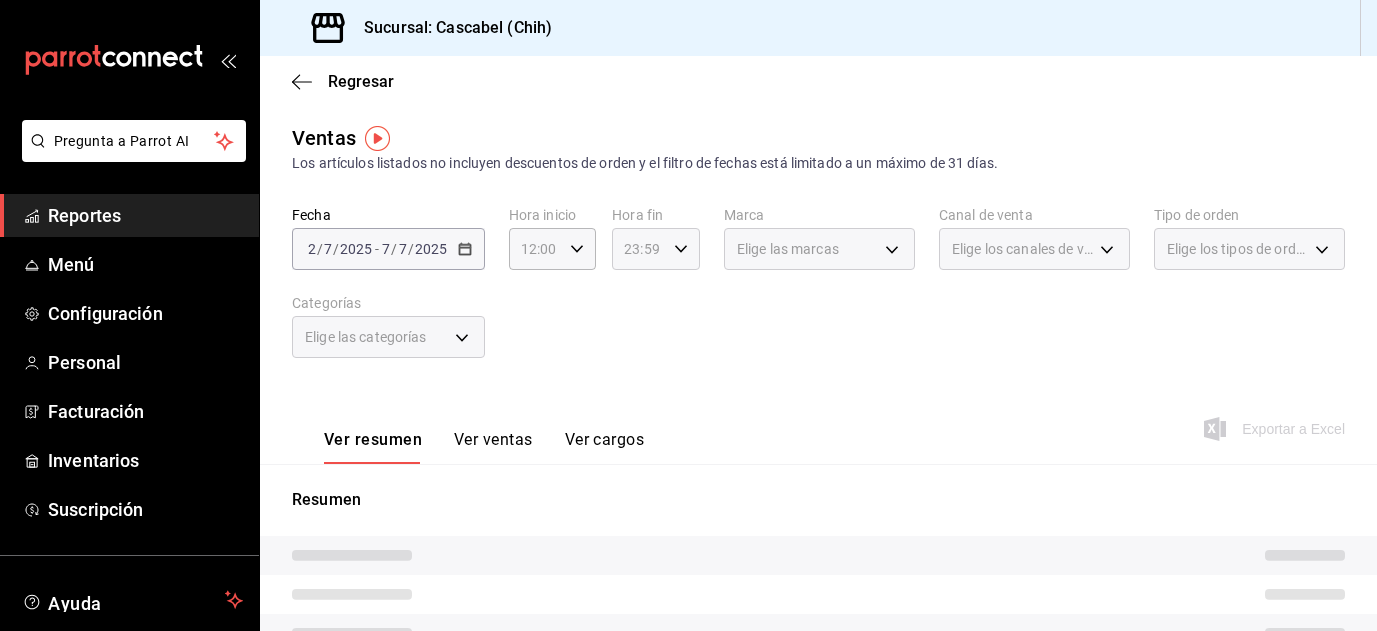 click 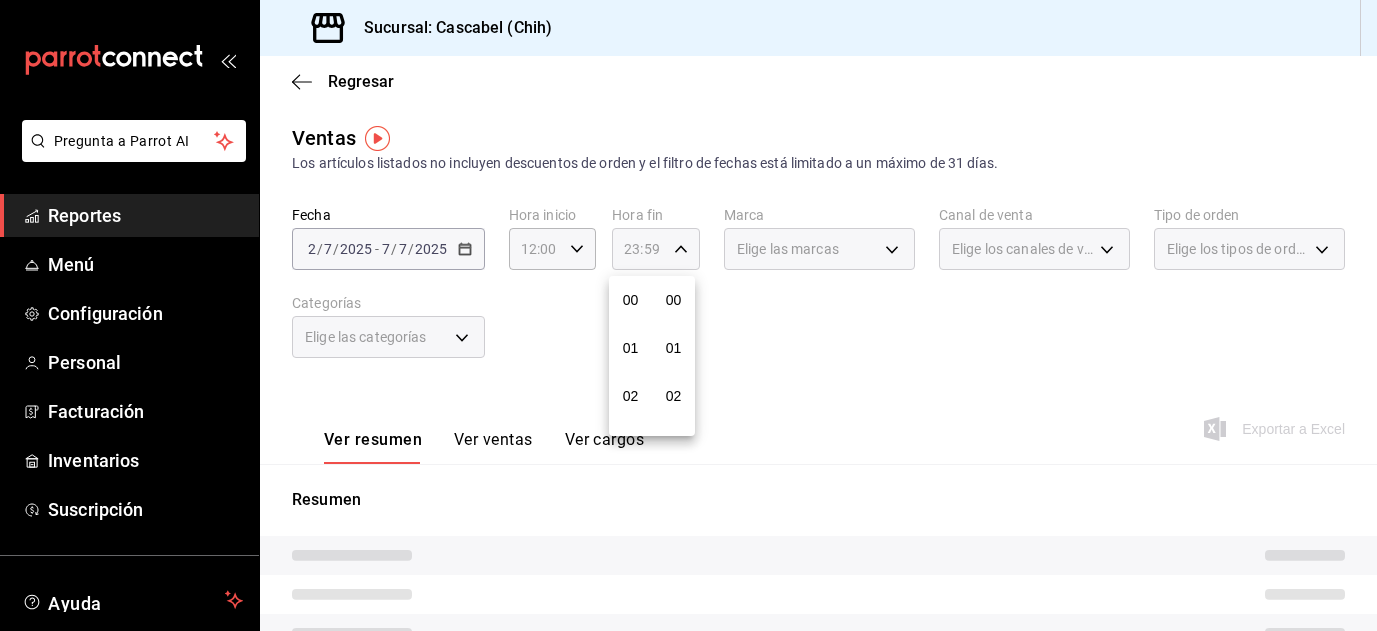 scroll, scrollTop: 992, scrollLeft: 0, axis: vertical 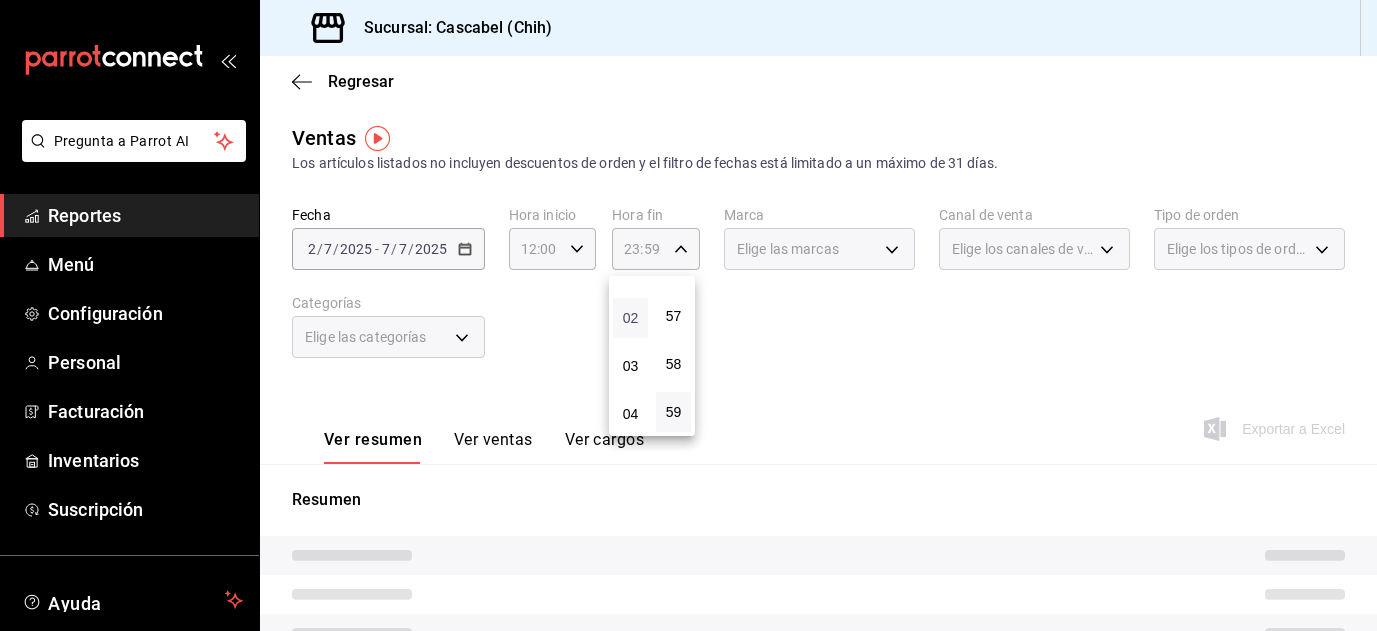click on "02" at bounding box center (630, 318) 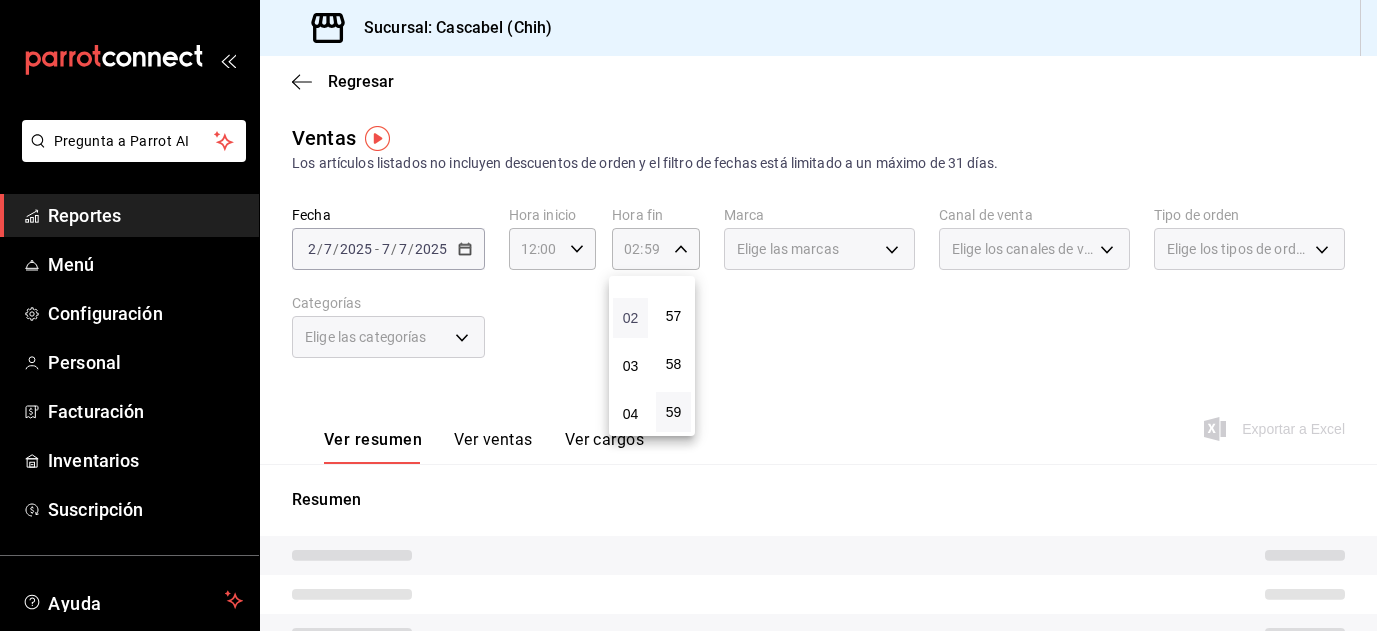 click on "02" at bounding box center (630, 318) 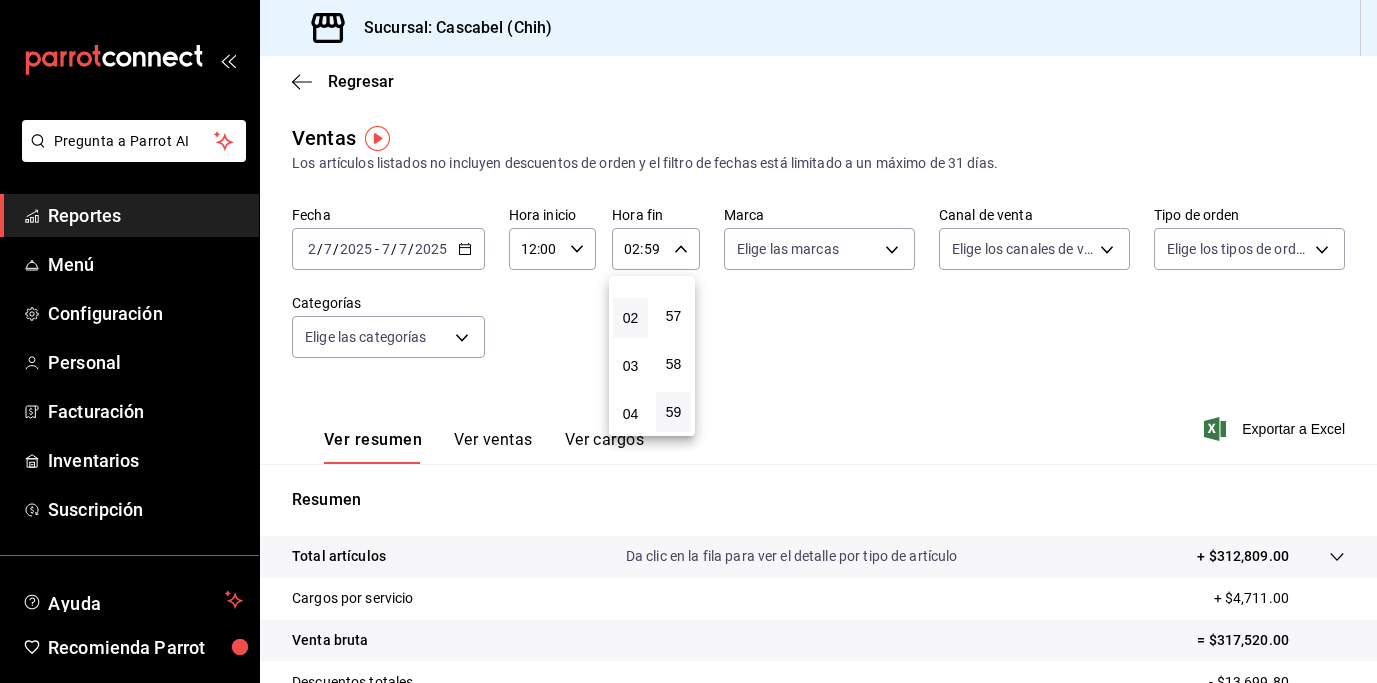 click at bounding box center [688, 341] 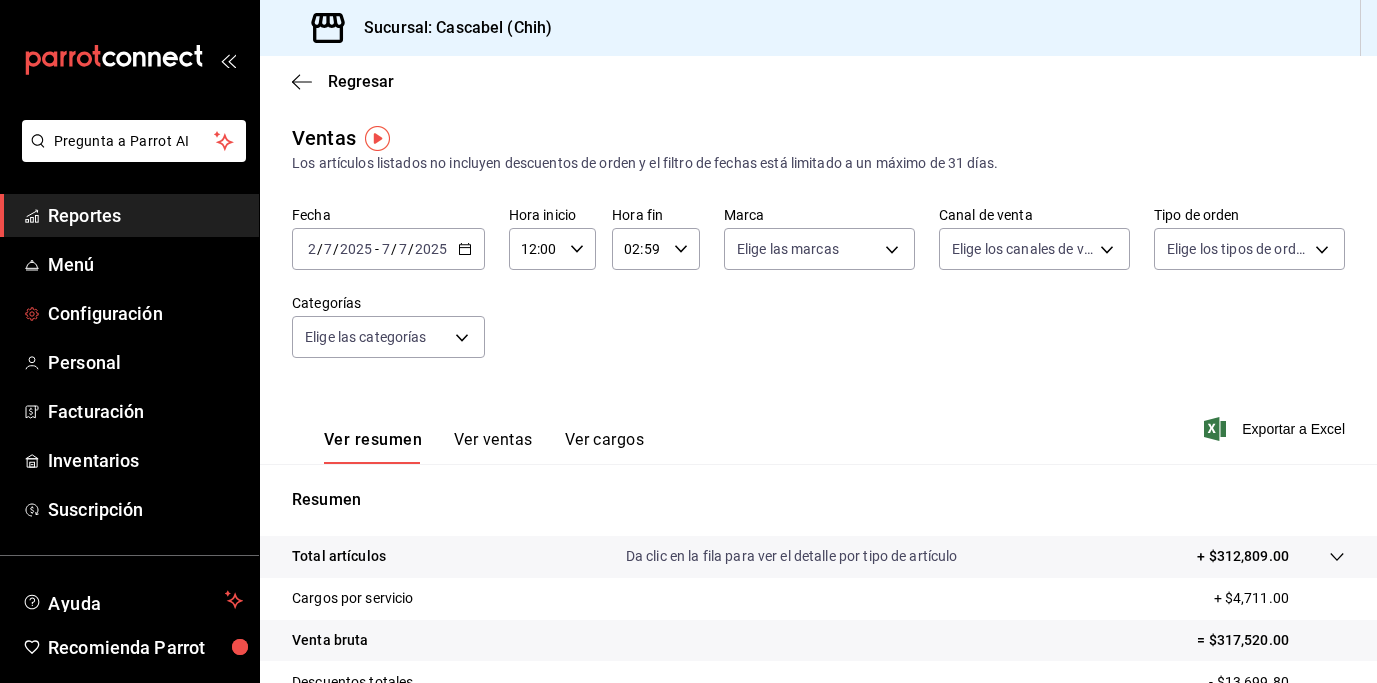 click on "Configuración" at bounding box center (145, 313) 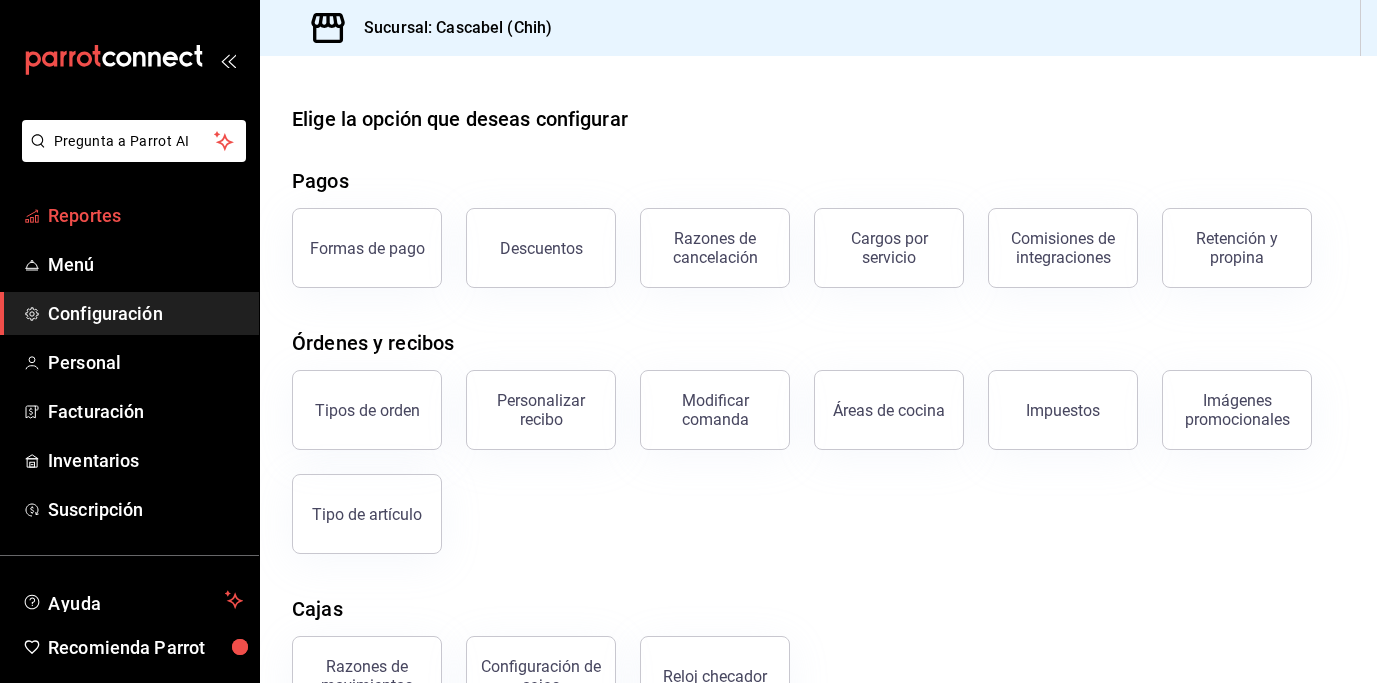 click on "Reportes" at bounding box center (145, 215) 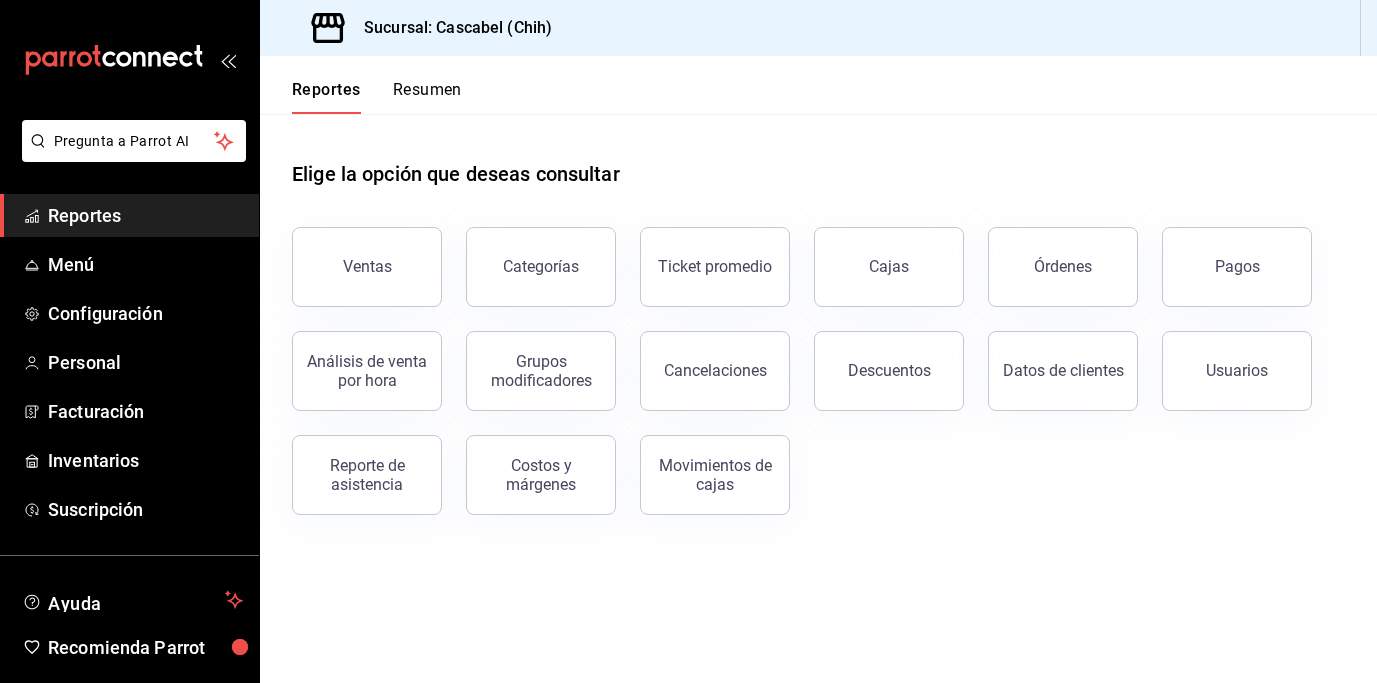 click on "Elige la opción que deseas consultar" at bounding box center [818, 158] 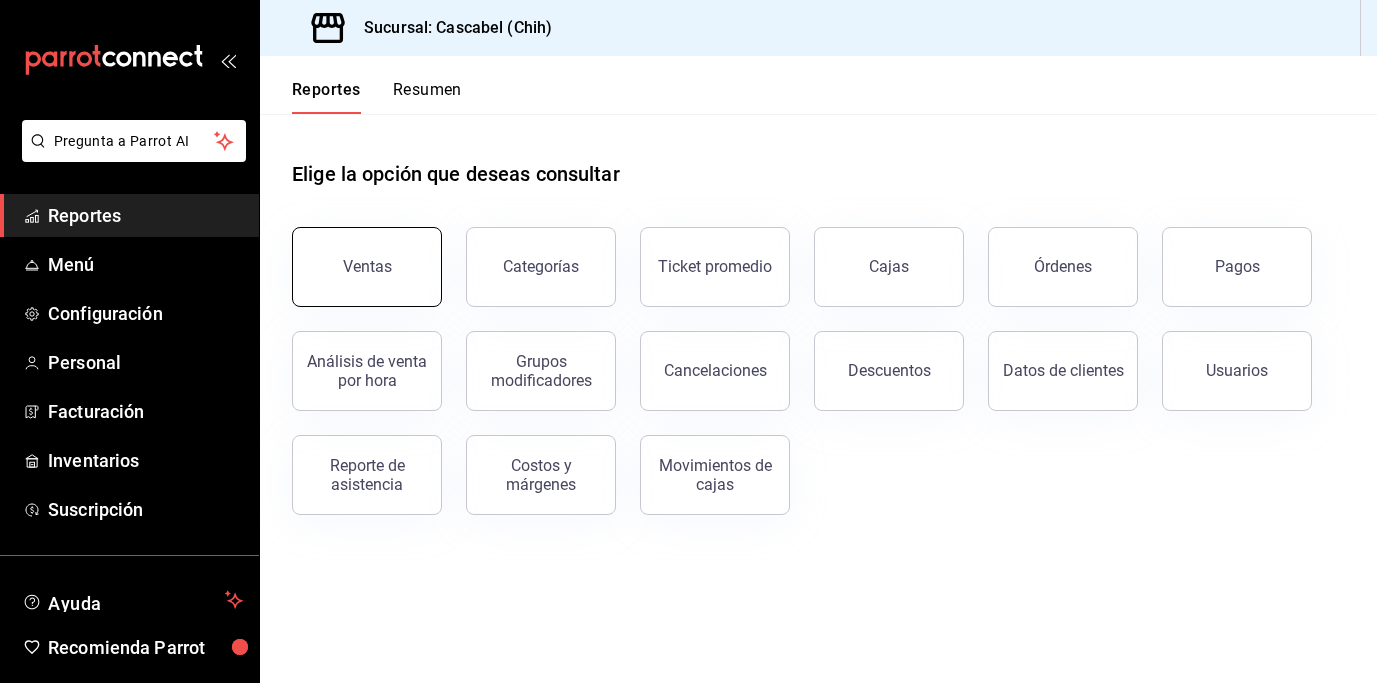 click on "Ventas" at bounding box center (367, 267) 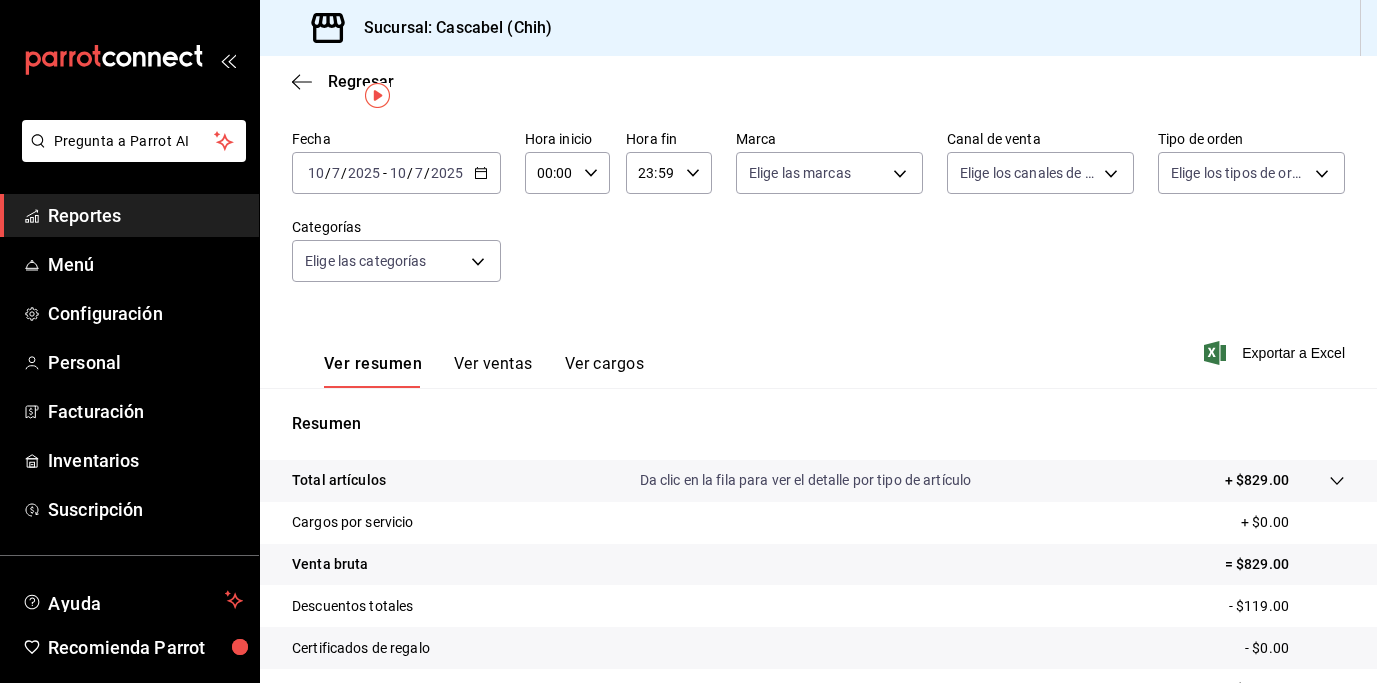 scroll, scrollTop: 0, scrollLeft: 0, axis: both 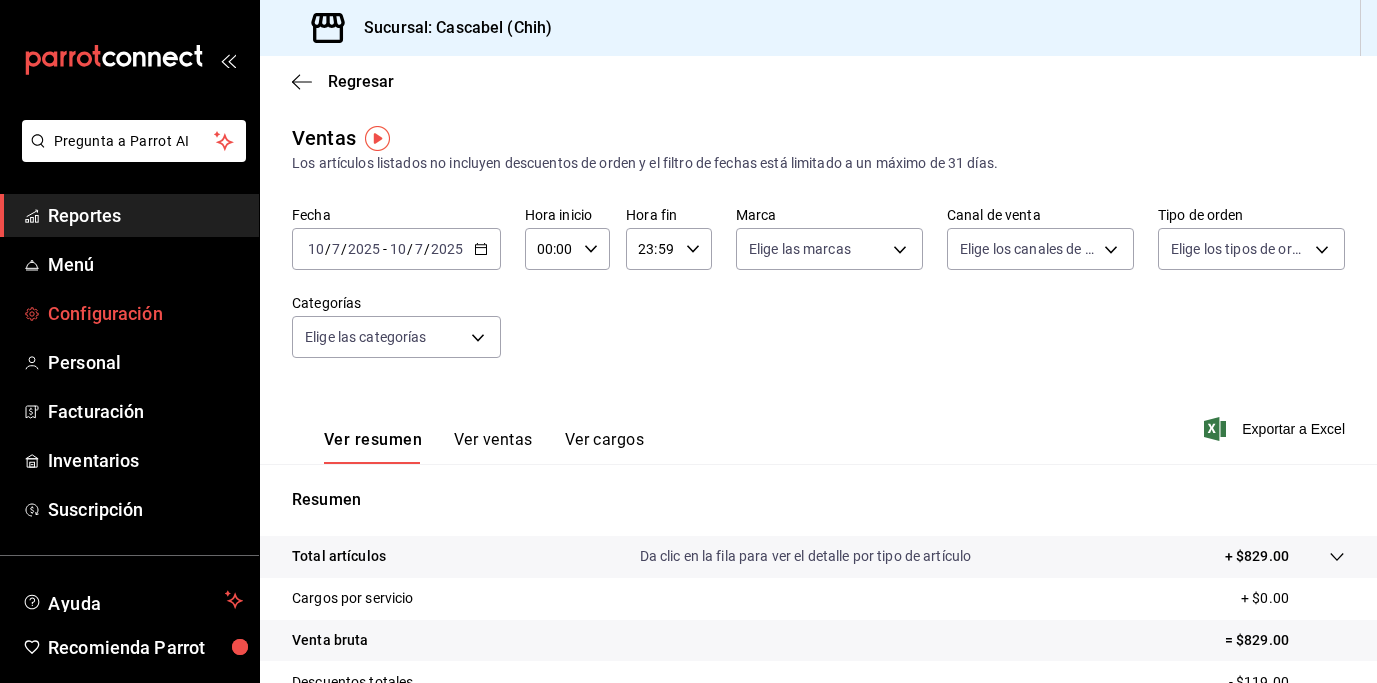 click on "Configuración" at bounding box center (145, 313) 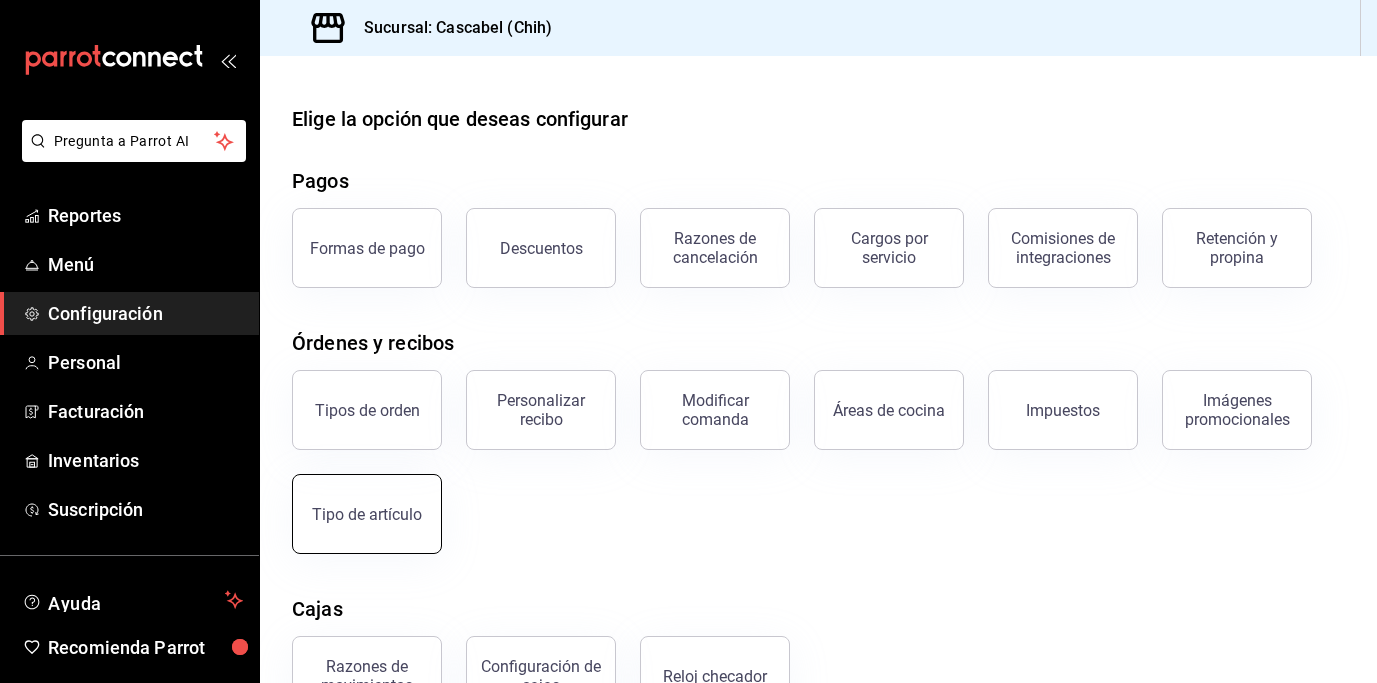 click on "Tipo de artículo" at bounding box center (367, 514) 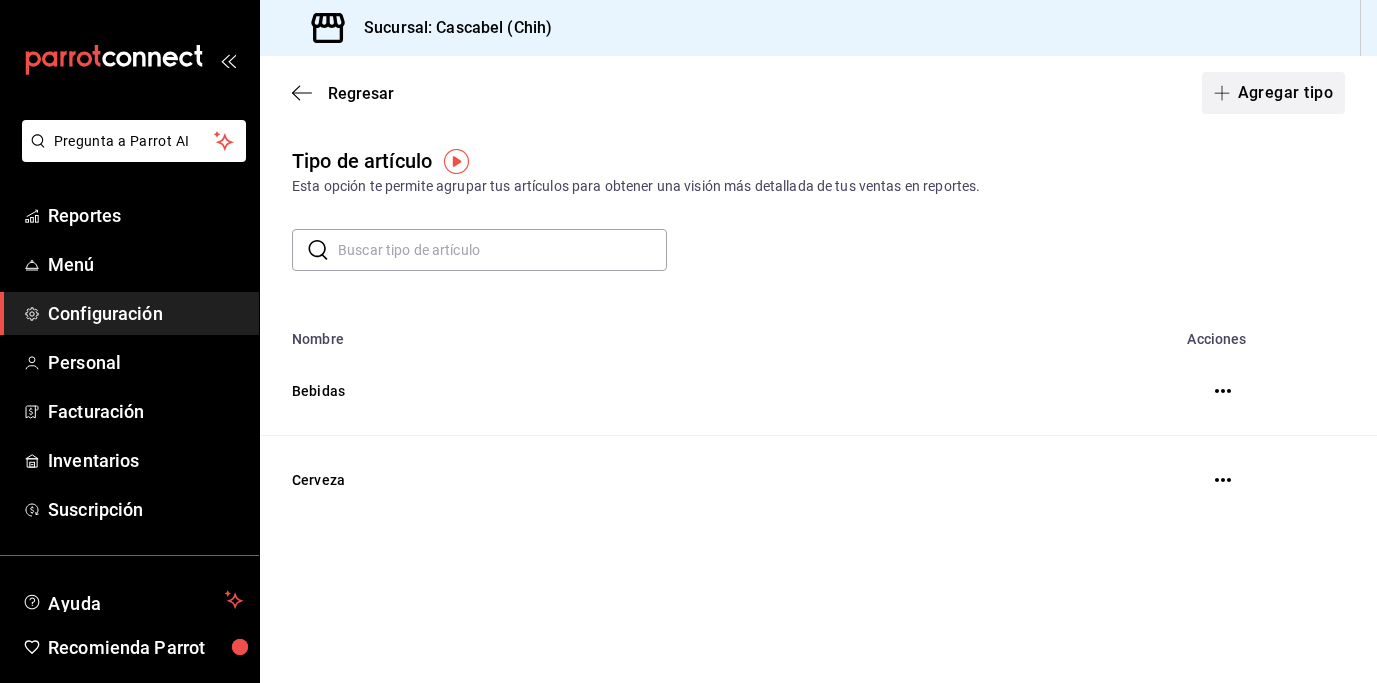 click on "Agregar tipo" at bounding box center [1274, 93] 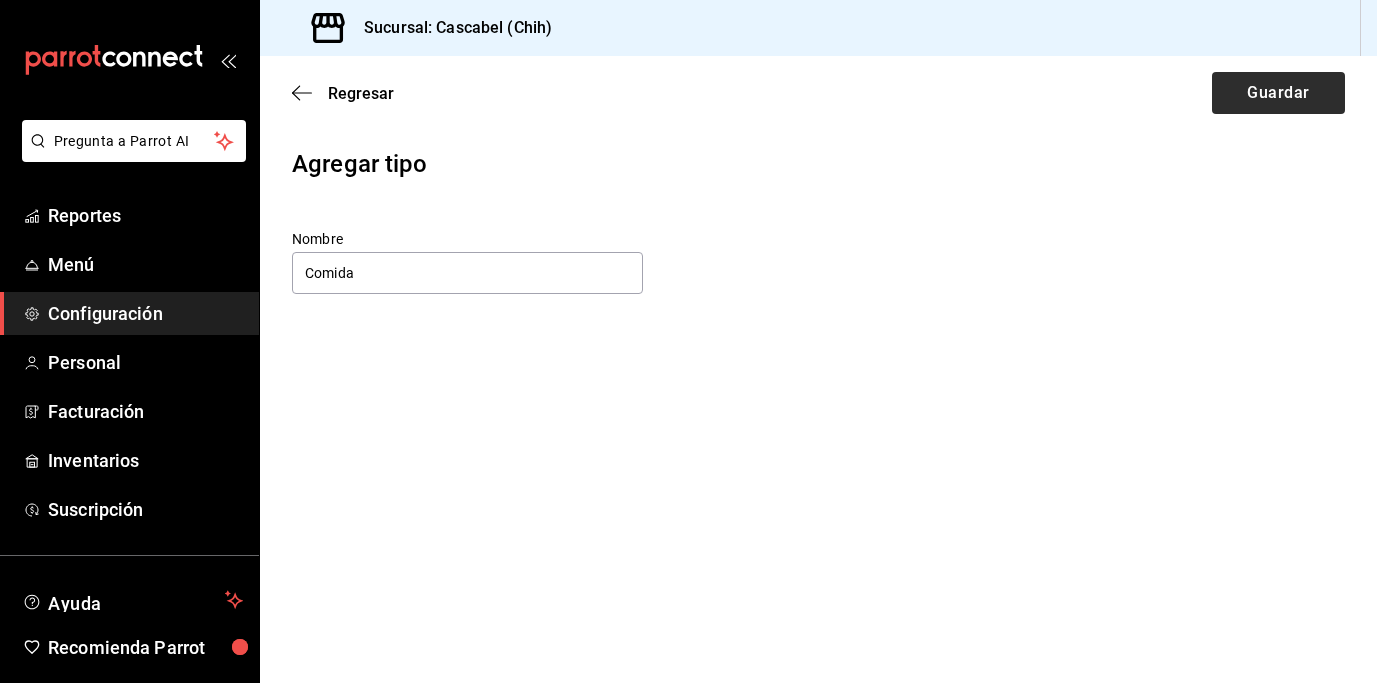 type on "Comida" 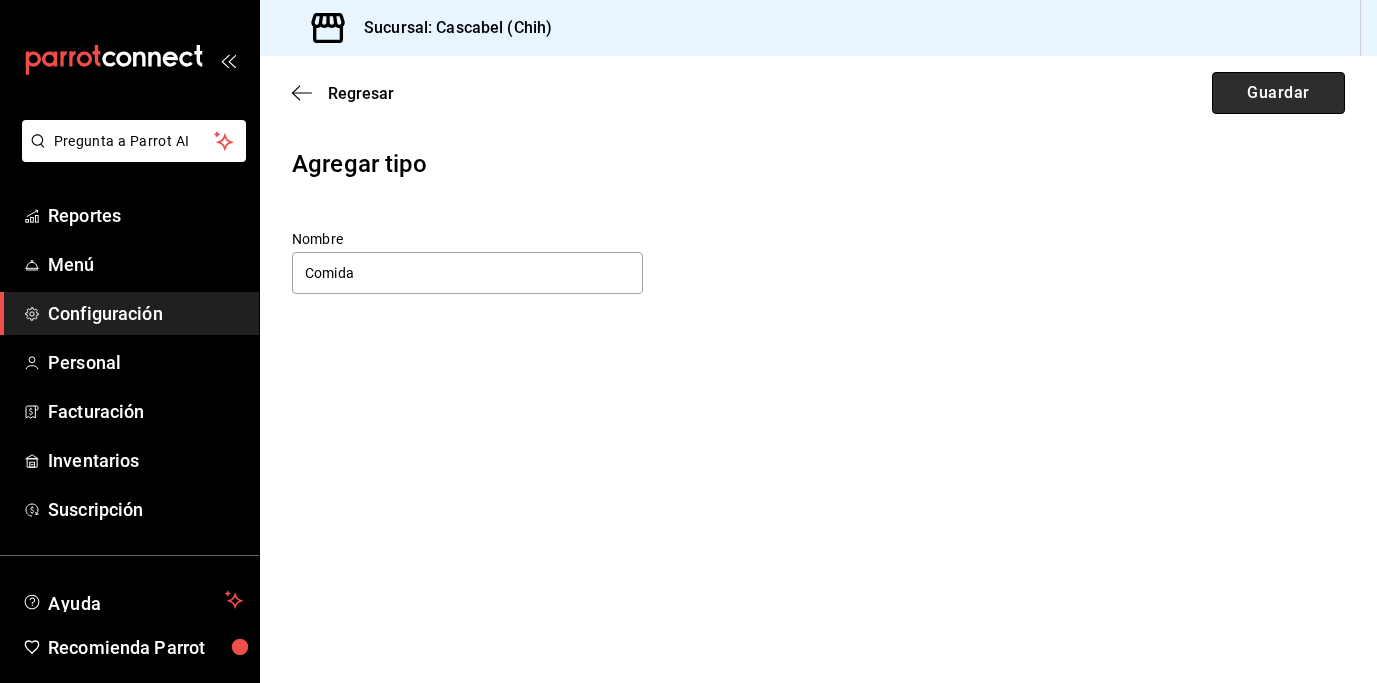 click on "Guardar" at bounding box center (1278, 93) 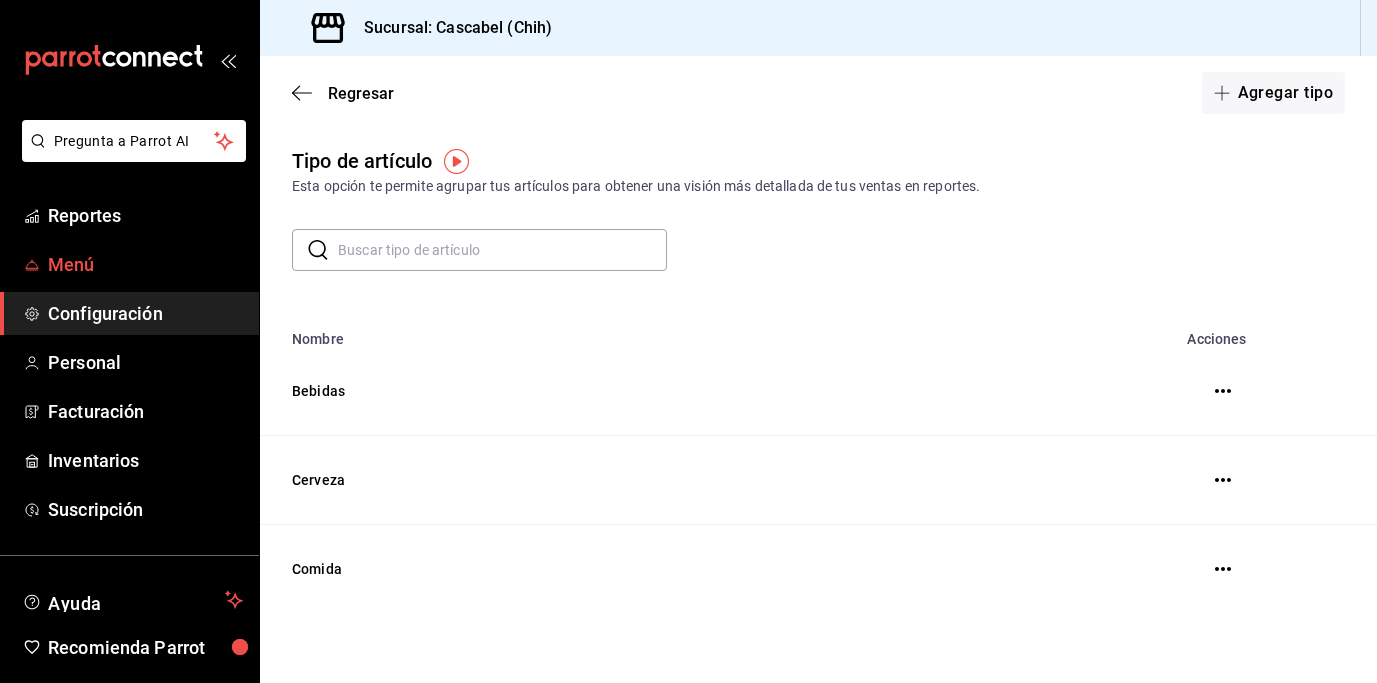 click on "Menú" at bounding box center [145, 264] 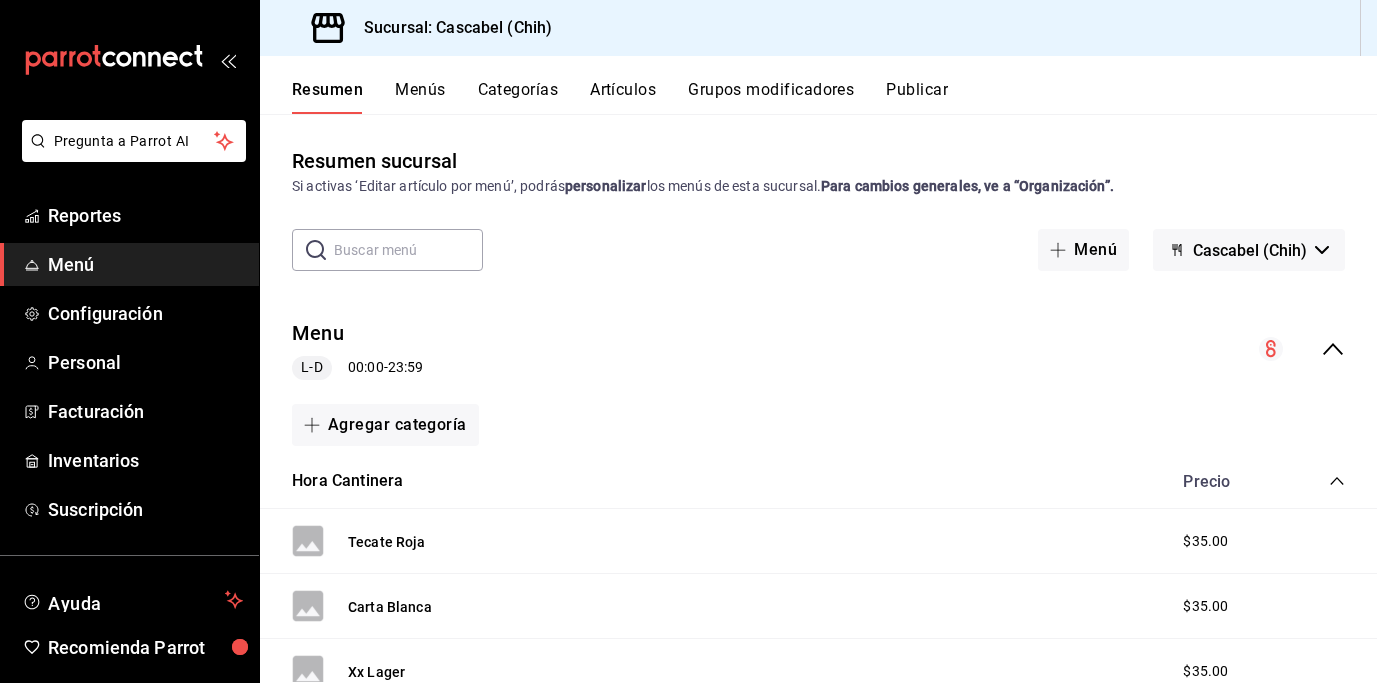 click on "Artículos" at bounding box center (623, 97) 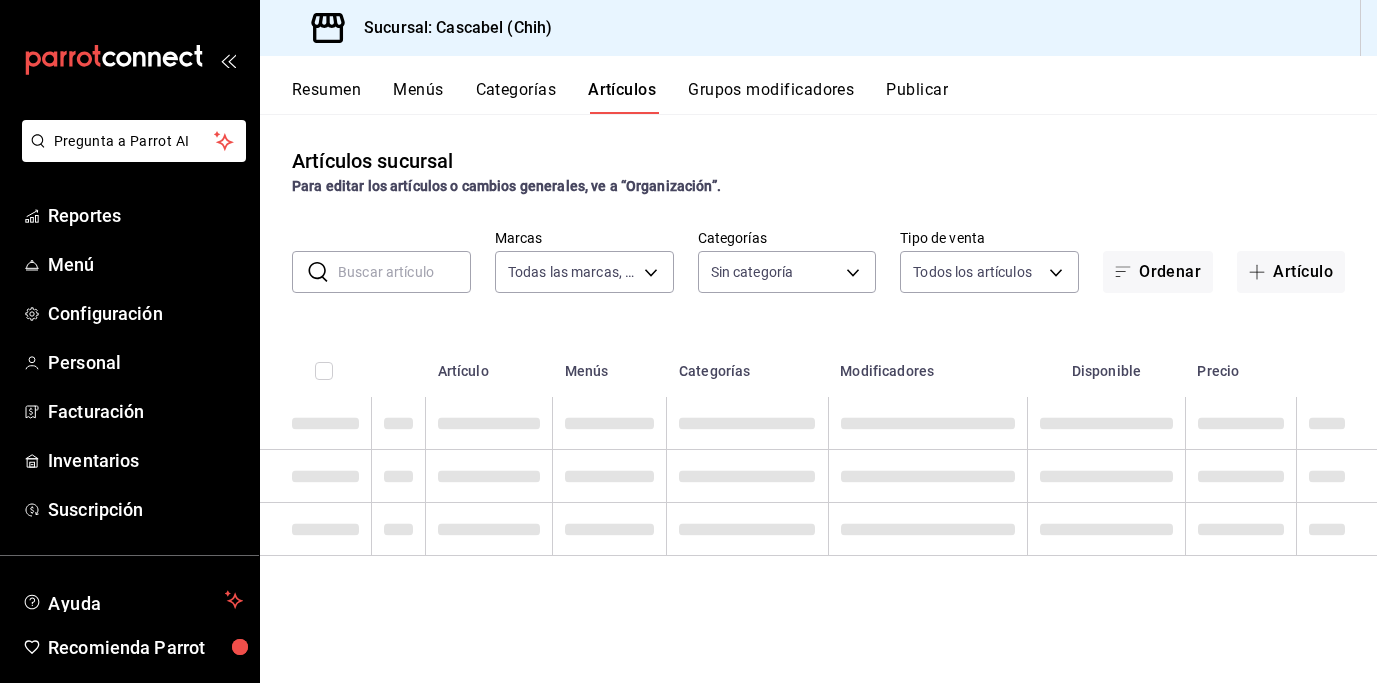 type on "d94ba473-6c49-43a0-afbf-8fb67e665b6e" 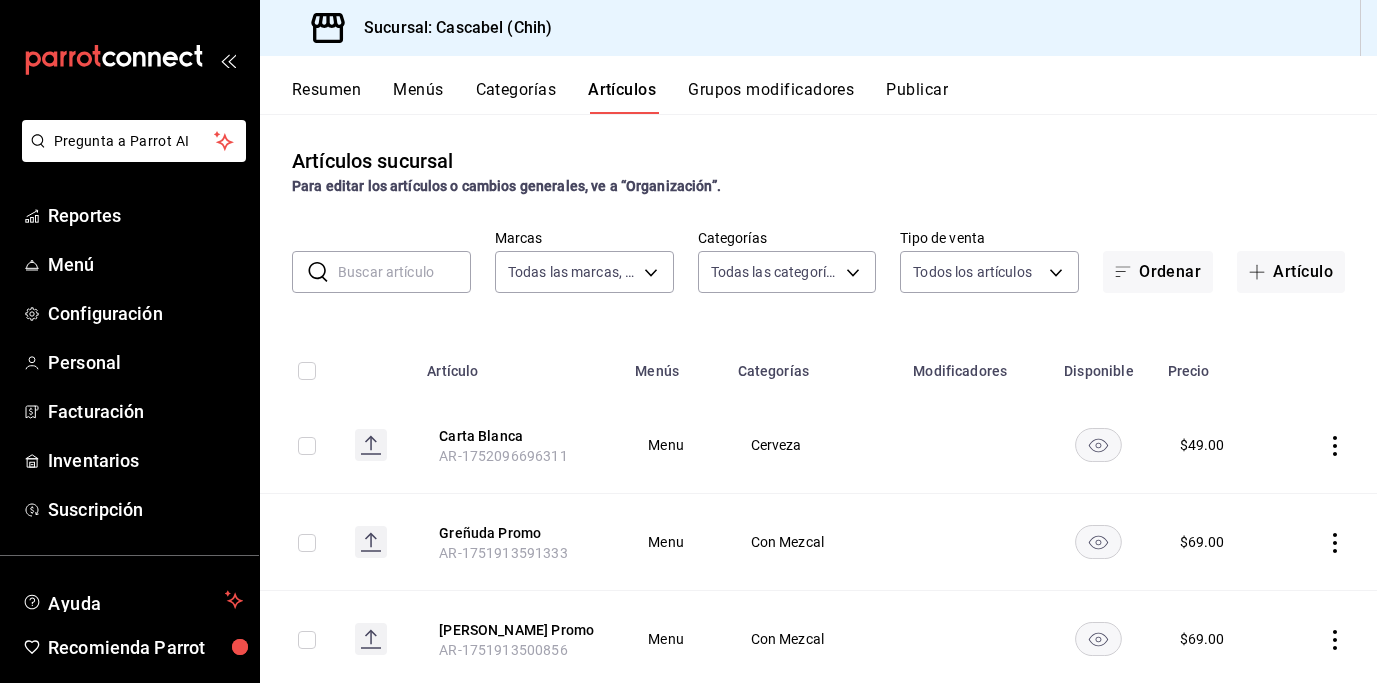 type on "091b276e-83ae-4720-8bc4-094a770430c8,47cdfde9-f735-4a2a-85b6-7ee27ff4aa91,32535453-221f-4c87-8941-2aa8520bcbb2,9ad655c0-f0d2-4130-9447-b81a928be8d0,78ac7b3d-4b0b-4f4c-83b4-d66adb49f3b6,4aff97c4-bb61-47c1-bd5c-6a61c8c1bab8,79b171f2-31ae-4e97-9077-0faffa1ae0fa,35b3d646-c48a-4733-bf17-c33daa9d5c96,a268b513-d2df-40cc-9229-86cd69d593d9,da38e5de-fbae-45e7-8cfa-c11035e6d064,a112fc67-7b76-41f1-81b4-9abed68e63e1,fa7006b4-c697-4e80-b8fc-5c7819e26466,7d95bb7a-08f9-41be-bff8-2740386e1b5a,1839f412-05fe-4799-abfb-305df5422a00,53d9e587-6f85-4413-8bf2-a7ae7074f378,8fd156c3-6019-4760-8787-da511bb0ca3a" 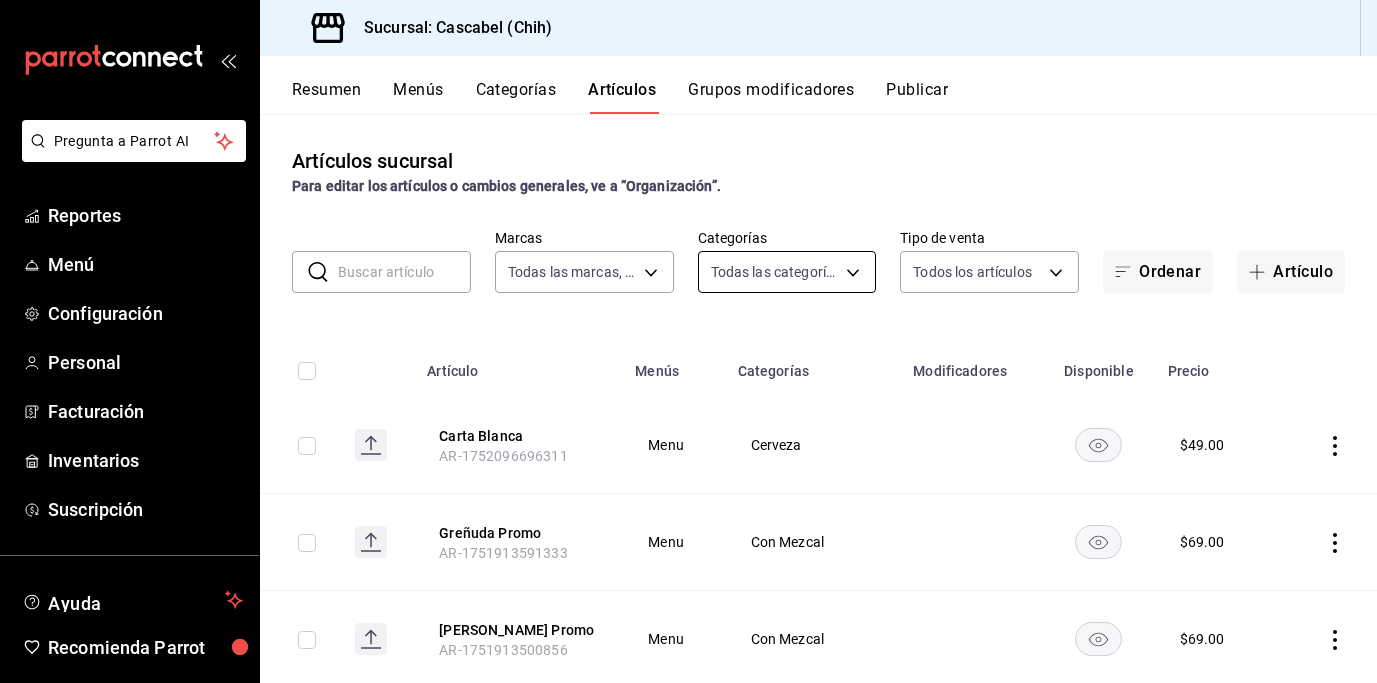 click on "Pregunta a Parrot AI Reportes   Menú   Configuración   Personal   Facturación   Inventarios   Suscripción   Ayuda Recomienda Parrot   [PERSON_NAME]   Sugerir nueva función   Sucursal: Cascabel (Chih) Resumen Menús Categorías Artículos Grupos modificadores Publicar Artículos sucursal Para editar los artículos o cambios generales, ve a “Organización”. ​ ​ Marcas Todas las marcas, Sin marca d94ba473-6c49-43a0-afbf-8fb67e665b6e Categorías Todas las categorías, Sin categoría Tipo de venta Todos los artículos ALL Ordenar Artículo Artículo Menús Categorías Modificadores Disponible Precio Carta Blanca AR-1752096696311 Menu Cerveza $ 49.00 Greñuda Promo AR-1751913591333 Menu Con Mezcal $ 69.00 [PERSON_NAME] Promo AR-1751913500856 Menu Con Mezcal $ 69.00 Paquete Tacos AR-1751472328716 $ 250.00 Greñuda AR-1751467634218 $ 69.00 [PERSON_NAME] AR-1751467615137 $ 69.00 Caguama Tecate AR-1751467491645 Menu Hora Cantinera $ 69.00 Caguama Carta Blanca AR-1751467280490 Menu Hora Cantinera $ 69.00 $ $" at bounding box center (688, 341) 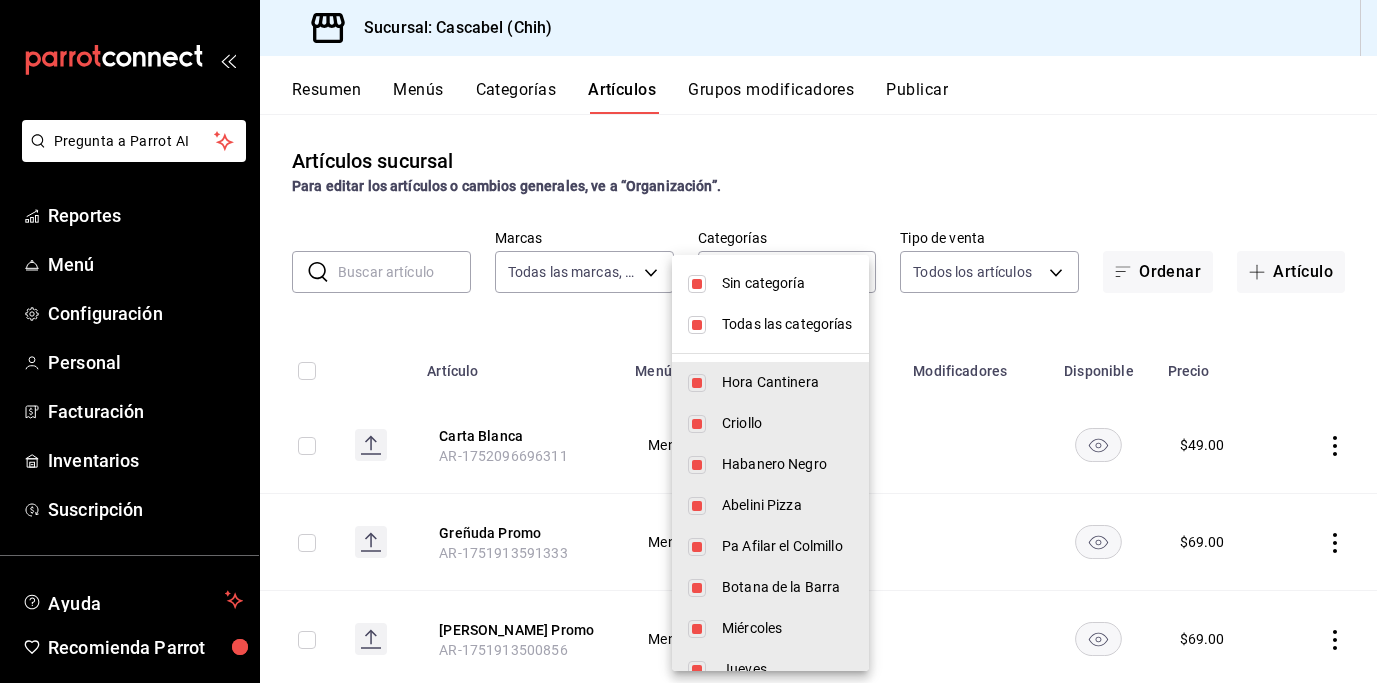 click at bounding box center [697, 284] 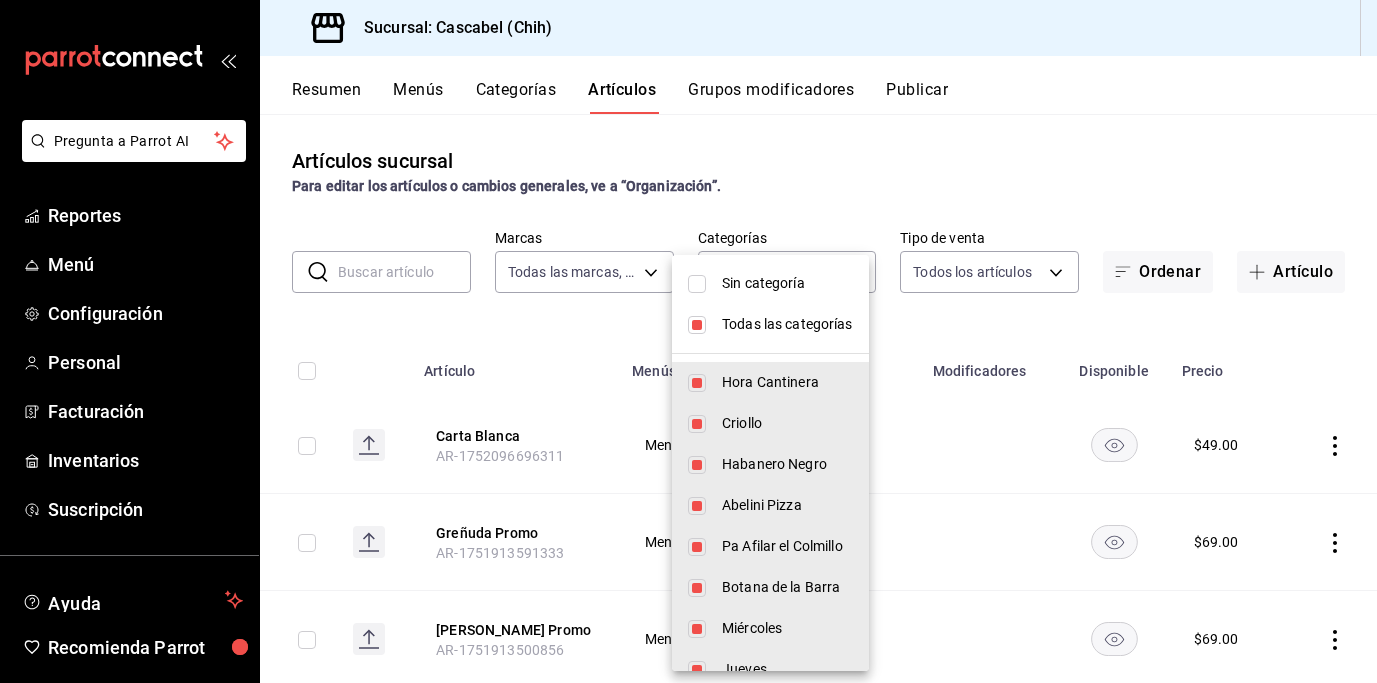 click at bounding box center (697, 325) 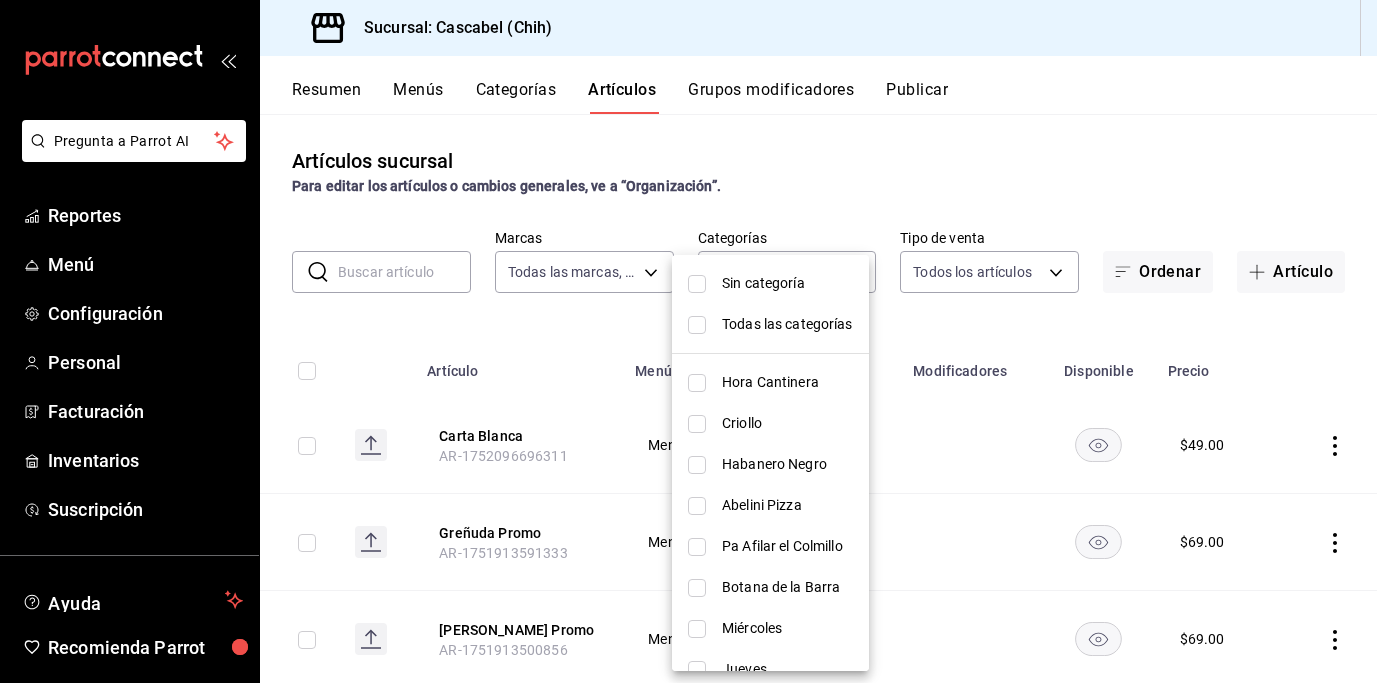 click at bounding box center [697, 547] 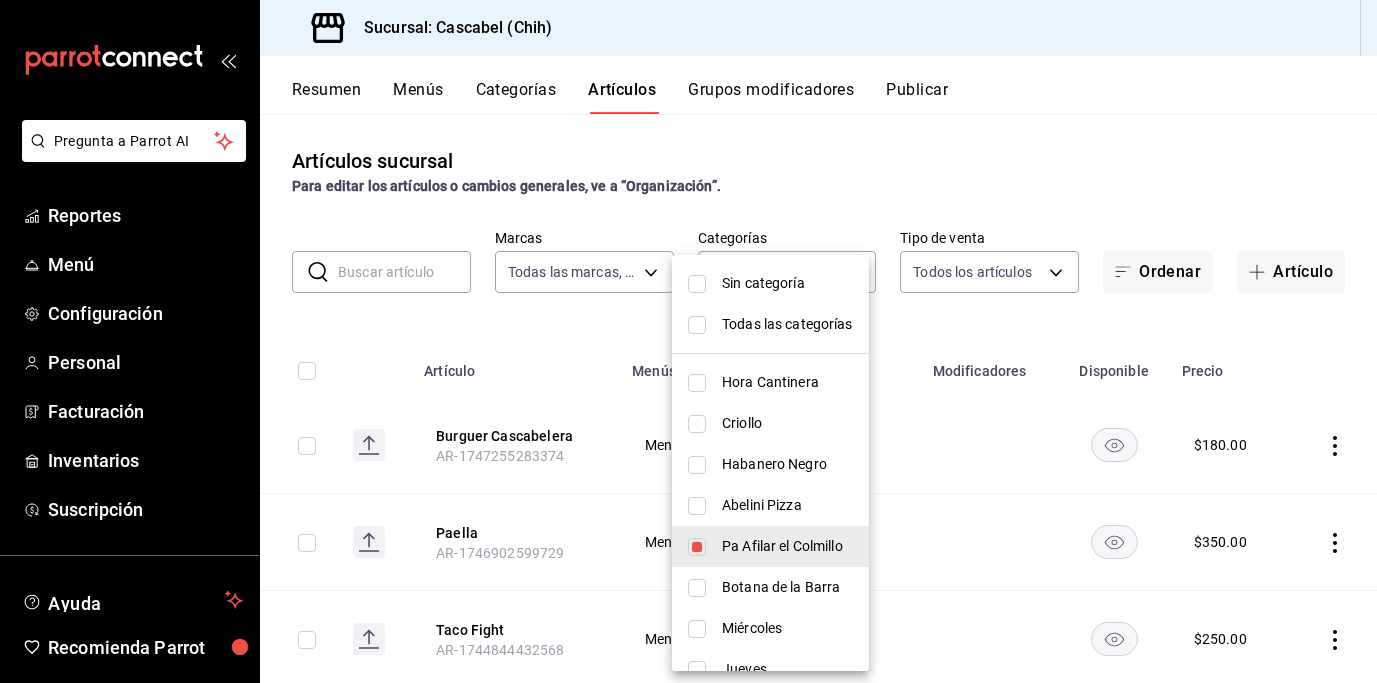 click at bounding box center (697, 588) 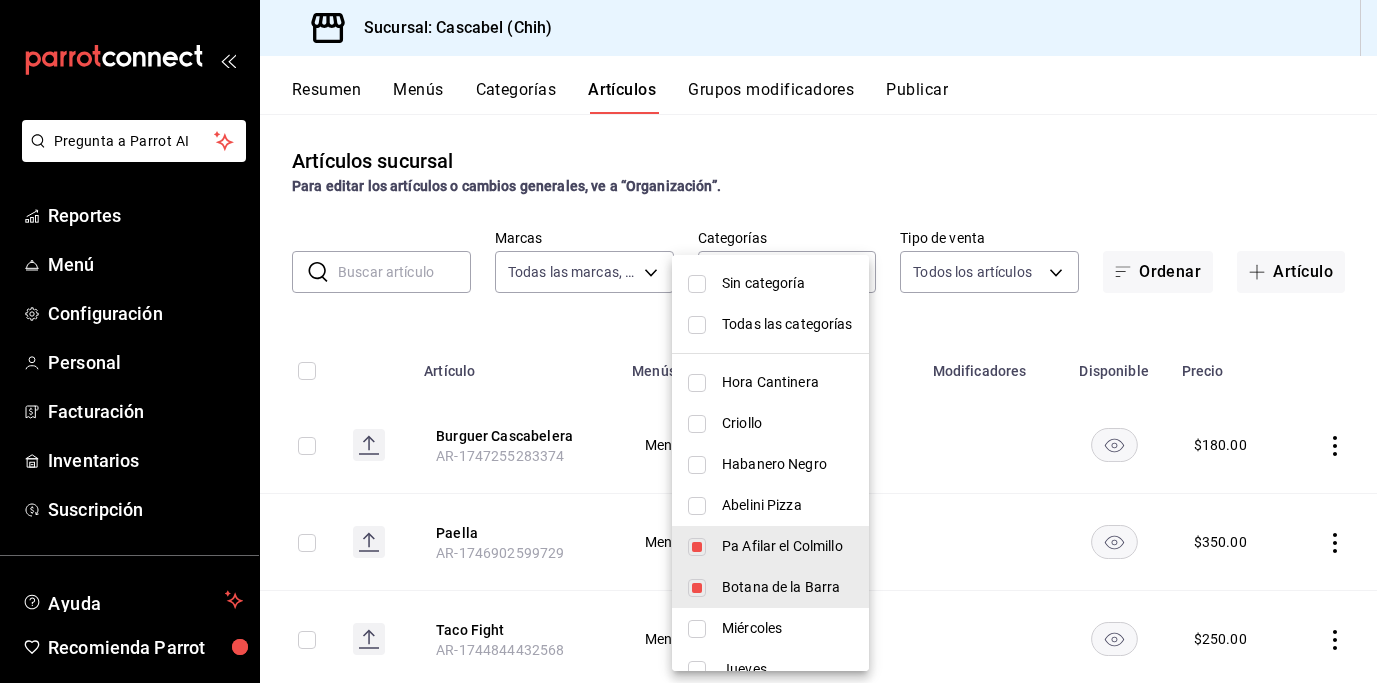 scroll, scrollTop: 95, scrollLeft: 0, axis: vertical 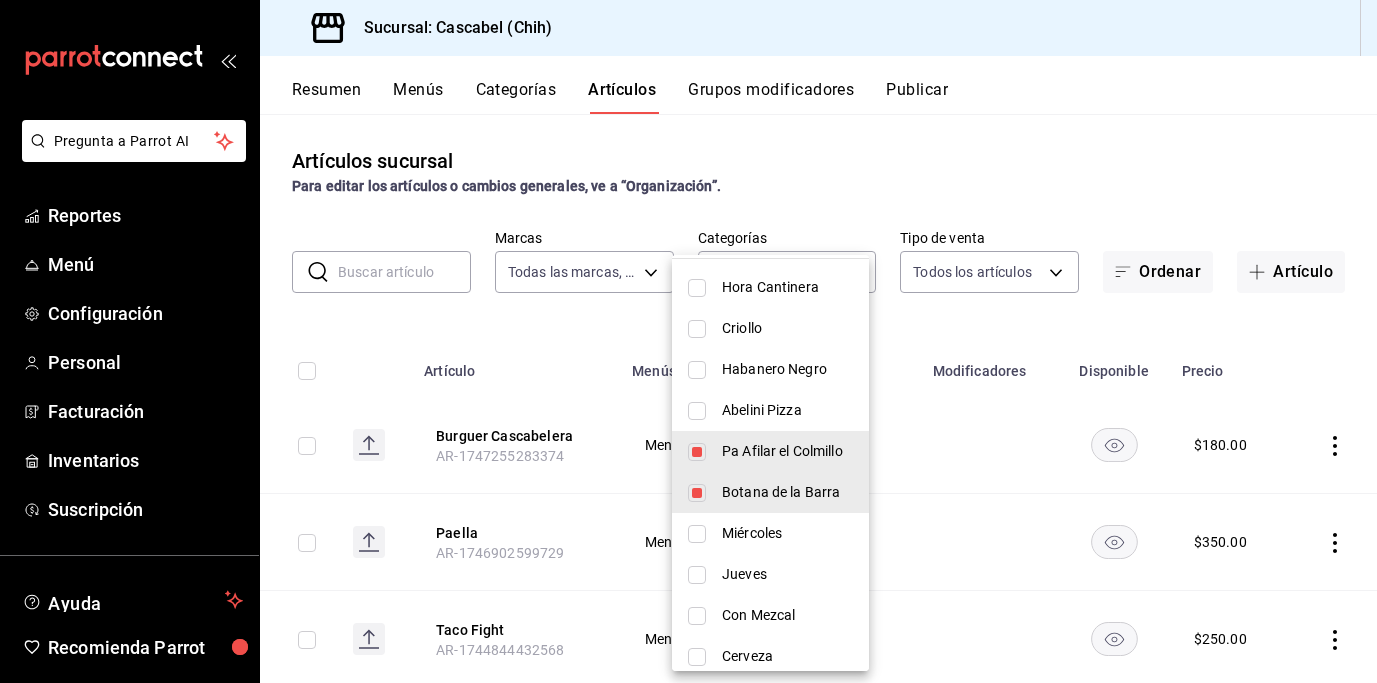 click at bounding box center [697, 575] 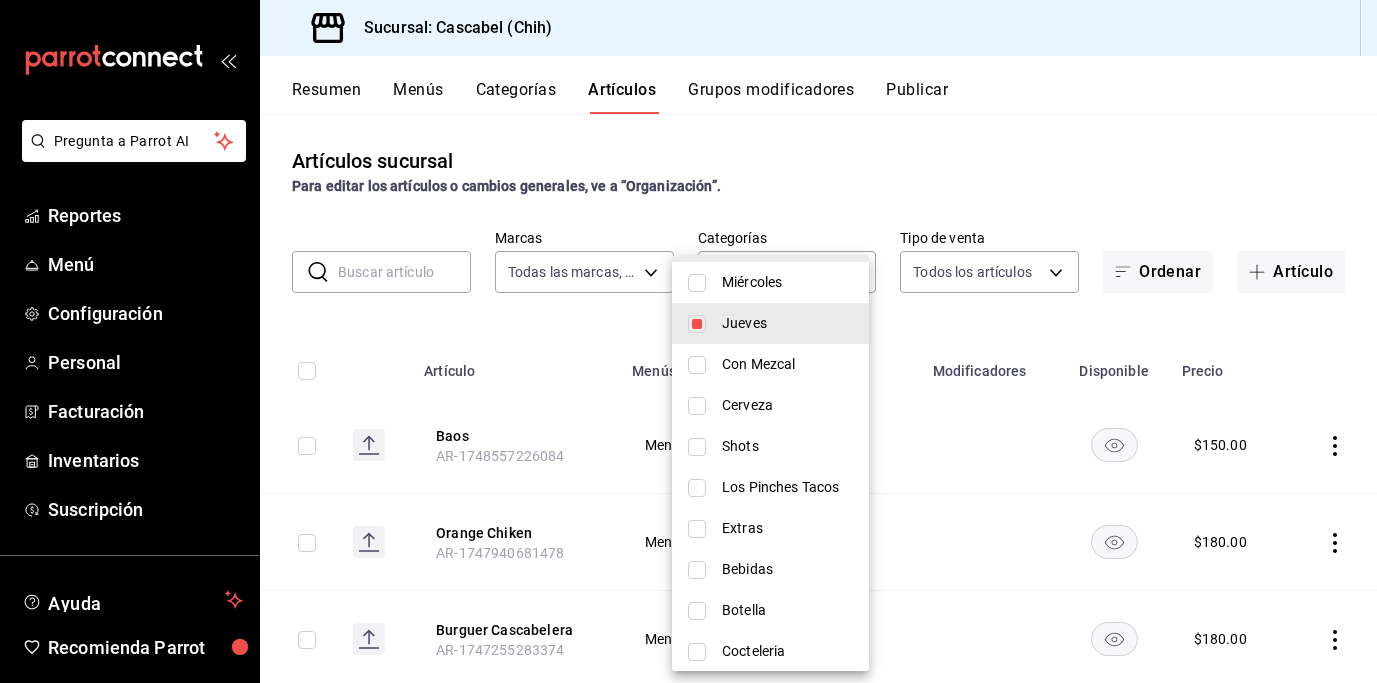 scroll, scrollTop: 354, scrollLeft: 0, axis: vertical 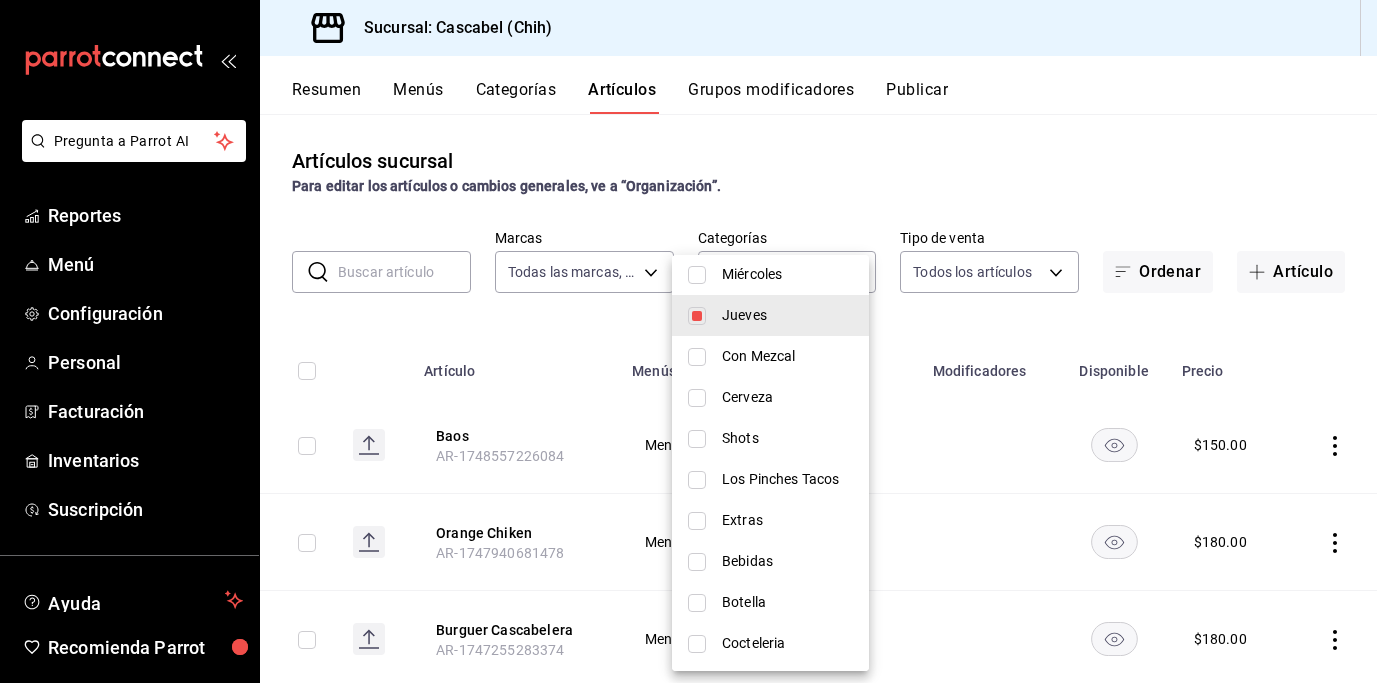 click at bounding box center (697, 480) 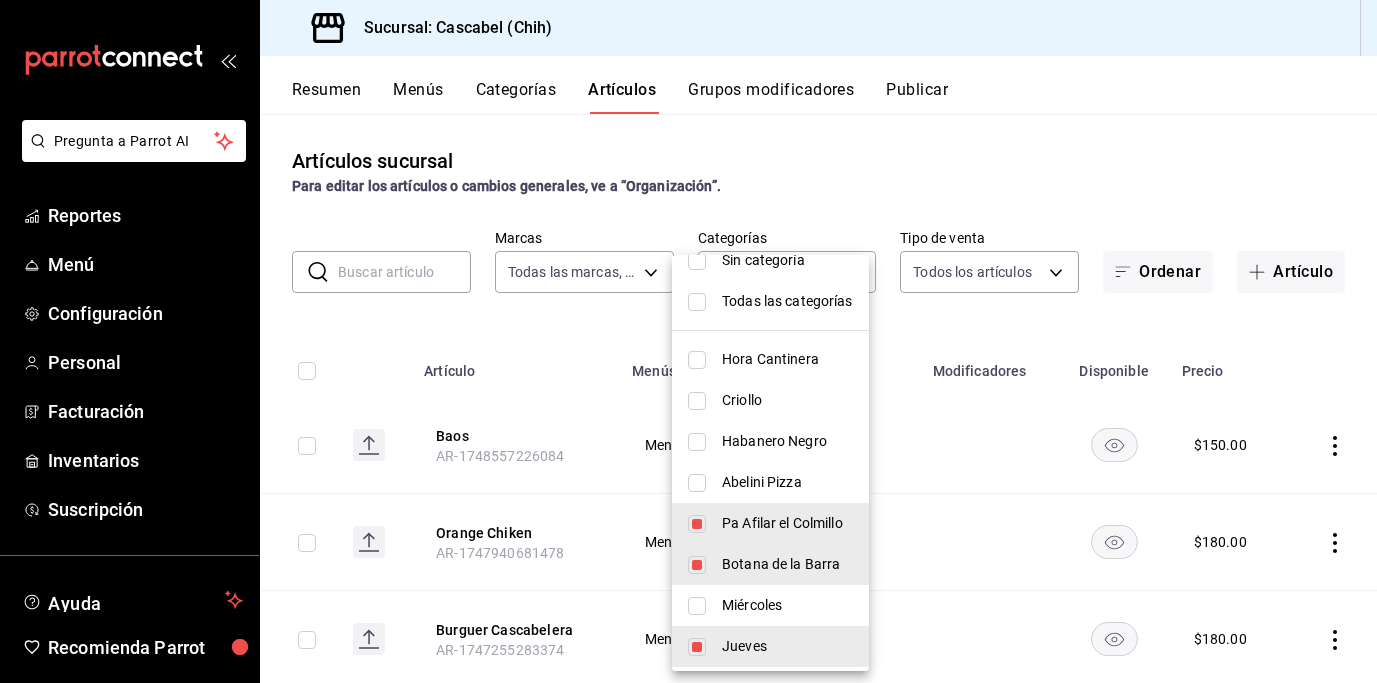 scroll, scrollTop: 0, scrollLeft: 0, axis: both 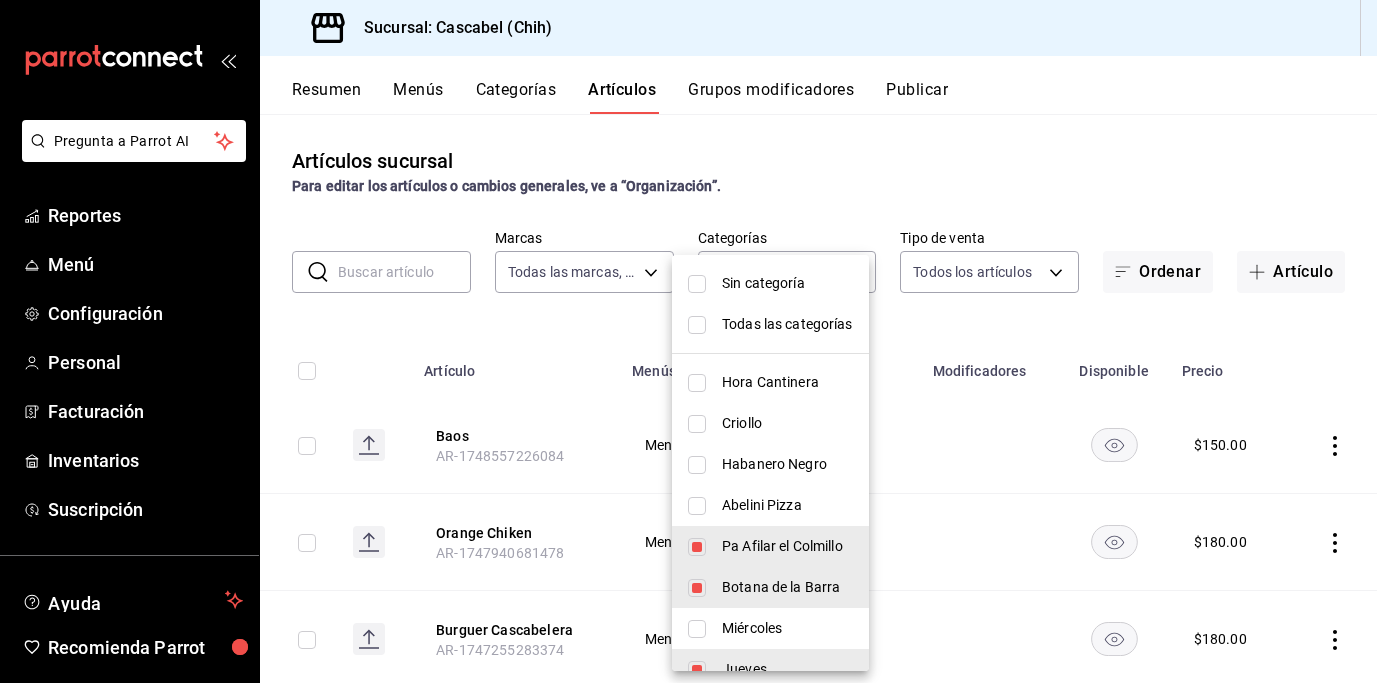click at bounding box center (688, 341) 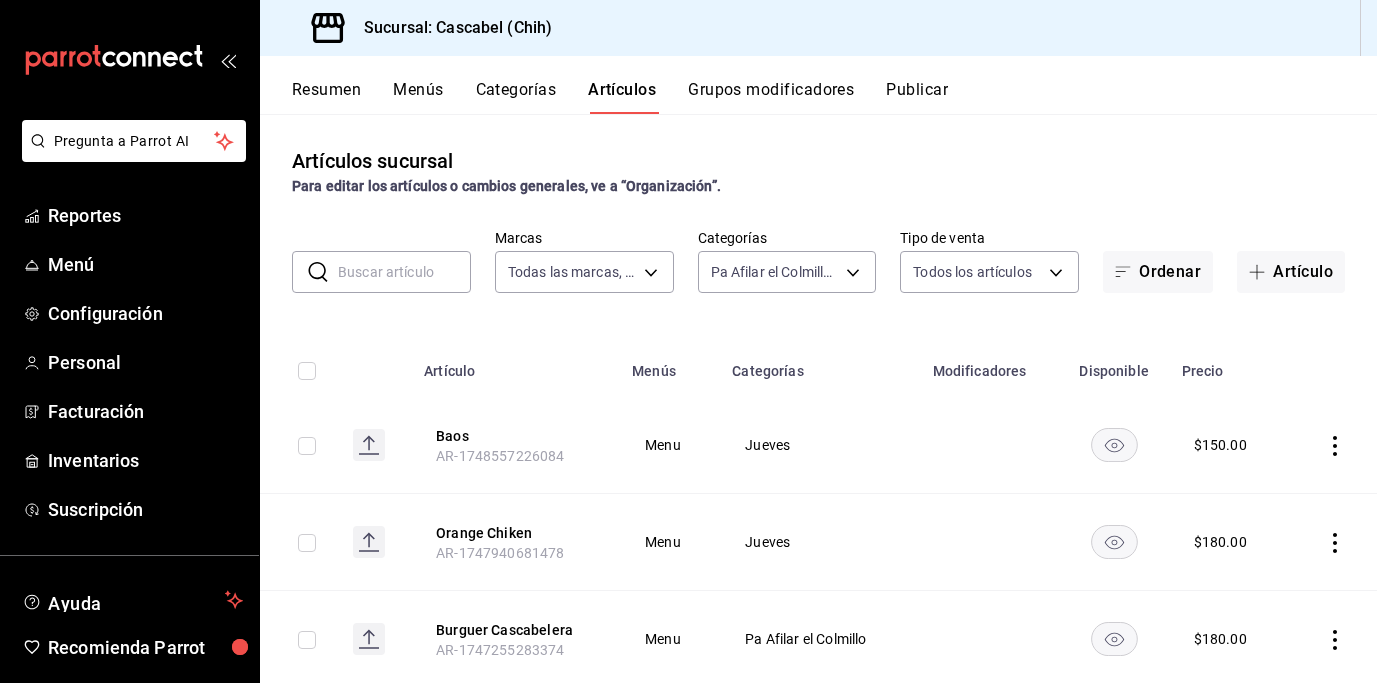 click at bounding box center [307, 371] 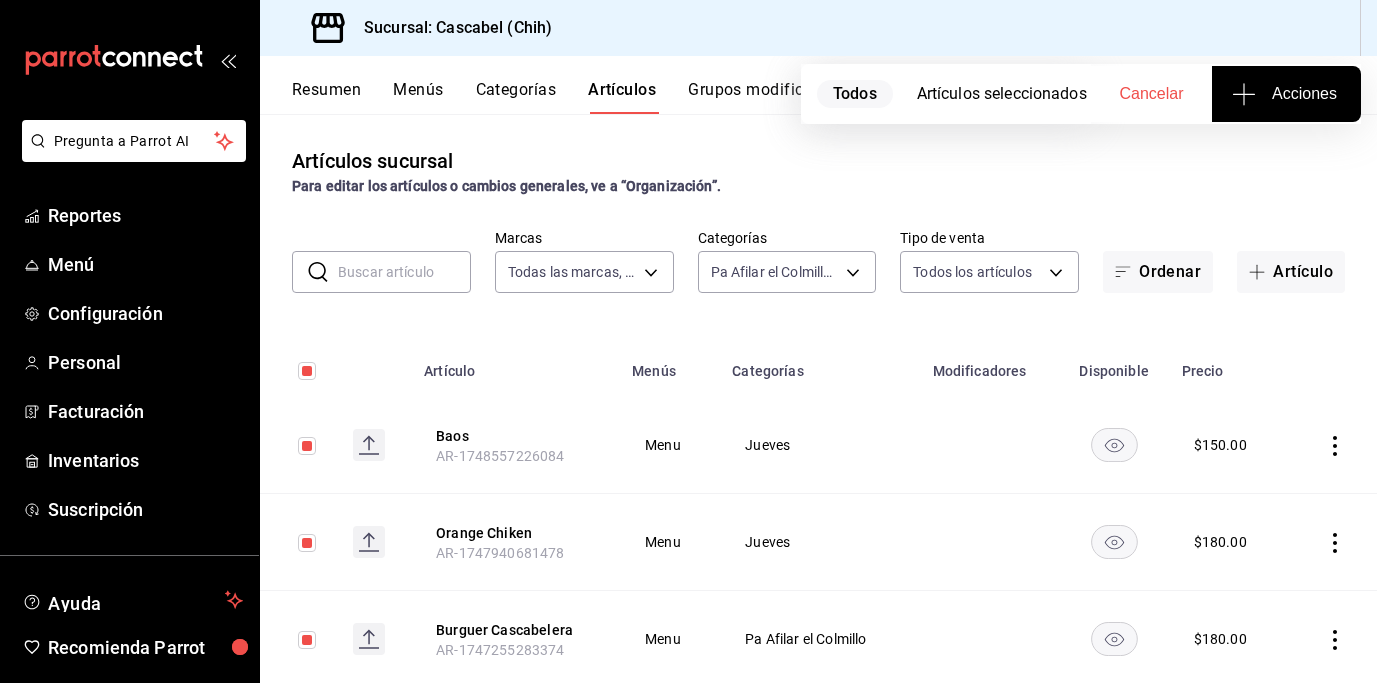 click on "Acciones" at bounding box center (1286, 94) 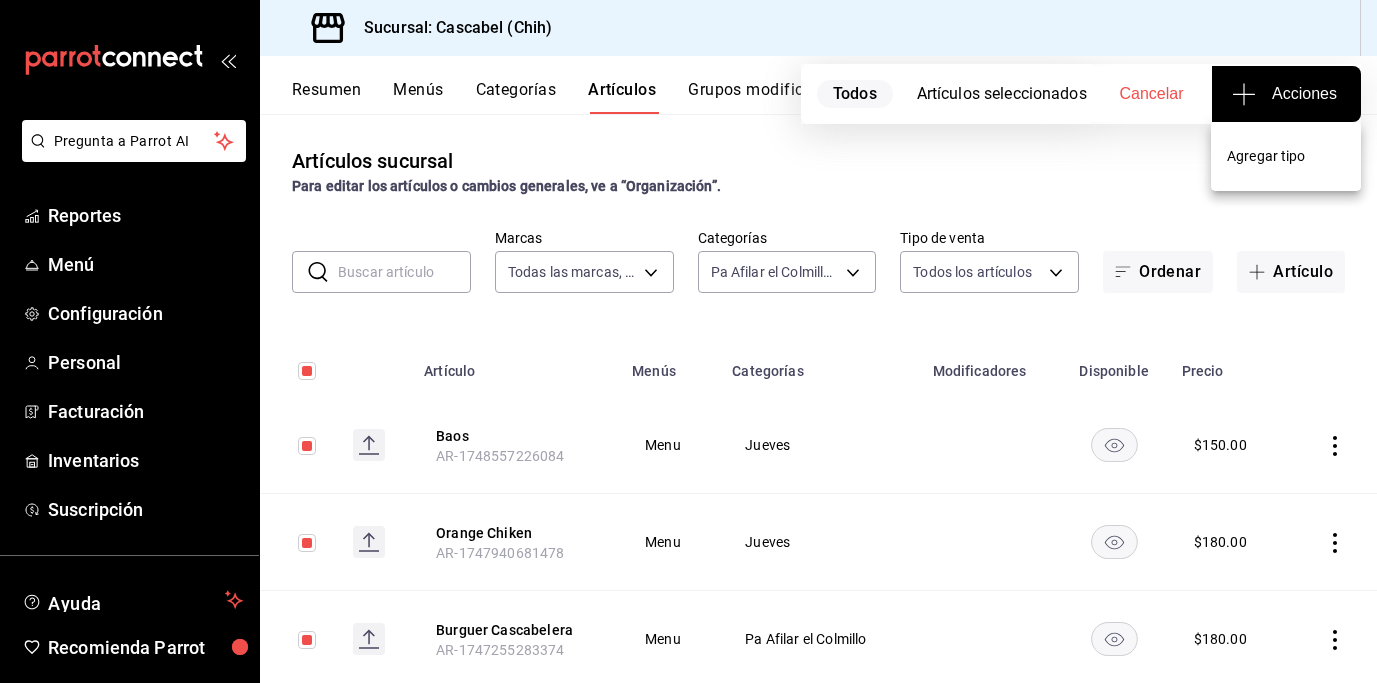 click on "Agregar tipo" at bounding box center [1286, 156] 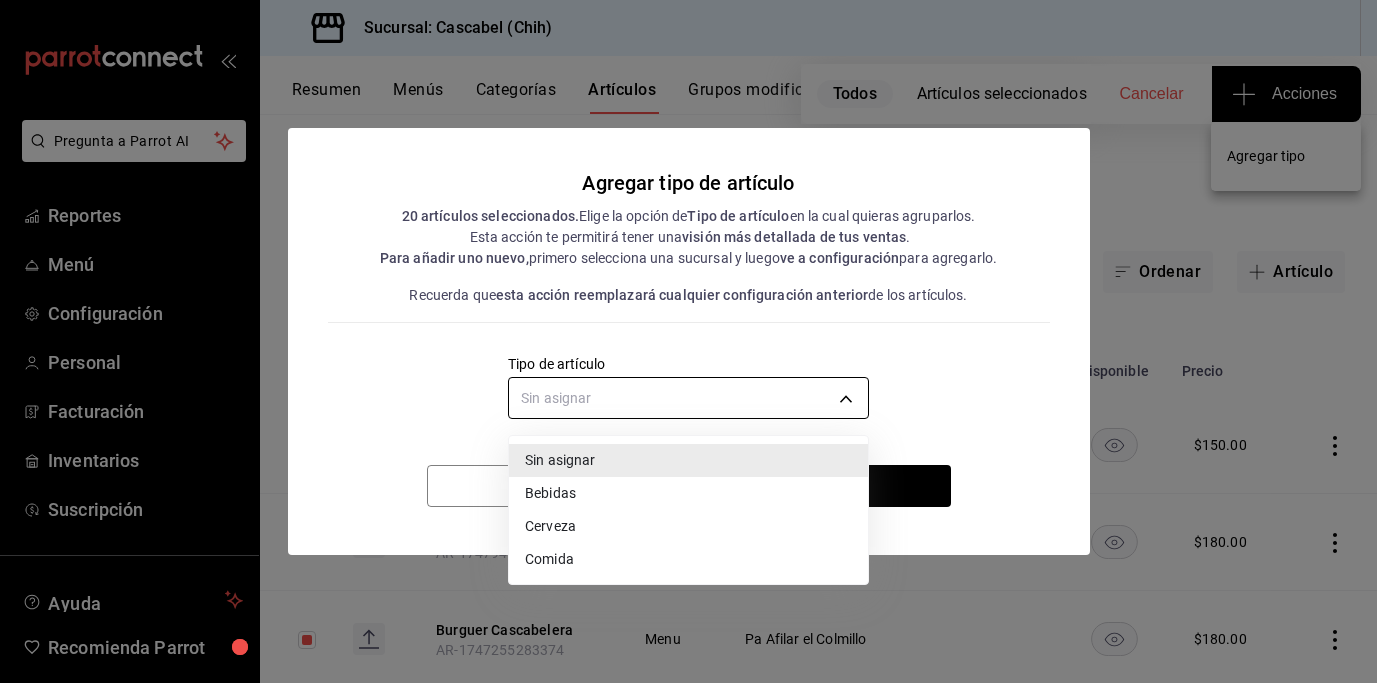 click on "Pregunta a Parrot AI Reportes   Menú   Configuración   Personal   Facturación   Inventarios   Suscripción   Ayuda Recomienda Parrot   [PERSON_NAME]   Sugerir nueva función   Sucursal: Cascabel (Chih) Resumen Menús Categorías Artículos Grupos modificadores Publicar Todos Artículos seleccionados Cancelar Acciones Artículos sucursal Para editar los artículos o cambios generales, ve a “Organización”. ​ ​ Marcas Todas las marcas, Sin marca d94ba473-6c49-43a0-afbf-8fb67e665b6e Categorías Pa Afilar el Colmillo, [PERSON_NAME][GEOGRAPHIC_DATA], [DATE], Los Pinches Tacos 78ac7b3d-4b0b-4f4c-83b4-d66adb49f3b6,4aff97c4-bb61-47c1-bd5c-6a61c8c1bab8,35b3d646-c48a-4733-bf17-c33daa9d5c96,fa7006b4-c697-4e80-b8fc-5c7819e26466 Tipo de venta Todos los artículos ALL Ordenar Artículo Artículo Menús Categorías Modificadores Disponible Precio Baos AR-1748557226084 Menu [DATE] $ 150.00 Orange Chiken AR-1747940681478 Menu [DATE] $ 180.00 Burguer Cascabelera [GEOGRAPHIC_DATA]-1747255283374 Menu Pa Afilar el Colmillo $ 180.00 Paella Menu" at bounding box center [688, 341] 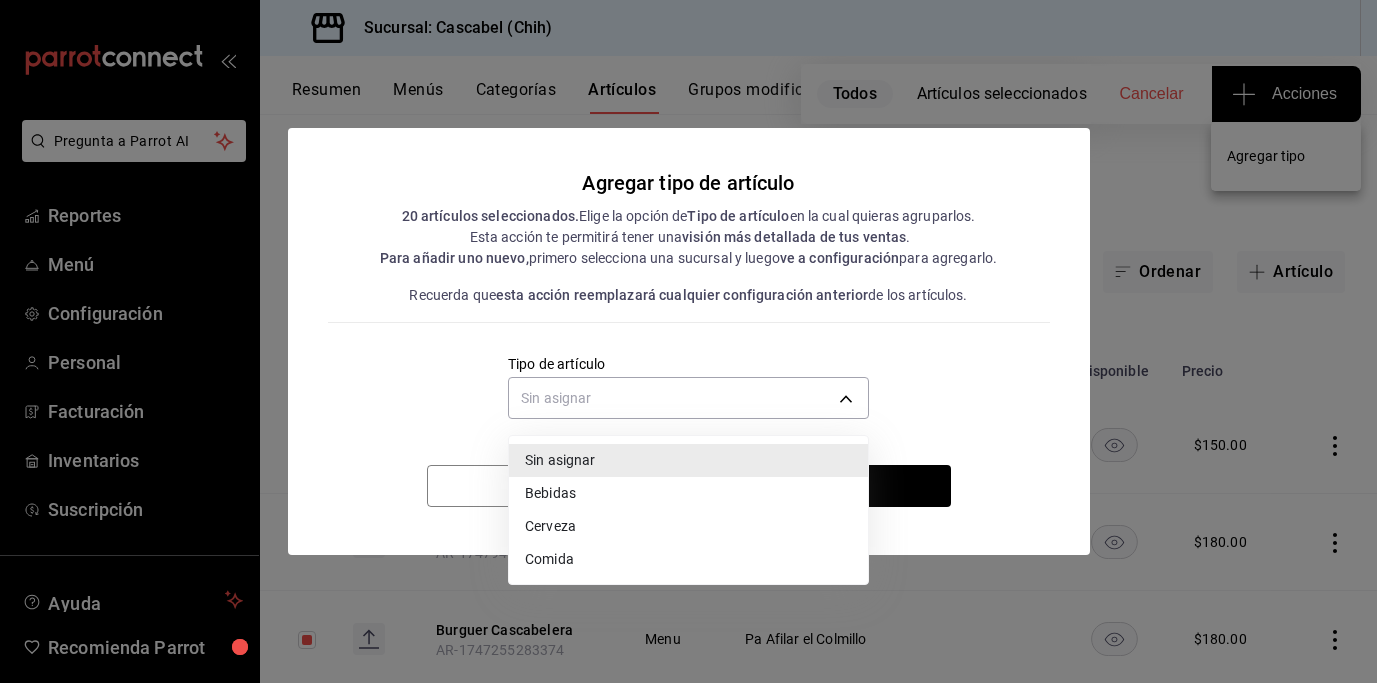 click on "Comida" at bounding box center (688, 559) 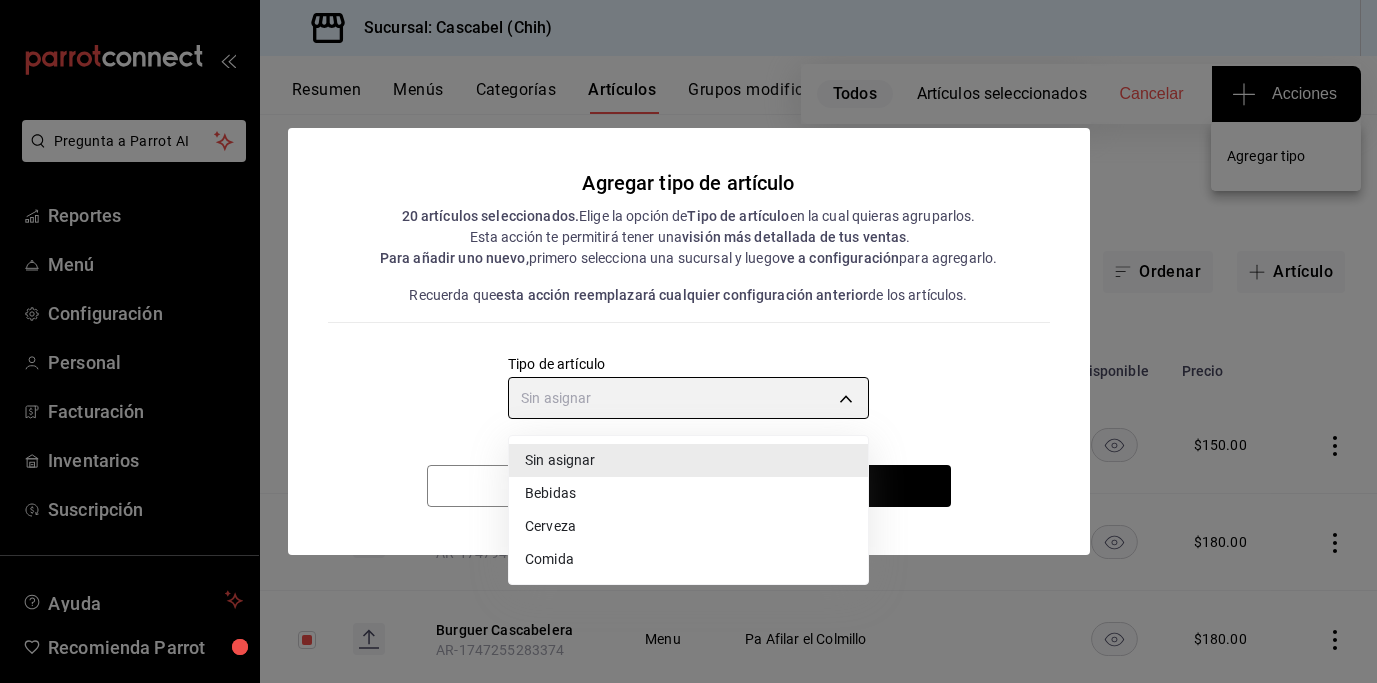 type on "11985569-3b28-4724-a5c3-328555c09fac" 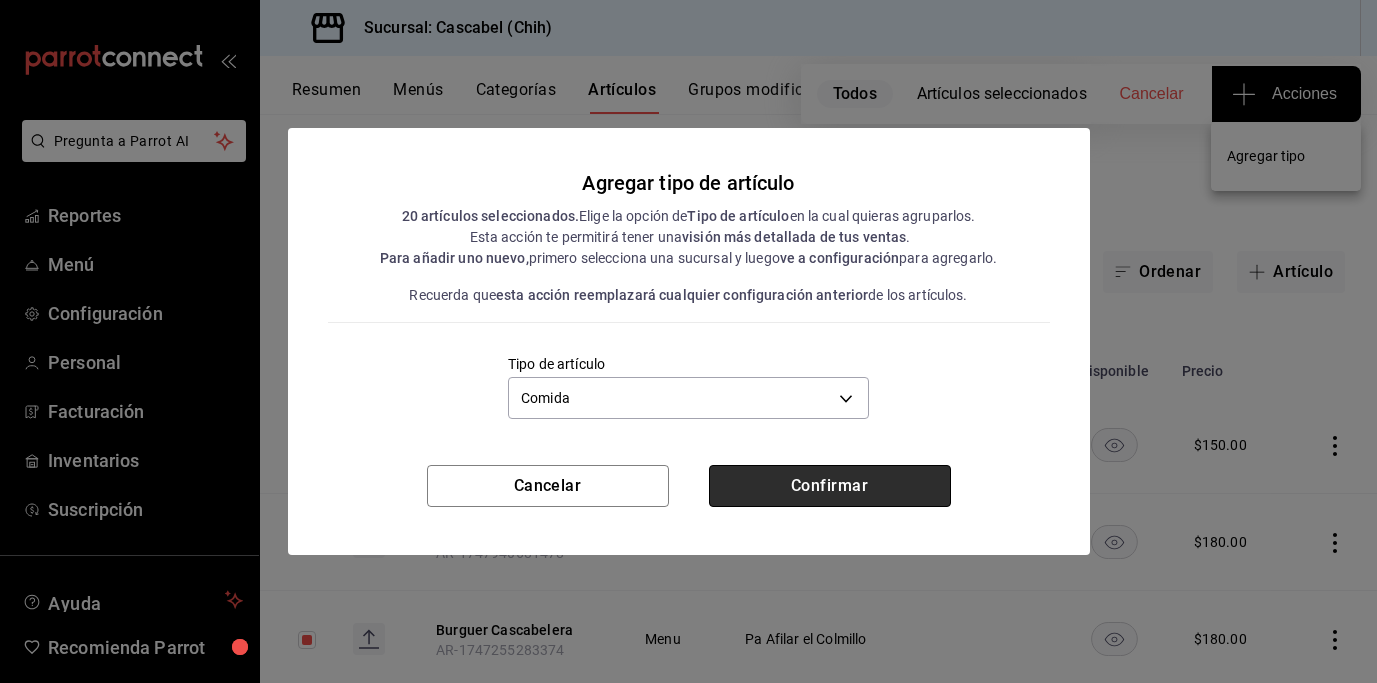 click on "Confirmar" at bounding box center (830, 486) 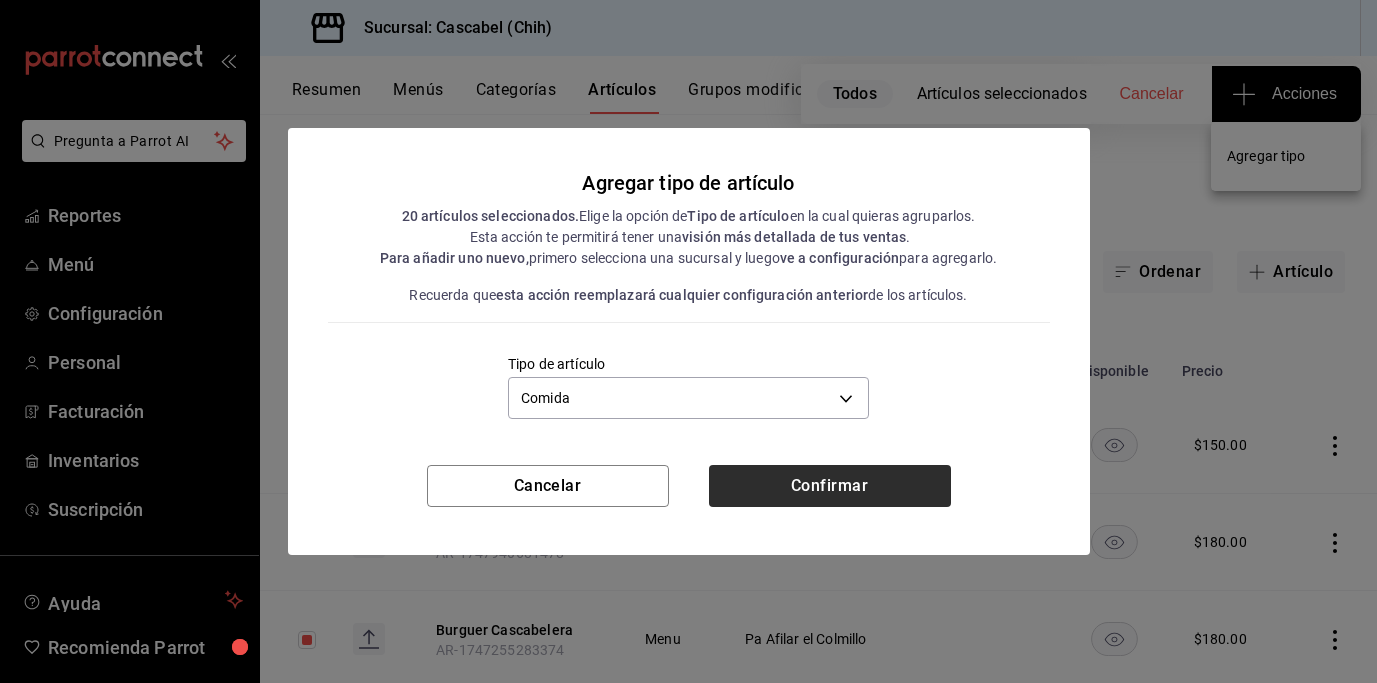 type 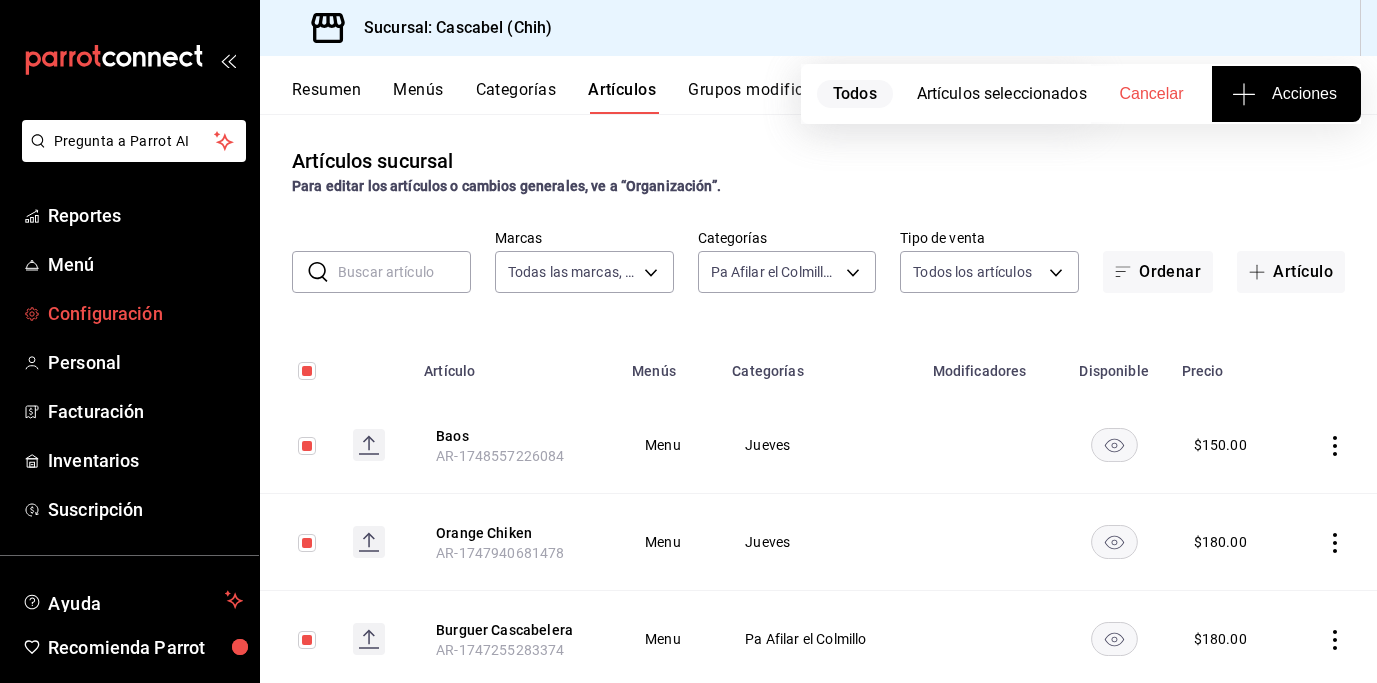 click on "Configuración" at bounding box center [145, 313] 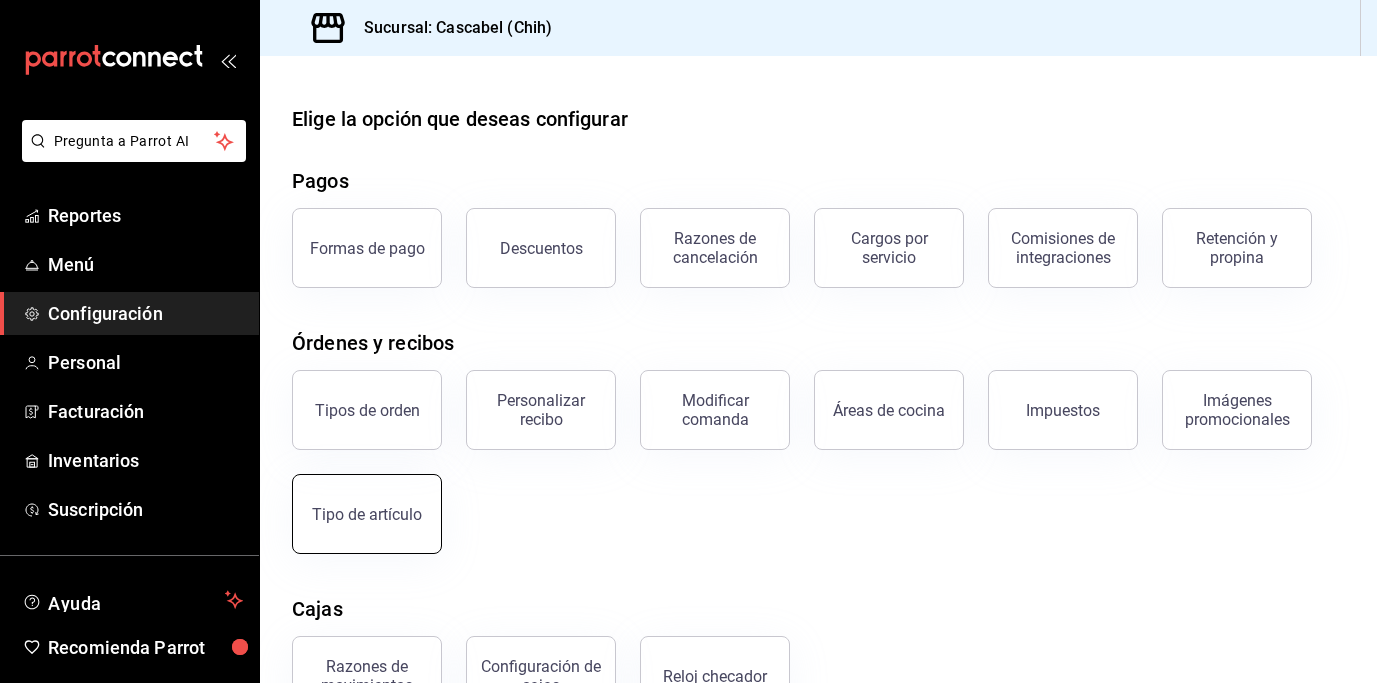 click on "Tipo de artículo" at bounding box center [367, 514] 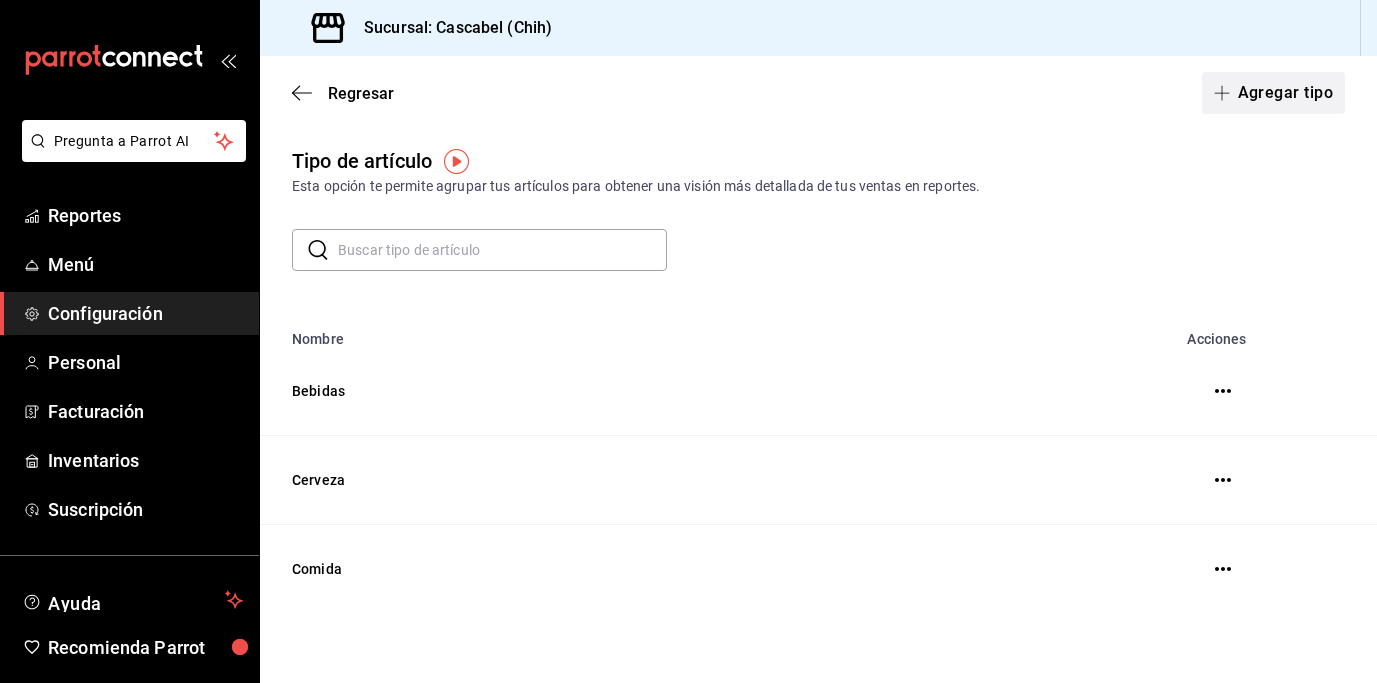 click on "Agregar tipo" at bounding box center [1274, 93] 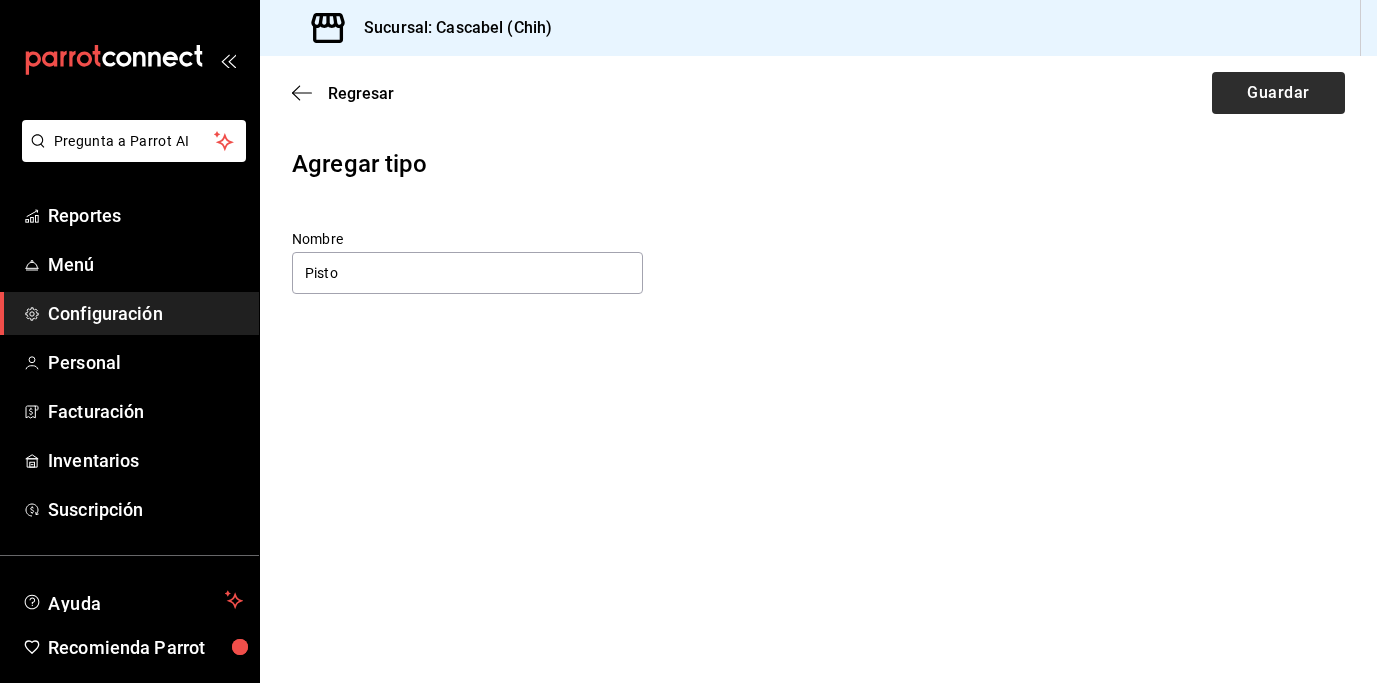 type on "Pisto" 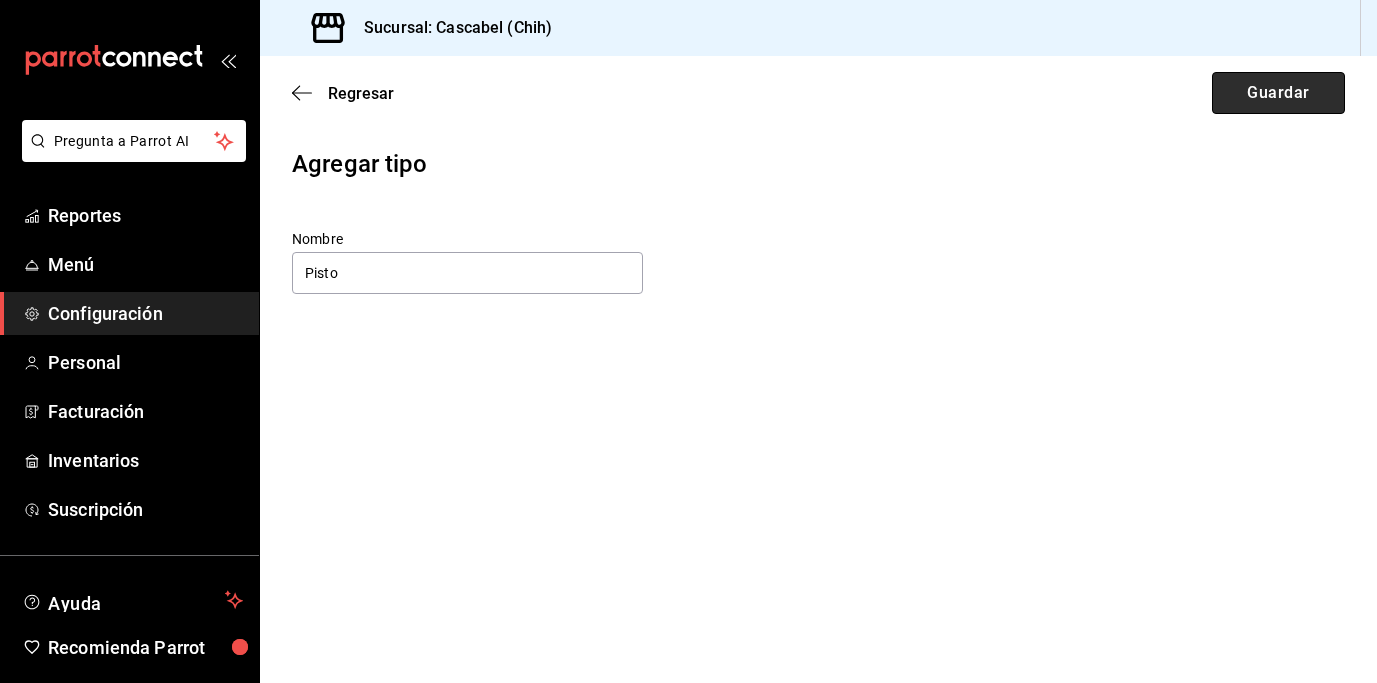 click on "Guardar" at bounding box center [1278, 93] 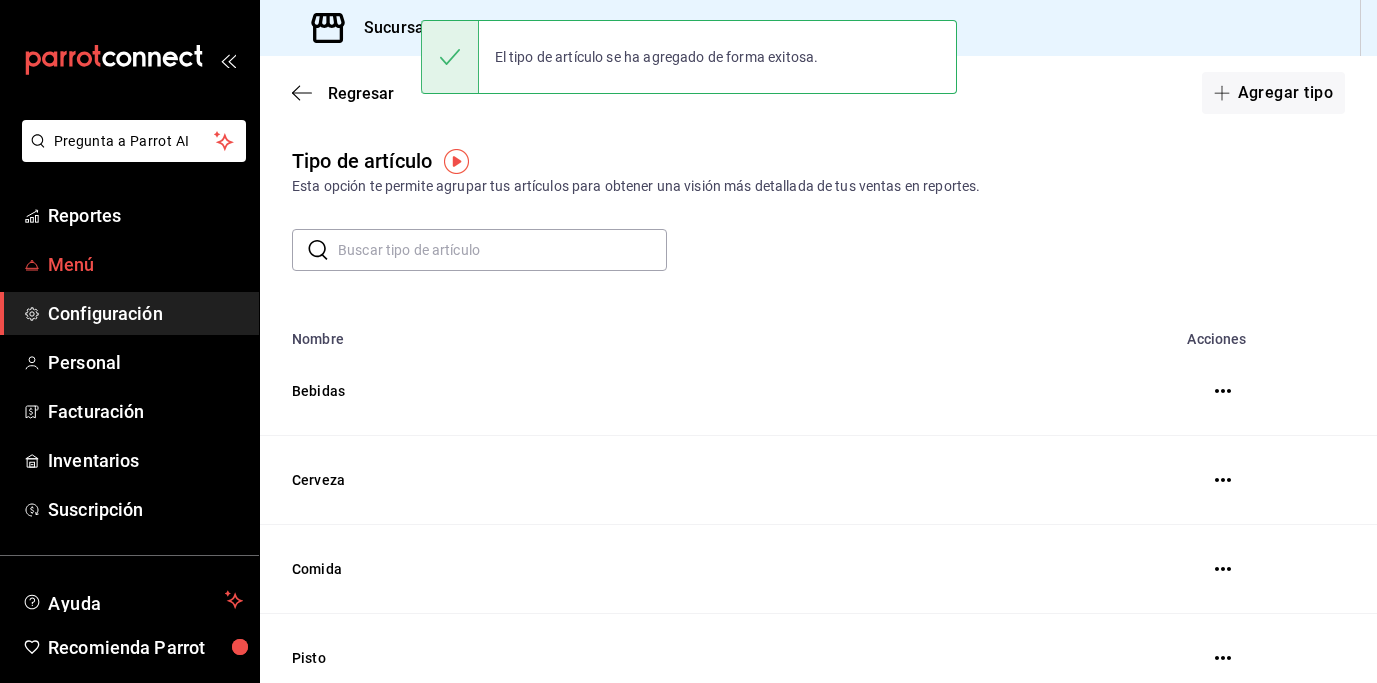 click on "Menú" at bounding box center (145, 264) 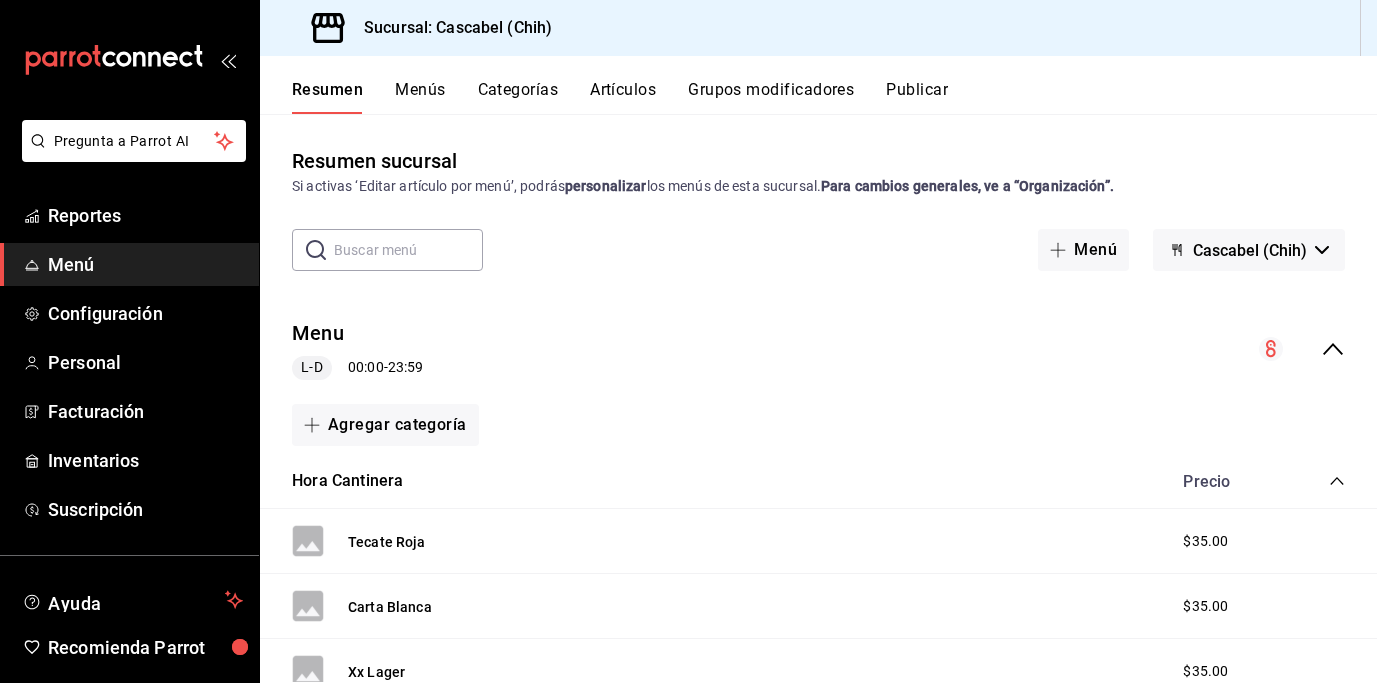 click on "Artículos" at bounding box center [623, 97] 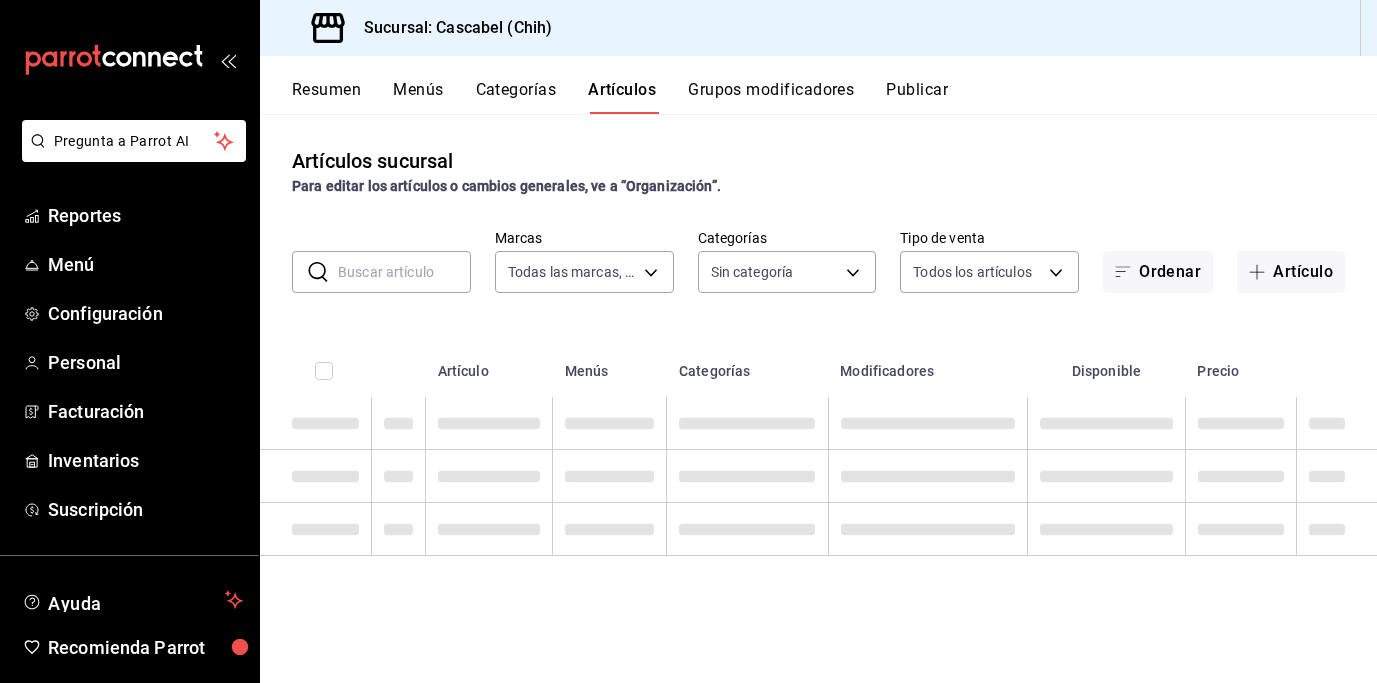 type on "d94ba473-6c49-43a0-afbf-8fb67e665b6e" 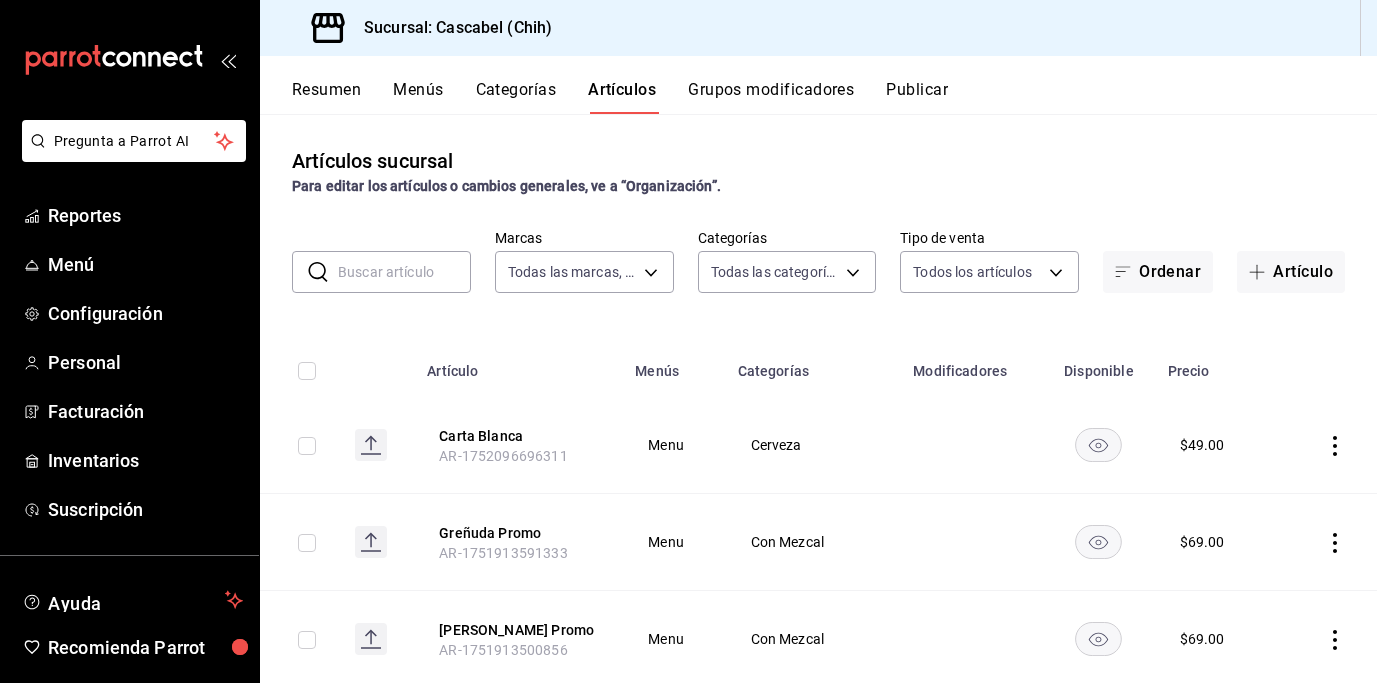 type on "091b276e-83ae-4720-8bc4-094a770430c8,47cdfde9-f735-4a2a-85b6-7ee27ff4aa91,32535453-221f-4c87-8941-2aa8520bcbb2,9ad655c0-f0d2-4130-9447-b81a928be8d0,78ac7b3d-4b0b-4f4c-83b4-d66adb49f3b6,4aff97c4-bb61-47c1-bd5c-6a61c8c1bab8,79b171f2-31ae-4e97-9077-0faffa1ae0fa,35b3d646-c48a-4733-bf17-c33daa9d5c96,a268b513-d2df-40cc-9229-86cd69d593d9,da38e5de-fbae-45e7-8cfa-c11035e6d064,a112fc67-7b76-41f1-81b4-9abed68e63e1,fa7006b4-c697-4e80-b8fc-5c7819e26466,7d95bb7a-08f9-41be-bff8-2740386e1b5a,1839f412-05fe-4799-abfb-305df5422a00,53d9e587-6f85-4413-8bf2-a7ae7074f378,8fd156c3-6019-4760-8787-da511bb0ca3a" 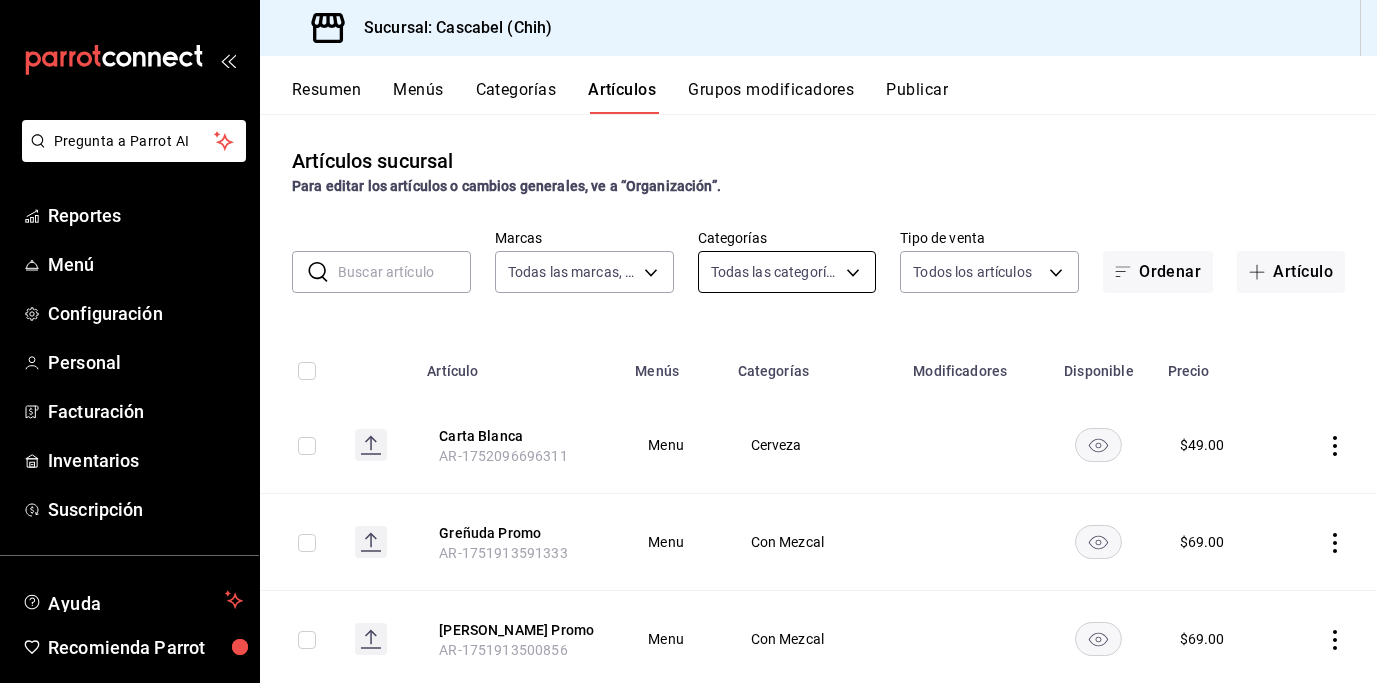 click on "Pregunta a Parrot AI Reportes   Menú   Configuración   Personal   Facturación   Inventarios   Suscripción   Ayuda Recomienda Parrot   [PERSON_NAME]   Sugerir nueva función   Sucursal: Cascabel (Chih) Resumen Menús Categorías Artículos Grupos modificadores Publicar Artículos sucursal Para editar los artículos o cambios generales, ve a “Organización”. ​ ​ Marcas Todas las marcas, Sin marca d94ba473-6c49-43a0-afbf-8fb67e665b6e Categorías Todas las categorías, Sin categoría Tipo de venta Todos los artículos ALL Ordenar Artículo Artículo Menús Categorías Modificadores Disponible Precio Carta Blanca AR-1752096696311 Menu Cerveza $ 49.00 Greñuda Promo AR-1751913591333 Menu Con Mezcal $ 69.00 [PERSON_NAME] Promo AR-1751913500856 Menu Con Mezcal $ 69.00 Paquete Tacos AR-1751472328716 $ 250.00 Greñuda AR-1751467634218 $ 69.00 [PERSON_NAME] AR-1751467615137 $ 69.00 Caguama Tecate AR-1751467491645 Menu Hora Cantinera $ 69.00 Caguama Carta Blanca AR-1751467280490 Menu Hora Cantinera $ 69.00 $ $" at bounding box center (688, 341) 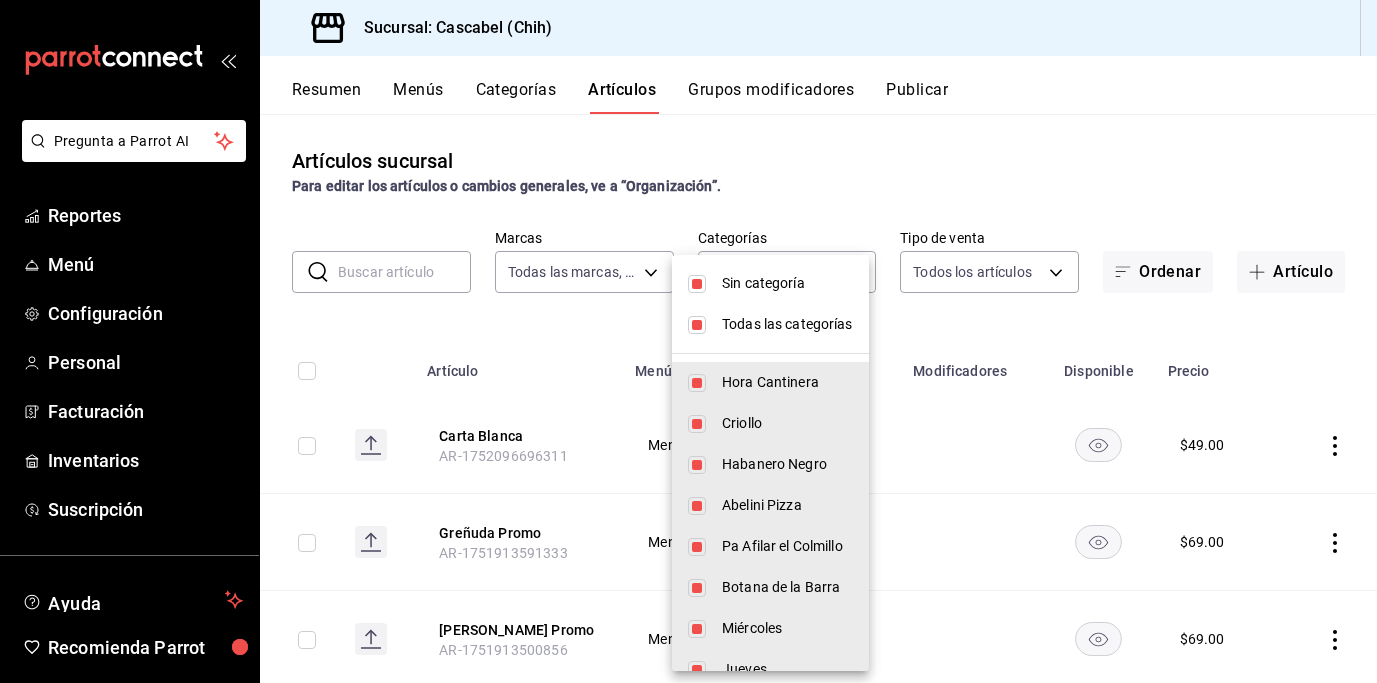 click at bounding box center (697, 284) 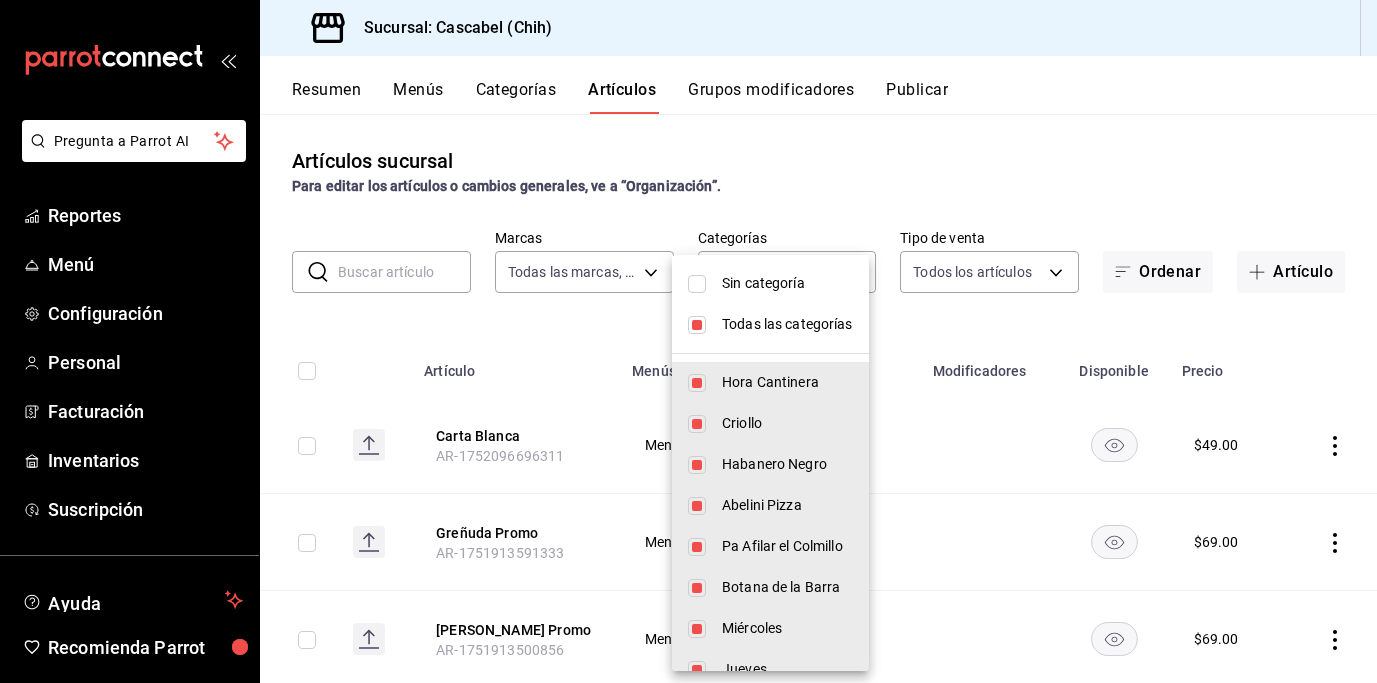 click on "Todas las categorías" at bounding box center (770, 324) 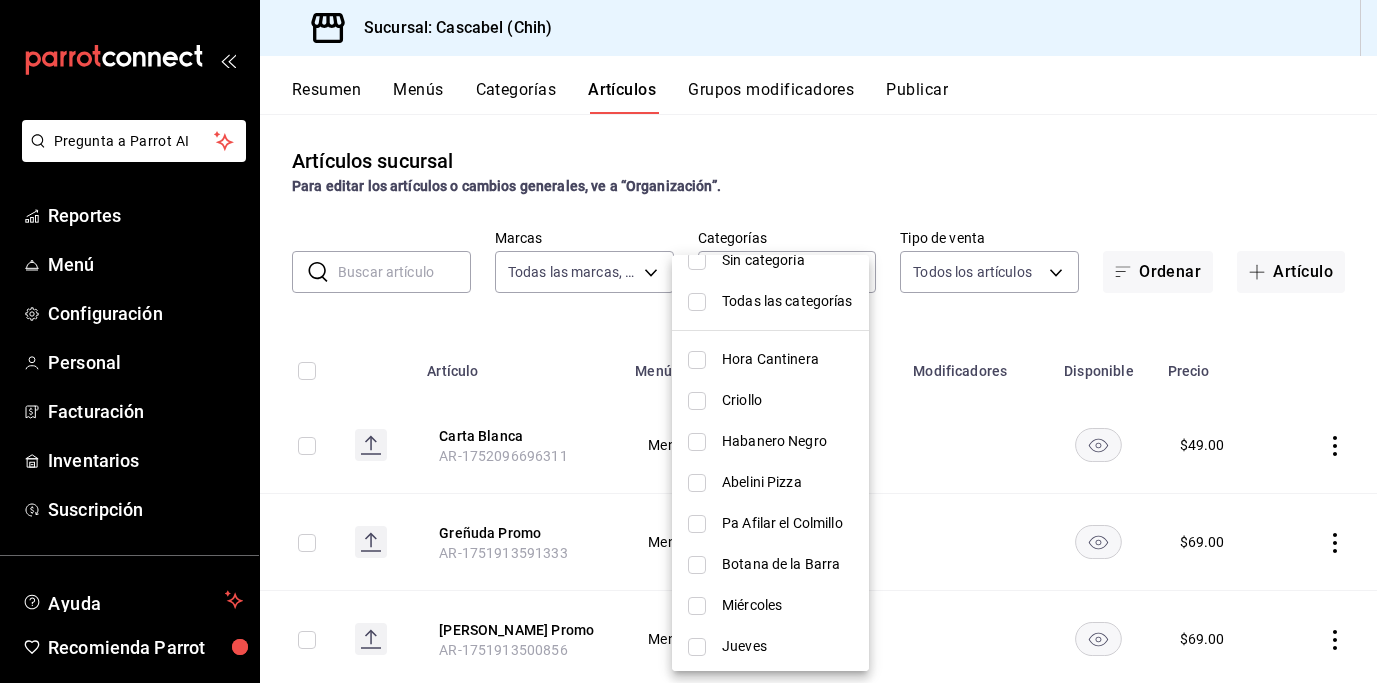 scroll, scrollTop: 354, scrollLeft: 0, axis: vertical 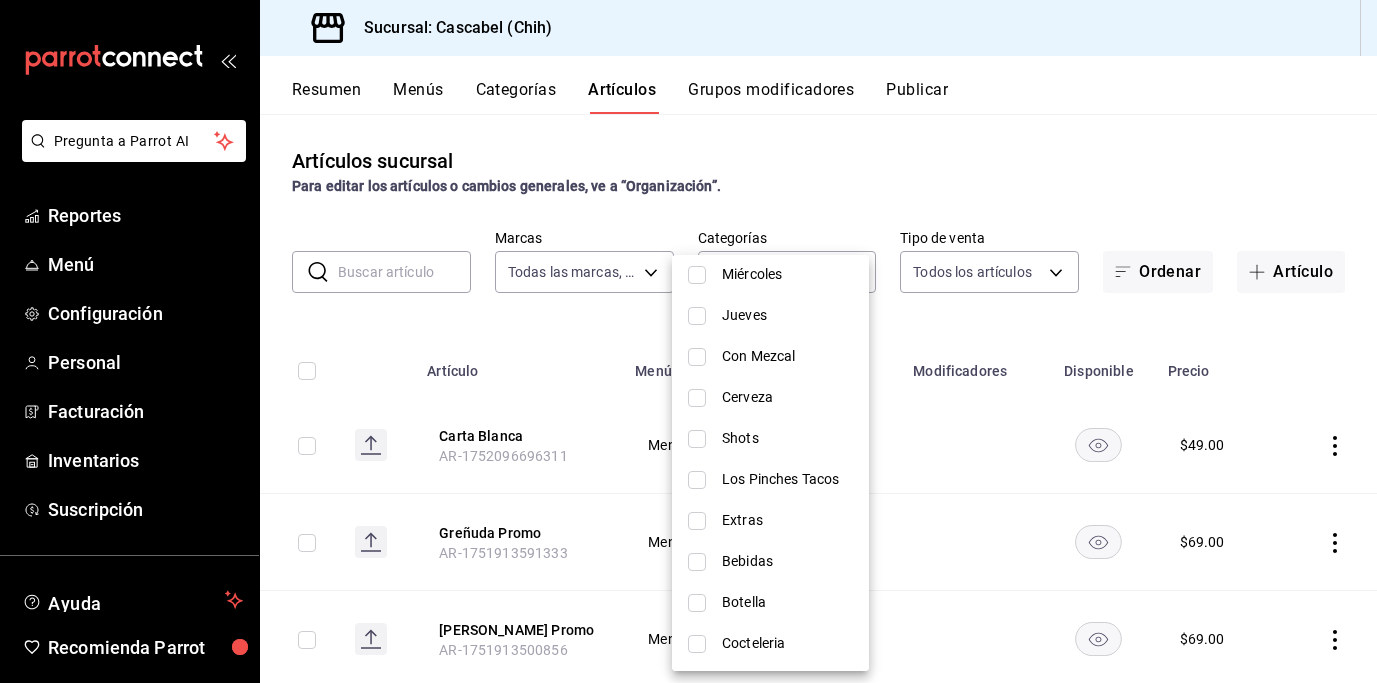 click at bounding box center [697, 603] 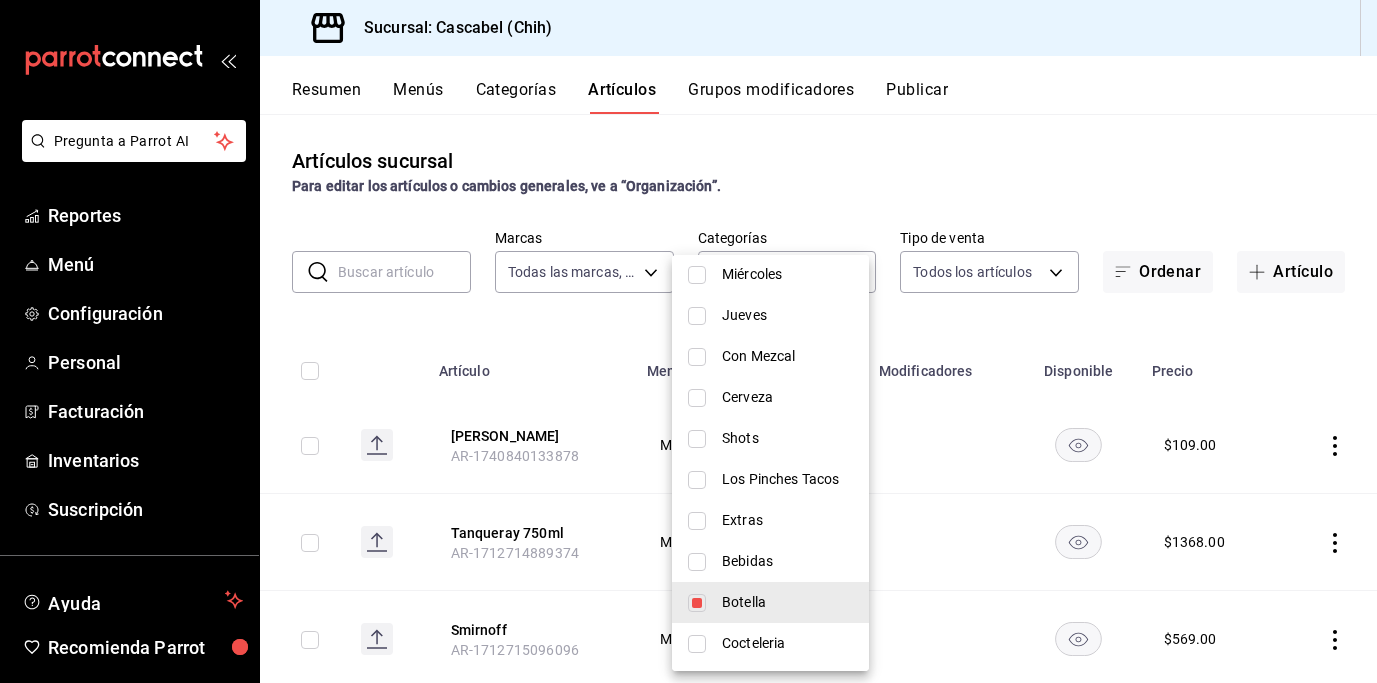 click at bounding box center (697, 644) 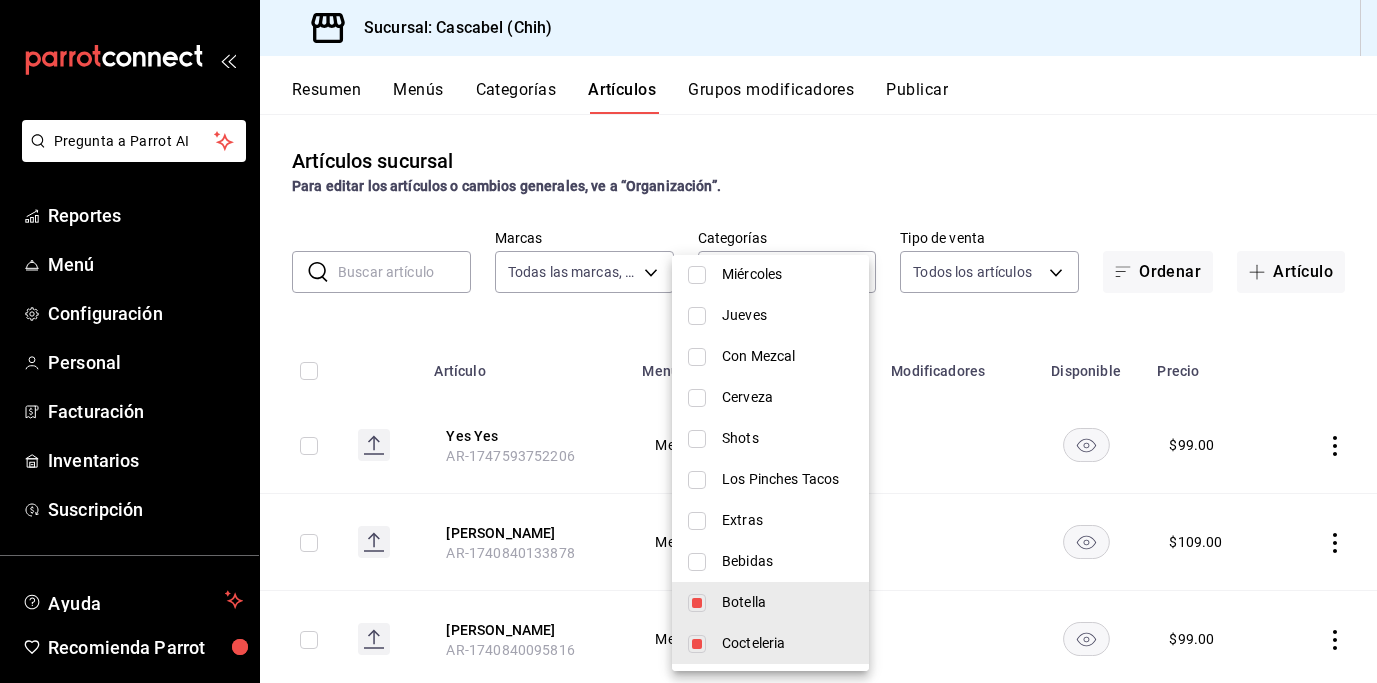 click at bounding box center (697, 439) 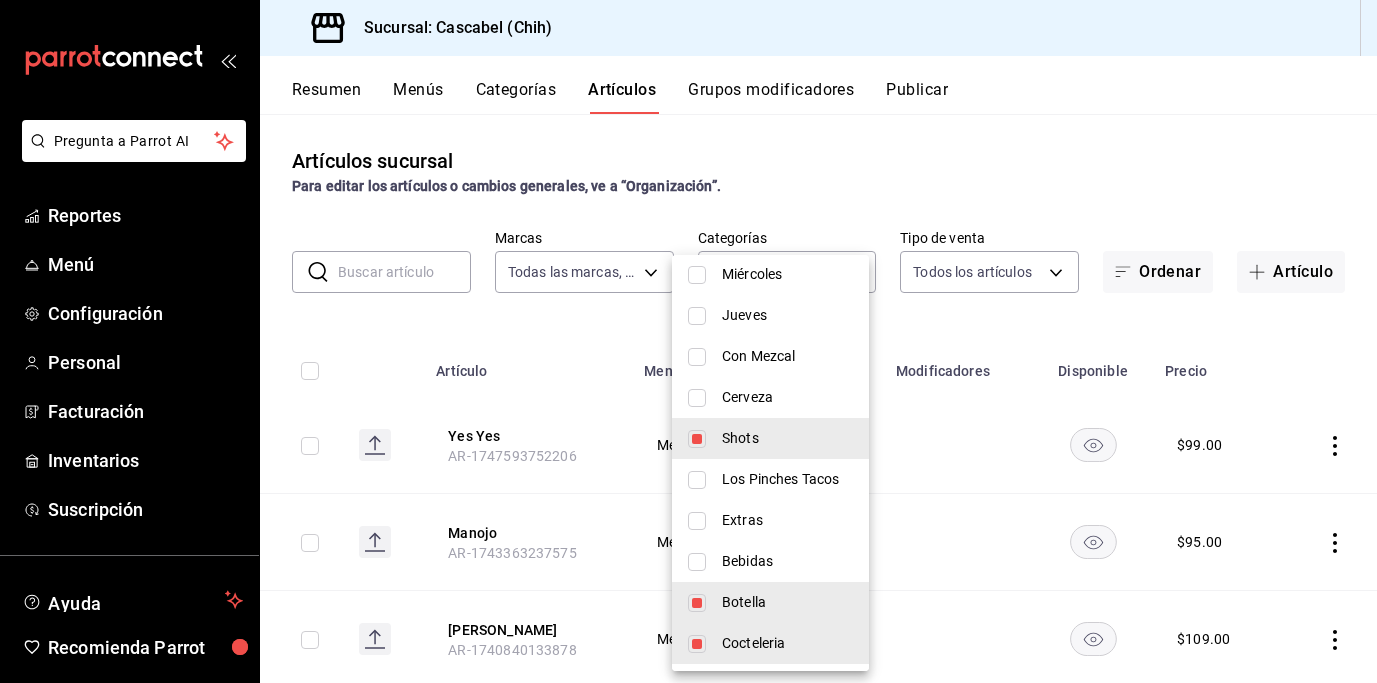 click at bounding box center (697, 357) 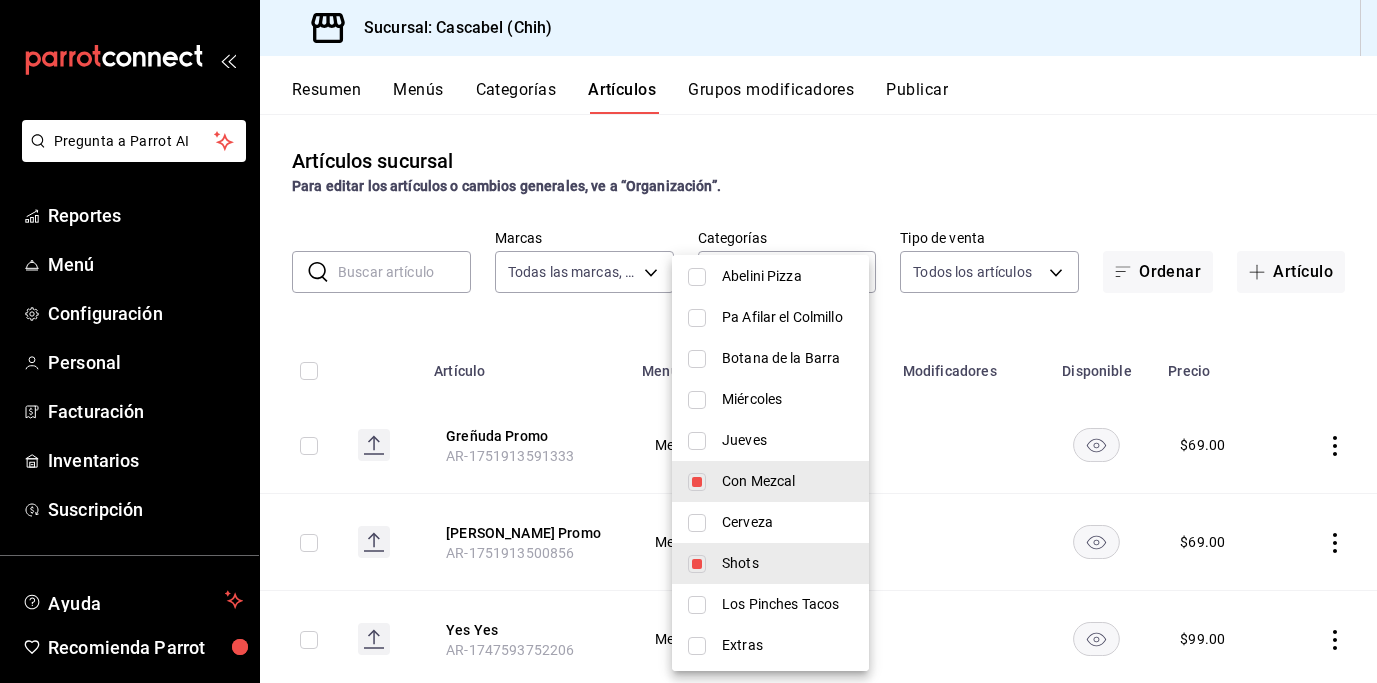 scroll, scrollTop: 229, scrollLeft: 0, axis: vertical 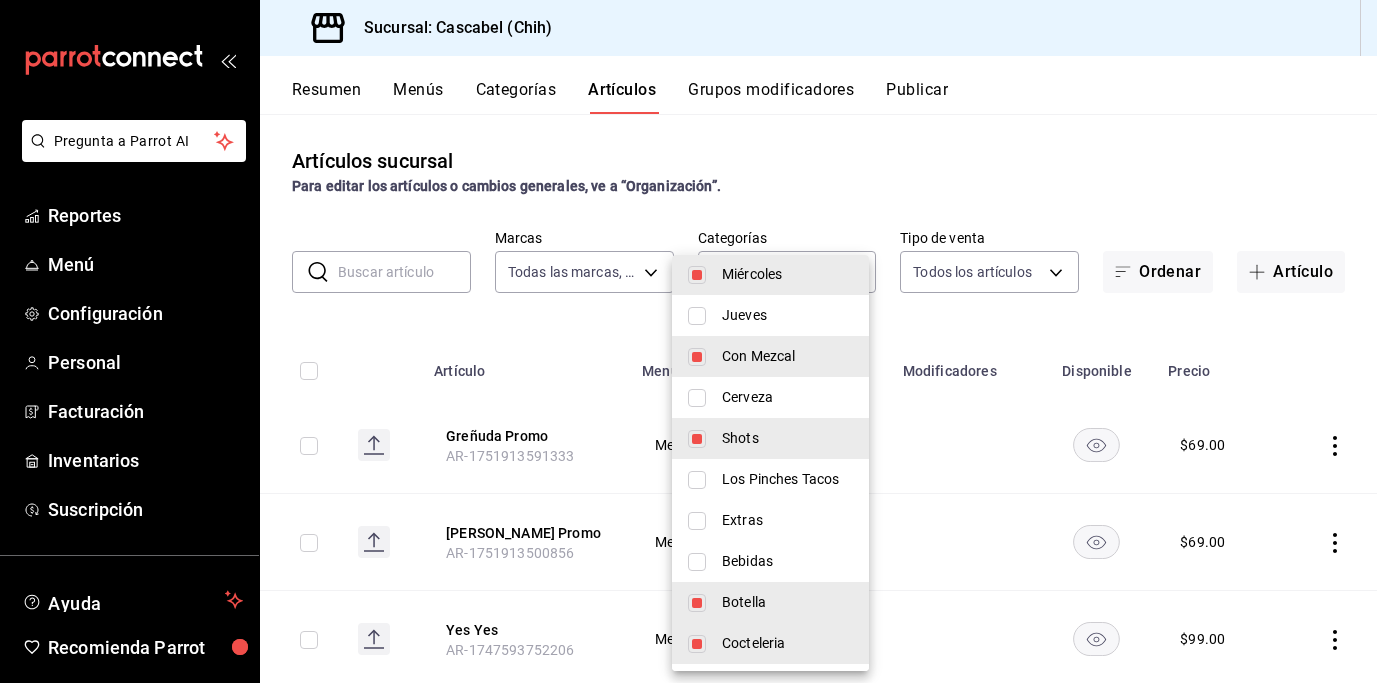 click at bounding box center [688, 341] 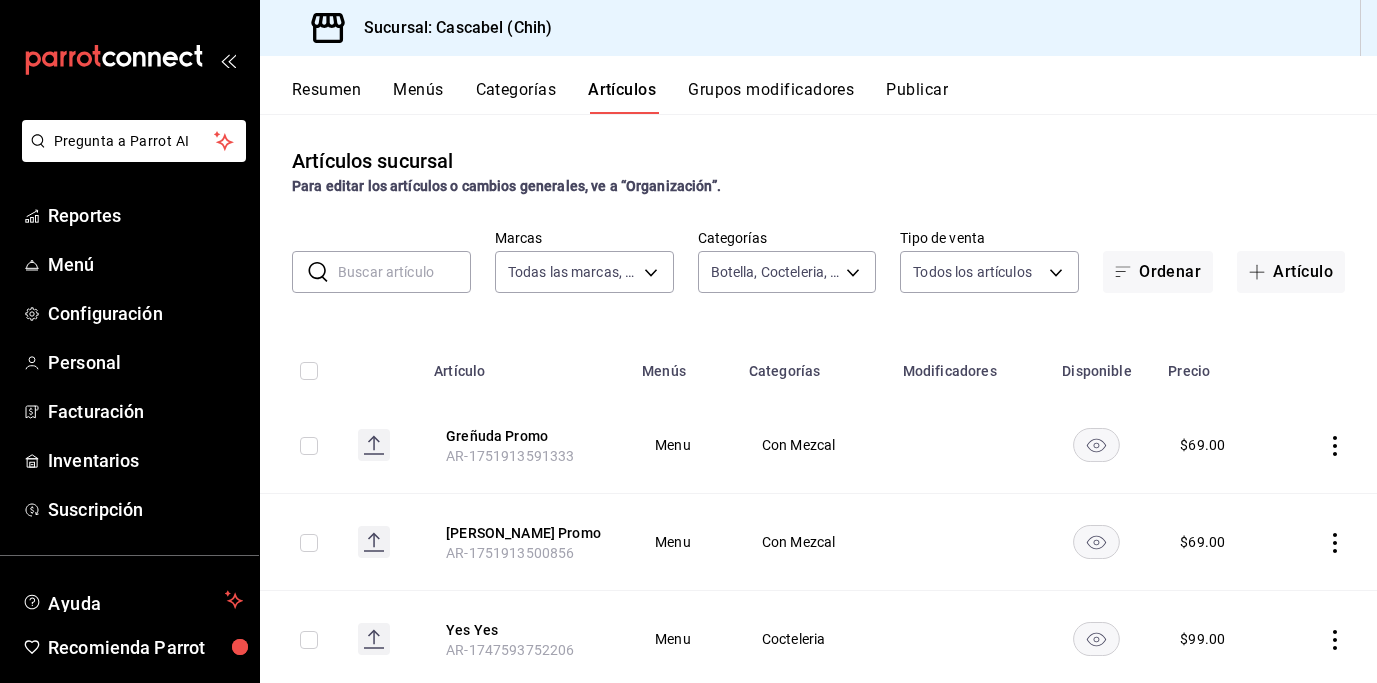 click at bounding box center [309, 371] 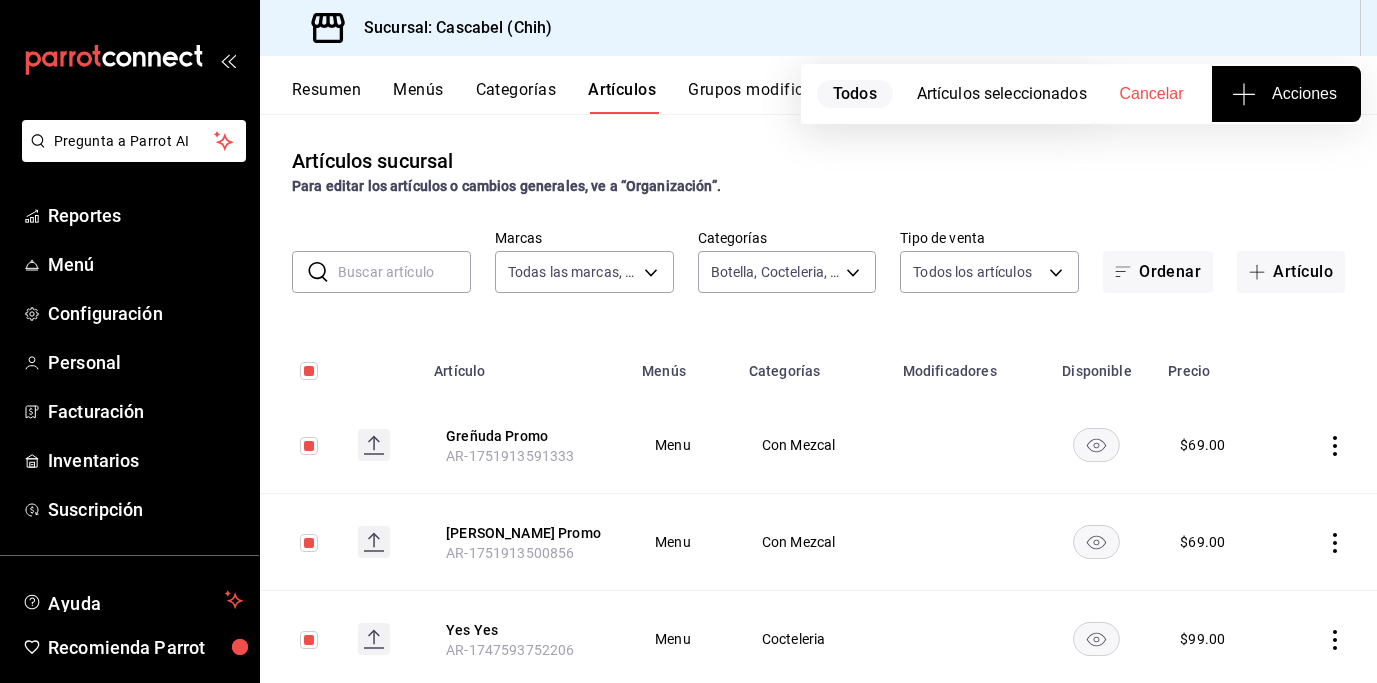 click on "Acciones" at bounding box center [1286, 94] 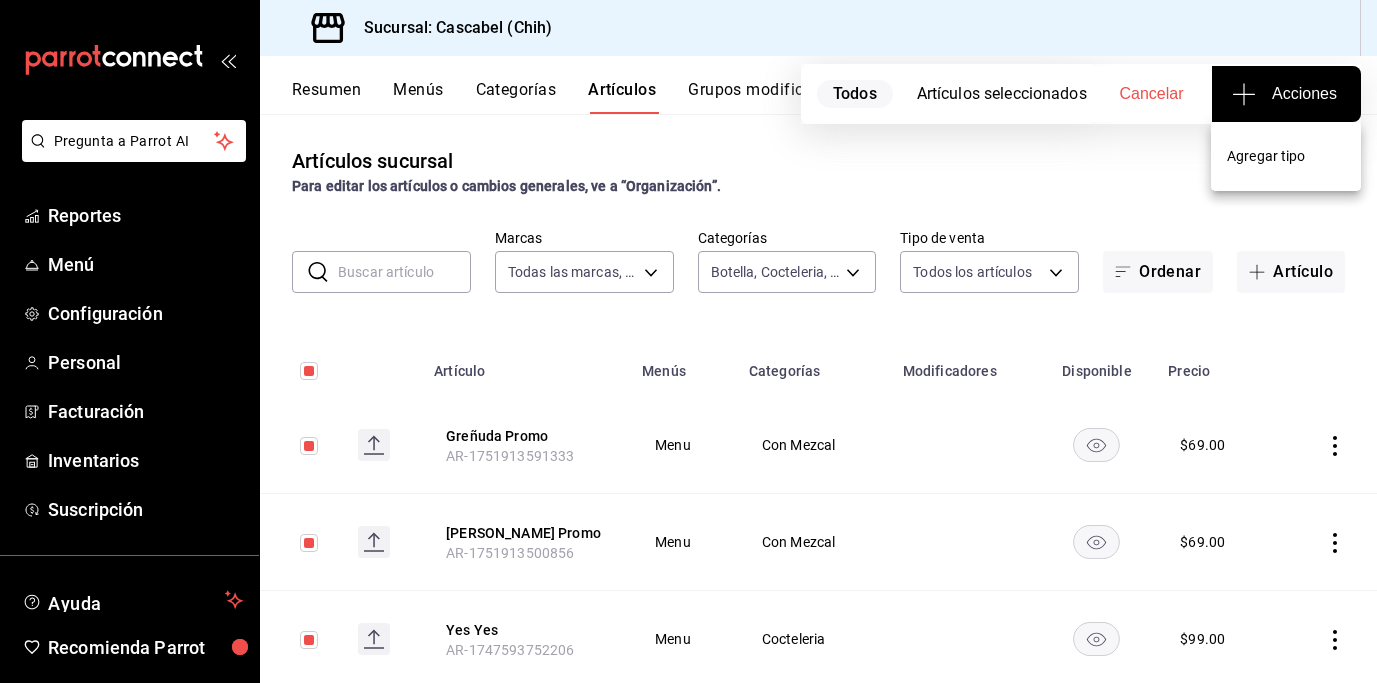 click on "Agregar tipo" at bounding box center (1286, 156) 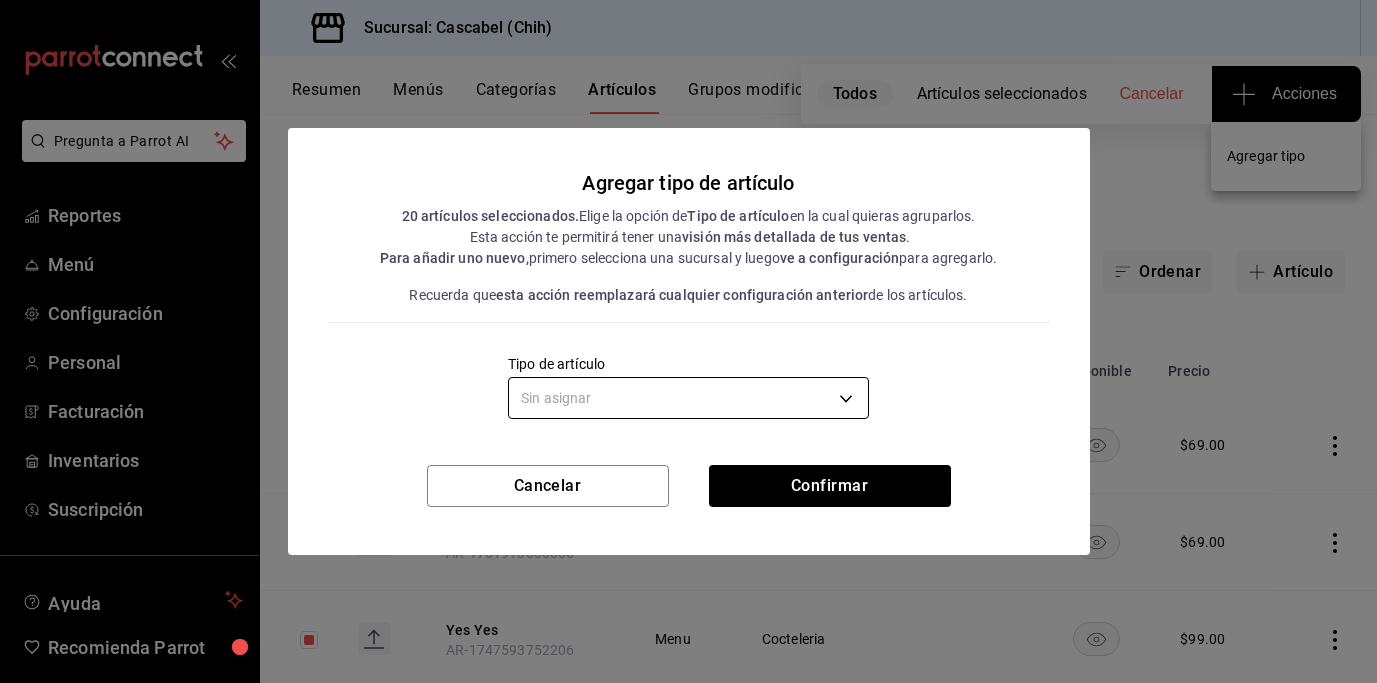 click on "Pregunta a Parrot AI Reportes   Menú   Configuración   Personal   Facturación   Inventarios   Suscripción   Ayuda Recomienda Parrot   [PERSON_NAME]   Sugerir nueva función   Sucursal: Cascabel (Chih) Resumen Menús Categorías Artículos Grupos modificadores Publicar Todos Artículos seleccionados Cancelar Acciones Artículos sucursal Para editar los artículos o cambios generales, ve a “Organización”. ​ ​ Marcas Todas las marcas, Sin marca d94ba473-6c49-43a0-afbf-8fb67e665b6e Categorías Botella, Cocteleria, Shots, Con Mezcal, [DATE] 53d9e587-6f85-4413-8bf2-a7ae7074f378,8fd156c3-6019-4760-8787-da511bb0ca3a,a112fc67-7b76-41f1-81b4-9abed68e63e1,a268b513-d2df-40cc-9229-86cd69d593d9,79b171f2-31ae-4e97-9077-0faffa1ae0fa Tipo de venta Todos los artículos ALL Ordenar Artículo Artículo Menús Categorías Modificadores Disponible Precio Greñuda Promo AR-1751913591333 Menu Con Mezcal $ 69.00 [PERSON_NAME] Promo AR-1751913500856 Menu Con Mezcal $ 69.00 Yes Yes AR-1747593752206 Menu Cocteleria $ $" at bounding box center (688, 341) 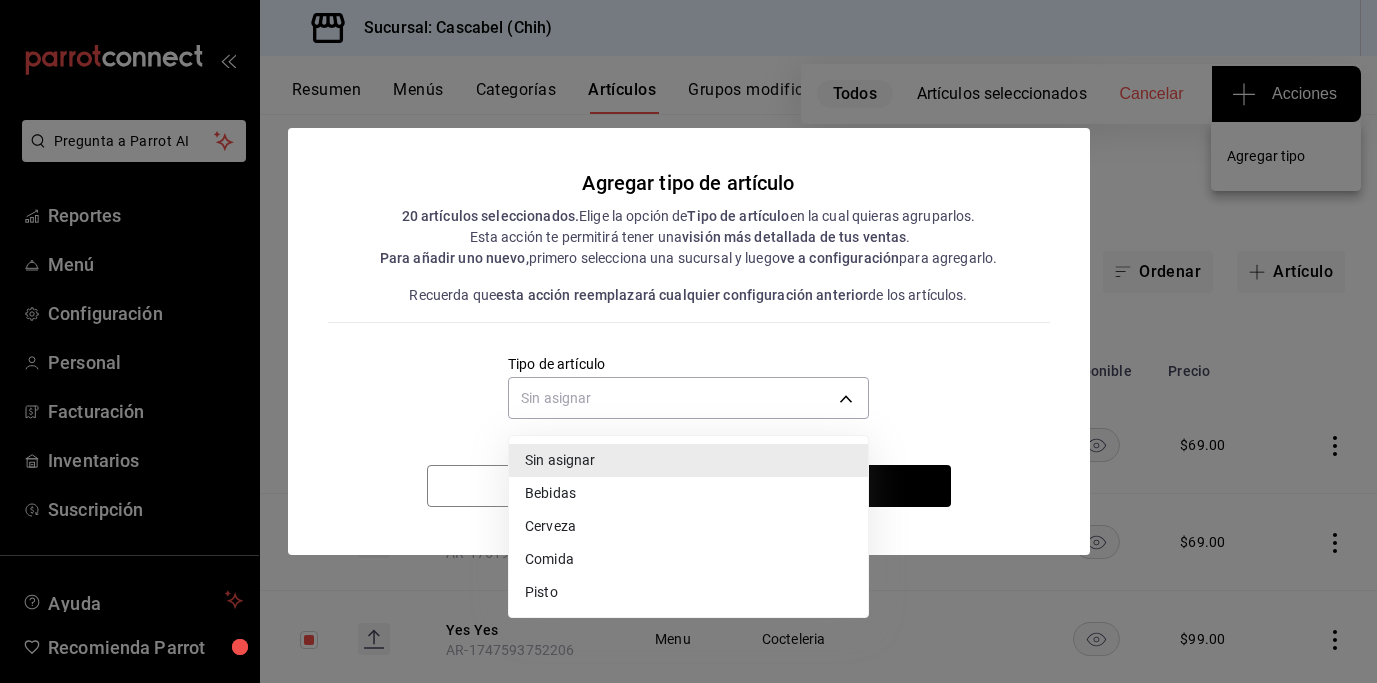 click on "Pisto" at bounding box center (688, 592) 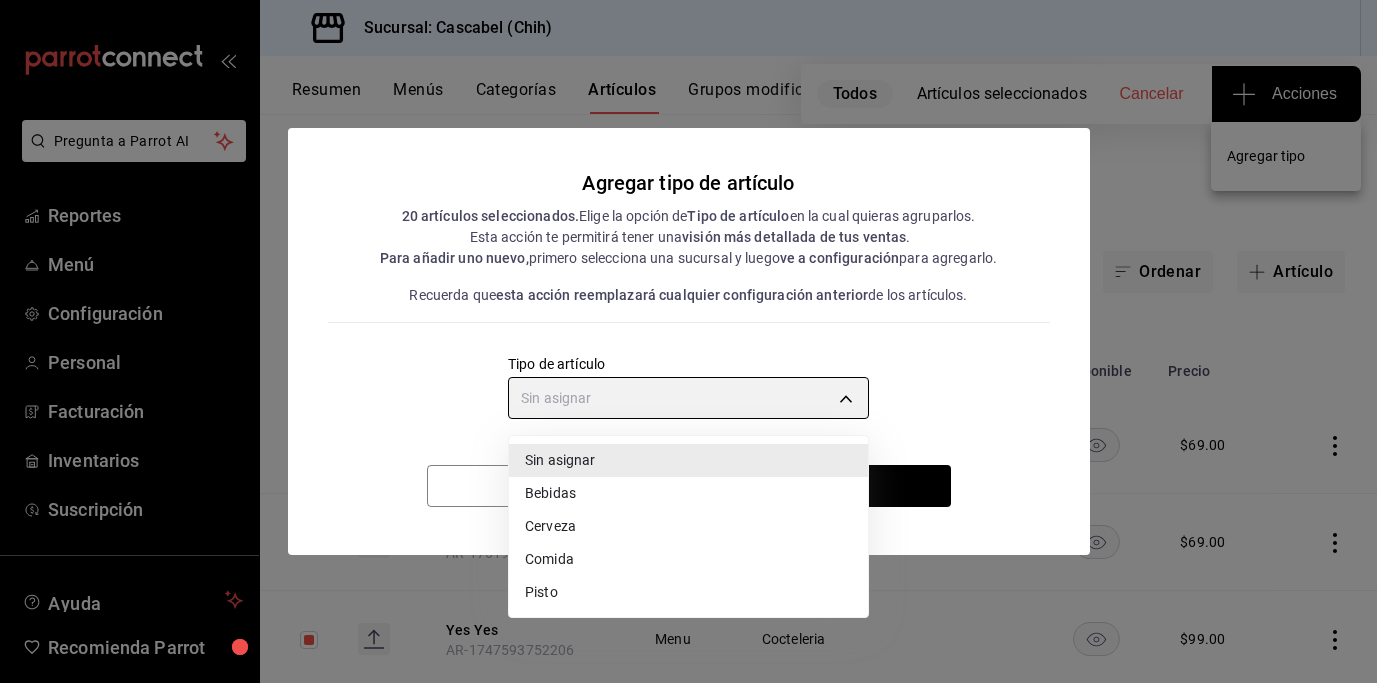 type on "7dc4d69e-d9f7-44a0-8730-23ae3472ad9b" 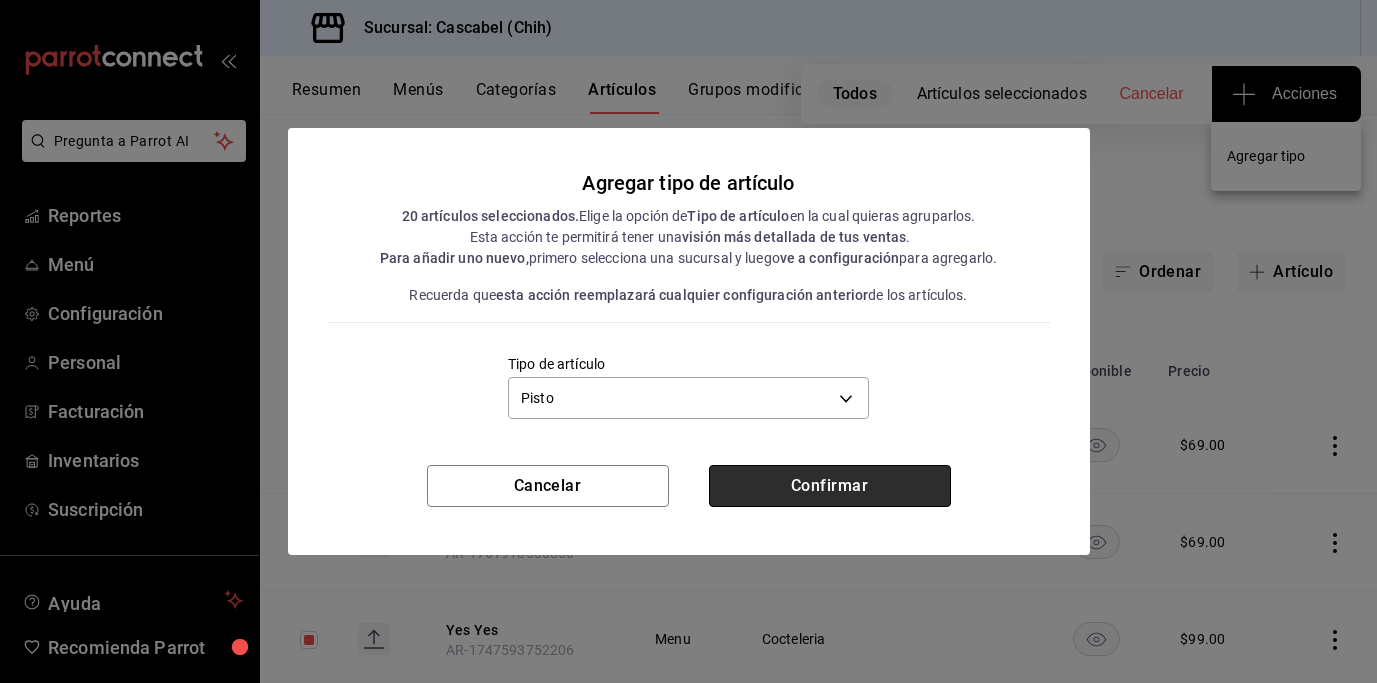 click on "Confirmar" at bounding box center [830, 486] 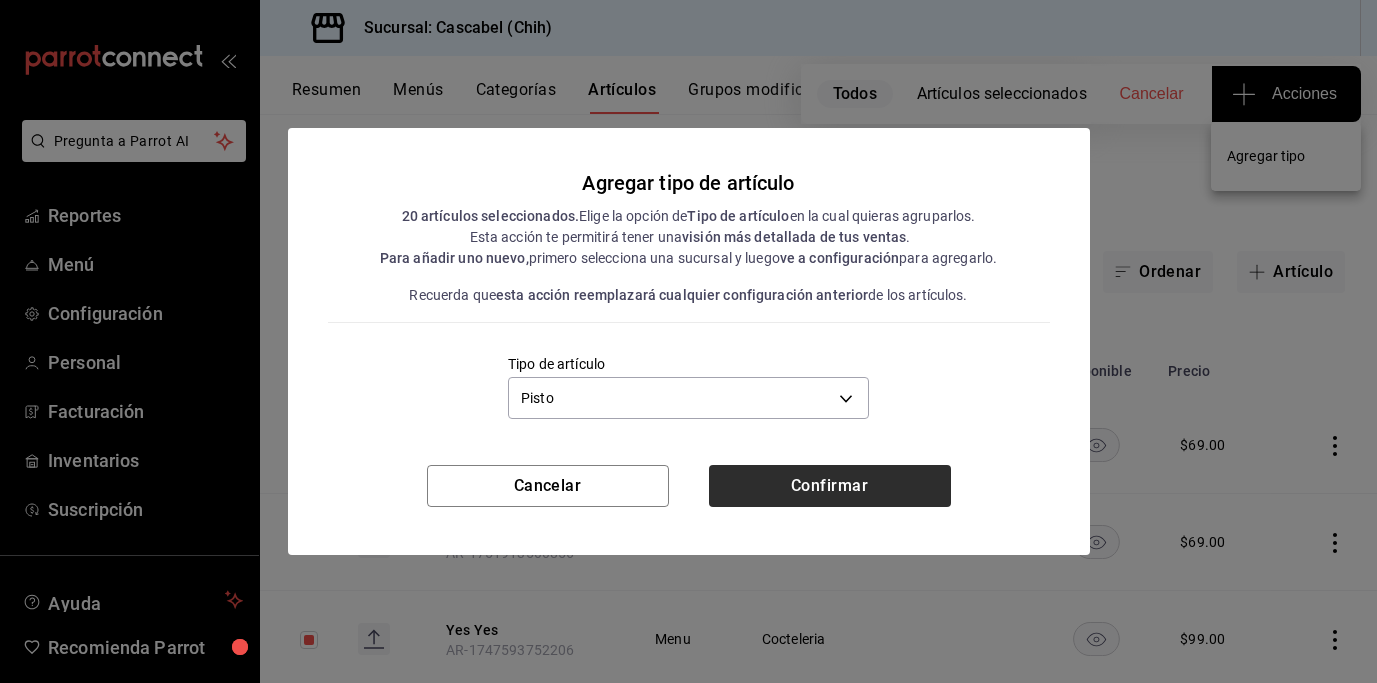 type 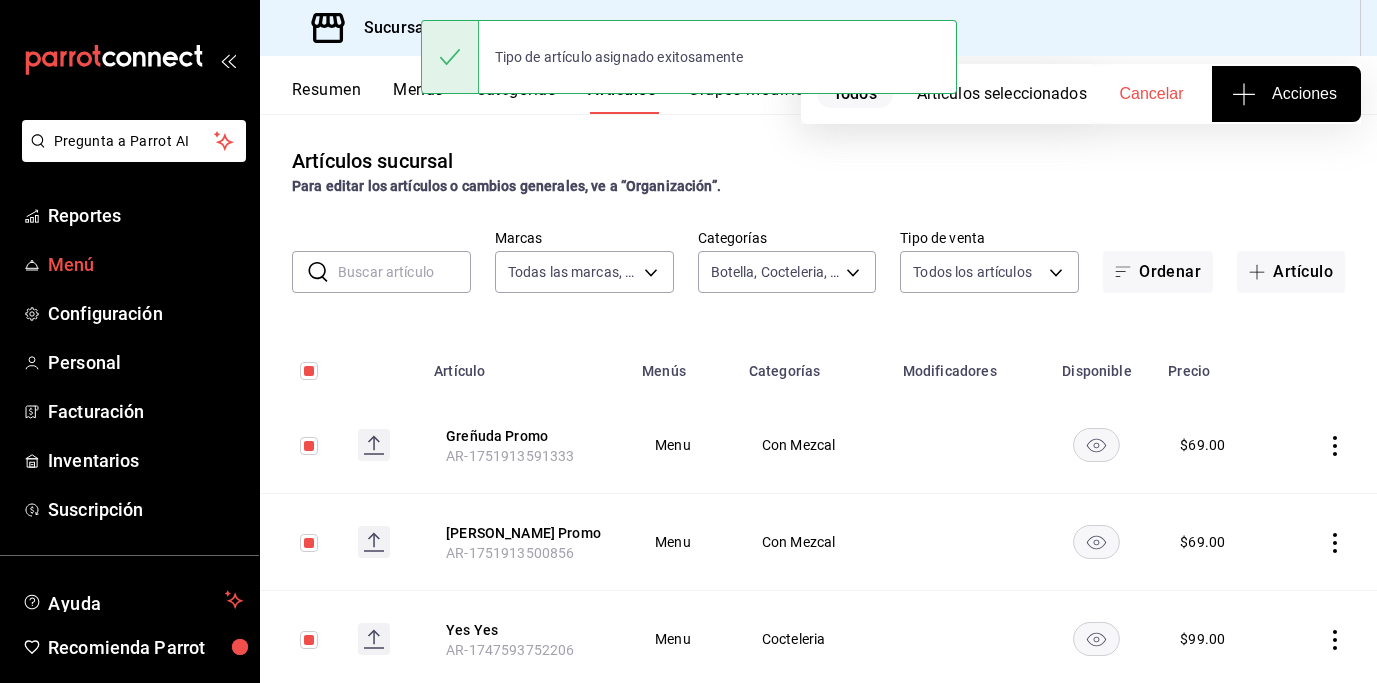 click on "Menú" at bounding box center [145, 264] 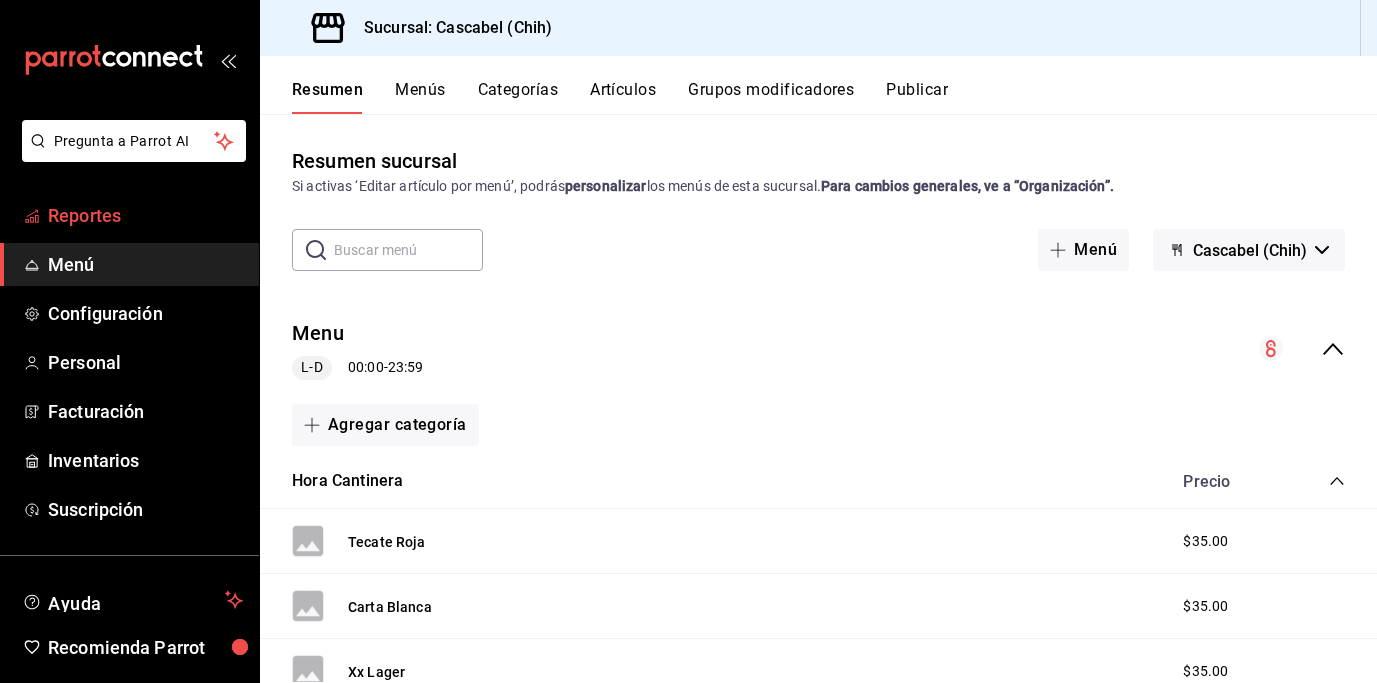 click on "Reportes" at bounding box center [145, 215] 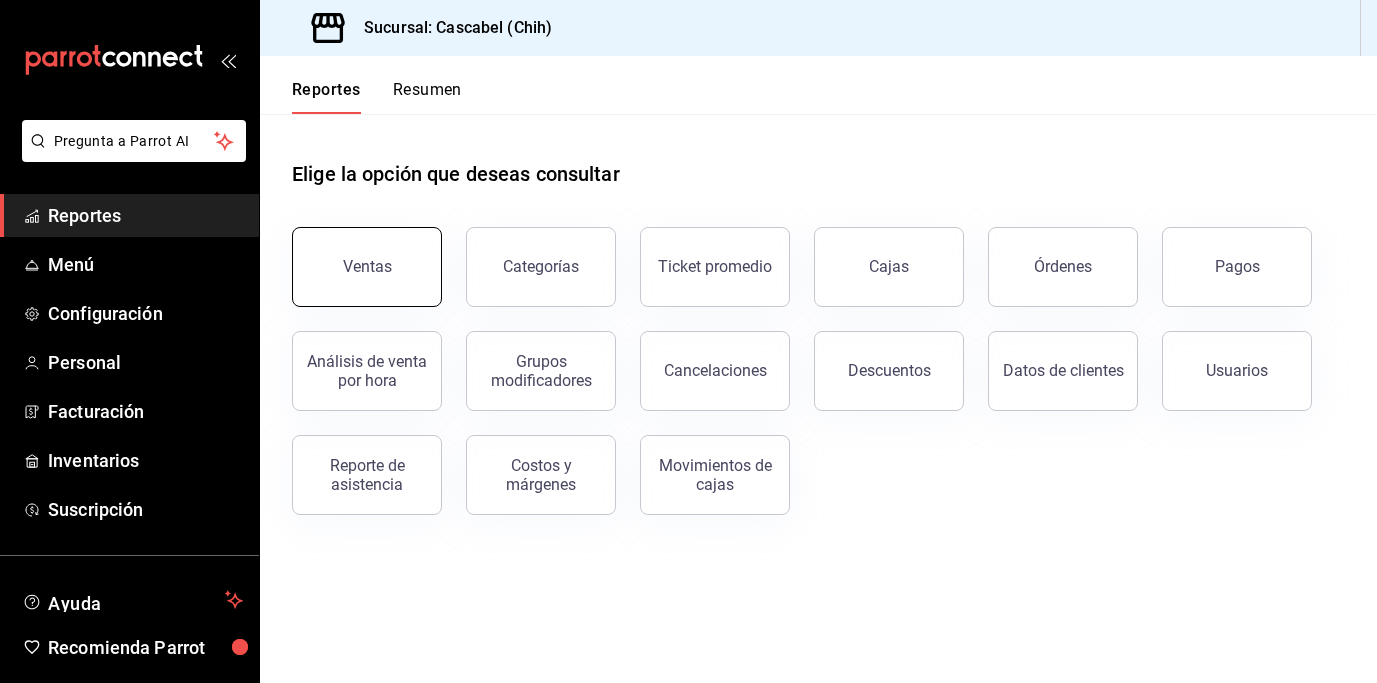 click on "Ventas" at bounding box center (367, 266) 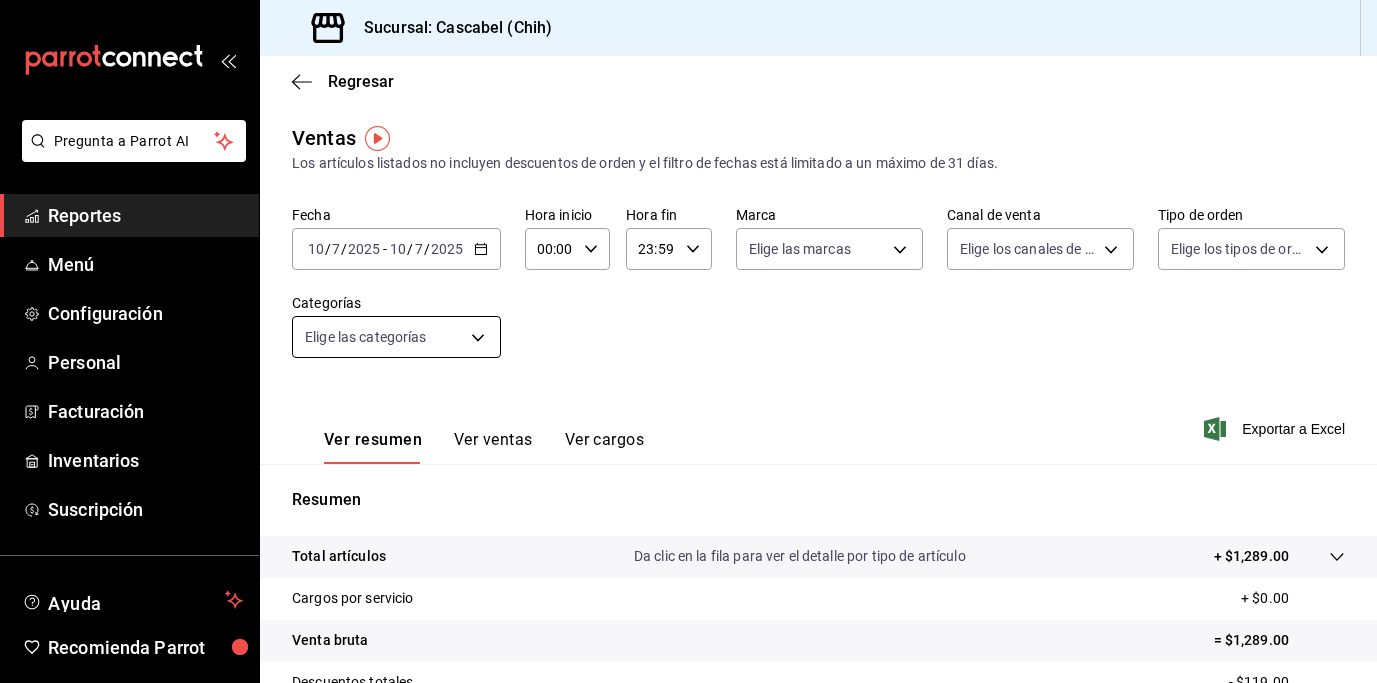 click on "Pregunta a Parrot AI Reportes   Menú   Configuración   Personal   Facturación   Inventarios   Suscripción   Ayuda Recomienda Parrot   [PERSON_NAME]   Sugerir nueva función   Sucursal: Cascabel (Chih) Regresar Ventas Los artículos listados no incluyen descuentos de orden y el filtro de fechas está limitado a un máximo de 31 días. Fecha [DATE] [DATE] - [DATE] [DATE] Hora inicio 00:00 Hora inicio Hora fin 23:59 Hora fin Marca Elige las marcas Canal de venta Elige los canales de venta Tipo de orden Elige los tipos de orden Categorías Elige las categorías Ver resumen Ver ventas Ver cargos Exportar a Excel Resumen Total artículos Da clic en la fila para ver el detalle por tipo de artículo + $1,289.00 Cargos por servicio + $0.00 Venta bruta = $1,289.00 Descuentos totales - $119.00 Certificados de regalo - $0.00 Venta total = $1,170.00 Impuestos - $86.67 Venta neta = $1,083.33 GANA 1 MES GRATIS EN TU SUSCRIPCIÓN AQUÍ Ver video tutorial Ir a video Pregunta a Parrot AI Reportes" at bounding box center [688, 341] 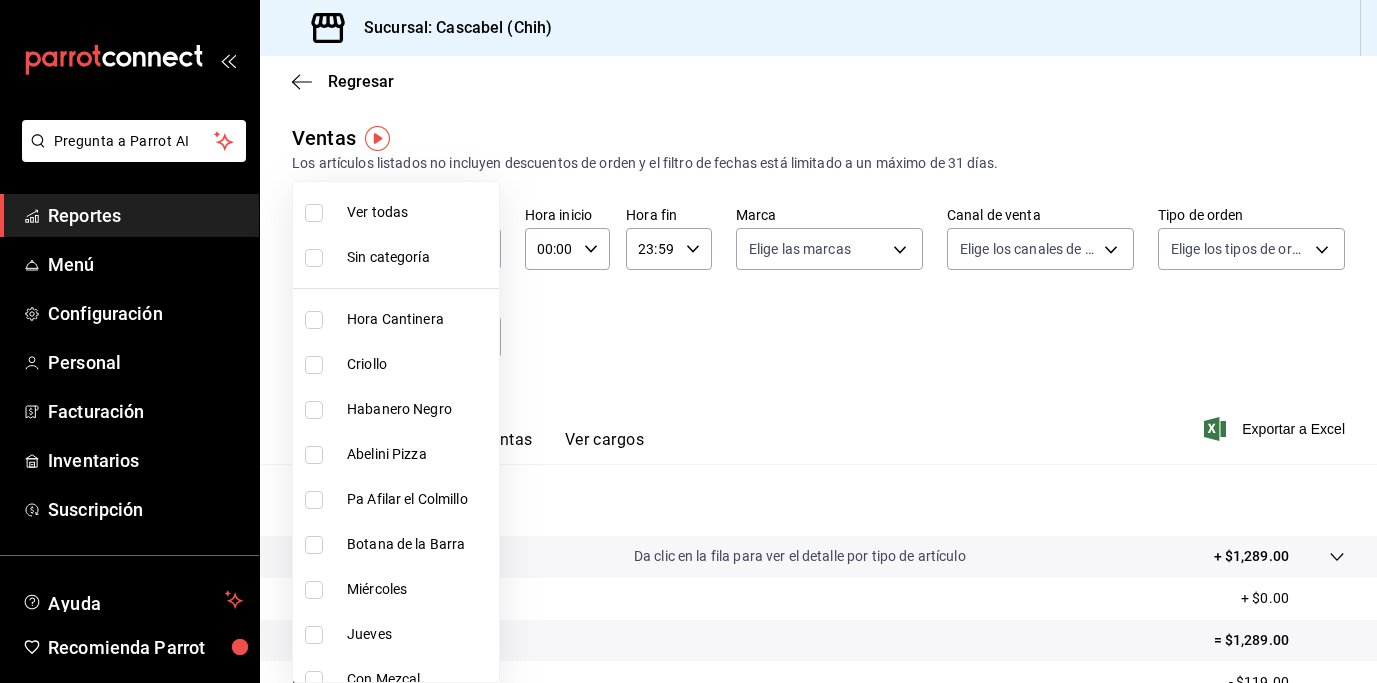 click at bounding box center (688, 341) 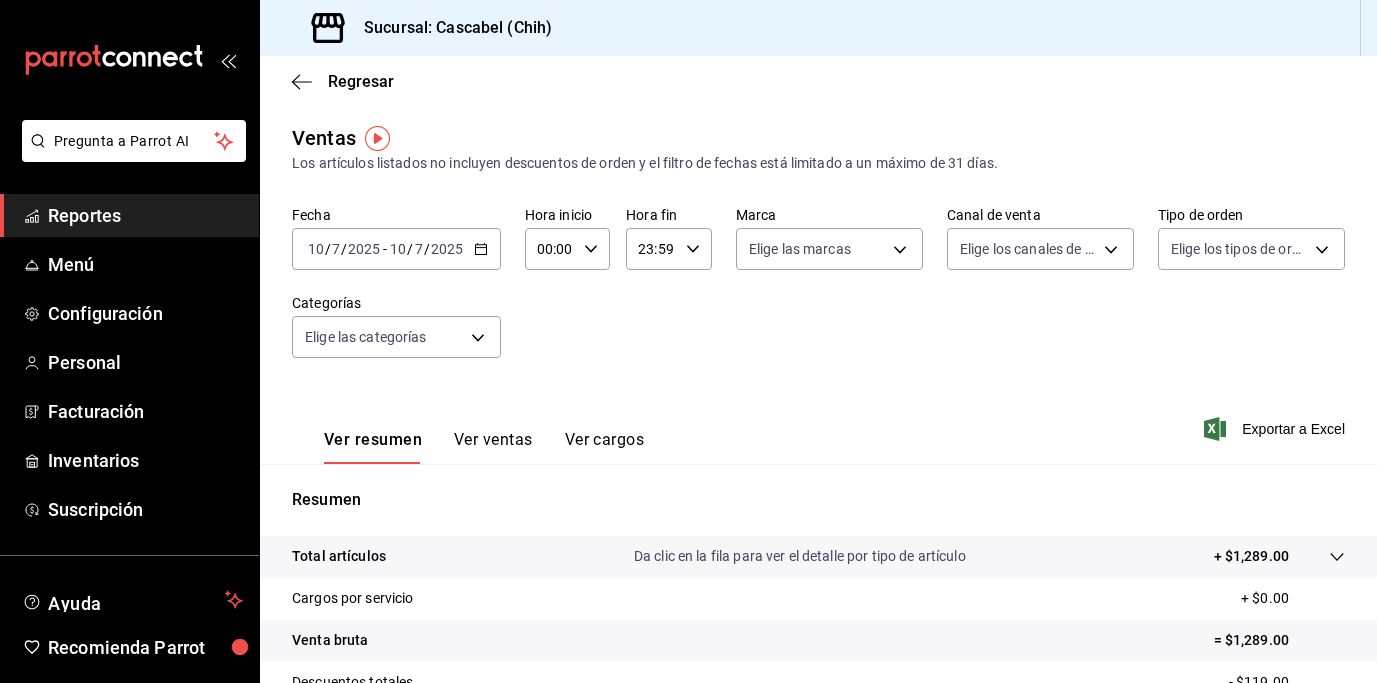 click 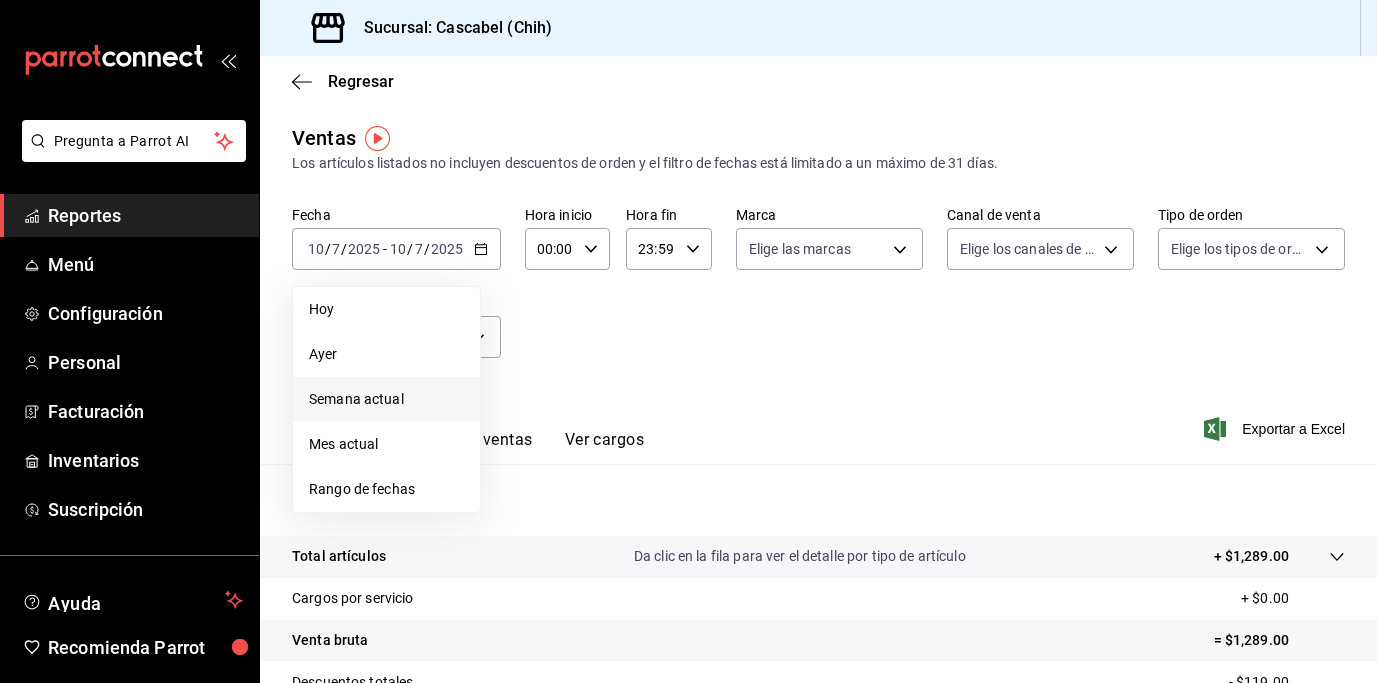 click on "Semana actual" at bounding box center [386, 399] 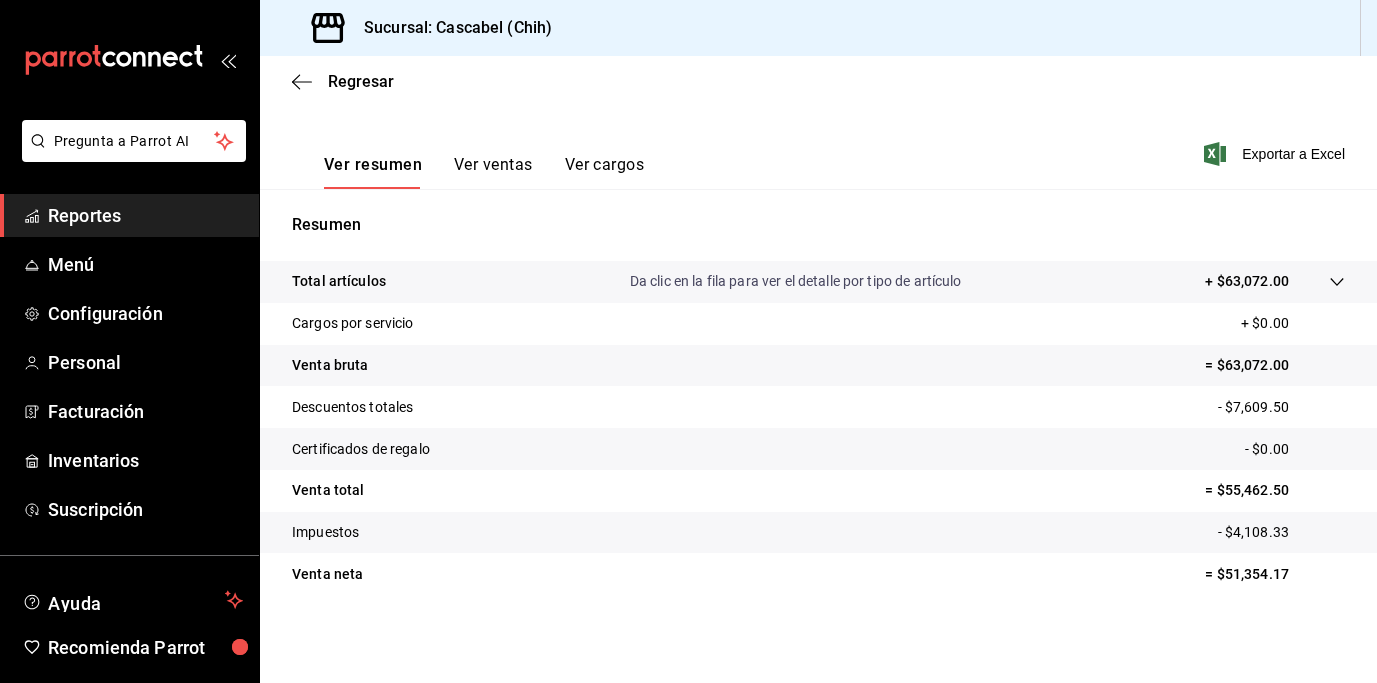 scroll, scrollTop: 0, scrollLeft: 0, axis: both 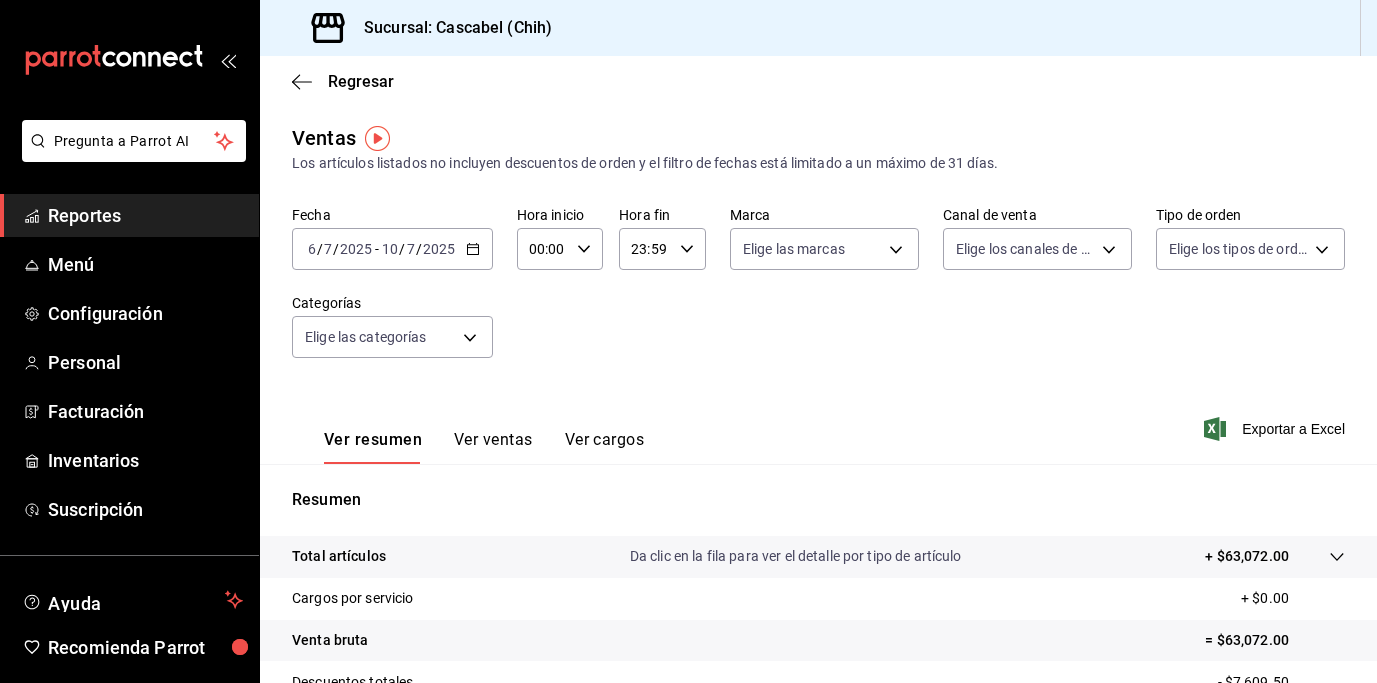 click on "Ver ventas" at bounding box center (493, 447) 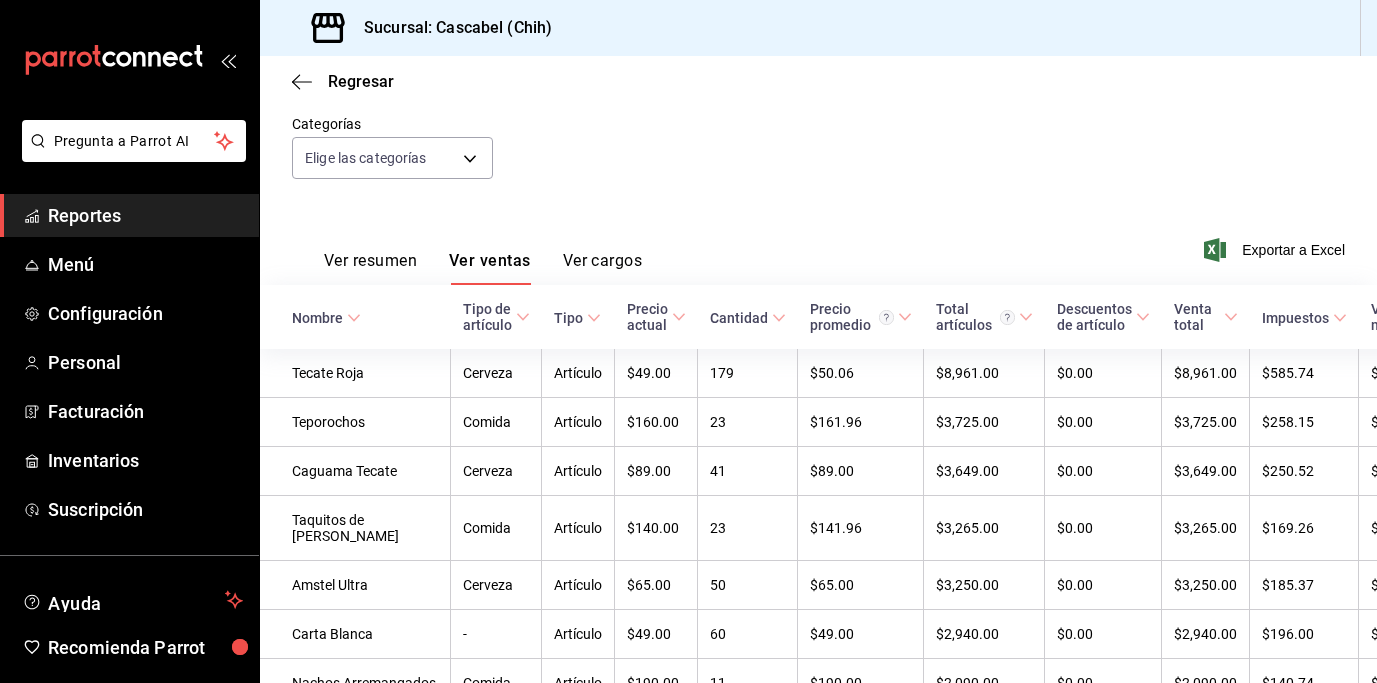 scroll, scrollTop: 243, scrollLeft: 0, axis: vertical 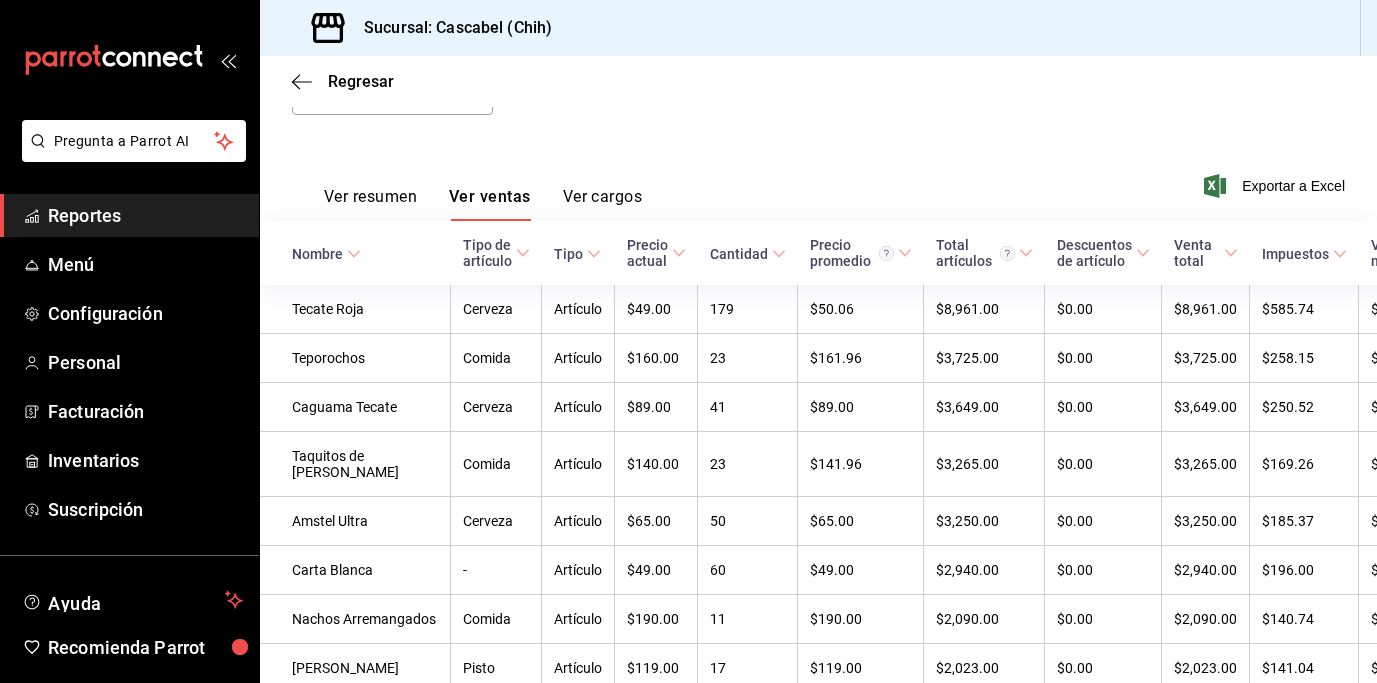 click 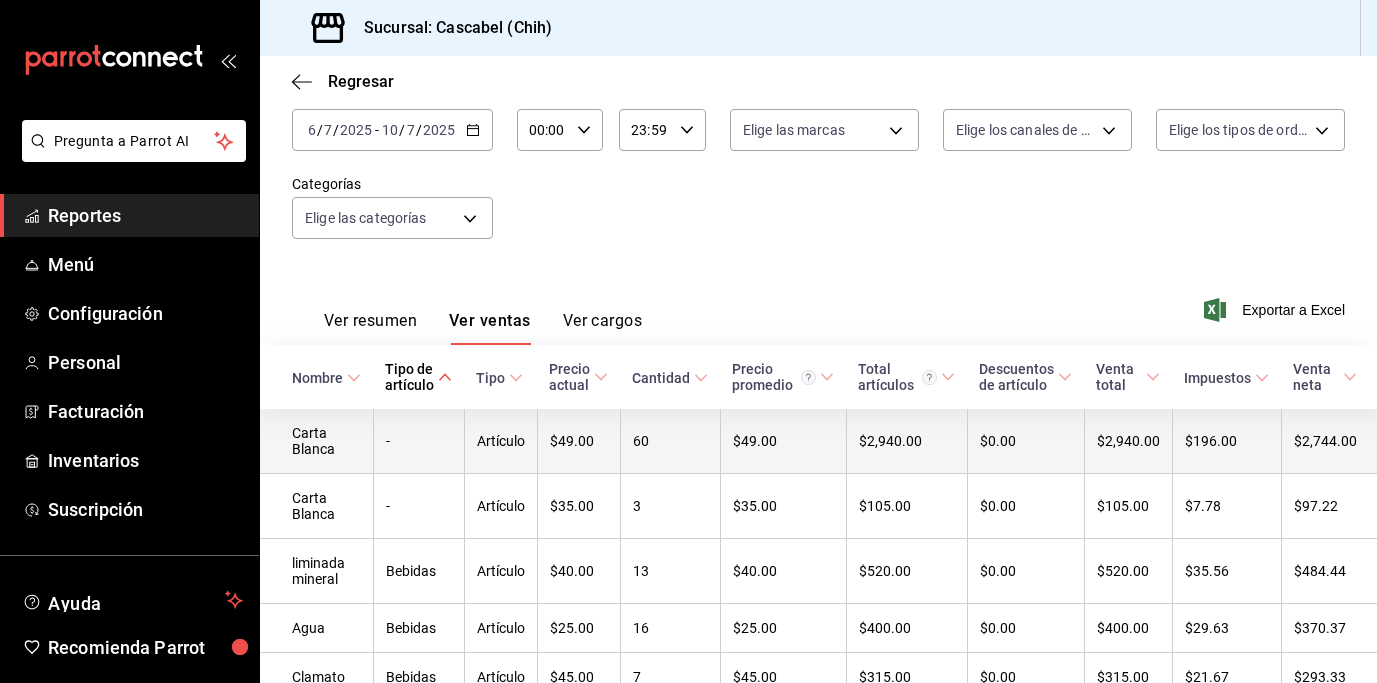 scroll, scrollTop: 124, scrollLeft: 0, axis: vertical 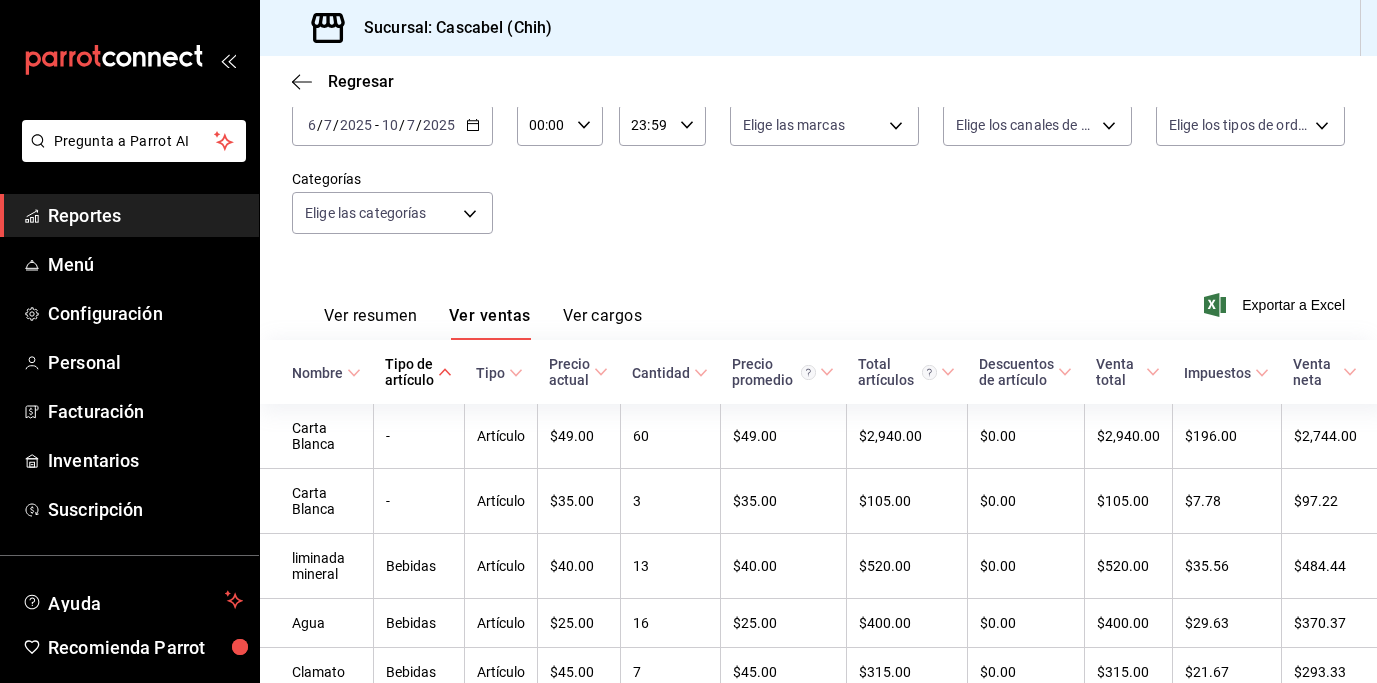 click 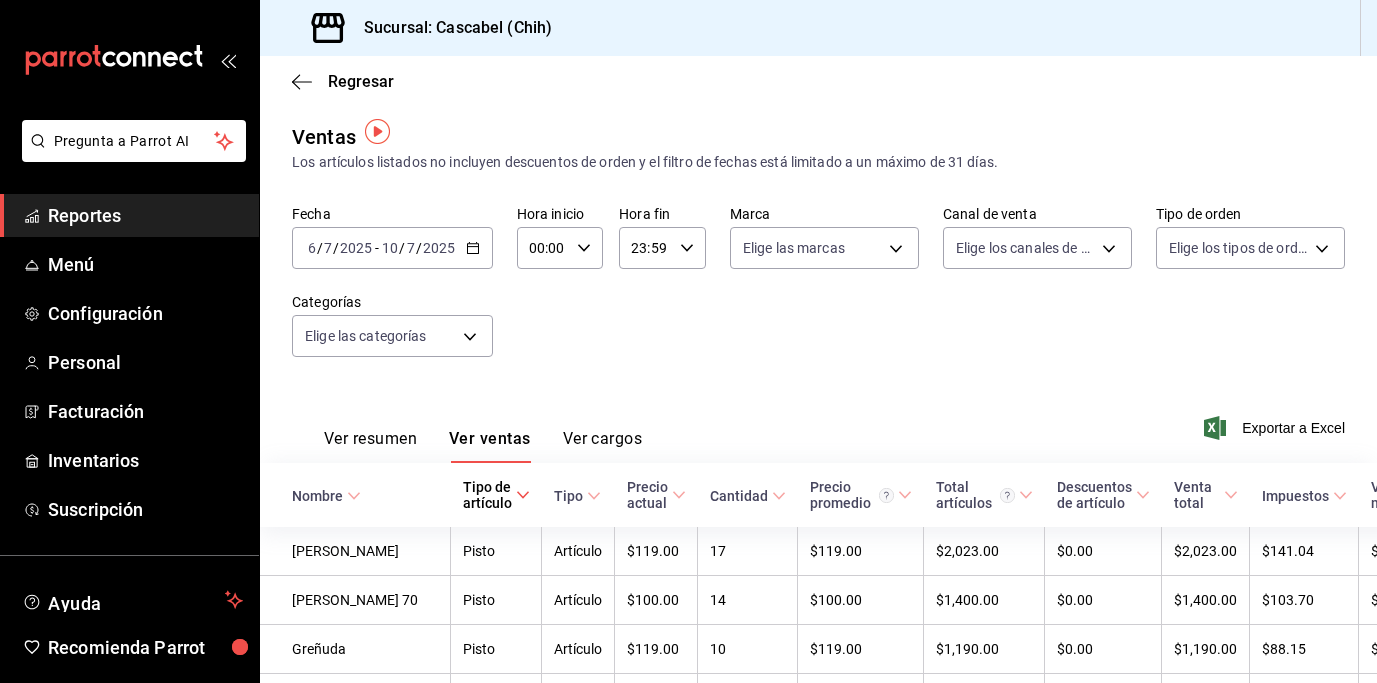 scroll, scrollTop: 0, scrollLeft: 0, axis: both 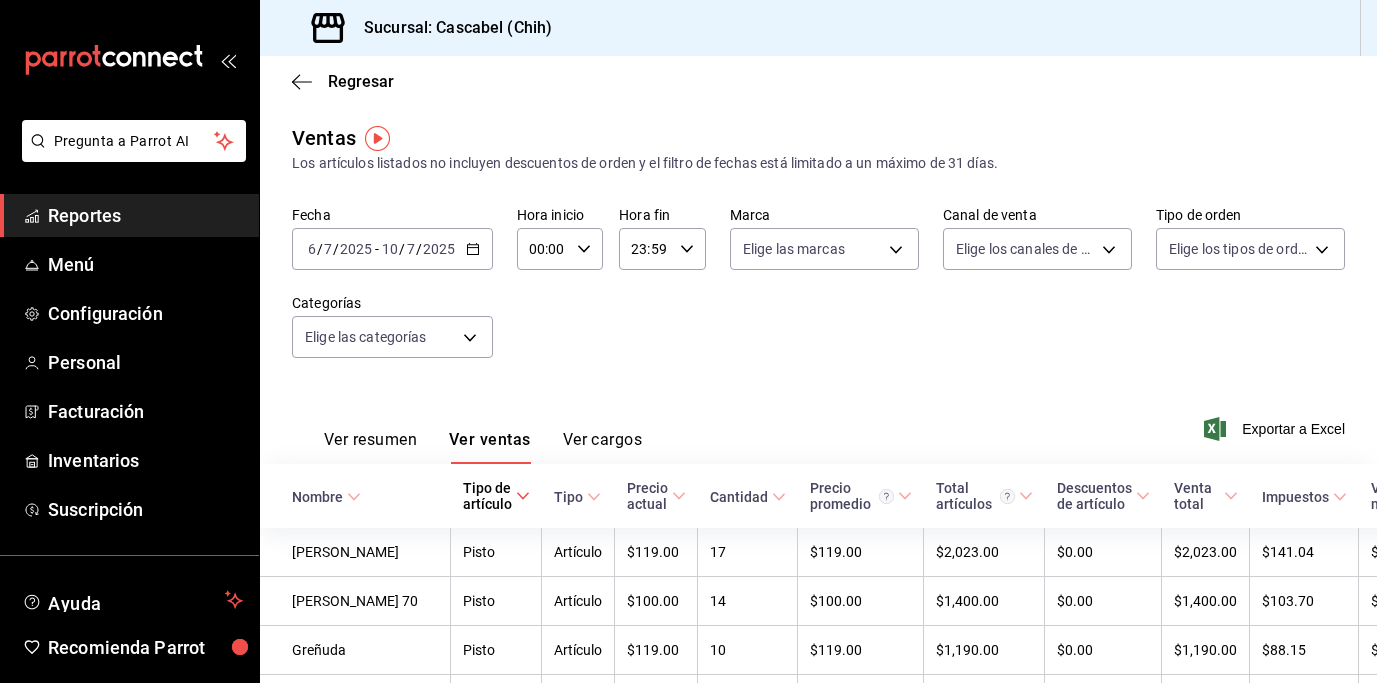 click 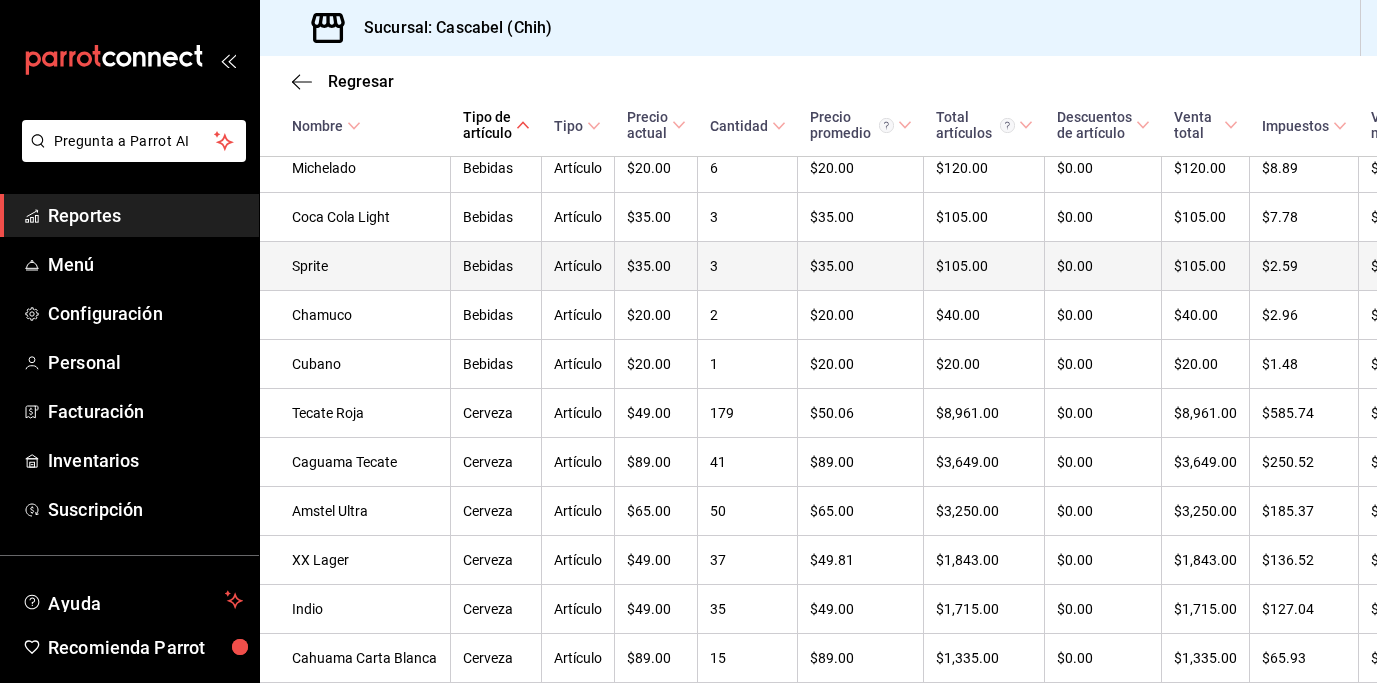 scroll, scrollTop: 0, scrollLeft: 0, axis: both 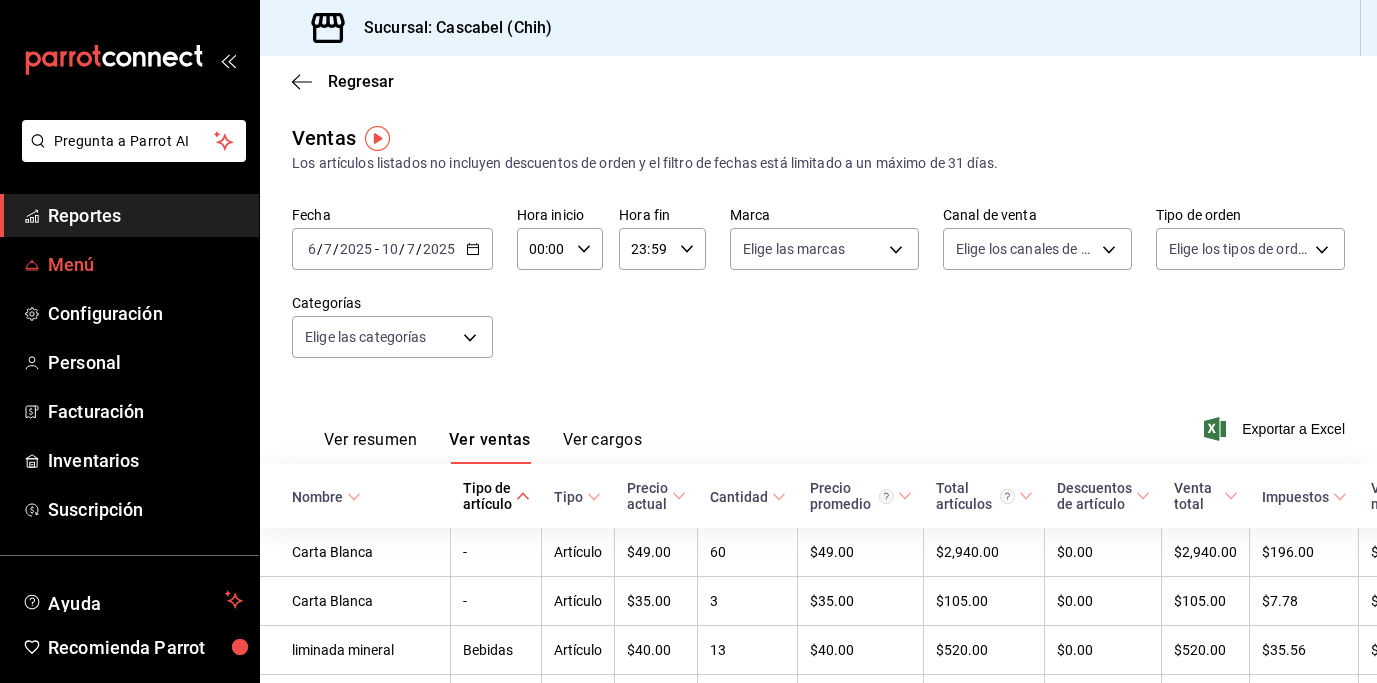click on "Menú" at bounding box center (145, 264) 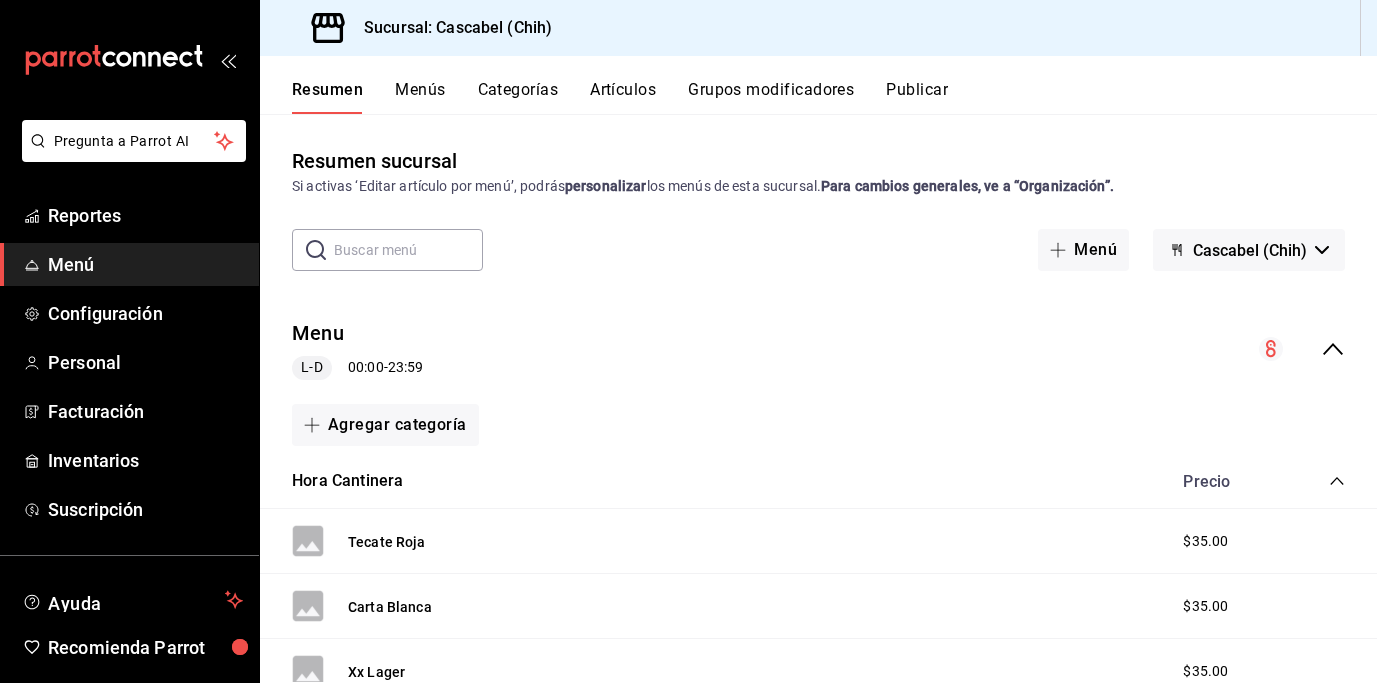 click on "Artículos" at bounding box center [623, 97] 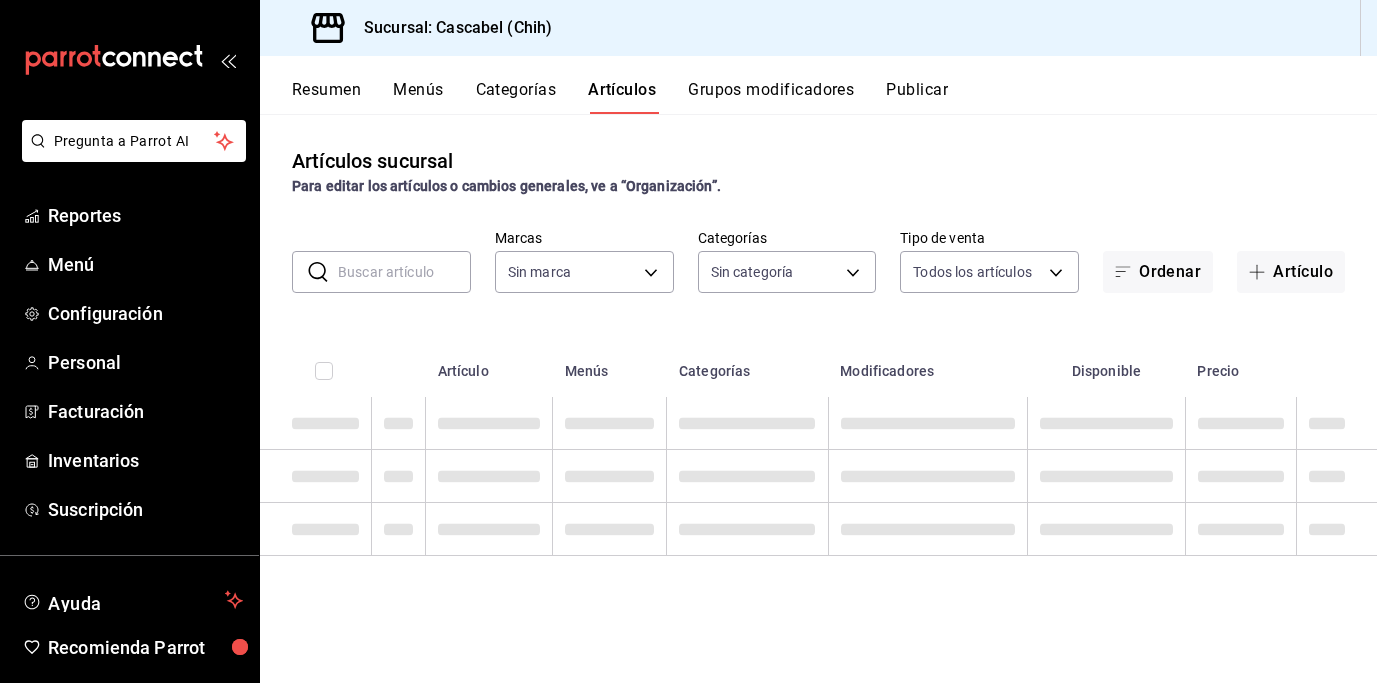 type on "d94ba473-6c49-43a0-afbf-8fb67e665b6e" 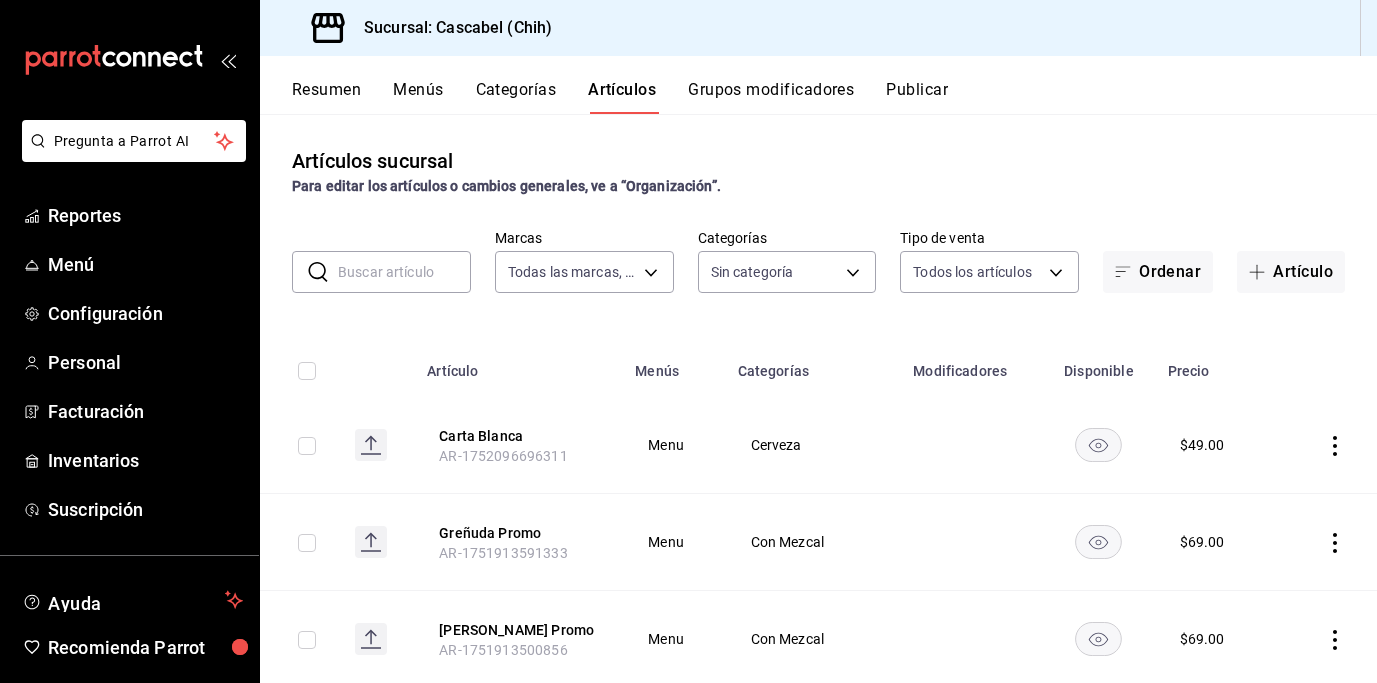 type on "091b276e-83ae-4720-8bc4-094a770430c8,47cdfde9-f735-4a2a-85b6-7ee27ff4aa91,32535453-221f-4c87-8941-2aa8520bcbb2,9ad655c0-f0d2-4130-9447-b81a928be8d0,78ac7b3d-4b0b-4f4c-83b4-d66adb49f3b6,4aff97c4-bb61-47c1-bd5c-6a61c8c1bab8,79b171f2-31ae-4e97-9077-0faffa1ae0fa,35b3d646-c48a-4733-bf17-c33daa9d5c96,a268b513-d2df-40cc-9229-86cd69d593d9,da38e5de-fbae-45e7-8cfa-c11035e6d064,a112fc67-7b76-41f1-81b4-9abed68e63e1,fa7006b4-c697-4e80-b8fc-5c7819e26466,7d95bb7a-08f9-41be-bff8-2740386e1b5a,1839f412-05fe-4799-abfb-305df5422a00,53d9e587-6f85-4413-8bf2-a7ae7074f378,8fd156c3-6019-4760-8787-da511bb0ca3a" 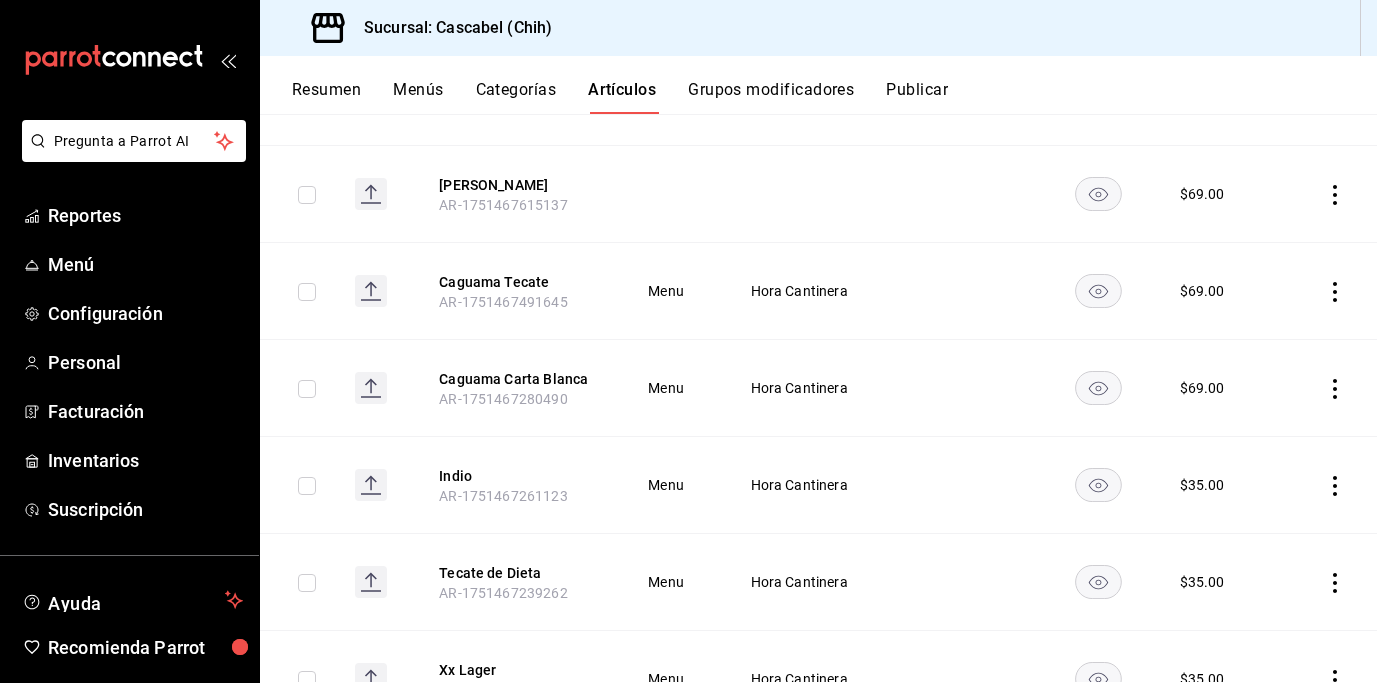 scroll, scrollTop: 1109, scrollLeft: 0, axis: vertical 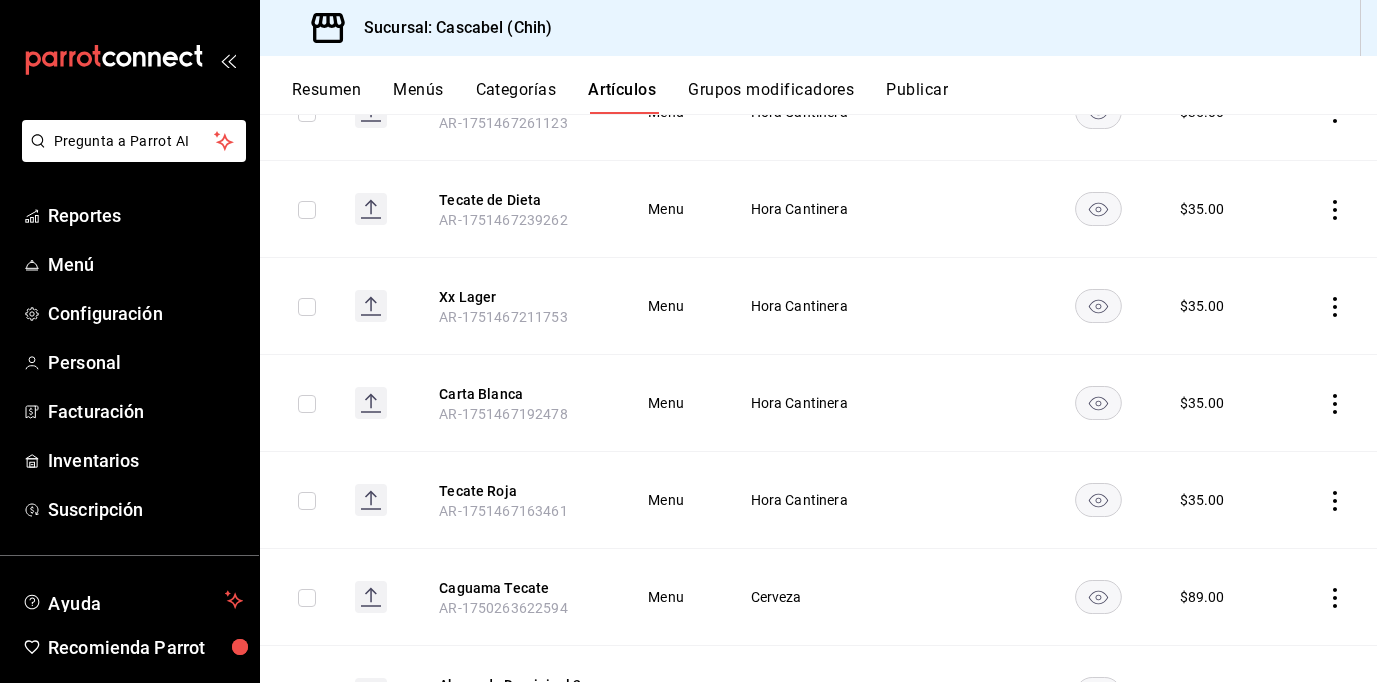 click at bounding box center [307, 404] 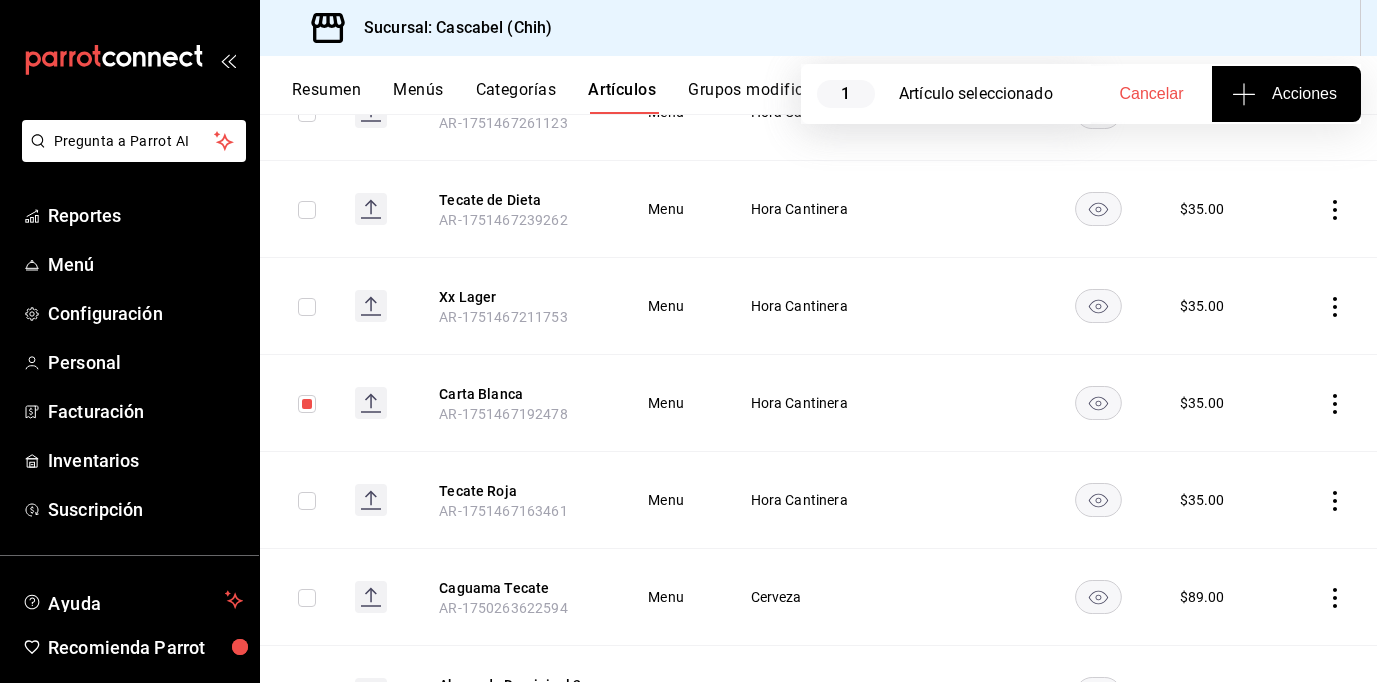 click on "Acciones" at bounding box center [1286, 94] 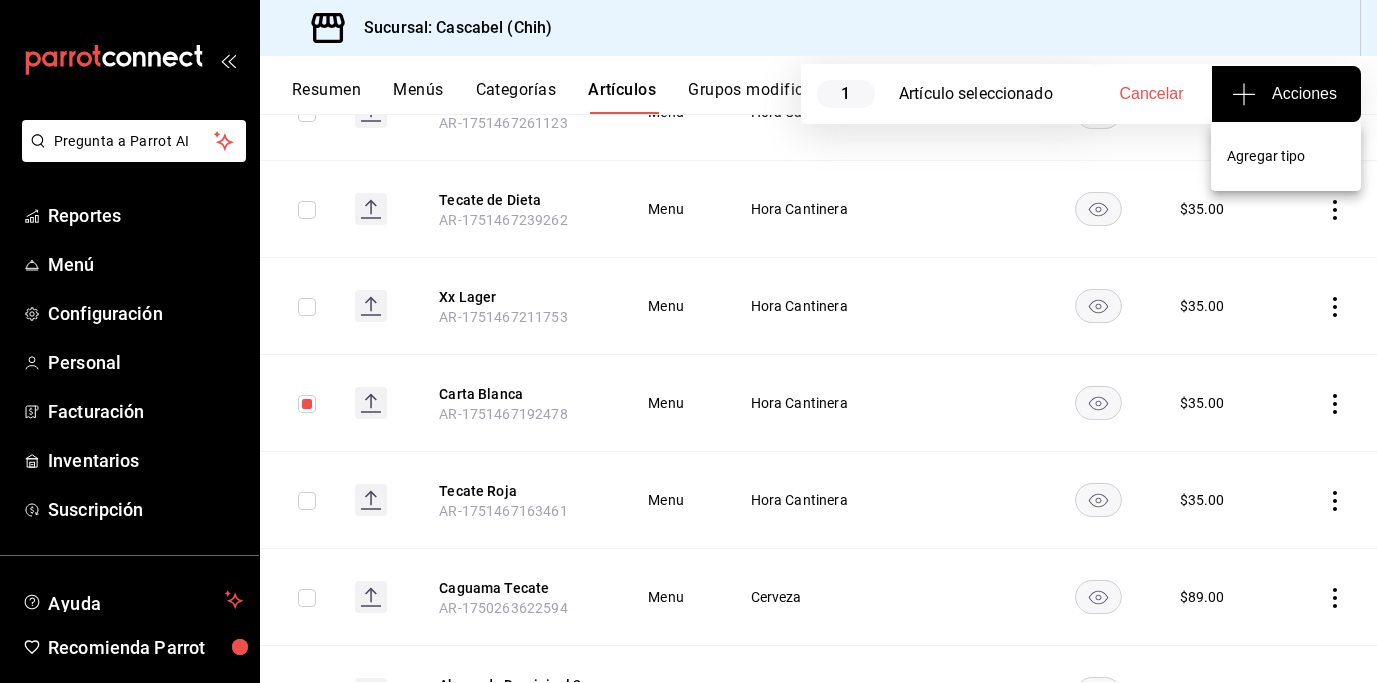 click on "Agregar tipo" at bounding box center (1286, 156) 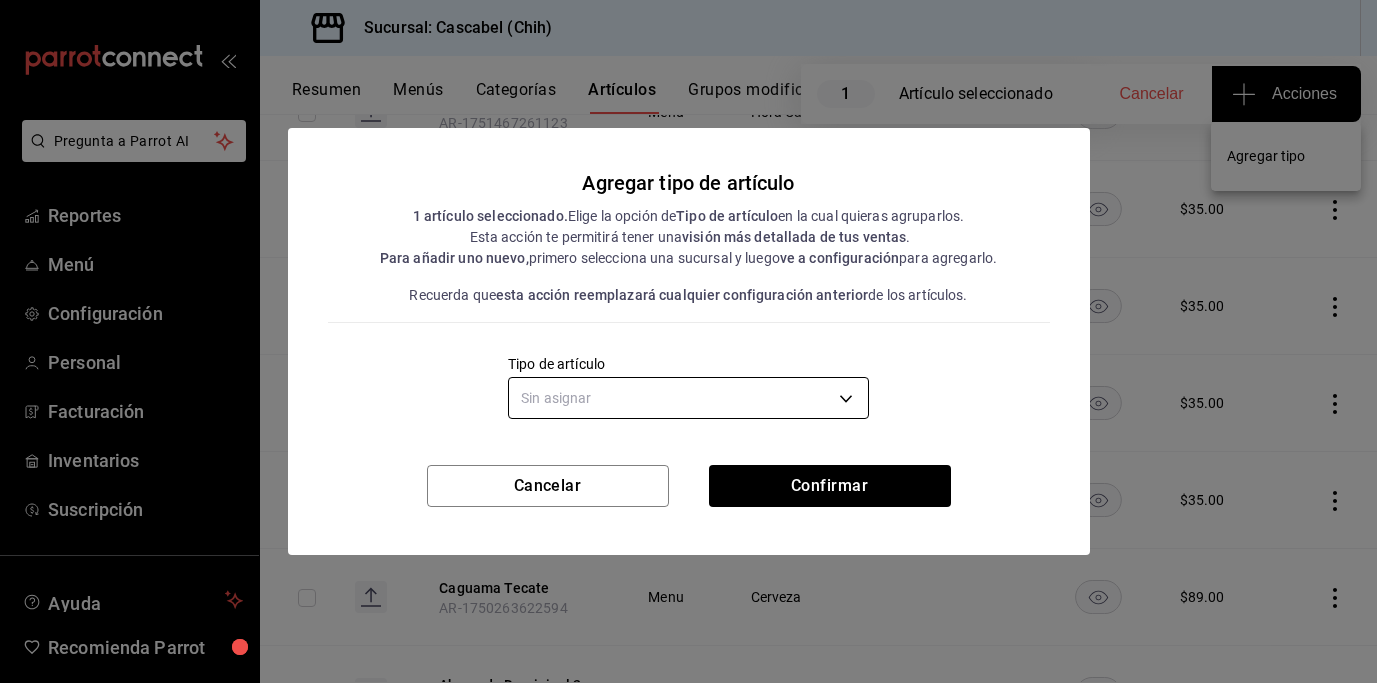 click on "Pregunta a Parrot AI Reportes   Menú   Configuración   Personal   Facturación   Inventarios   Suscripción   Ayuda Recomienda Parrot   [PERSON_NAME]   Sugerir nueva función   Sucursal: Cascabel (Chih) Resumen Menús Categorías Artículos Grupos modificadores Publicar 1 Artículo seleccionado Cancelar Acciones Artículos sucursal Para editar los artículos o cambios generales, ve a “Organización”. ​ ​ Marcas Todas las marcas, Sin marca d94ba473-6c49-43a0-afbf-8fb67e665b6e Categorías Todas las categorías, Sin categoría Tipo de venta Todos los artículos ALL Ordenar Artículo Artículo Menús Categorías Modificadores Disponible Precio Carta Blanca AR-1752096696311 Menu Cerveza $ 49.00 Greñuda Promo AR-1751913591333 Menu Con Mezcal $ 69.00 [PERSON_NAME] Promo AR-1751913500856 Menu Con Mezcal $ 69.00 Paquete Tacos AR-1751472328716 $ 250.00 Greñuda AR-1751467634218 $ 69.00 [PERSON_NAME] AR-1751467615137 $ 69.00 Caguama Tecate AR-1751467491645 Menu Hora Cantinera $ 69.00 Caguama Carta Blanca Menu" at bounding box center [688, 341] 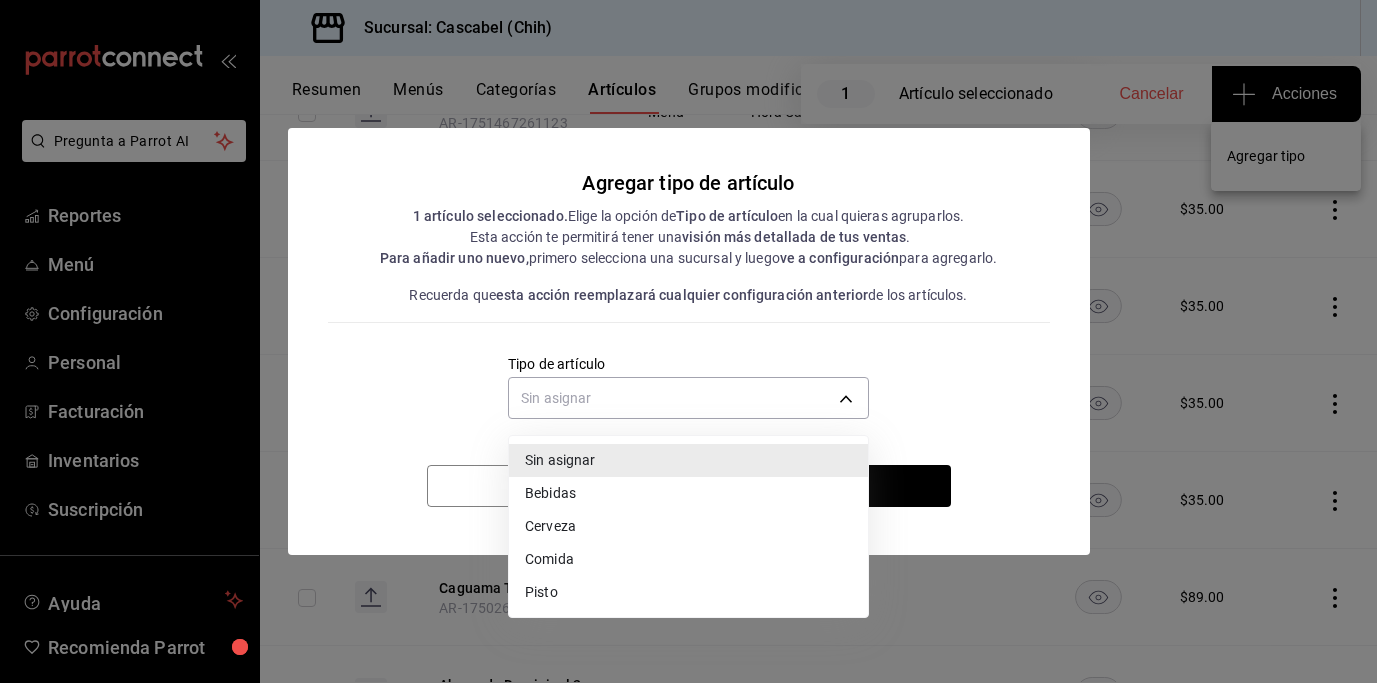 click on "Cerveza" at bounding box center [688, 526] 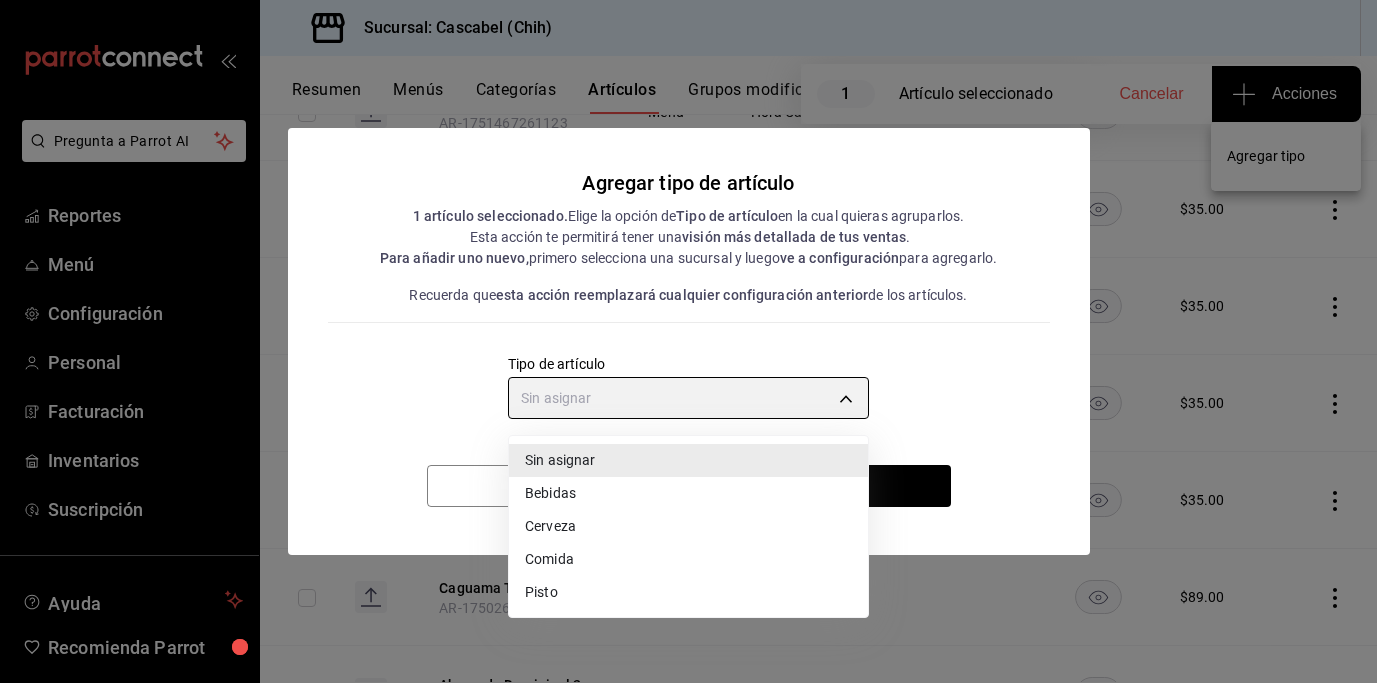 type on "d62bc76d-7c4a-4454-9c96-a6f1ab9dabc4" 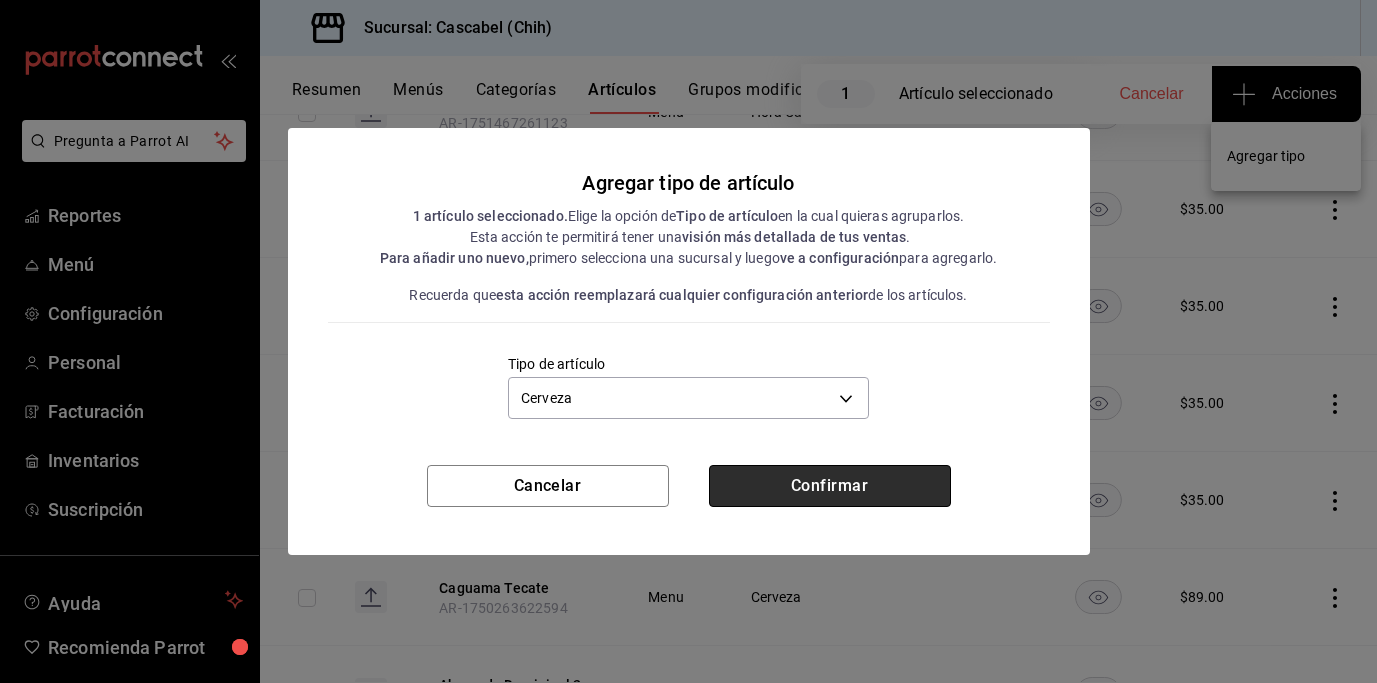 click on "Confirmar" at bounding box center (830, 486) 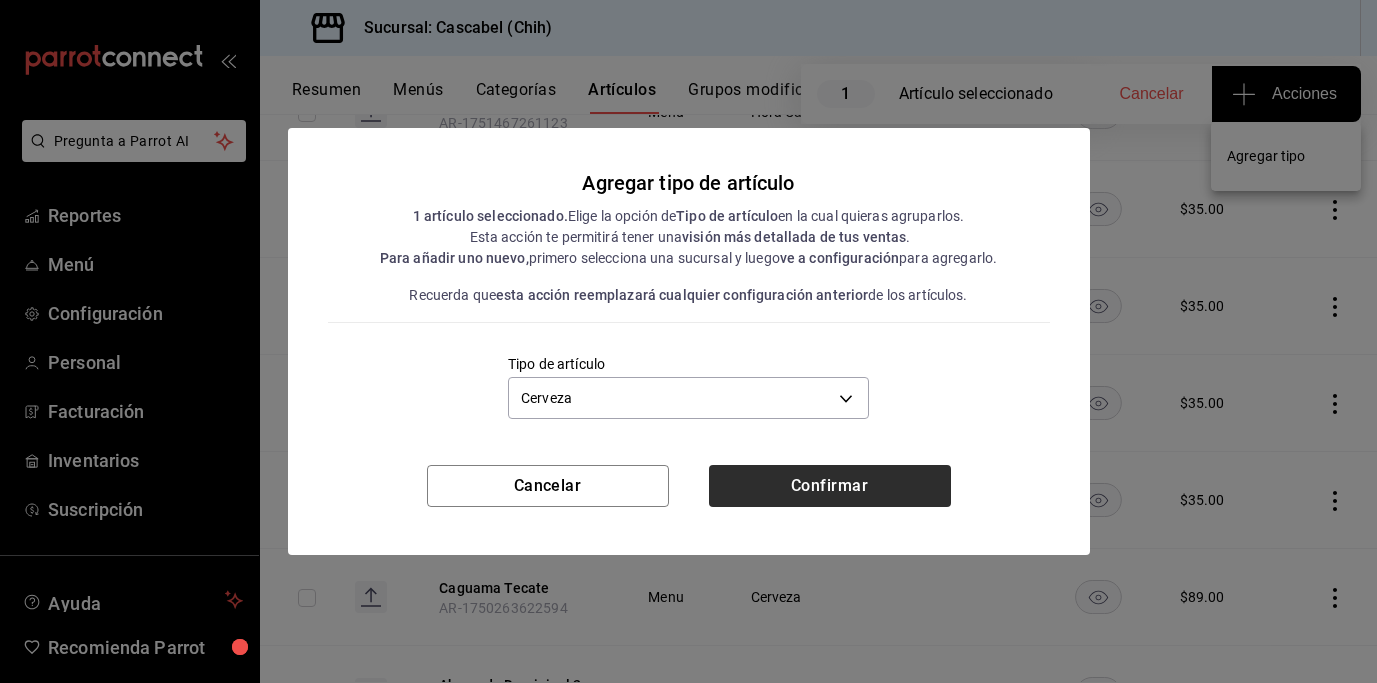 type 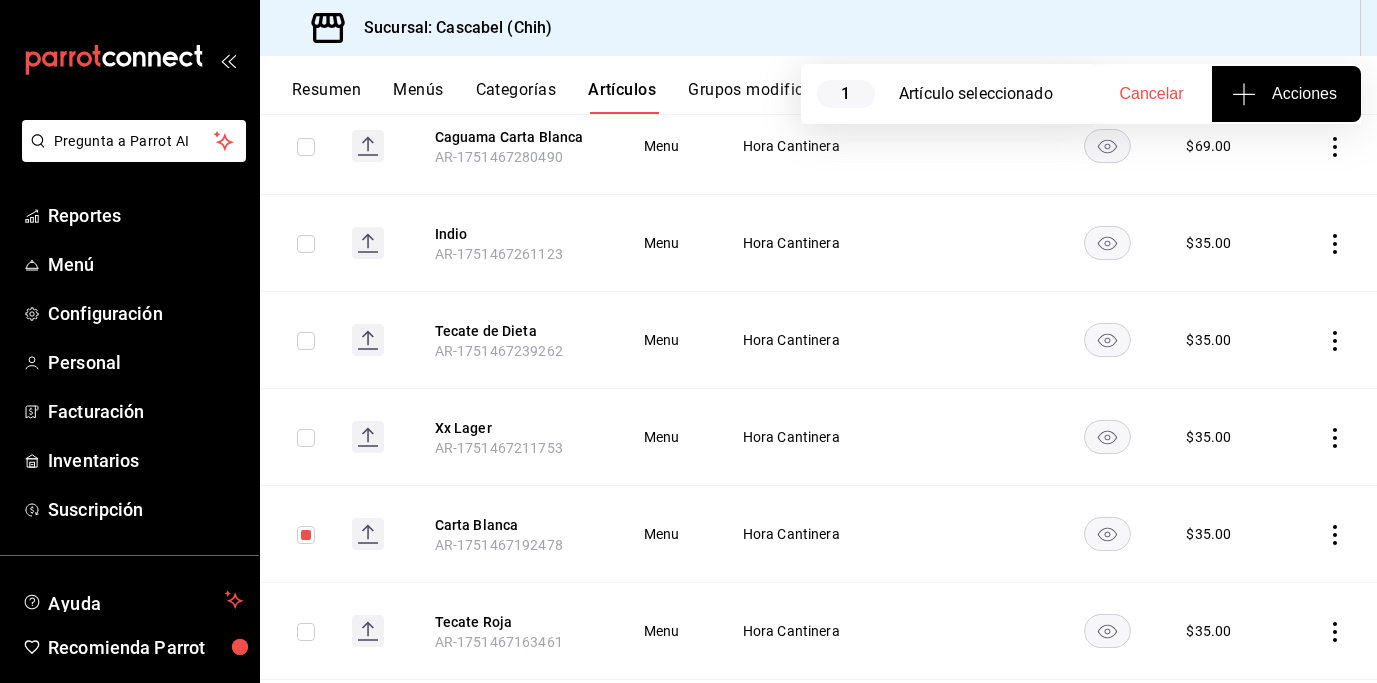 scroll, scrollTop: 0, scrollLeft: 0, axis: both 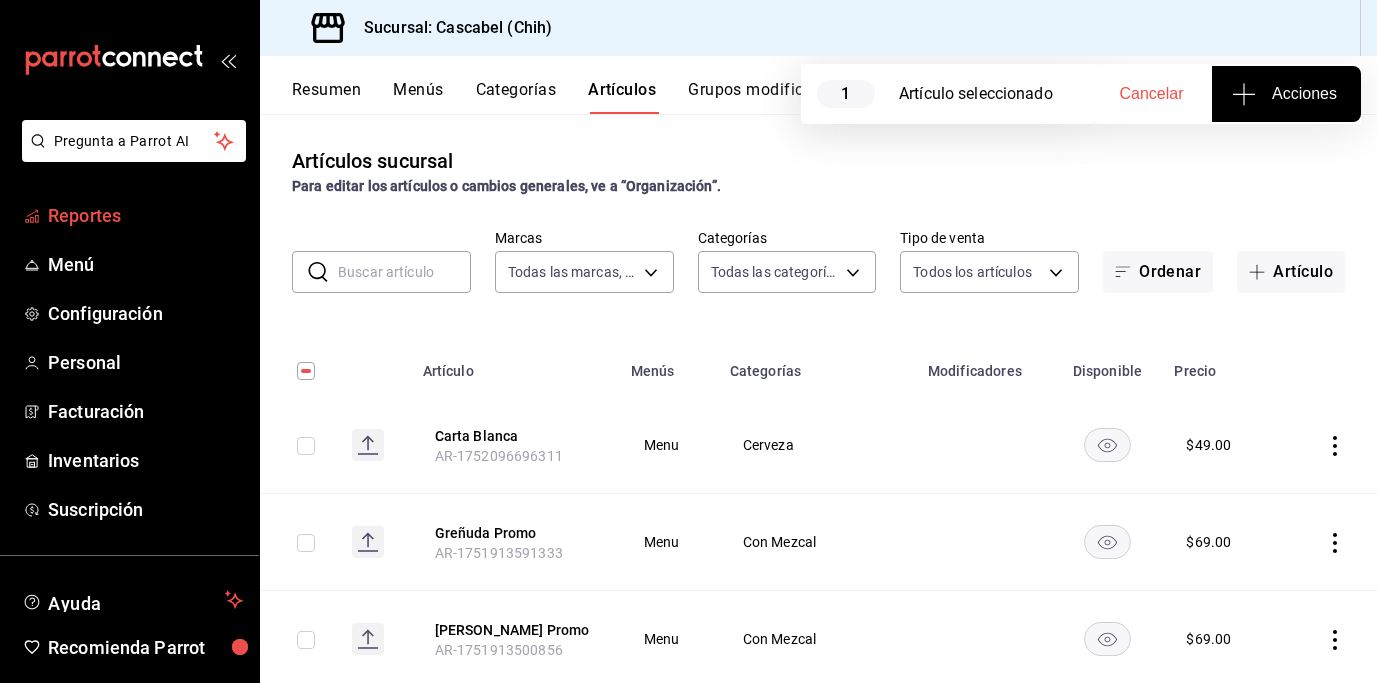 click on "Reportes" at bounding box center [145, 215] 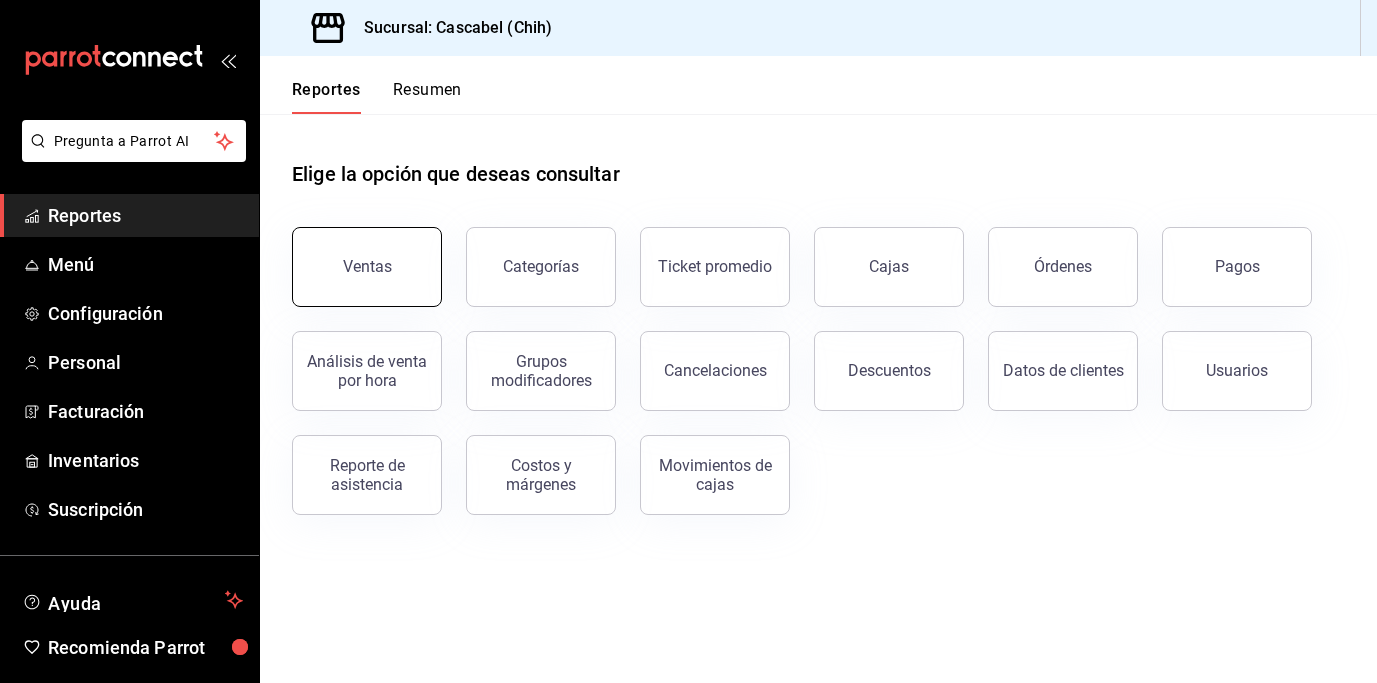 click on "Ventas" at bounding box center [367, 267] 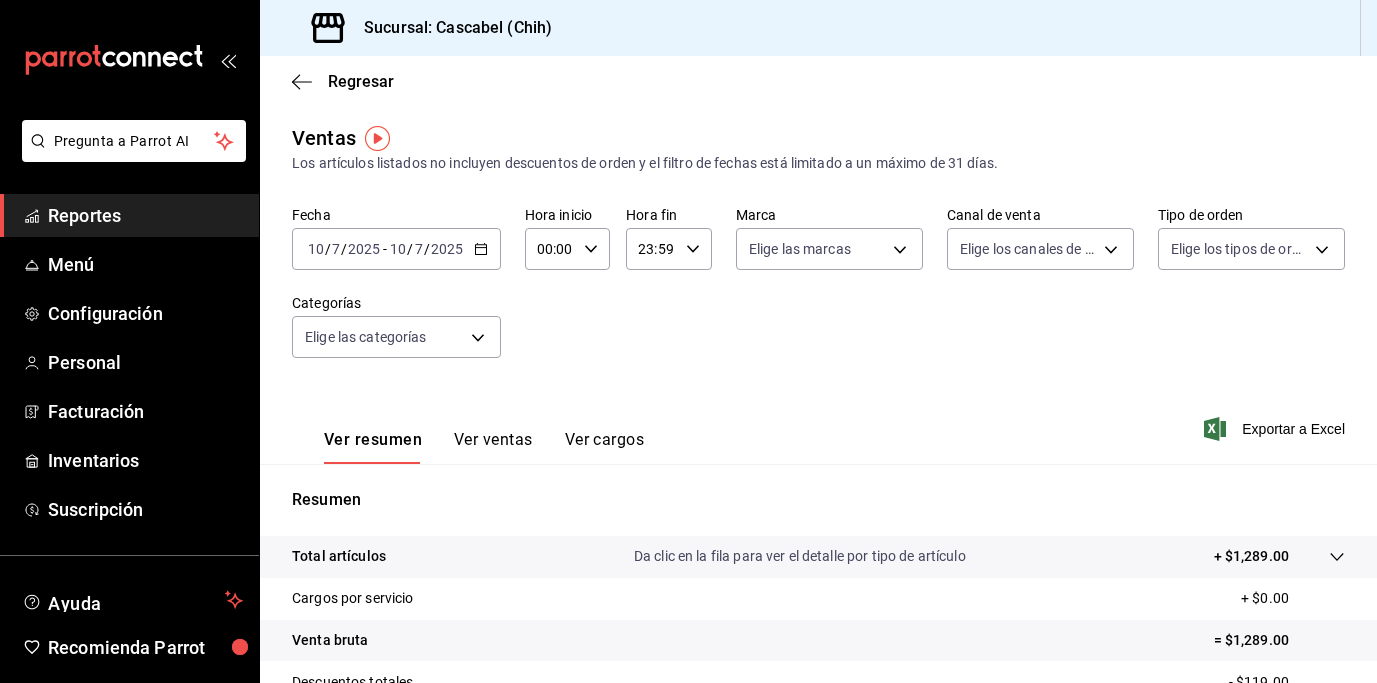 click 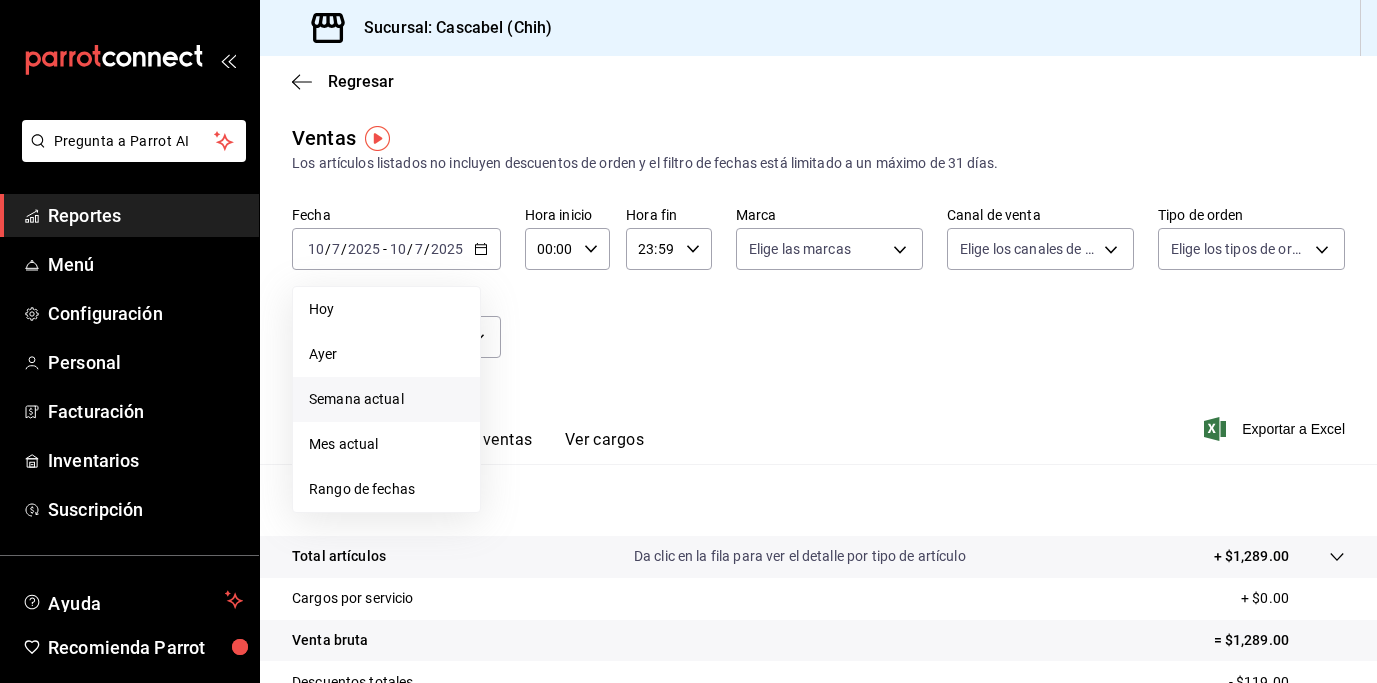 click on "Semana actual" at bounding box center (386, 399) 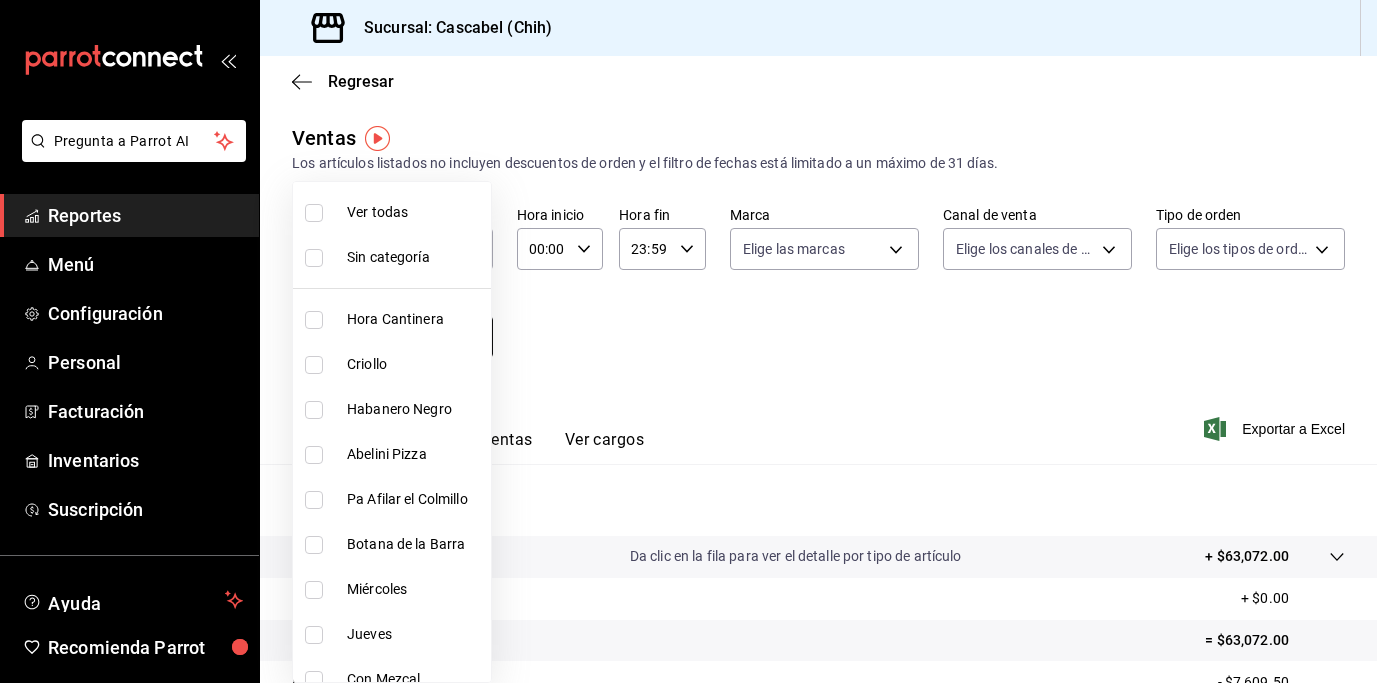 click on "Pregunta a Parrot AI Reportes   Menú   Configuración   Personal   Facturación   Inventarios   Suscripción   Ayuda Recomienda Parrot   [PERSON_NAME]   Sugerir nueva función   Sucursal: Cascabel (Chih) Regresar Ventas Los artículos listados no incluyen descuentos de orden y el filtro de fechas está limitado a un máximo de 31 días. Fecha [DATE] [DATE] - [DATE] [DATE] Hora inicio 00:00 Hora inicio Hora fin 23:59 Hora fin Marca Elige las marcas Canal de venta Elige los canales de venta Tipo de orden Elige los tipos de orden Categorías Elige las categorías Ver resumen Ver ventas Ver cargos Exportar a Excel Resumen Total artículos Da clic en la fila para ver el detalle por tipo de artículo + $63,072.00 Cargos por servicio + $0.00 Venta bruta = $63,072.00 Descuentos totales - $7,609.50 Certificados de regalo - $0.00 Venta total = $55,462.50 Impuestos - $4,108.33 Venta neta = $51,354.17 GANA 1 MES GRATIS EN TU SUSCRIPCIÓN AQUÍ Ver video tutorial Ir a video Pregunta a Parrot AI" at bounding box center [688, 341] 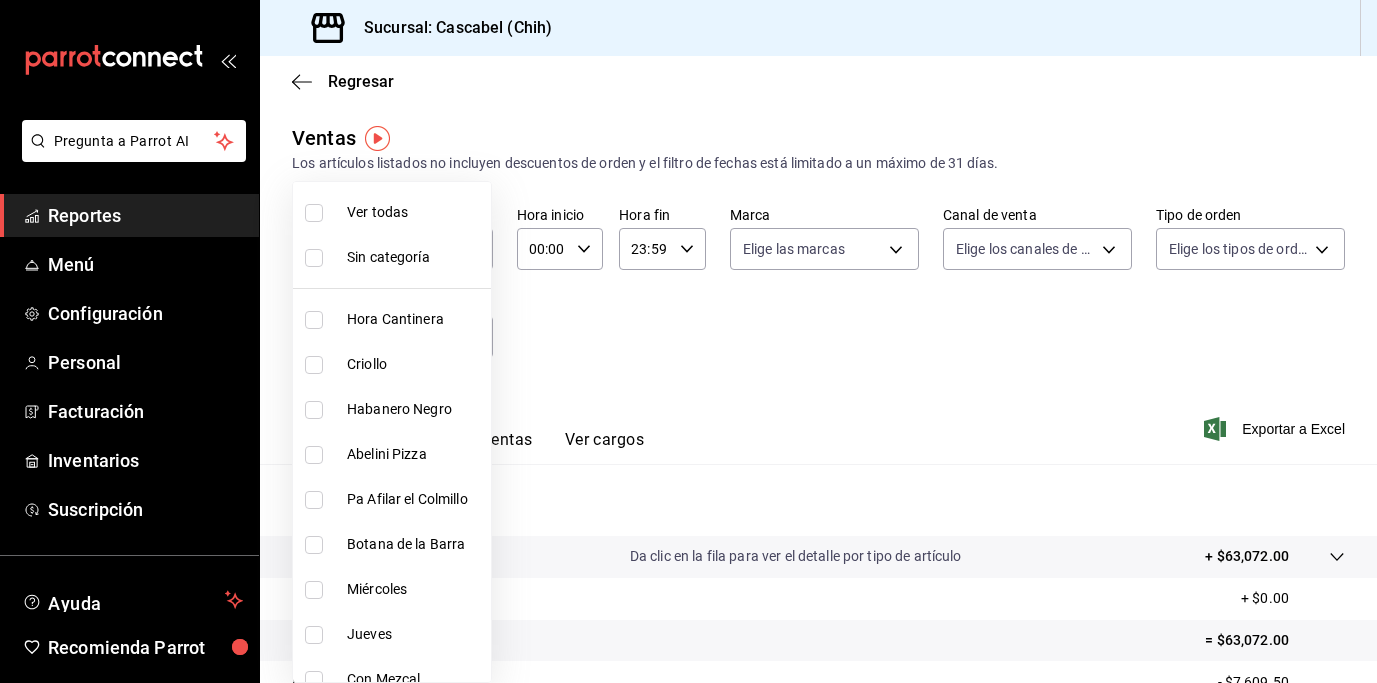 click at bounding box center [688, 341] 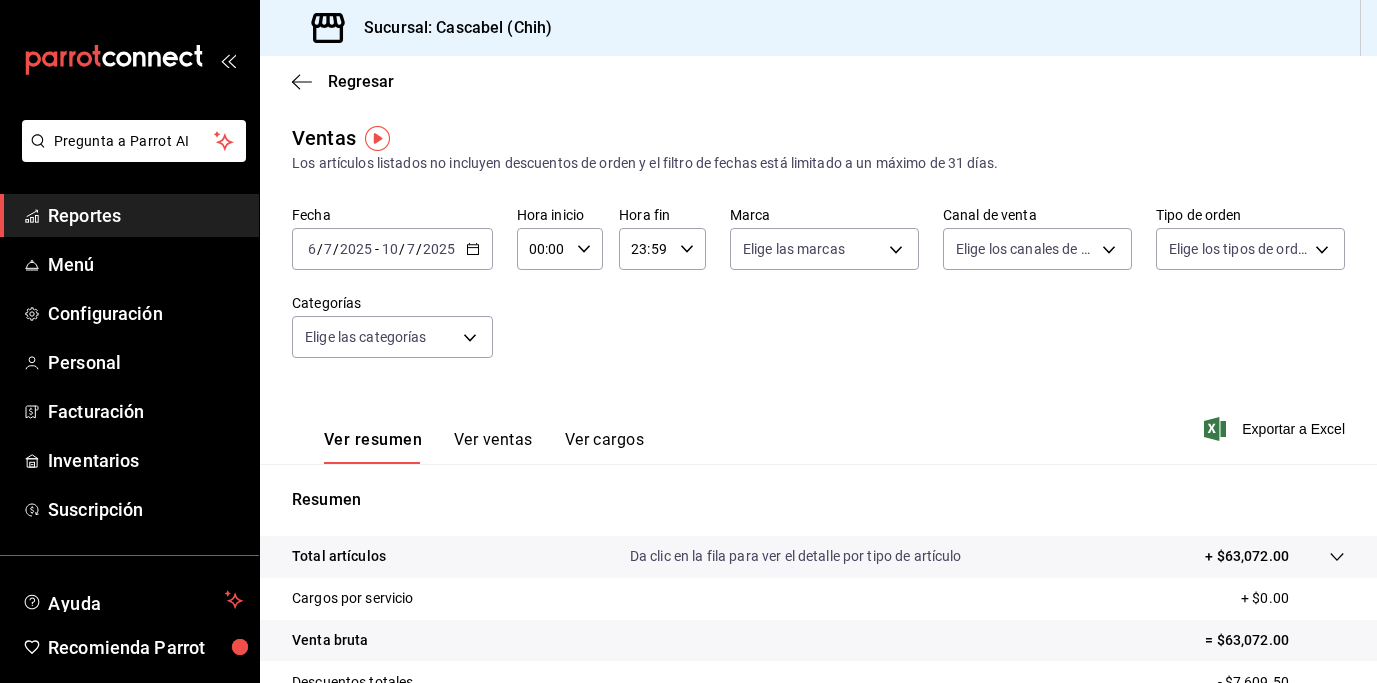 drag, startPoint x: 483, startPoint y: 438, endPoint x: 474, endPoint y: 433, distance: 10.29563 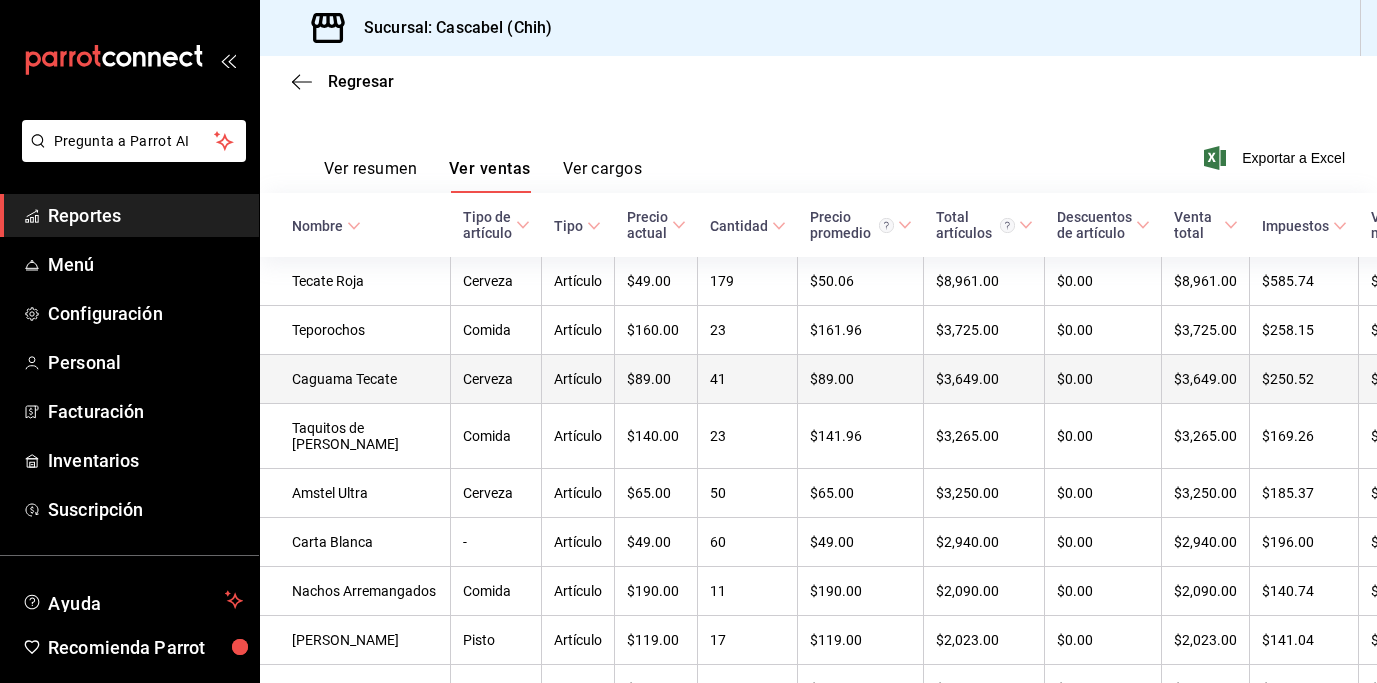 scroll, scrollTop: 290, scrollLeft: 0, axis: vertical 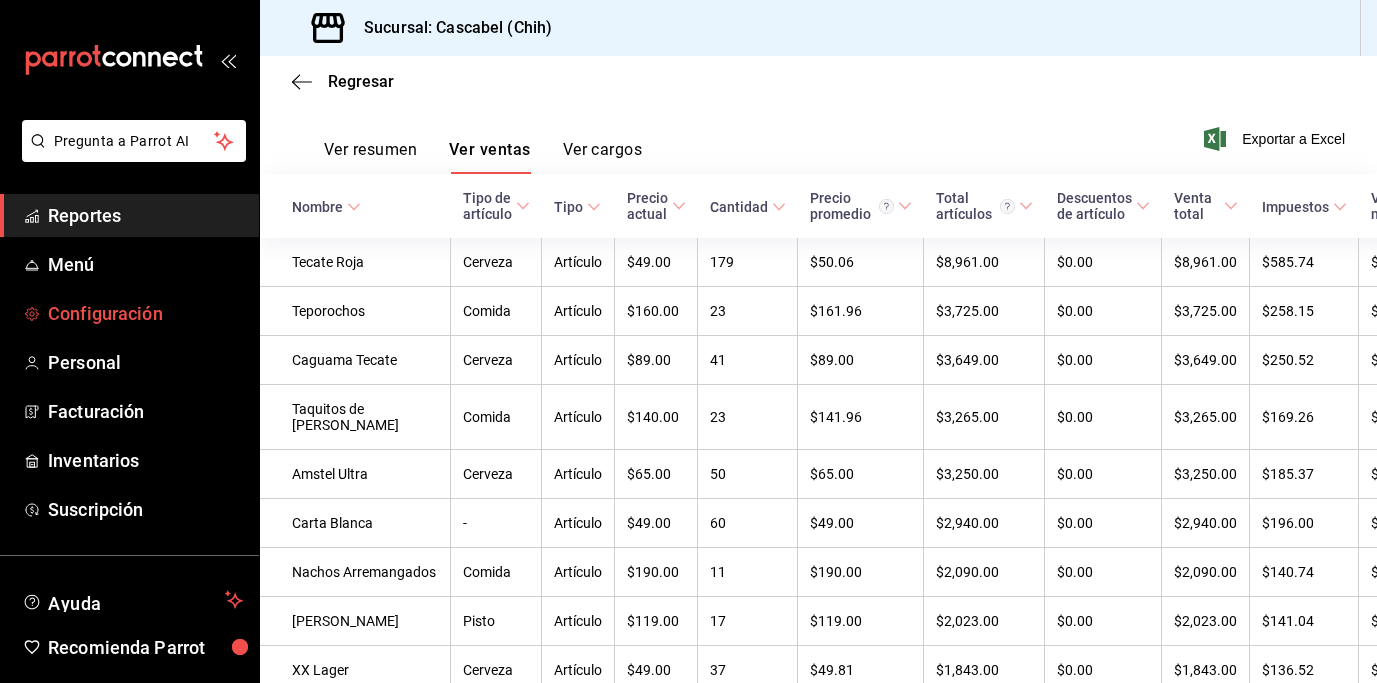 click on "Configuración" at bounding box center [145, 313] 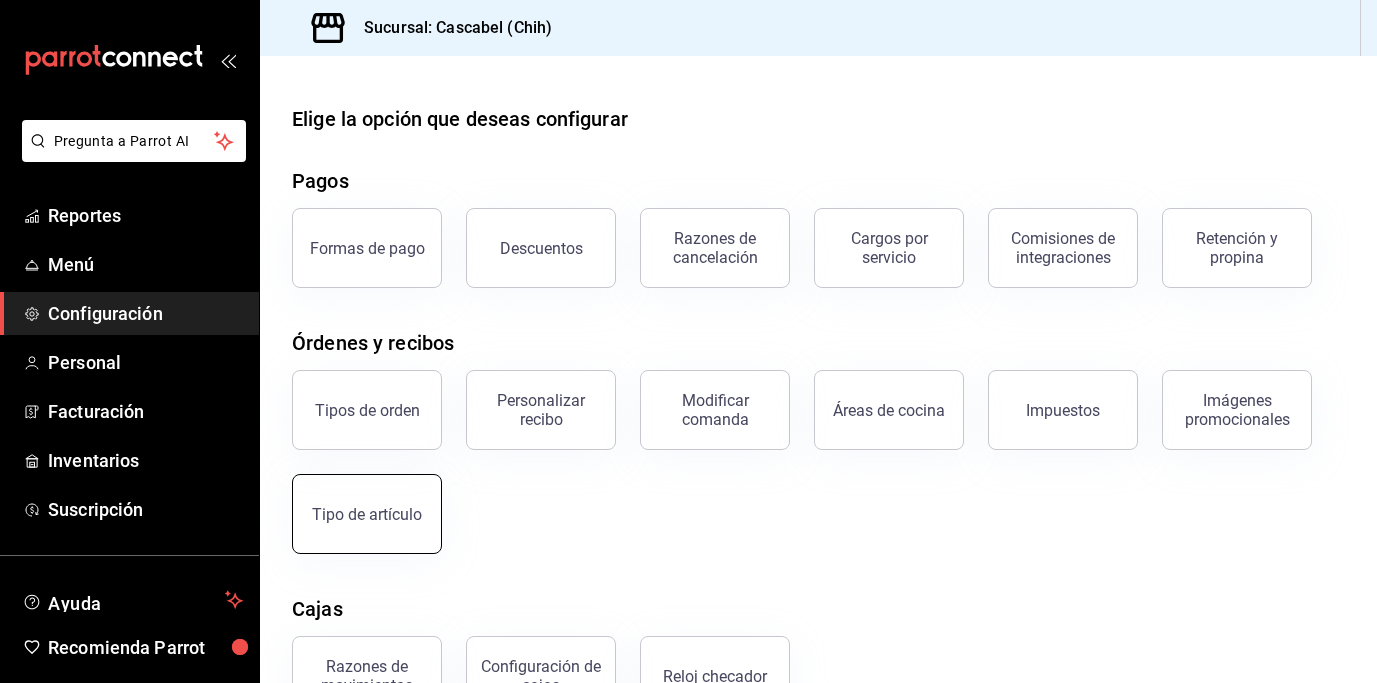 click on "Tipo de artículo" at bounding box center [367, 514] 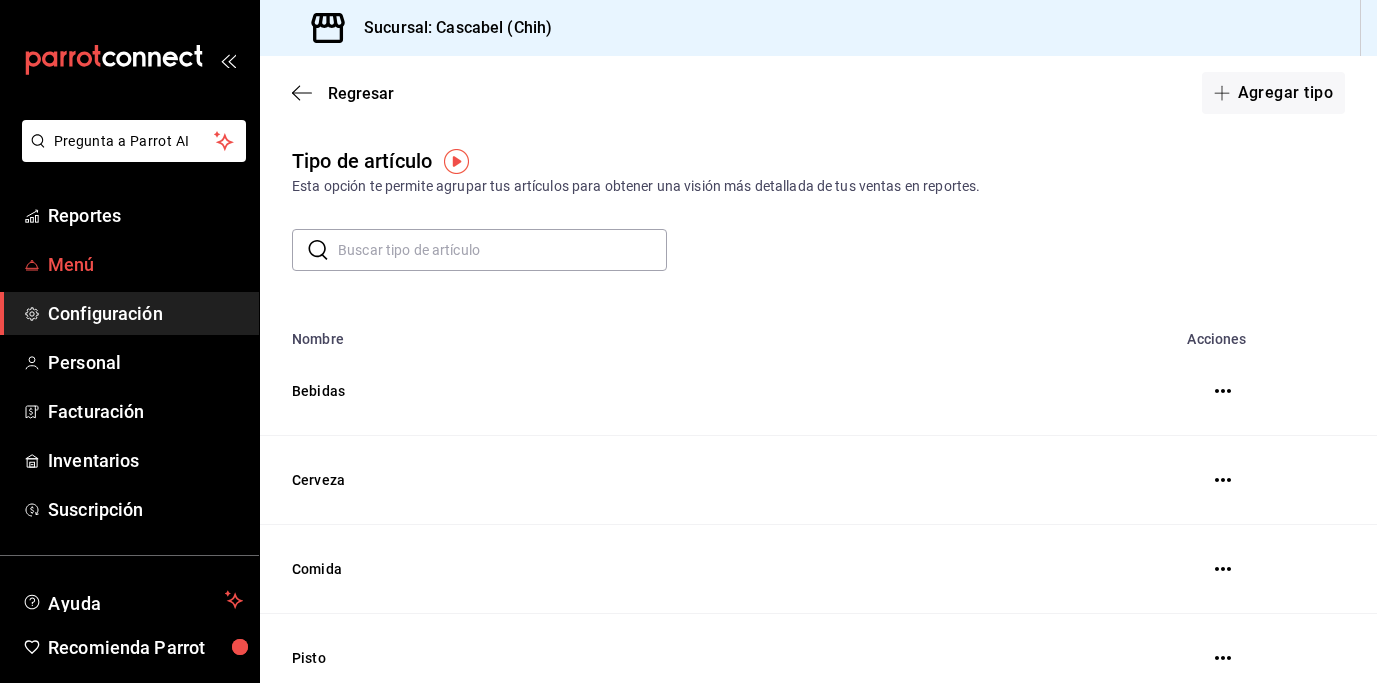 click on "Menú" at bounding box center (145, 264) 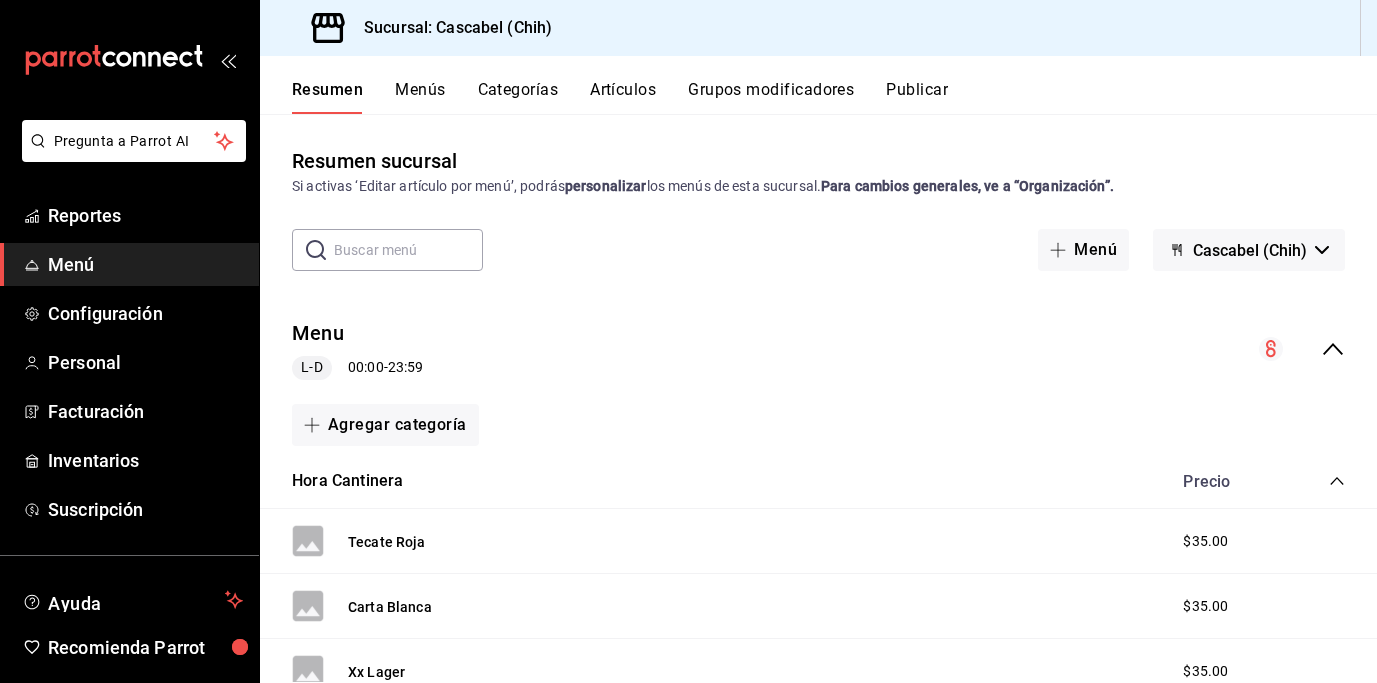 click on "Artículos" at bounding box center (623, 97) 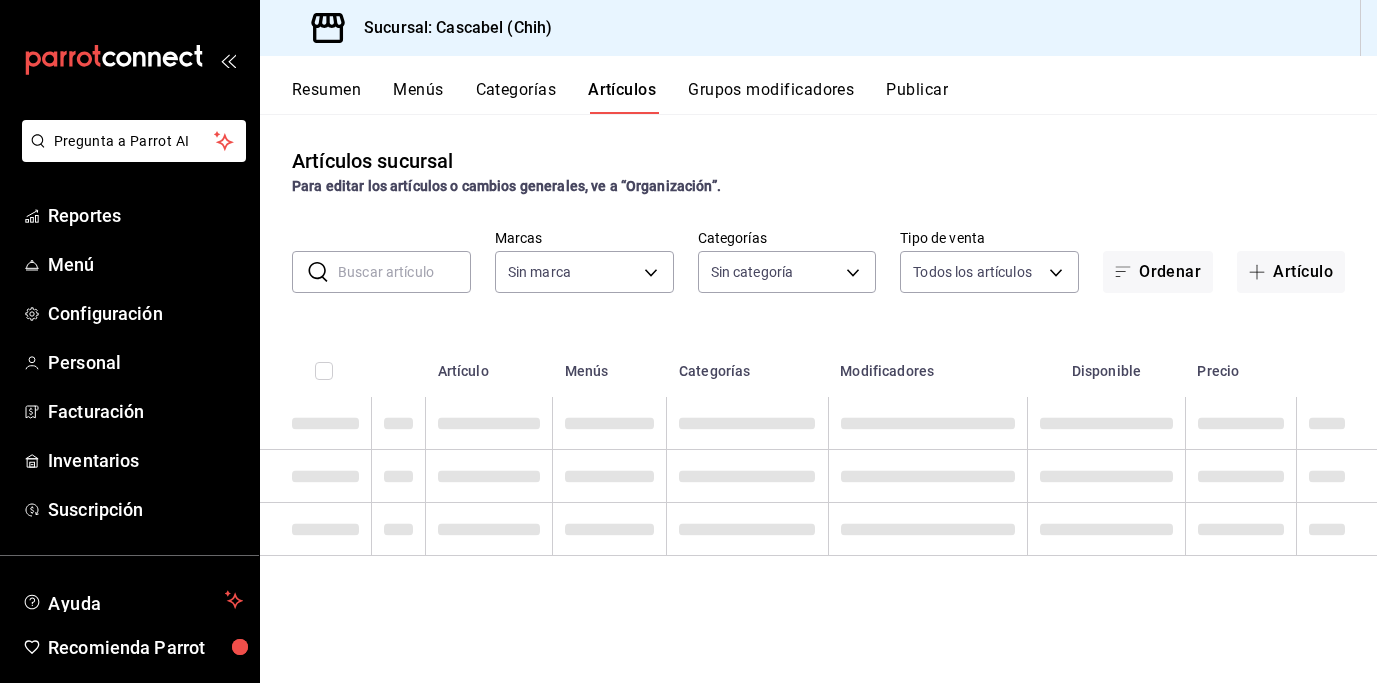 type on "d94ba473-6c49-43a0-afbf-8fb67e665b6e" 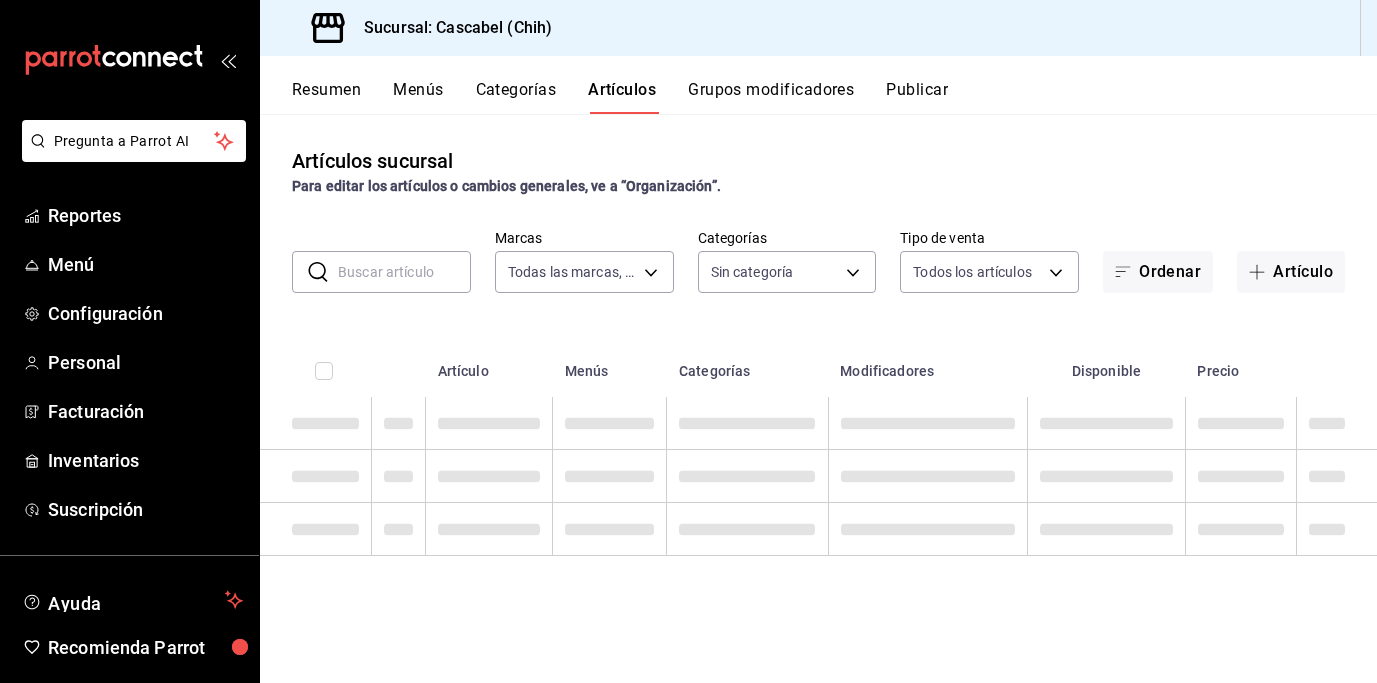 type on "091b276e-83ae-4720-8bc4-094a770430c8,47cdfde9-f735-4a2a-85b6-7ee27ff4aa91,32535453-221f-4c87-8941-2aa8520bcbb2,9ad655c0-f0d2-4130-9447-b81a928be8d0,78ac7b3d-4b0b-4f4c-83b4-d66adb49f3b6,4aff97c4-bb61-47c1-bd5c-6a61c8c1bab8,79b171f2-31ae-4e97-9077-0faffa1ae0fa,35b3d646-c48a-4733-bf17-c33daa9d5c96,a268b513-d2df-40cc-9229-86cd69d593d9,da38e5de-fbae-45e7-8cfa-c11035e6d064,a112fc67-7b76-41f1-81b4-9abed68e63e1,fa7006b4-c697-4e80-b8fc-5c7819e26466,7d95bb7a-08f9-41be-bff8-2740386e1b5a,1839f412-05fe-4799-abfb-305df5422a00,53d9e587-6f85-4413-8bf2-a7ae7074f378,8fd156c3-6019-4760-8787-da511bb0ca3a" 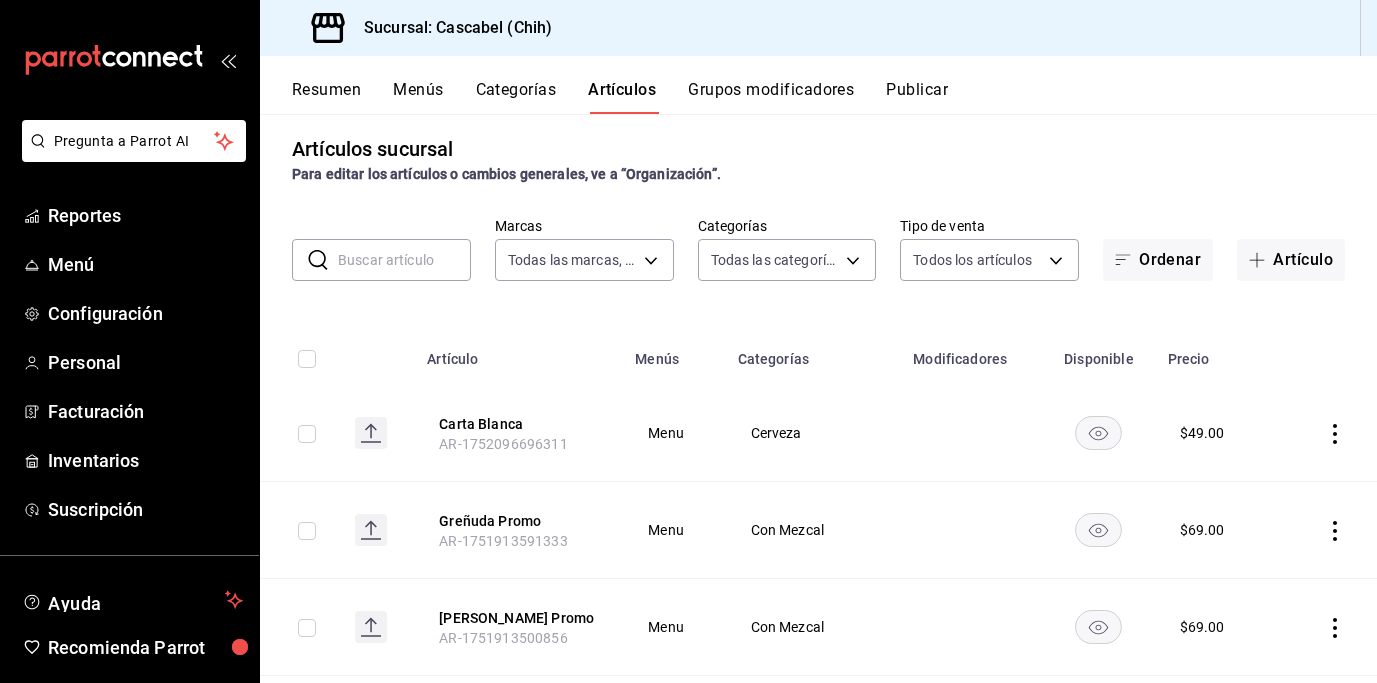 scroll, scrollTop: 29, scrollLeft: 0, axis: vertical 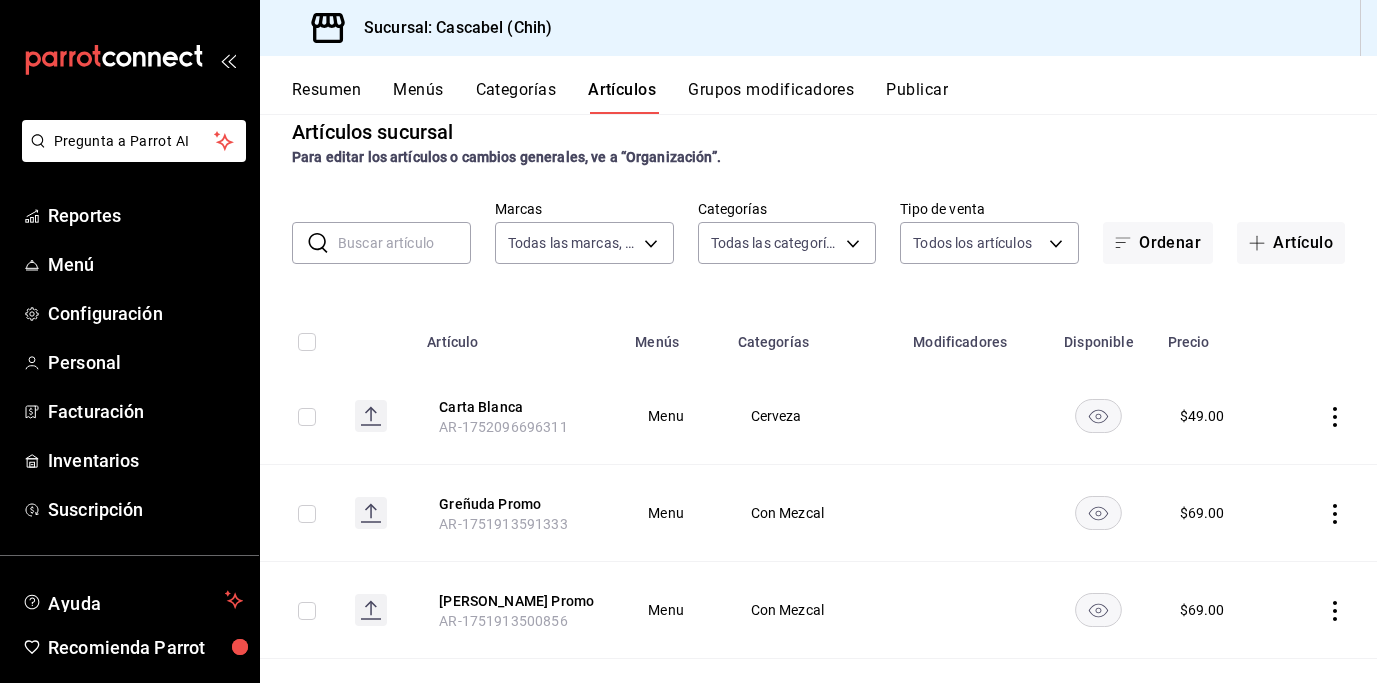 click at bounding box center (307, 417) 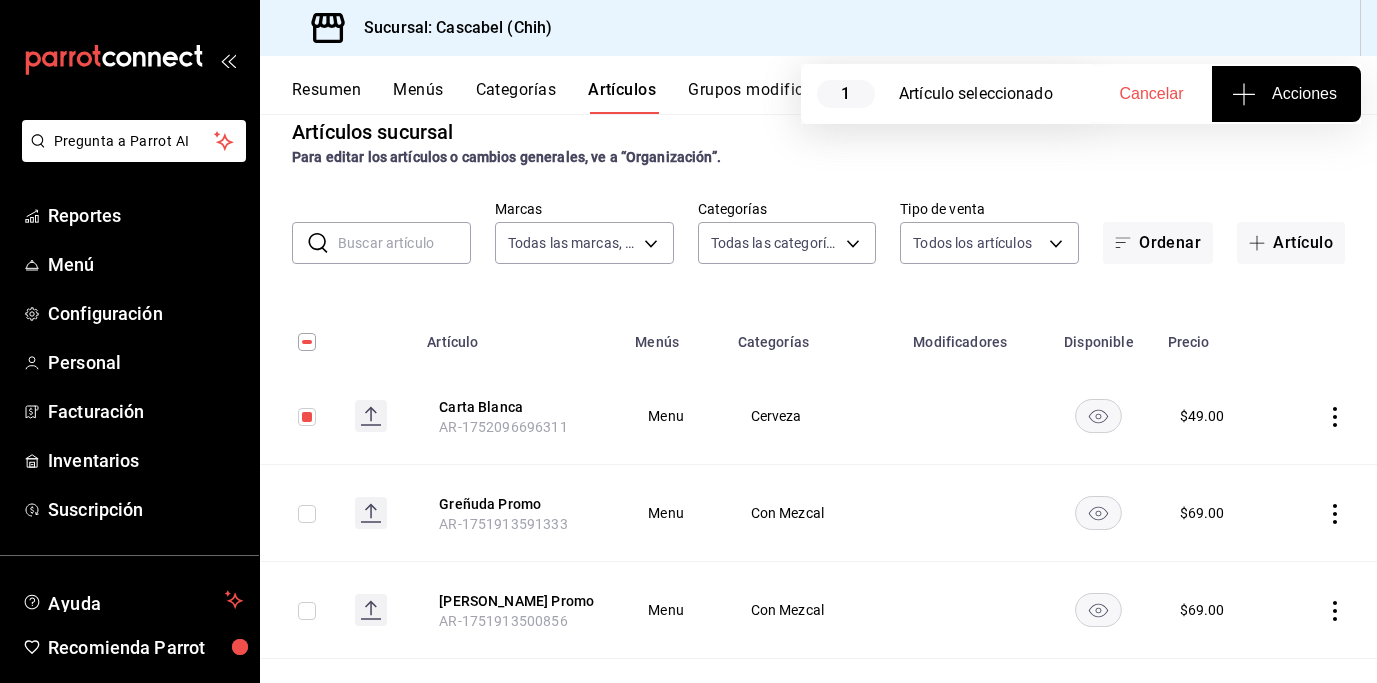 click on "Acciones" at bounding box center [1286, 94] 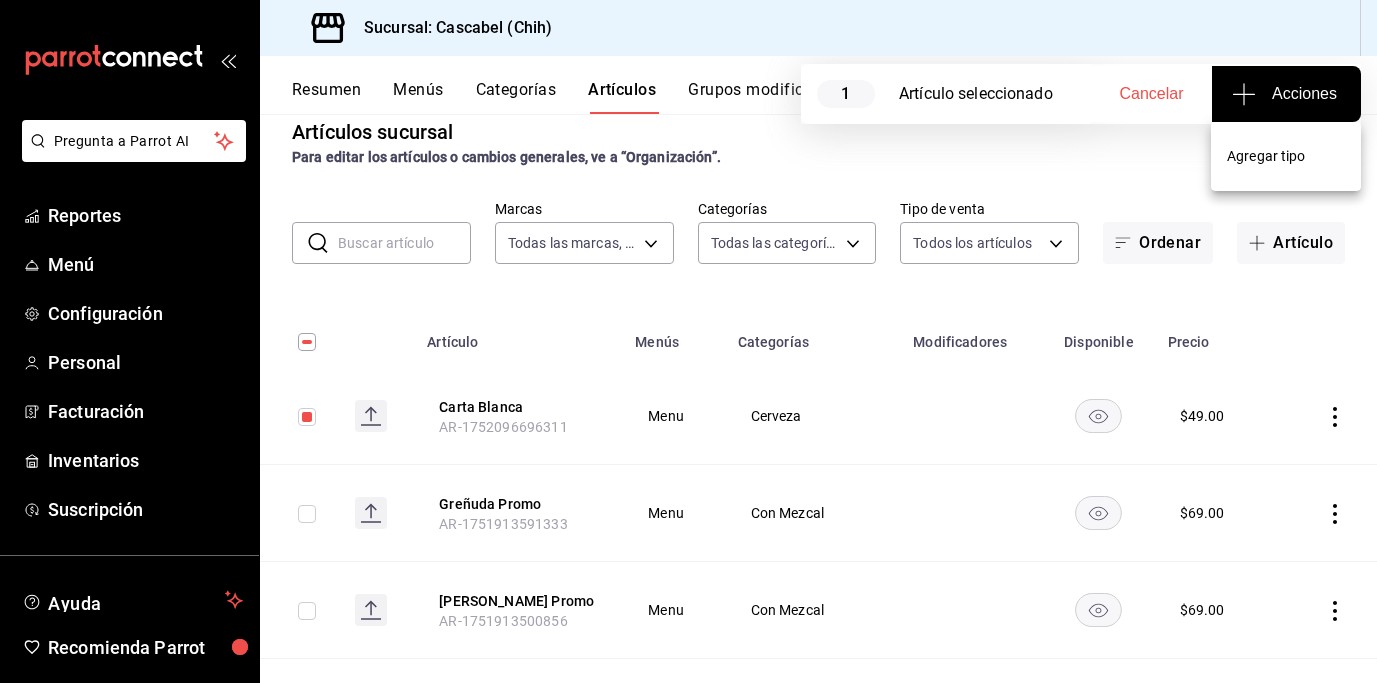 click on "Agregar tipo" at bounding box center [1286, 156] 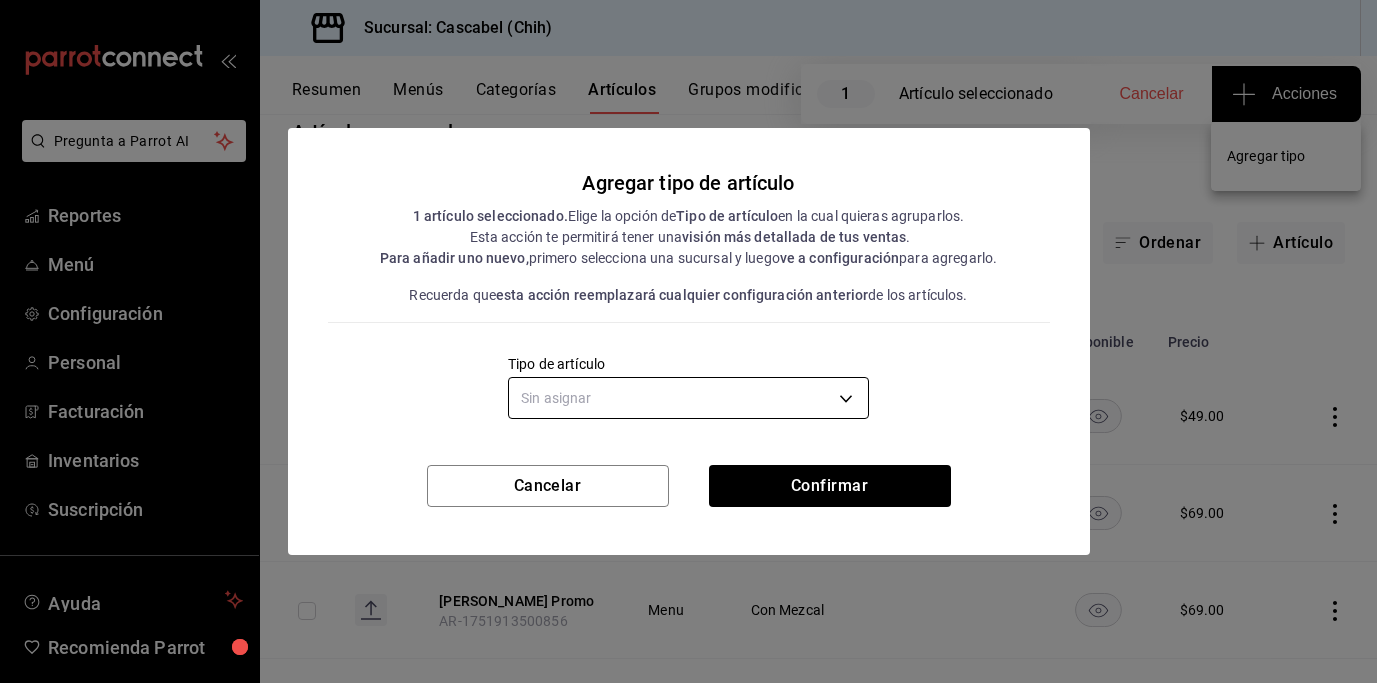 click on "Pregunta a Parrot AI Reportes   Menú   Configuración   Personal   Facturación   Inventarios   Suscripción   Ayuda Recomienda Parrot   [PERSON_NAME]   Sugerir nueva función   Sucursal: Cascabel (Chih) Resumen Menús Categorías Artículos Grupos modificadores Publicar 1 Artículo seleccionado Cancelar Acciones Artículos sucursal Para editar los artículos o cambios generales, ve a “Organización”. ​ ​ Marcas Todas las marcas, Sin marca d94ba473-6c49-43a0-afbf-8fb67e665b6e Categorías Todas las categorías, Sin categoría Tipo de venta Todos los artículos ALL Ordenar Artículo Artículo Menús Categorías Modificadores Disponible Precio Carta Blanca AR-1752096696311 Menu Cerveza $ 49.00 Greñuda Promo AR-1751913591333 Menu Con Mezcal $ 69.00 [PERSON_NAME] Promo AR-1751913500856 Menu Con Mezcal $ 69.00 Paquete Tacos AR-1751472328716 $ 250.00 Greñuda AR-1751467634218 $ 69.00 [PERSON_NAME] AR-1751467615137 $ 69.00 Caguama Tecate AR-1751467491645 Menu Hora Cantinera $ 69.00 Caguama Carta Blanca Menu" at bounding box center (688, 341) 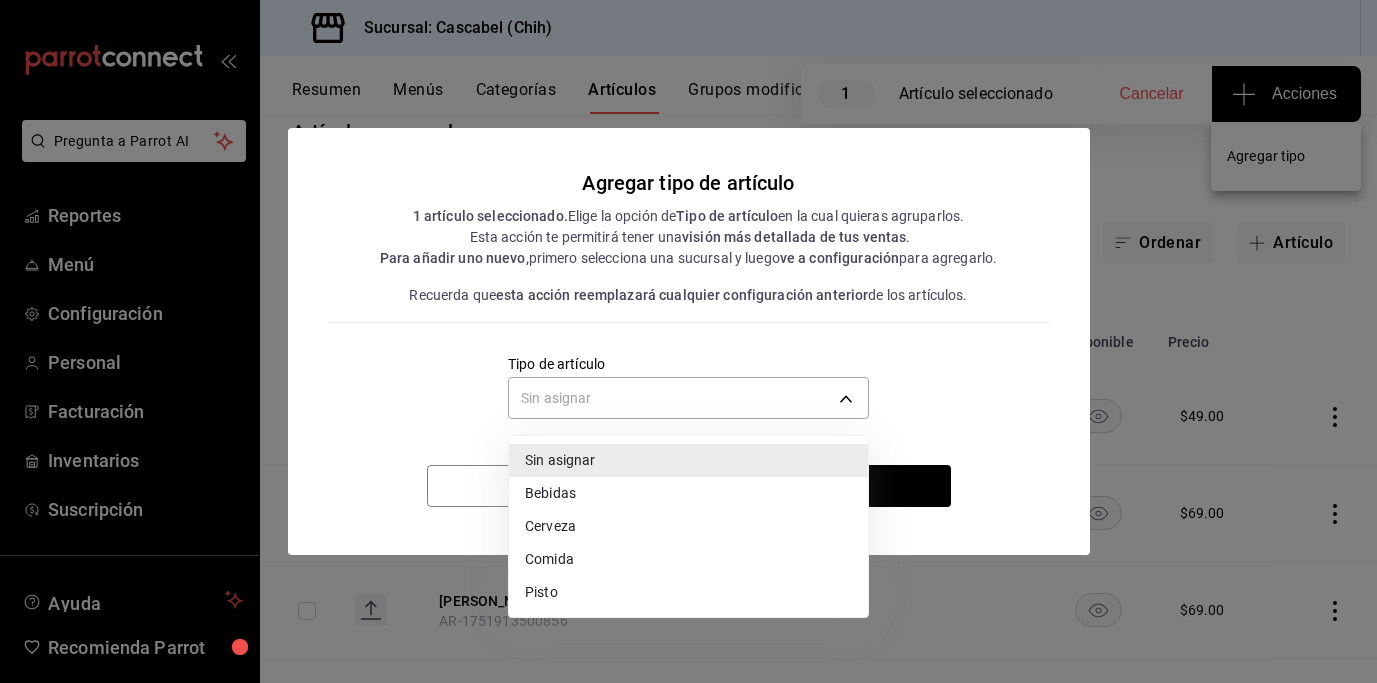 click on "Cerveza" at bounding box center (688, 526) 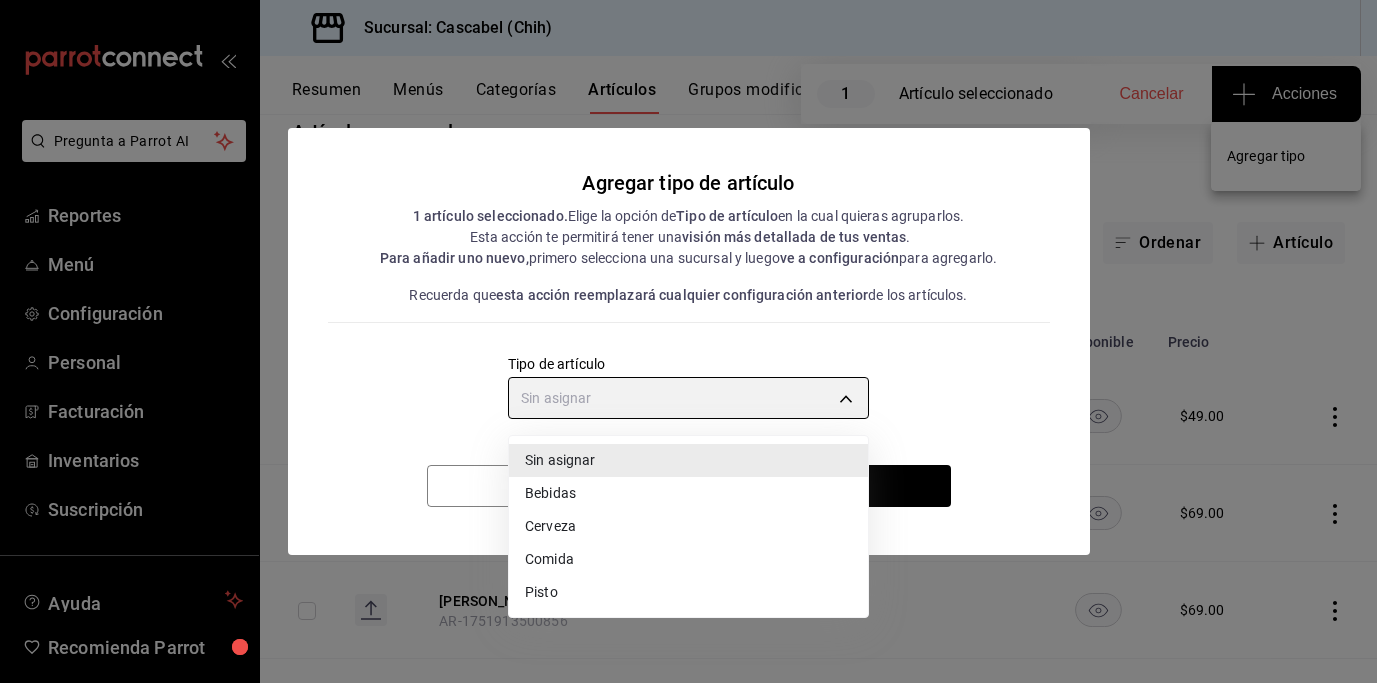 type on "d62bc76d-7c4a-4454-9c96-a6f1ab9dabc4" 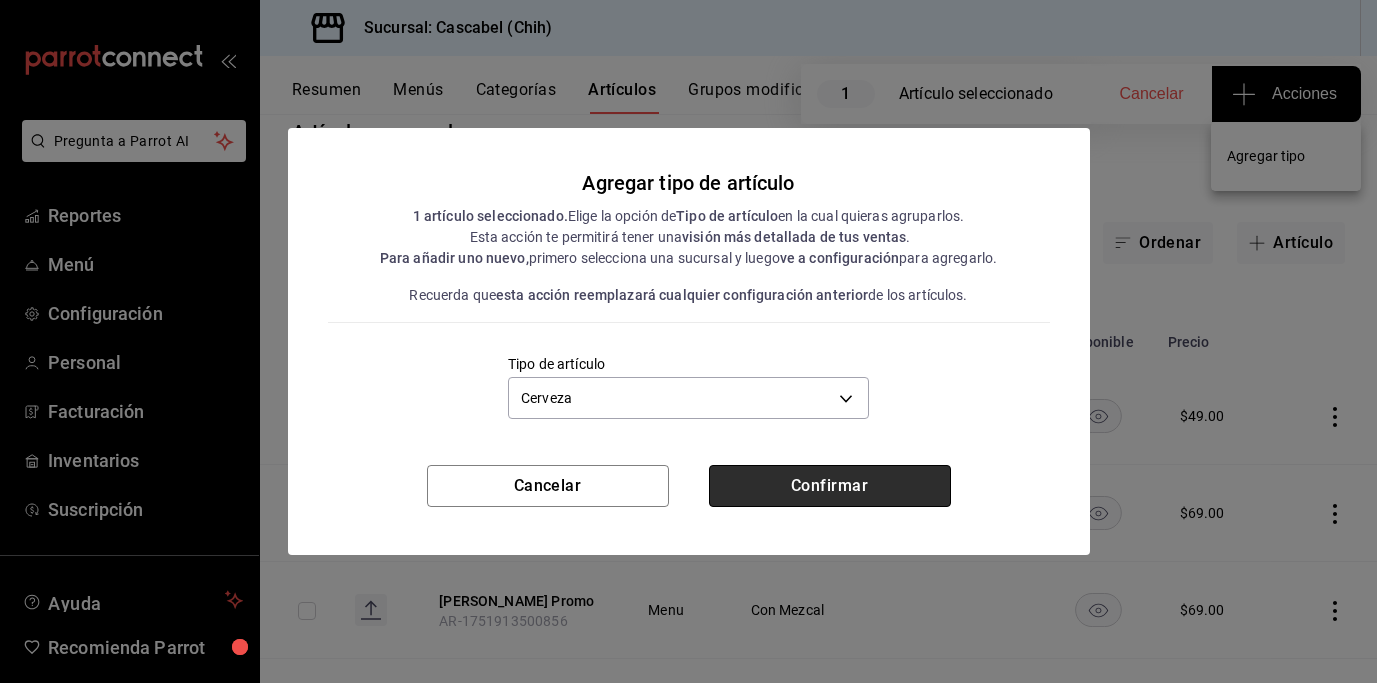click on "Confirmar" at bounding box center [830, 486] 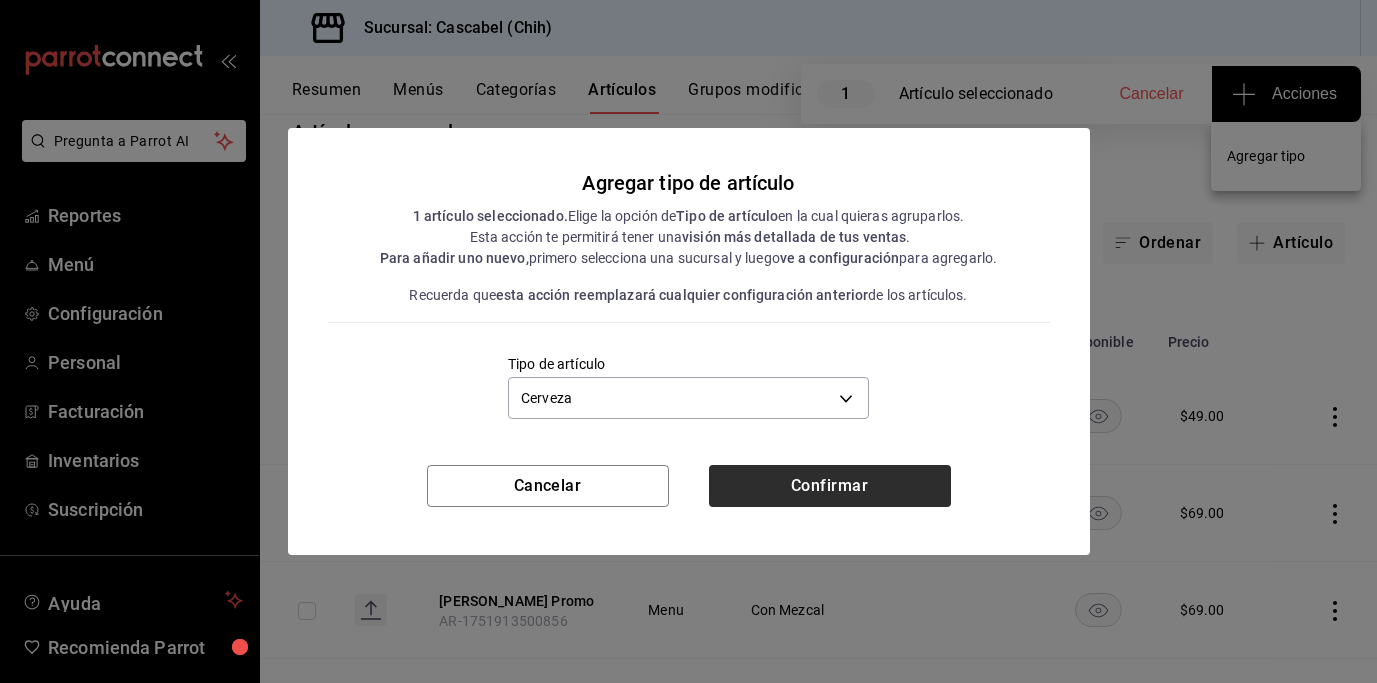 type 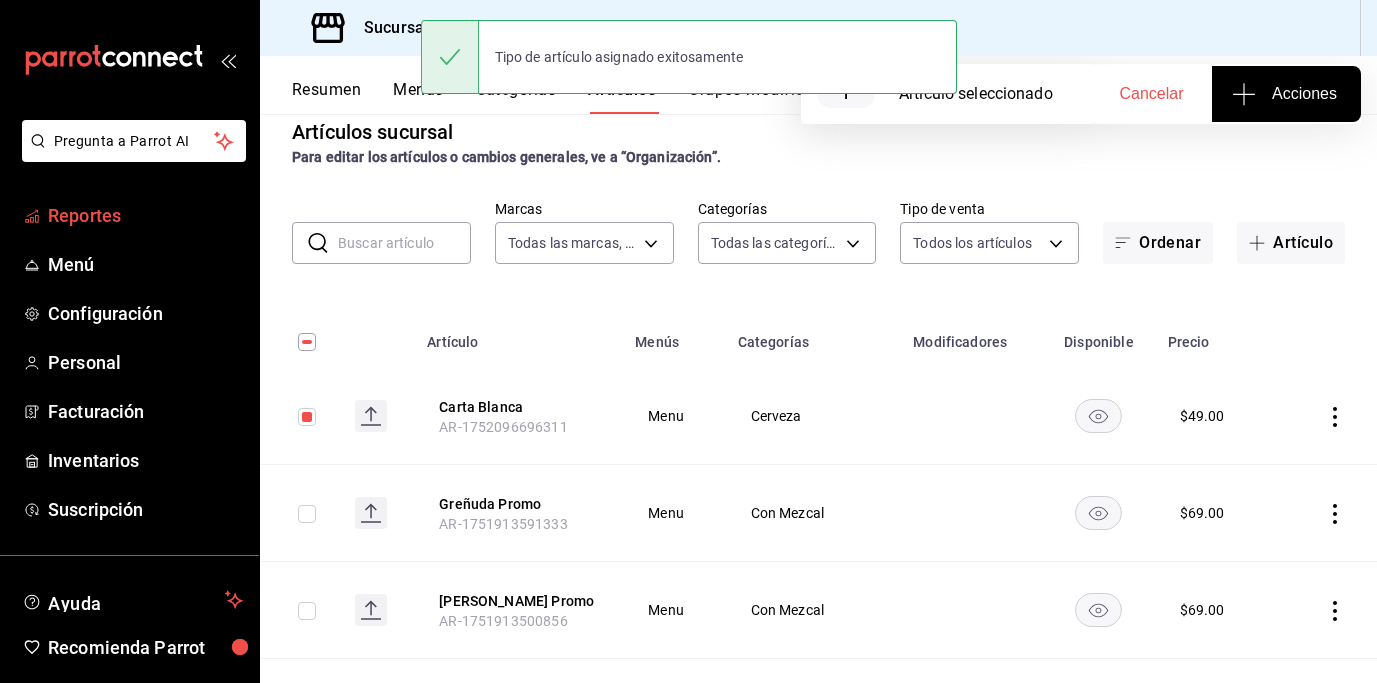 click on "Reportes" at bounding box center [145, 215] 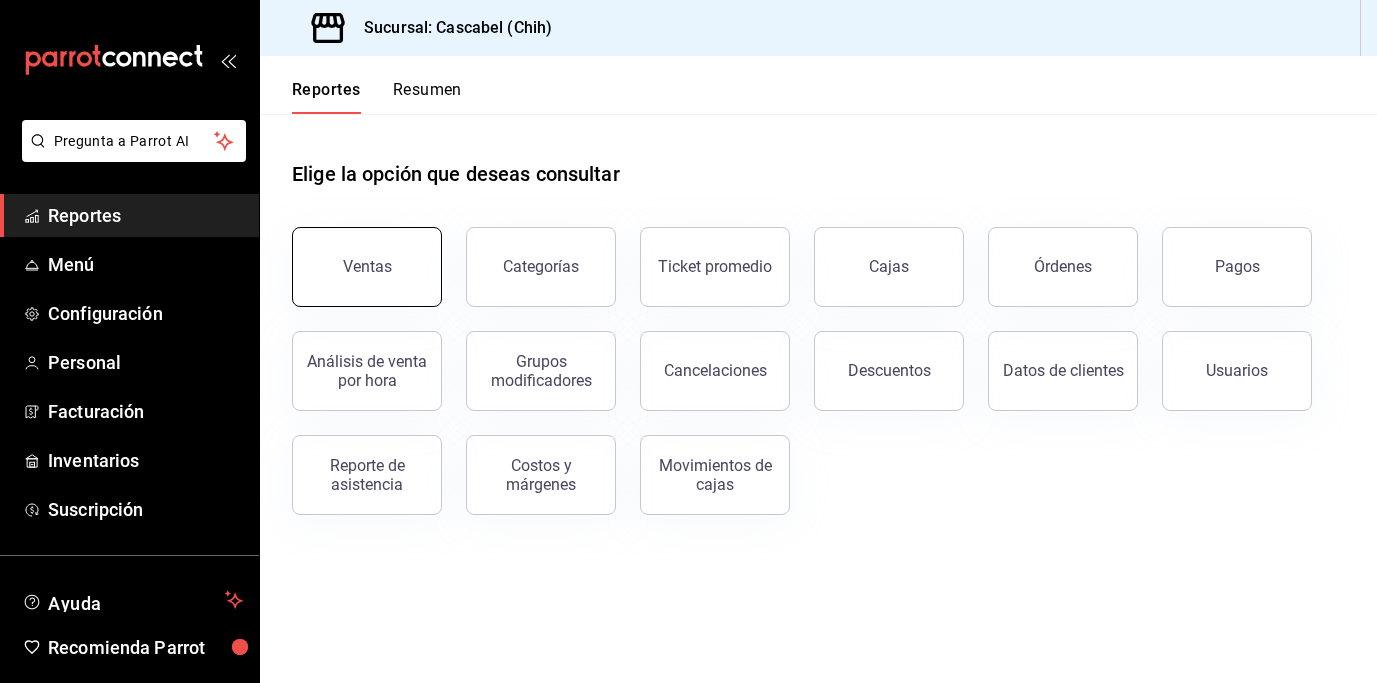 click on "Ventas" at bounding box center (367, 266) 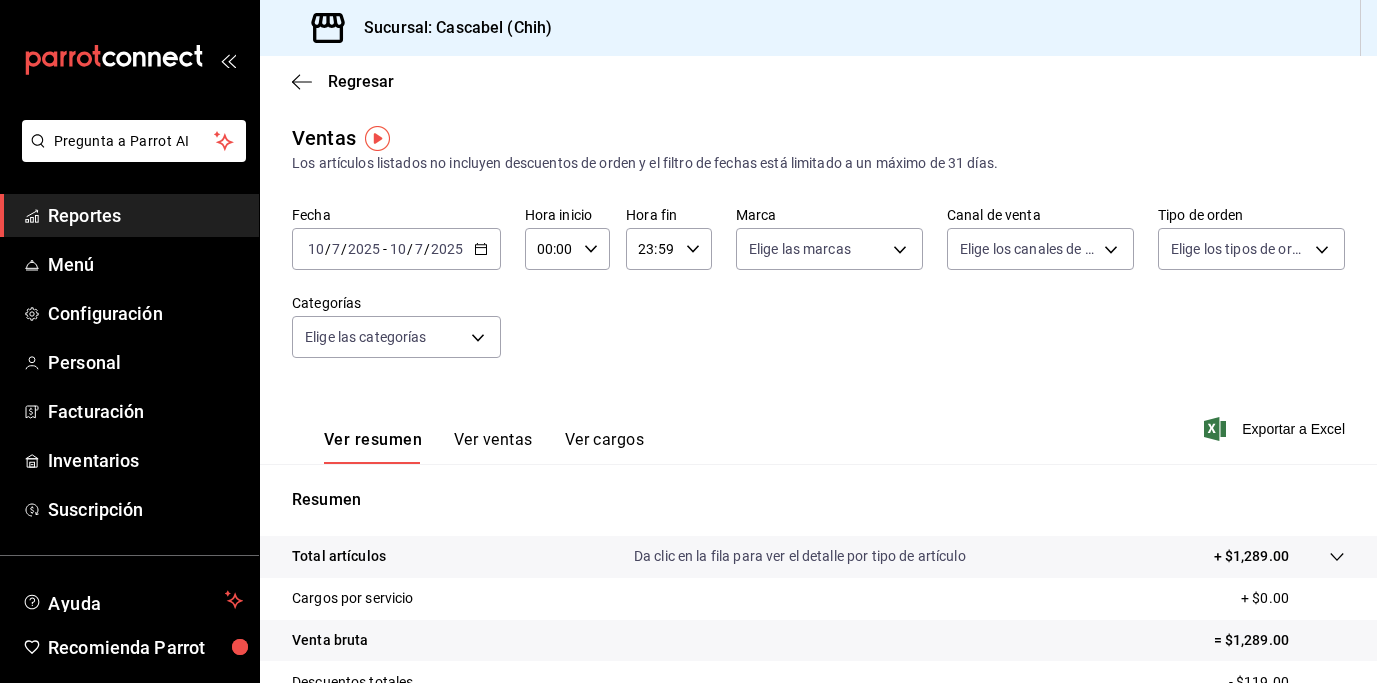 click on "[DATE] [DATE] - [DATE] [DATE]" at bounding box center [396, 249] 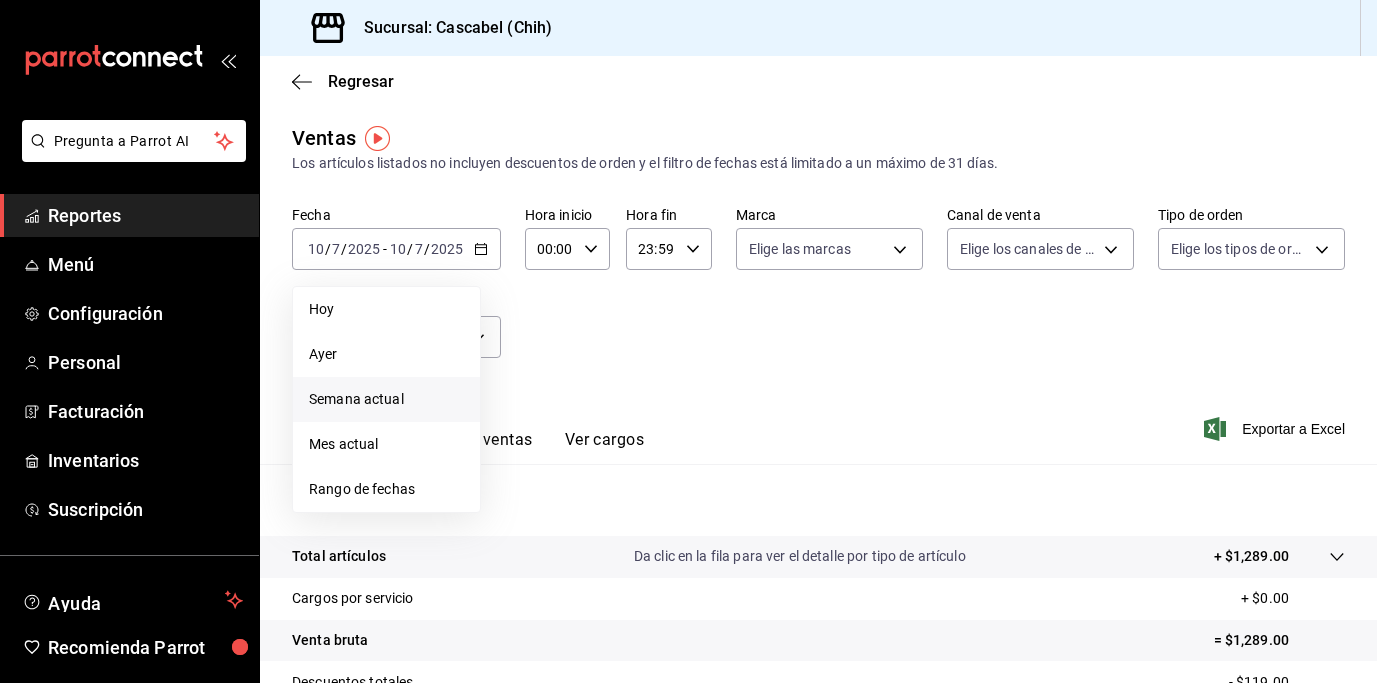 click on "Semana actual" at bounding box center (386, 399) 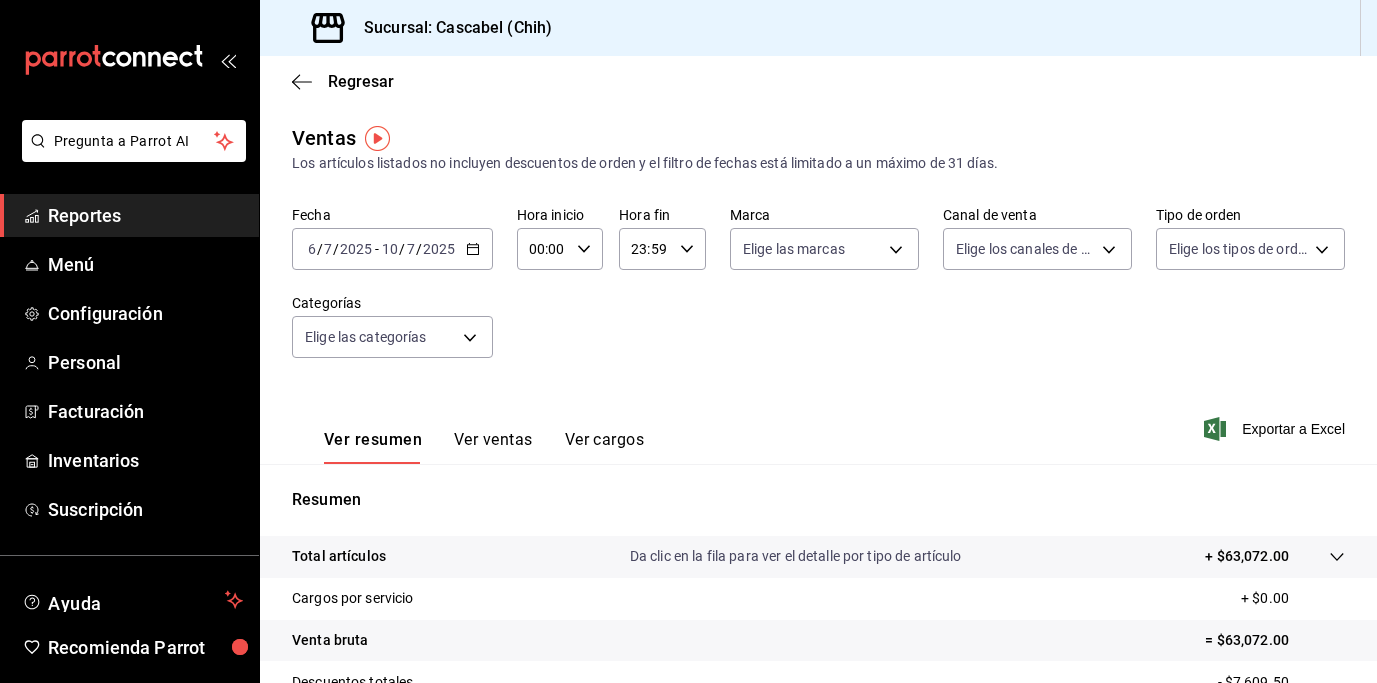 click on "Ver ventas" at bounding box center [493, 447] 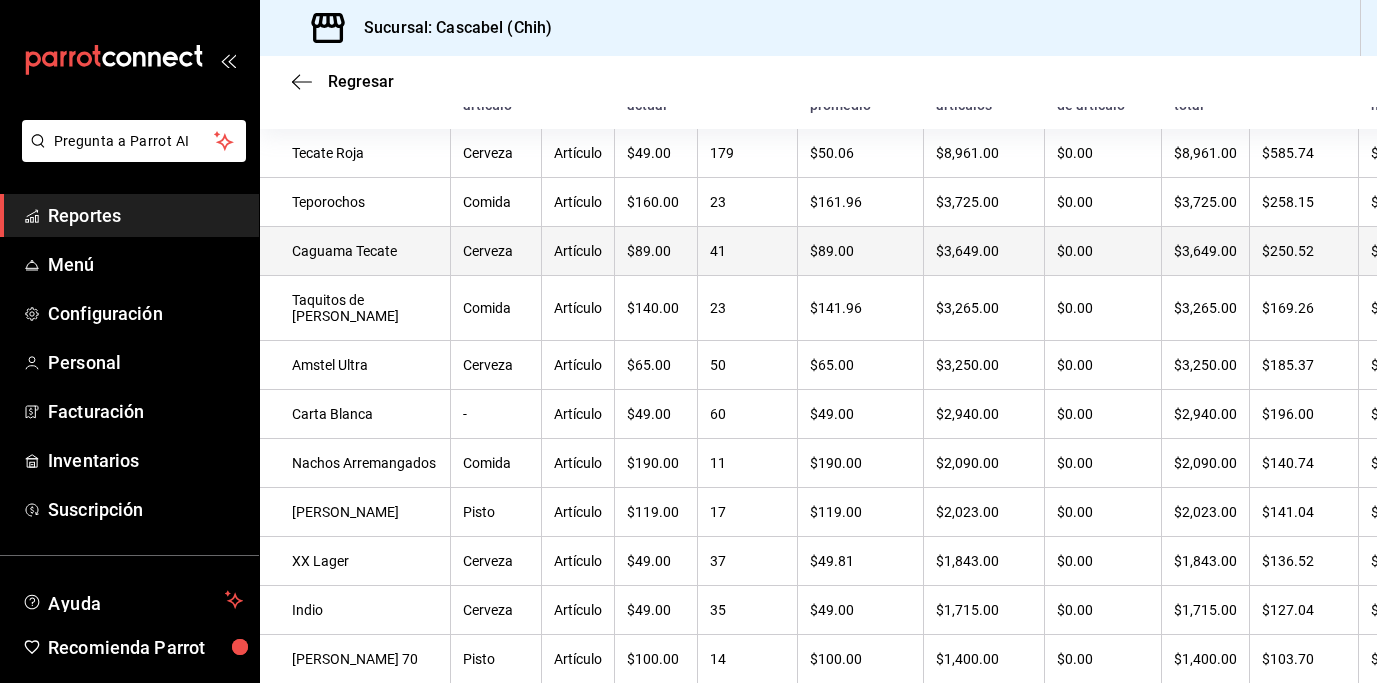 scroll, scrollTop: 413, scrollLeft: 0, axis: vertical 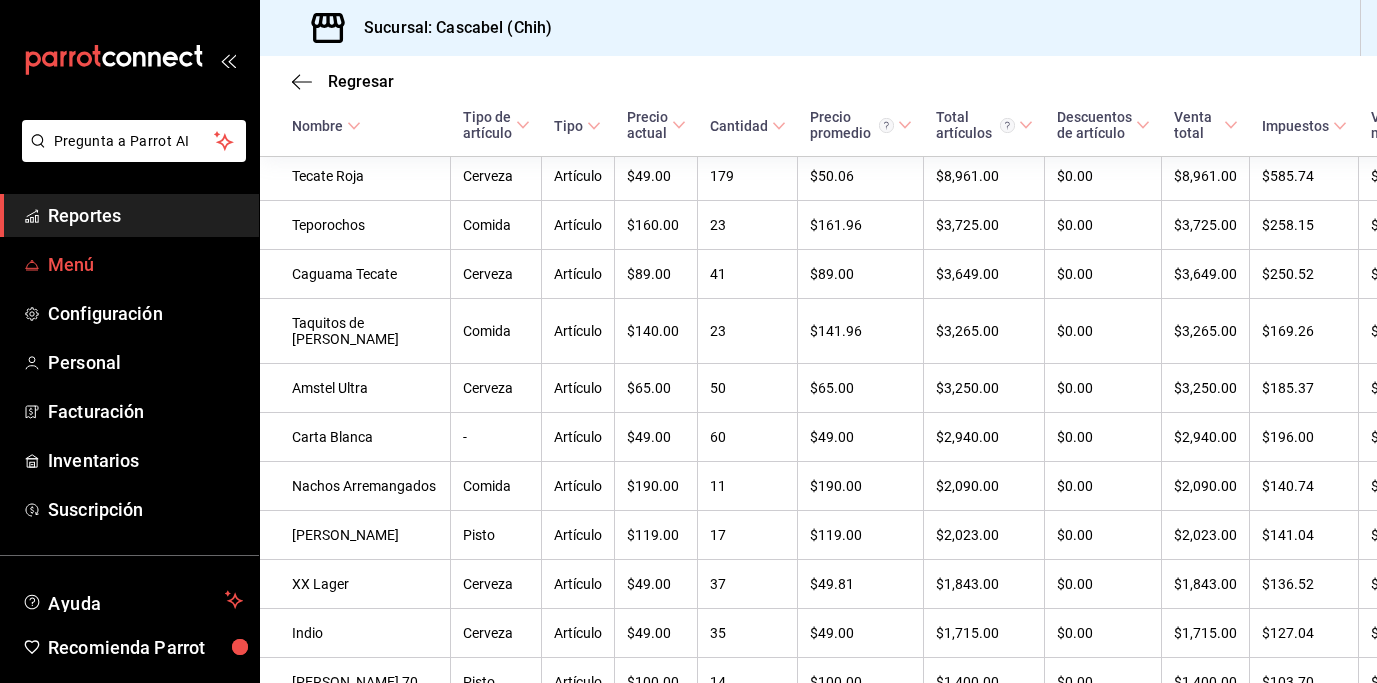 click on "Menú" at bounding box center [145, 264] 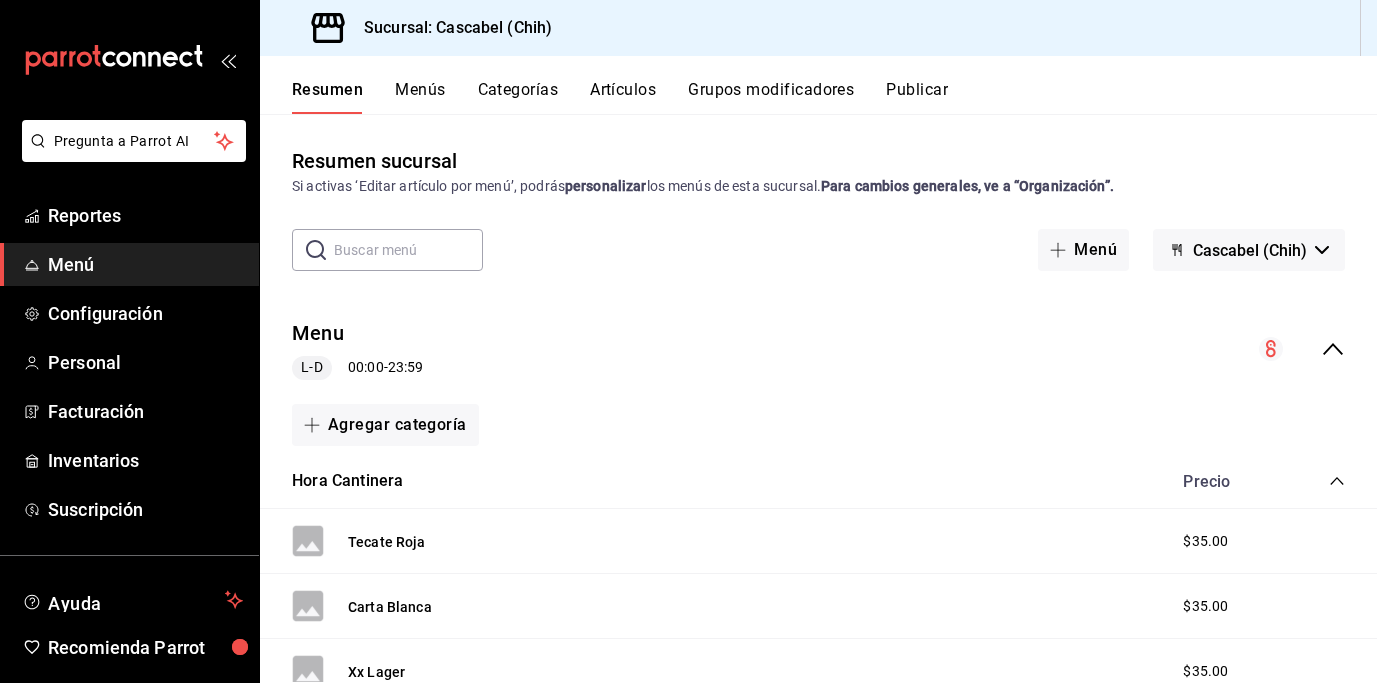 click on "Artículos" at bounding box center [623, 97] 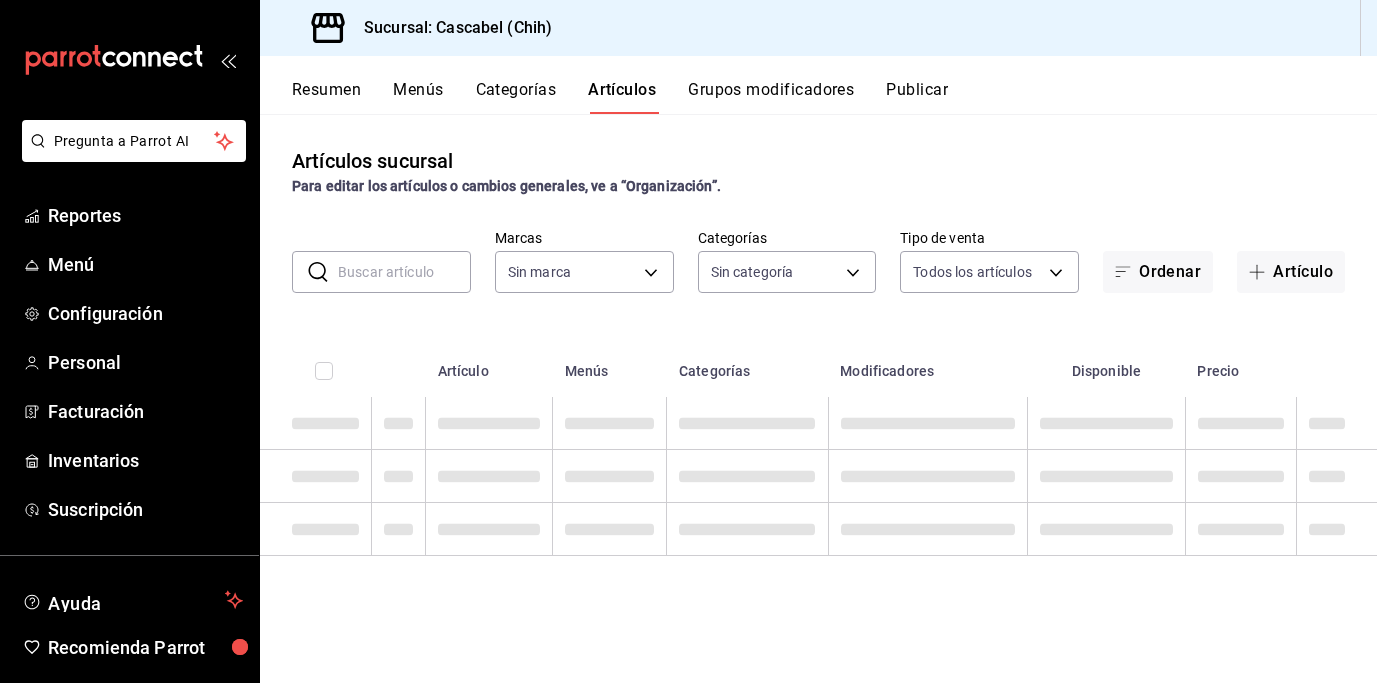 type on "d94ba473-6c49-43a0-afbf-8fb67e665b6e" 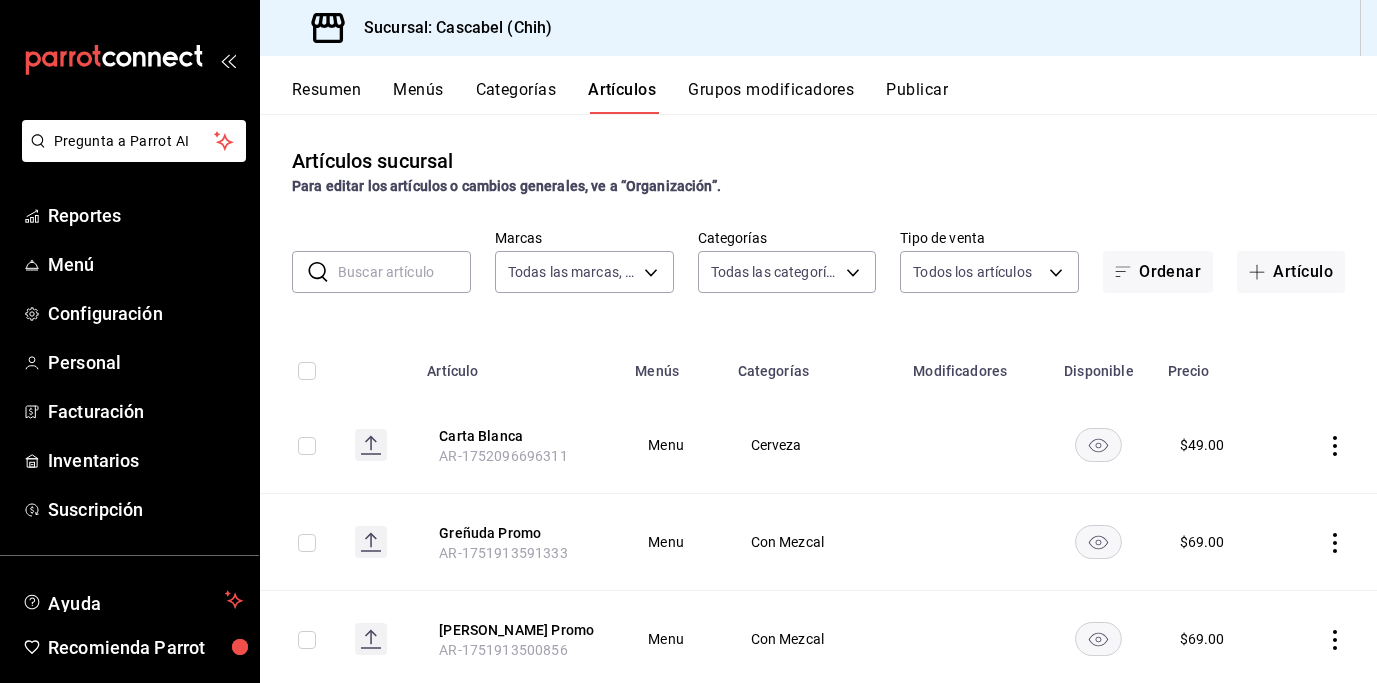type on "091b276e-83ae-4720-8bc4-094a770430c8,47cdfde9-f735-4a2a-85b6-7ee27ff4aa91,32535453-221f-4c87-8941-2aa8520bcbb2,9ad655c0-f0d2-4130-9447-b81a928be8d0,78ac7b3d-4b0b-4f4c-83b4-d66adb49f3b6,4aff97c4-bb61-47c1-bd5c-6a61c8c1bab8,79b171f2-31ae-4e97-9077-0faffa1ae0fa,35b3d646-c48a-4733-bf17-c33daa9d5c96,a268b513-d2df-40cc-9229-86cd69d593d9,da38e5de-fbae-45e7-8cfa-c11035e6d064,a112fc67-7b76-41f1-81b4-9abed68e63e1,fa7006b4-c697-4e80-b8fc-5c7819e26466,7d95bb7a-08f9-41be-bff8-2740386e1b5a,1839f412-05fe-4799-abfb-305df5422a00,53d9e587-6f85-4413-8bf2-a7ae7074f378,8fd156c3-6019-4760-8787-da511bb0ca3a" 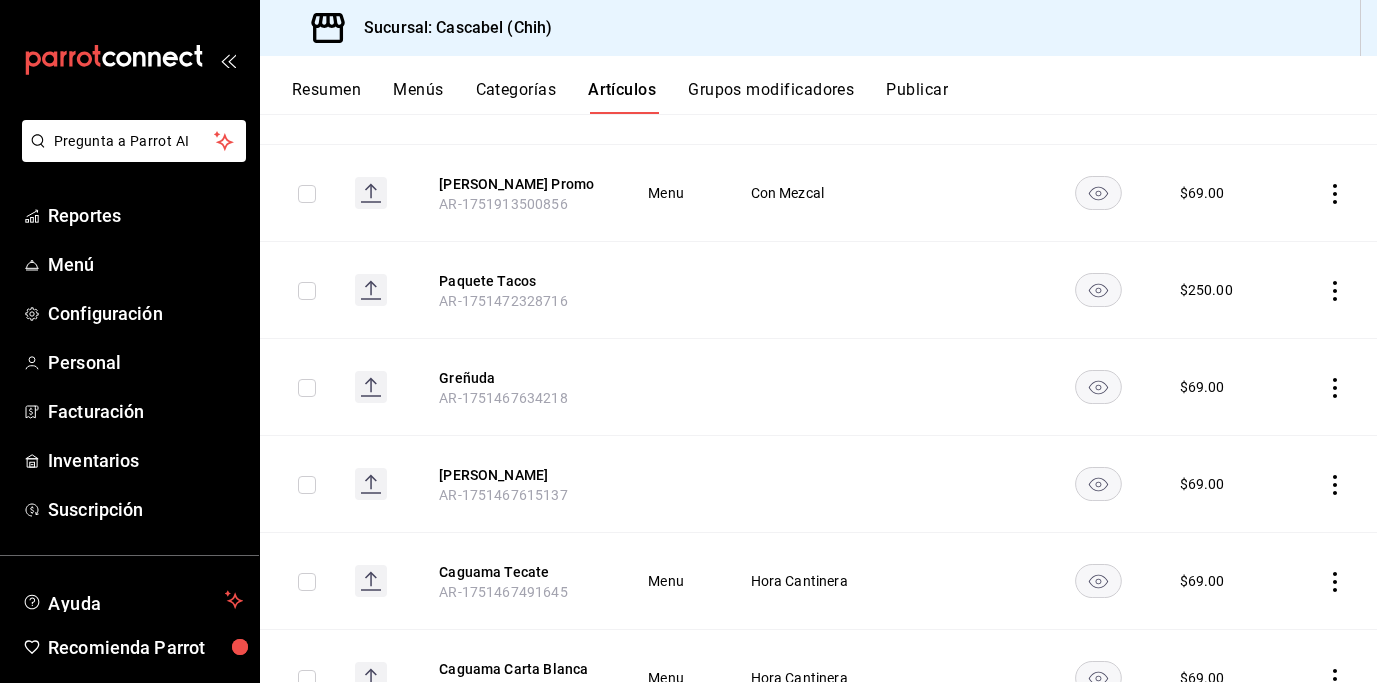 scroll, scrollTop: 359, scrollLeft: 0, axis: vertical 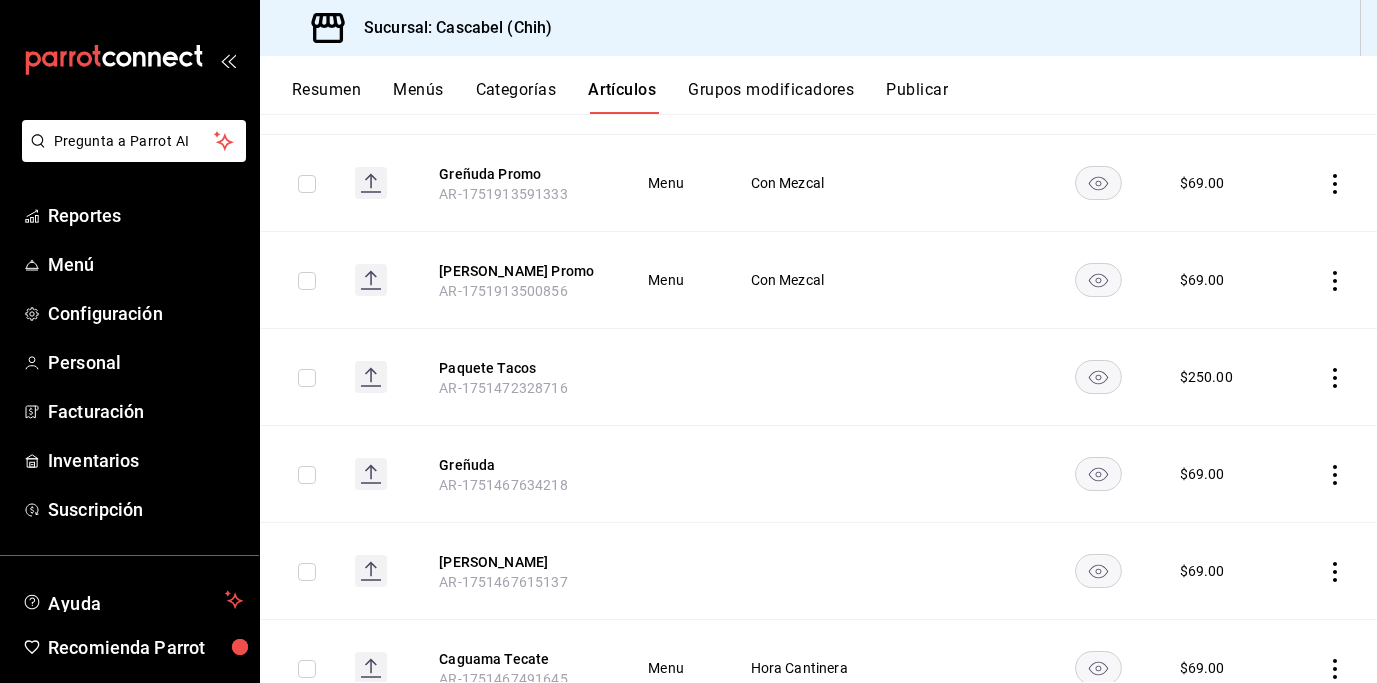 click at bounding box center (307, 572) 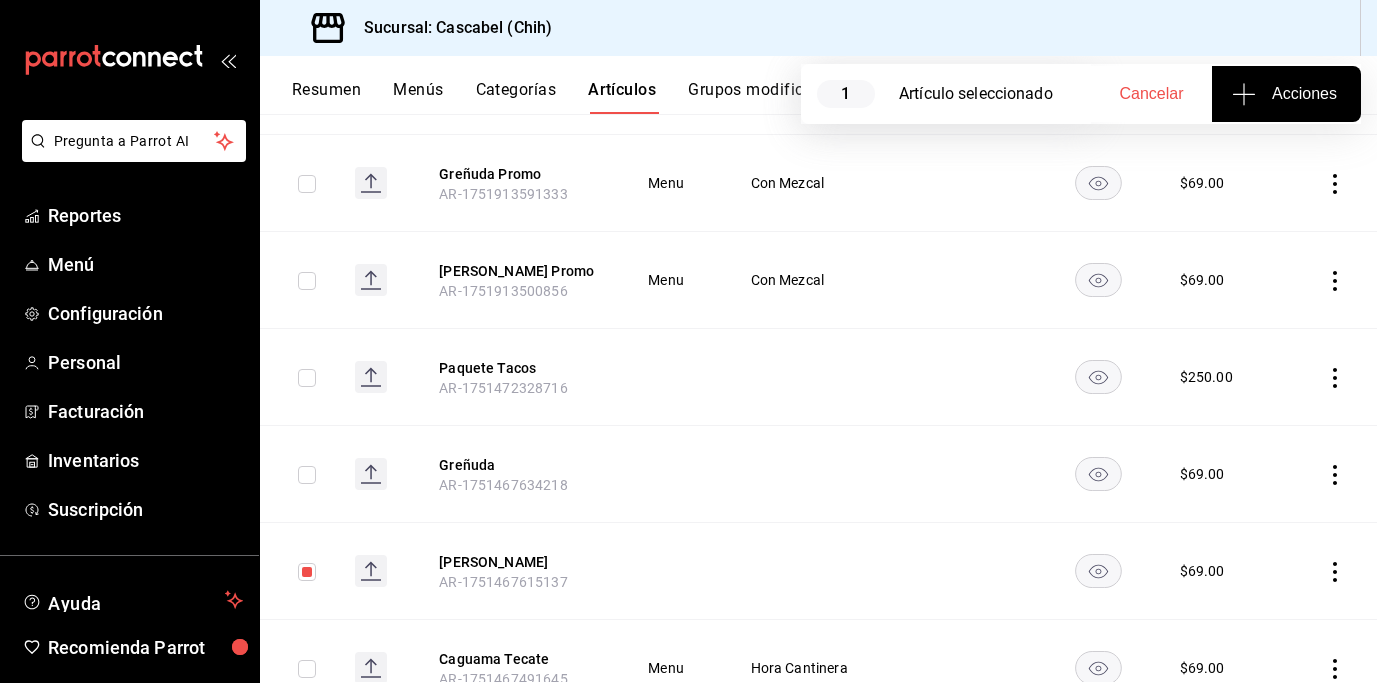 click at bounding box center [307, 475] 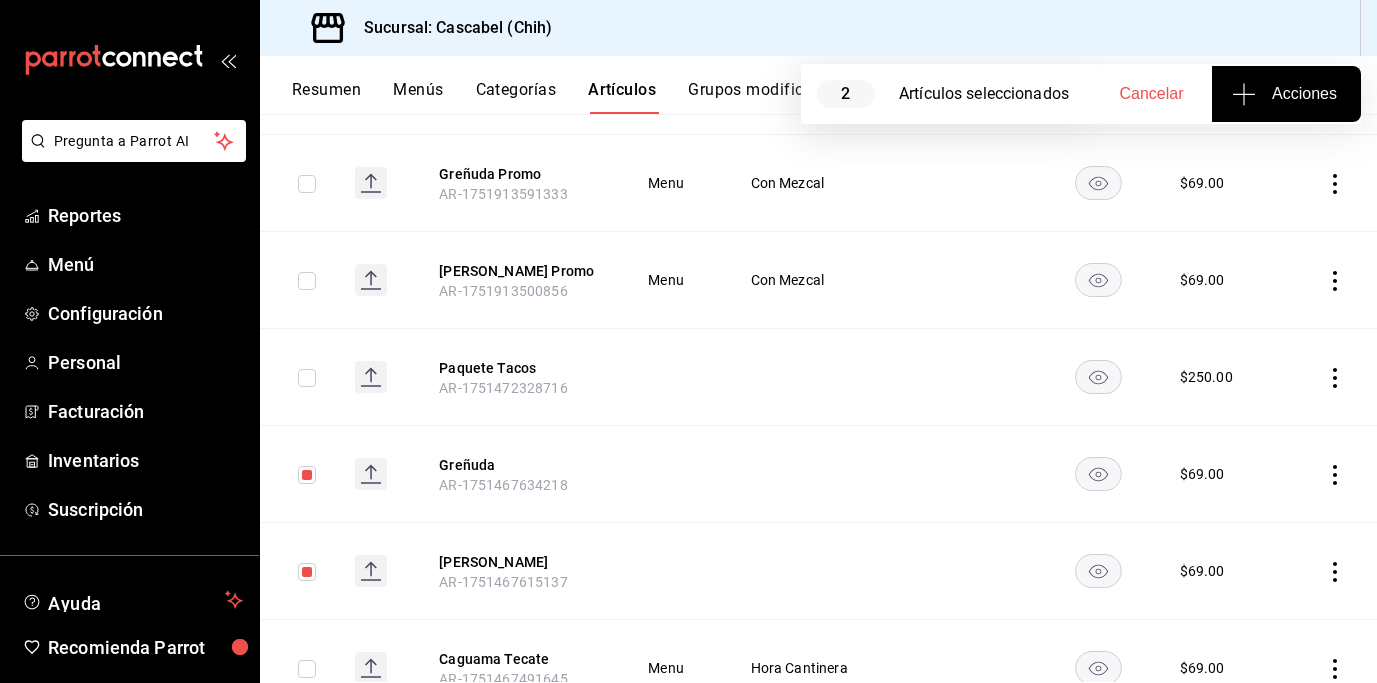 click on "Acciones" at bounding box center [1286, 94] 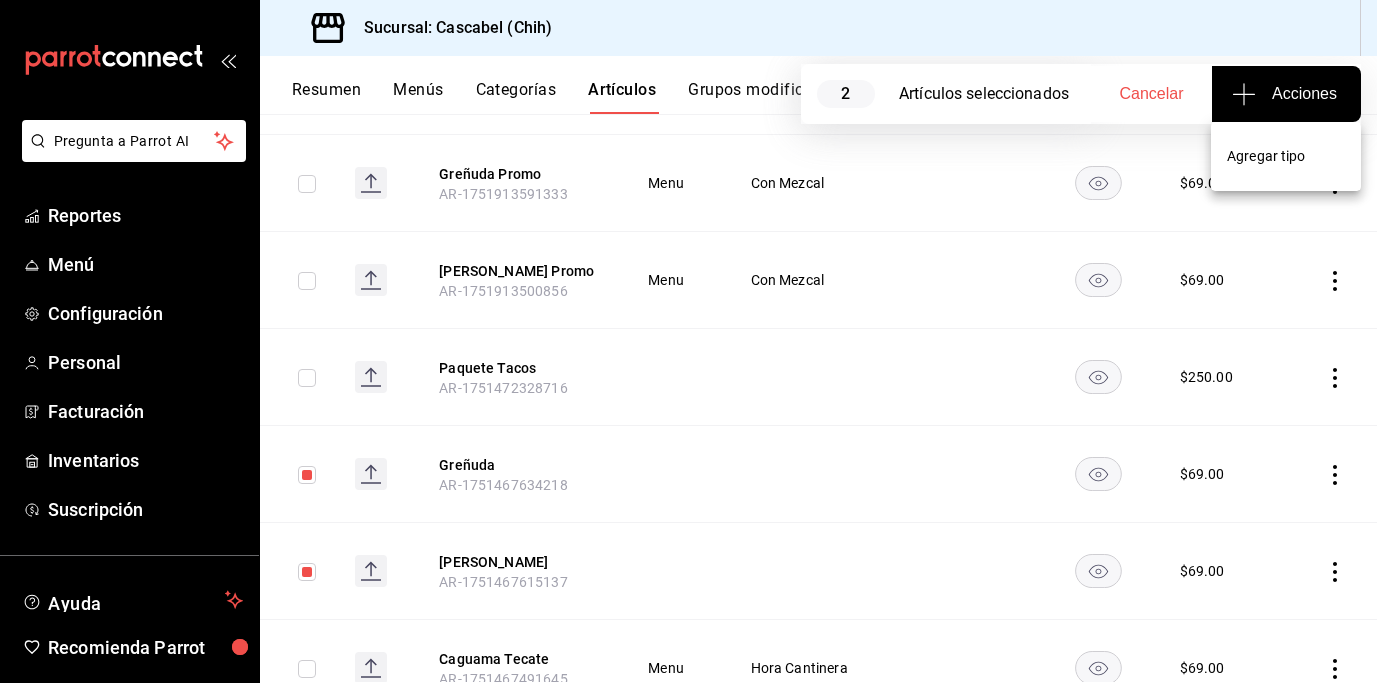 click on "Agregar tipo" at bounding box center [1286, 156] 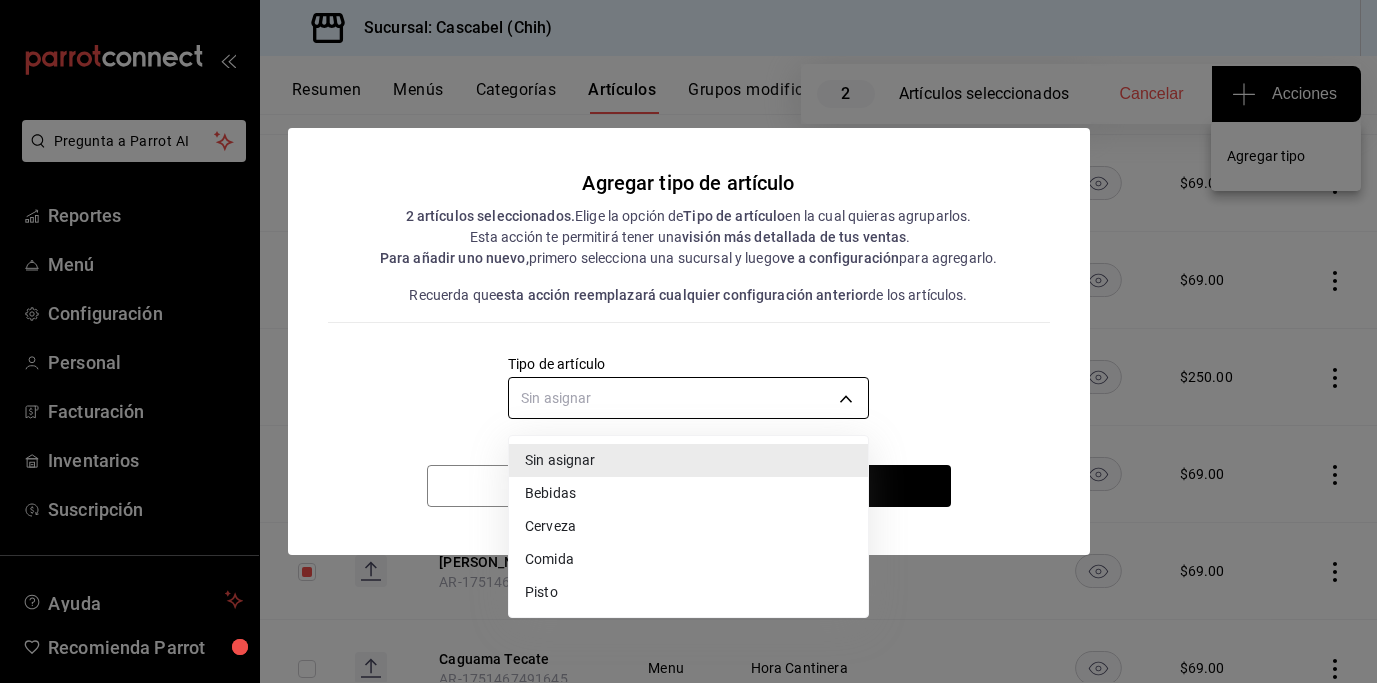 click on "Pregunta a Parrot AI Reportes   Menú   Configuración   Personal   Facturación   Inventarios   Suscripción   Ayuda Recomienda Parrot   [PERSON_NAME]   Sugerir nueva función   Sucursal: Cascabel (Chih) Resumen Menús Categorías Artículos Grupos modificadores Publicar 2 Artículos seleccionados Cancelar Acciones Artículos sucursal Para editar los artículos o cambios generales, ve a “Organización”. ​ ​ Marcas Todas las marcas, Sin marca d94ba473-6c49-43a0-afbf-8fb67e665b6e Categorías Todas las categorías, Sin categoría Tipo de venta Todos los artículos ALL Ordenar Artículo Artículo Menús Categorías Modificadores Disponible Precio Carta Blanca AR-1752096696311 Menu Cerveza $ 49.00 Greñuda Promo AR-1751913591333 Menu Con Mezcal $ 69.00 [PERSON_NAME] Promo AR-1751913500856 Menu Con Mezcal $ 69.00 Paquete Tacos AR-1751472328716 $ 250.00 Greñuda AR-1751467634218 $ 69.00 [PERSON_NAME] AR-1751467615137 $ 69.00 Caguama Tecate AR-1751467491645 Menu Hora Cantinera $ 69.00 Caguama Carta Blanca $ $" at bounding box center (688, 341) 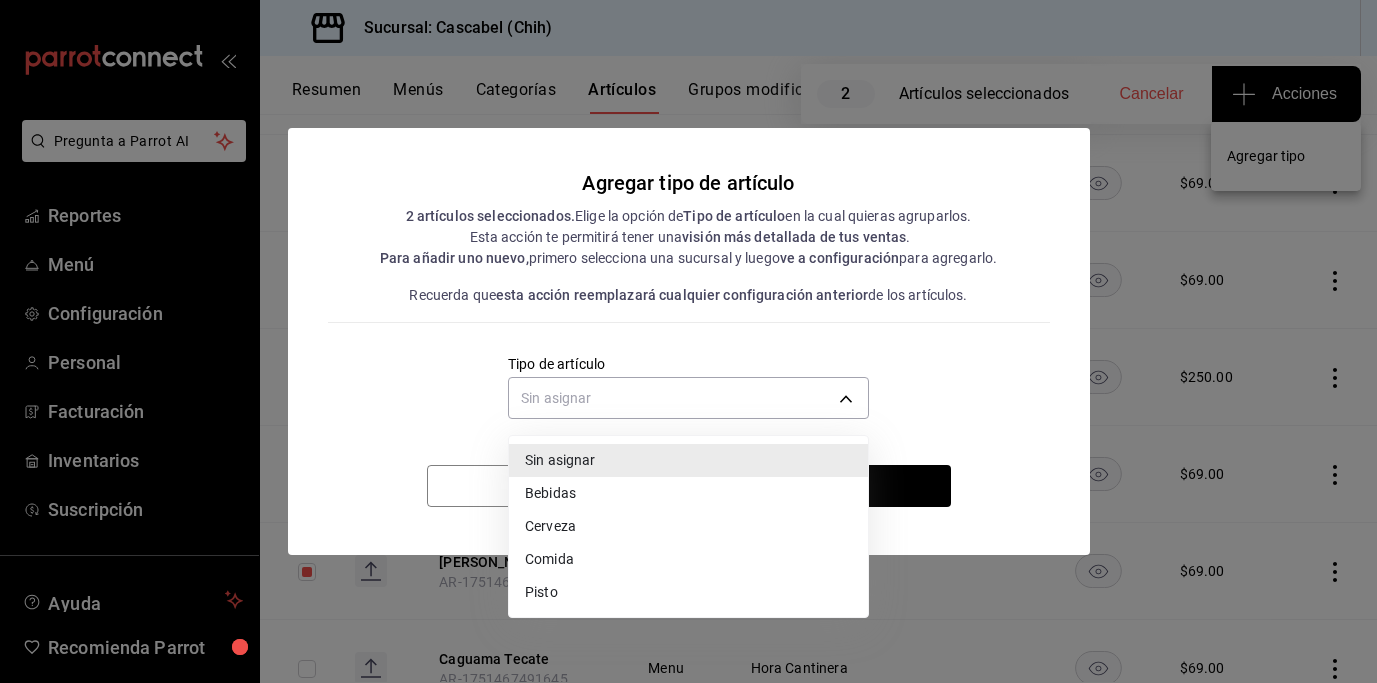 click on "Pisto" at bounding box center (688, 592) 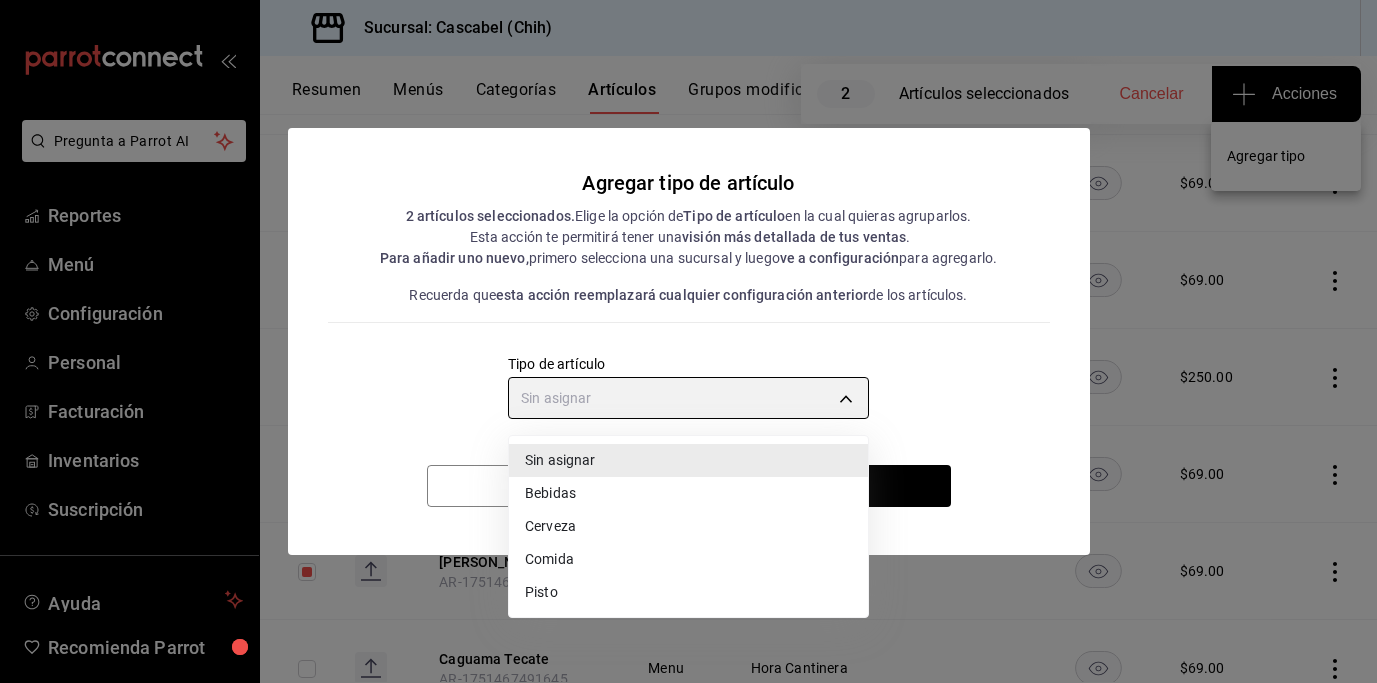 type on "7dc4d69e-d9f7-44a0-8730-23ae3472ad9b" 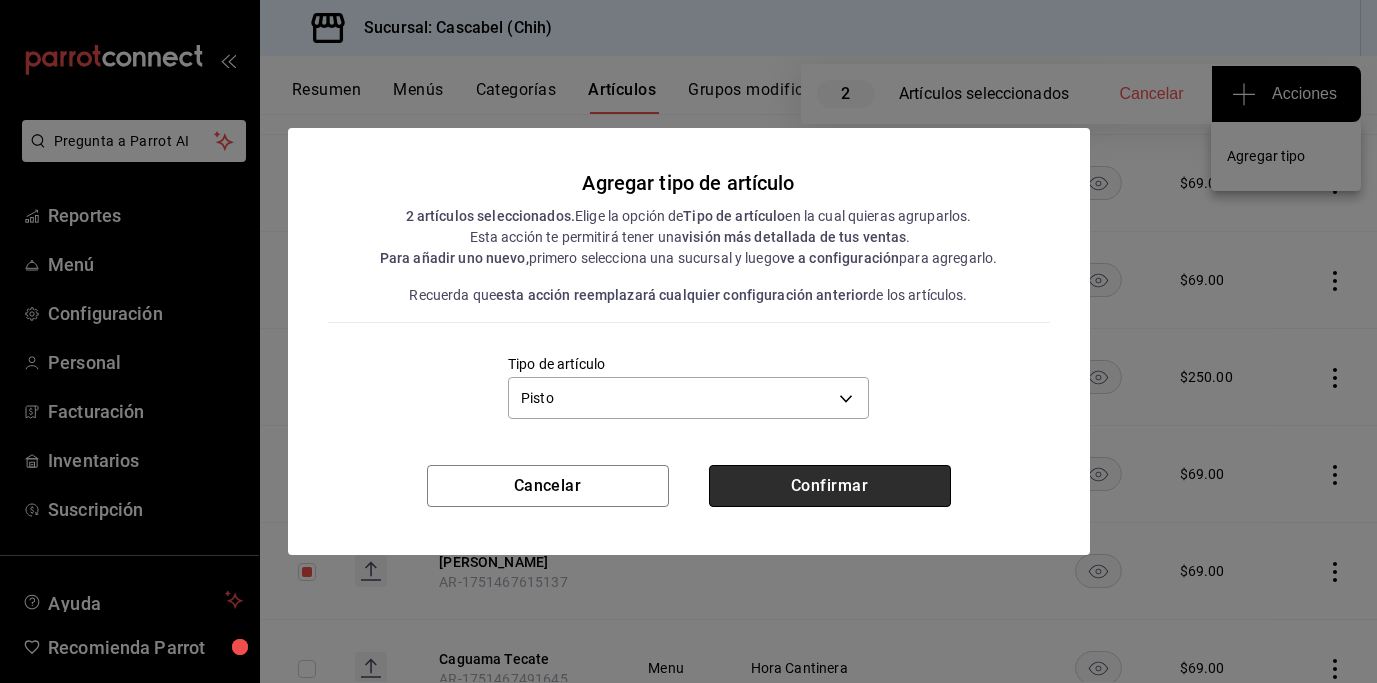click on "Confirmar" at bounding box center [830, 486] 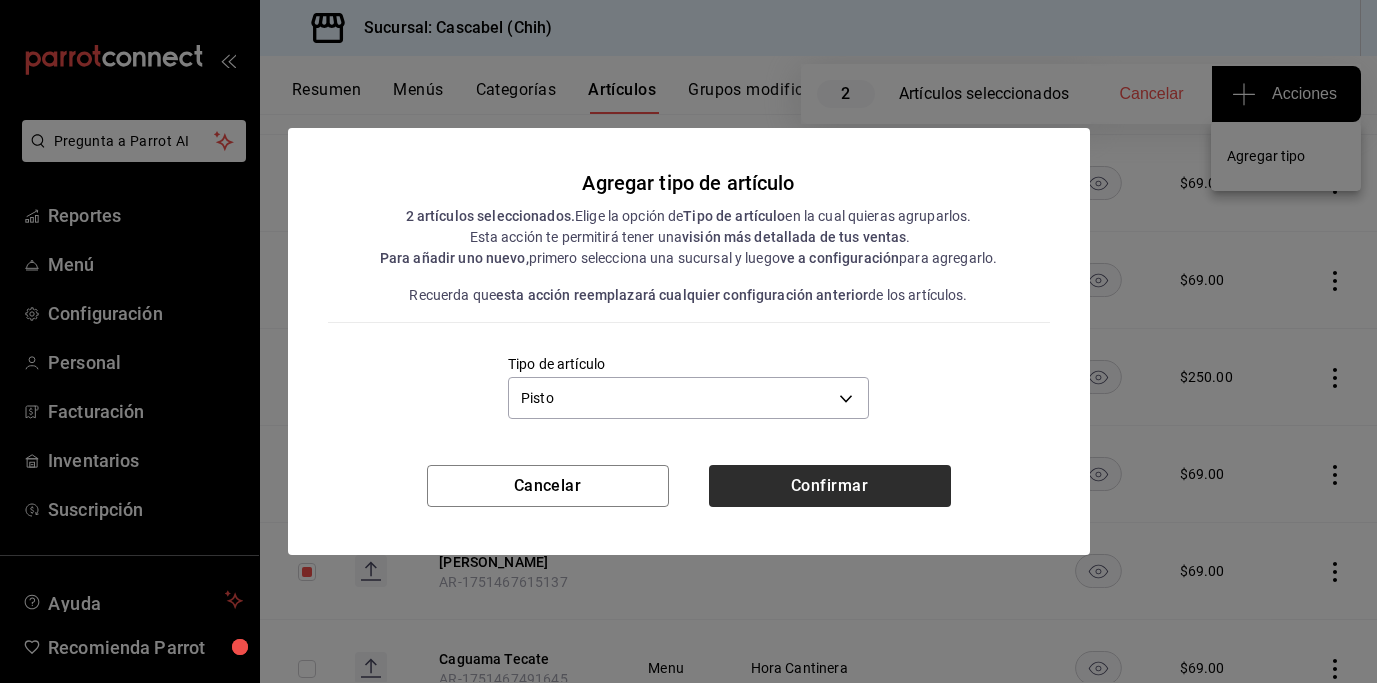 type 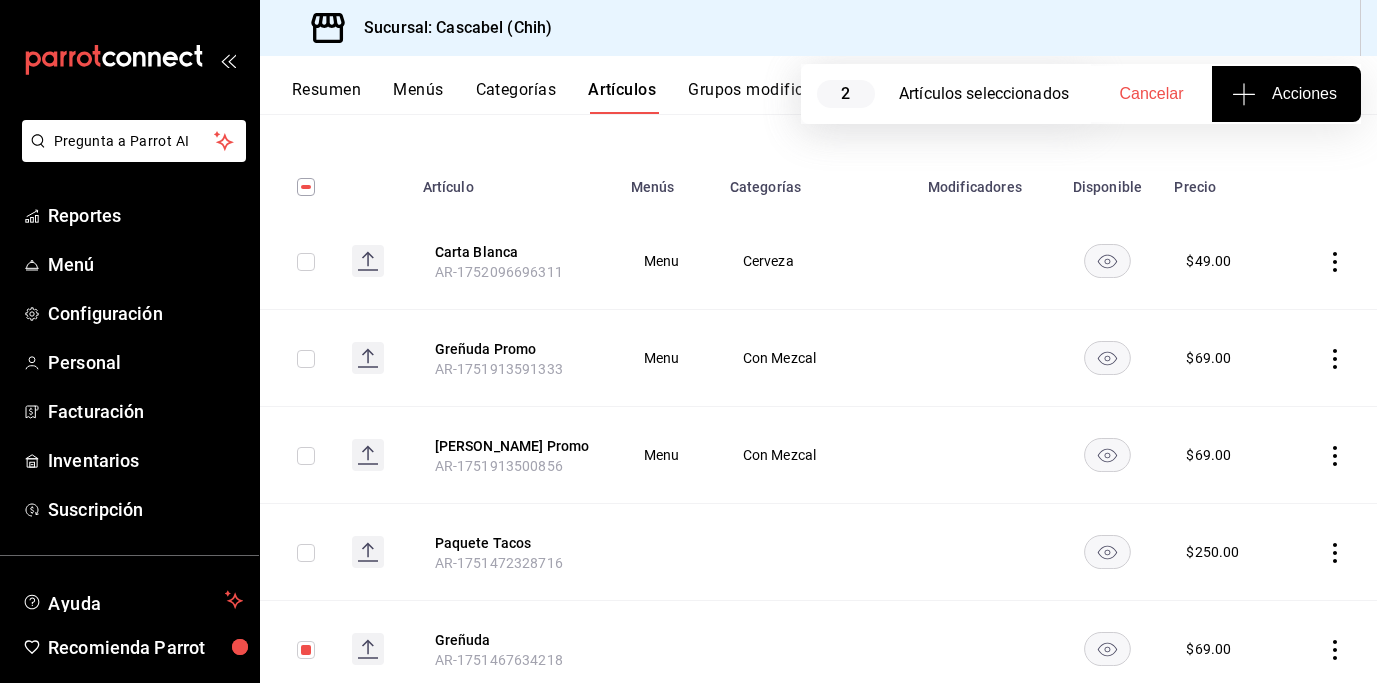 scroll, scrollTop: 0, scrollLeft: 0, axis: both 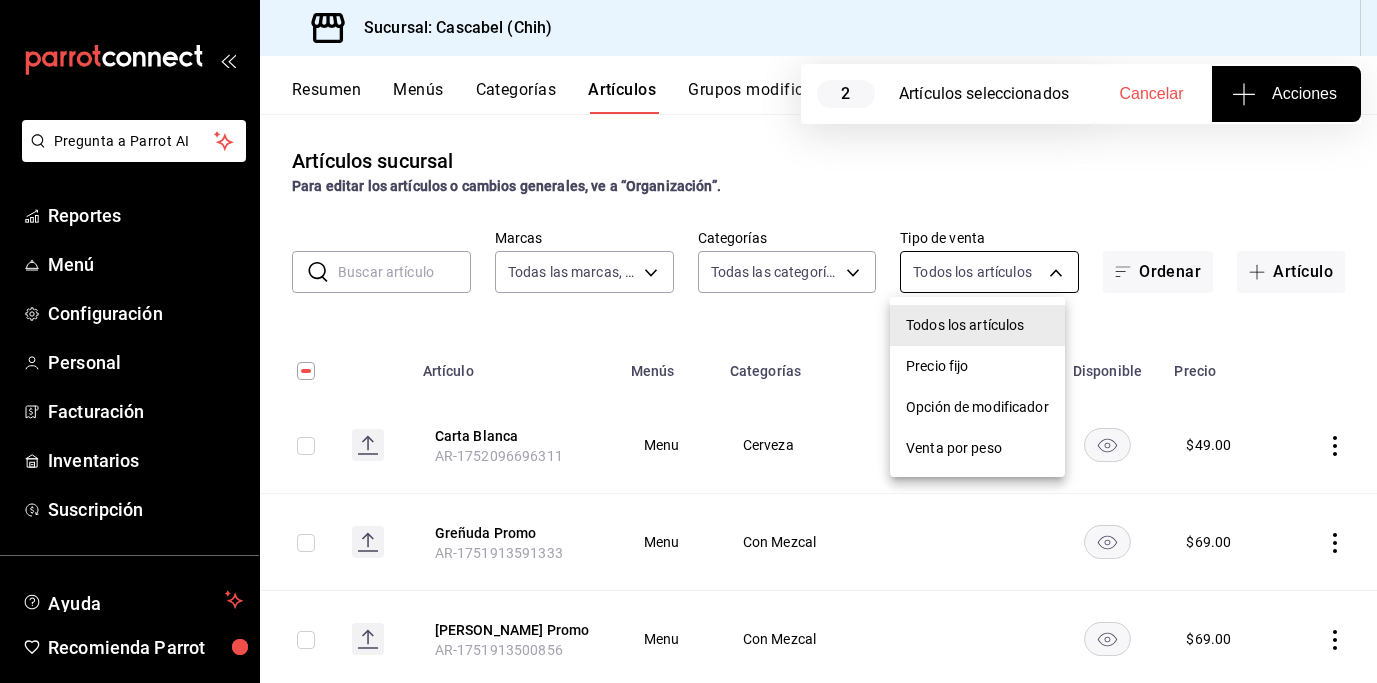 click on "Pregunta a Parrot AI Reportes   Menú   Configuración   Personal   Facturación   Inventarios   Suscripción   Ayuda Recomienda Parrot   [PERSON_NAME]   Sugerir nueva función   Sucursal: Cascabel (Chih) Resumen Menús Categorías Artículos Grupos modificadores Publicar 2 Artículos seleccionados Cancelar Acciones Artículos sucursal Para editar los artículos o cambios generales, ve a “Organización”. ​ ​ Marcas Todas las marcas, Sin marca d94ba473-6c49-43a0-afbf-8fb67e665b6e Categorías Todas las categorías, Sin categoría Tipo de venta Todos los artículos ALL Ordenar Artículo Artículo Menús Categorías Modificadores Disponible Precio Carta Blanca AR-1752096696311 Menu Cerveza $ 49.00 Greñuda Promo AR-1751913591333 Menu Con Mezcal $ 69.00 [PERSON_NAME] Promo AR-1751913500856 Menu Con Mezcal $ 69.00 Paquete Tacos AR-1751472328716 $ 250.00 Greñuda AR-1751467634218 $ 69.00 [PERSON_NAME] AR-1751467615137 $ 69.00 Caguama Tecate AR-1751467491645 Menu Hora Cantinera $ 69.00 Caguama Carta Blanca $ $" at bounding box center (688, 341) 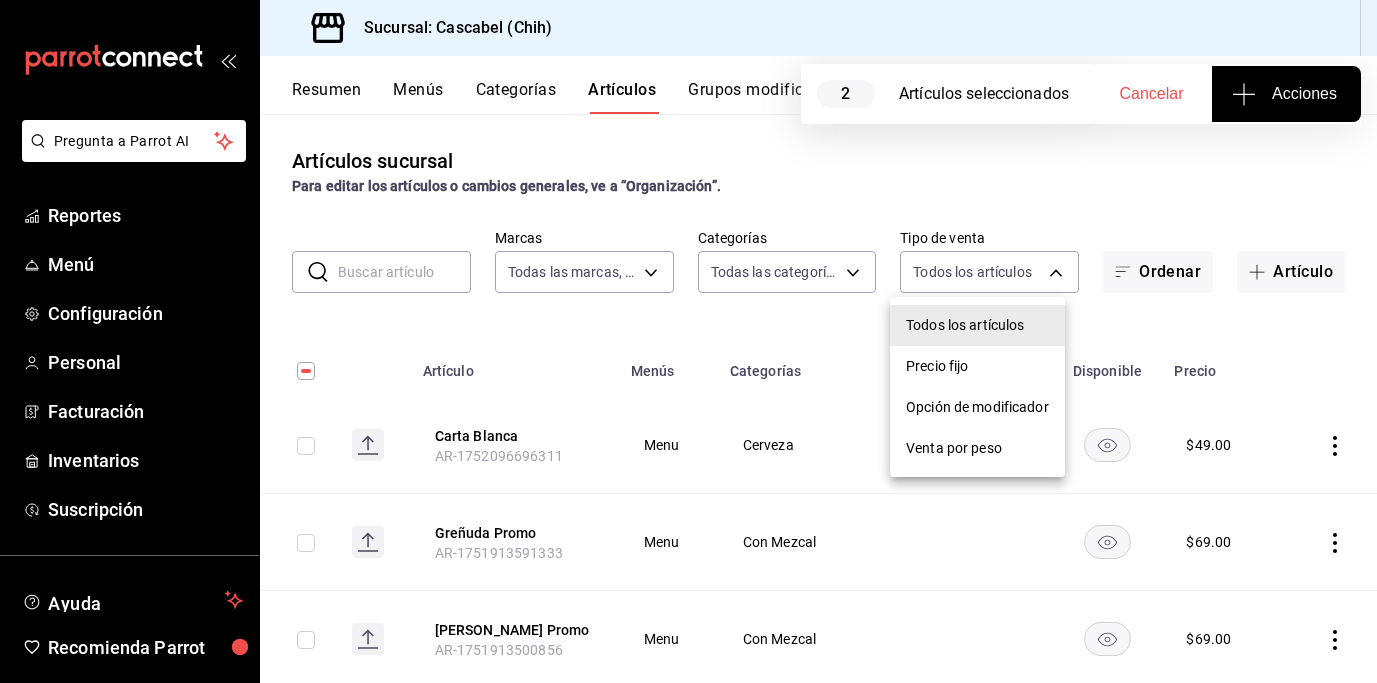 click at bounding box center (688, 341) 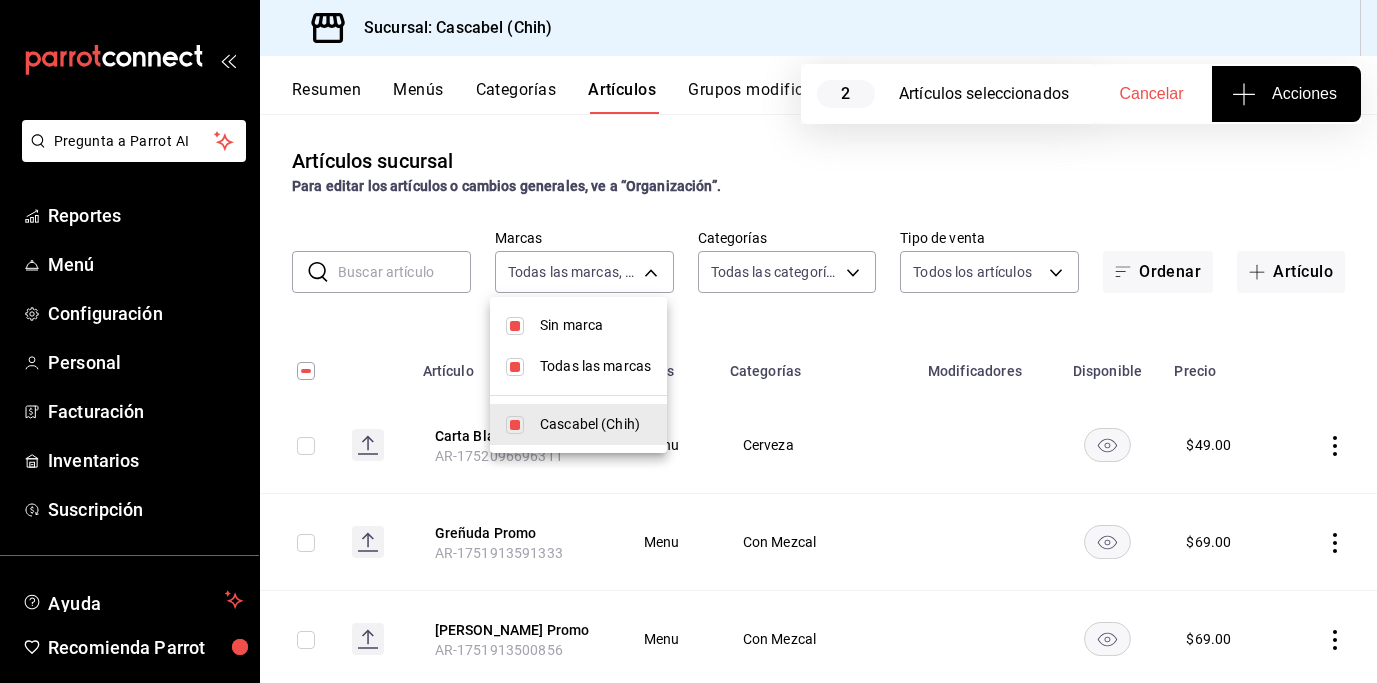 click on "Pregunta a Parrot AI Reportes   Menú   Configuración   Personal   Facturación   Inventarios   Suscripción   Ayuda Recomienda Parrot   [PERSON_NAME]   Sugerir nueva función   Sucursal: Cascabel (Chih) Resumen Menús Categorías Artículos Grupos modificadores Publicar 2 Artículos seleccionados Cancelar Acciones Artículos sucursal Para editar los artículos o cambios generales, ve a “Organización”. ​ ​ Marcas Todas las marcas, Sin marca d94ba473-6c49-43a0-afbf-8fb67e665b6e Categorías Todas las categorías, Sin categoría Tipo de venta Todos los artículos ALL Ordenar Artículo Artículo Menús Categorías Modificadores Disponible Precio Carta Blanca AR-1752096696311 Menu Cerveza $ 49.00 Greñuda Promo AR-1751913591333 Menu Con Mezcal $ 69.00 [PERSON_NAME] Promo AR-1751913500856 Menu Con Mezcal $ 69.00 Paquete Tacos AR-1751472328716 $ 250.00 Greñuda AR-1751467634218 $ 69.00 [PERSON_NAME] AR-1751467615137 $ 69.00 Caguama Tecate AR-1751467491645 Menu Hora Cantinera $ 69.00 Caguama Carta Blanca $ $" at bounding box center (688, 341) 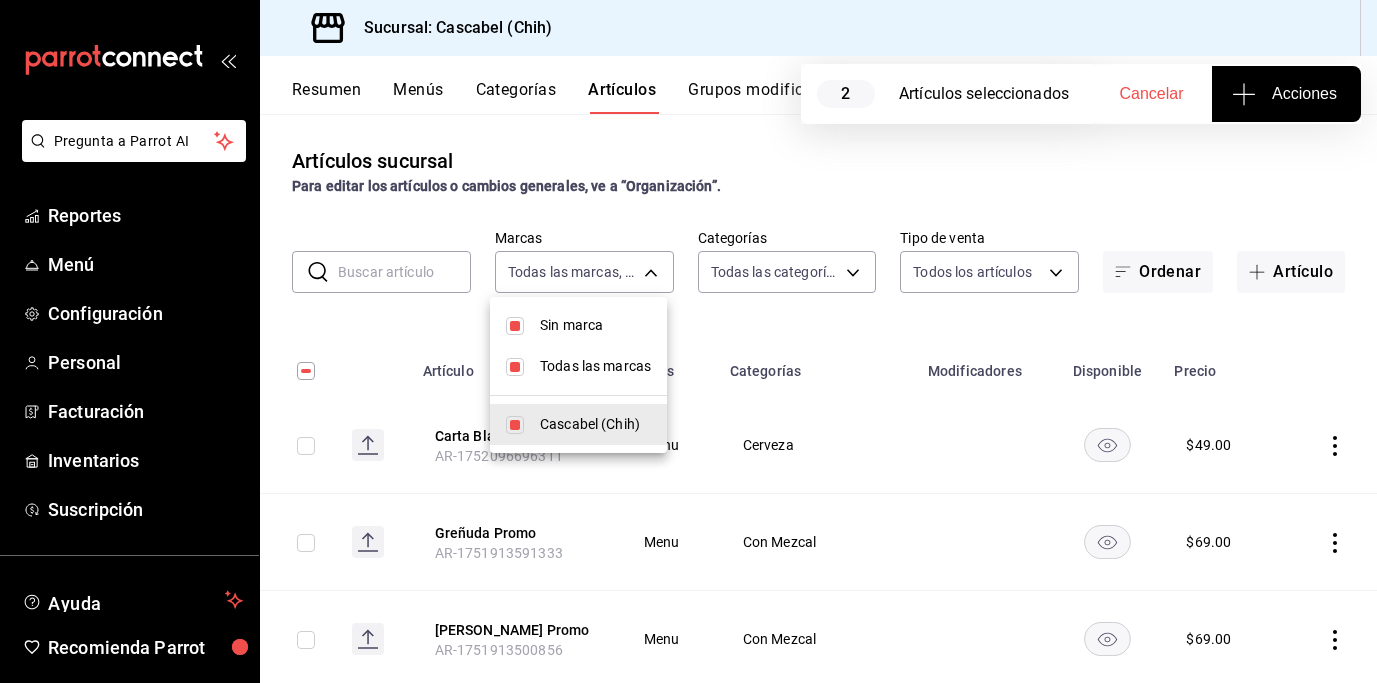 click at bounding box center (688, 341) 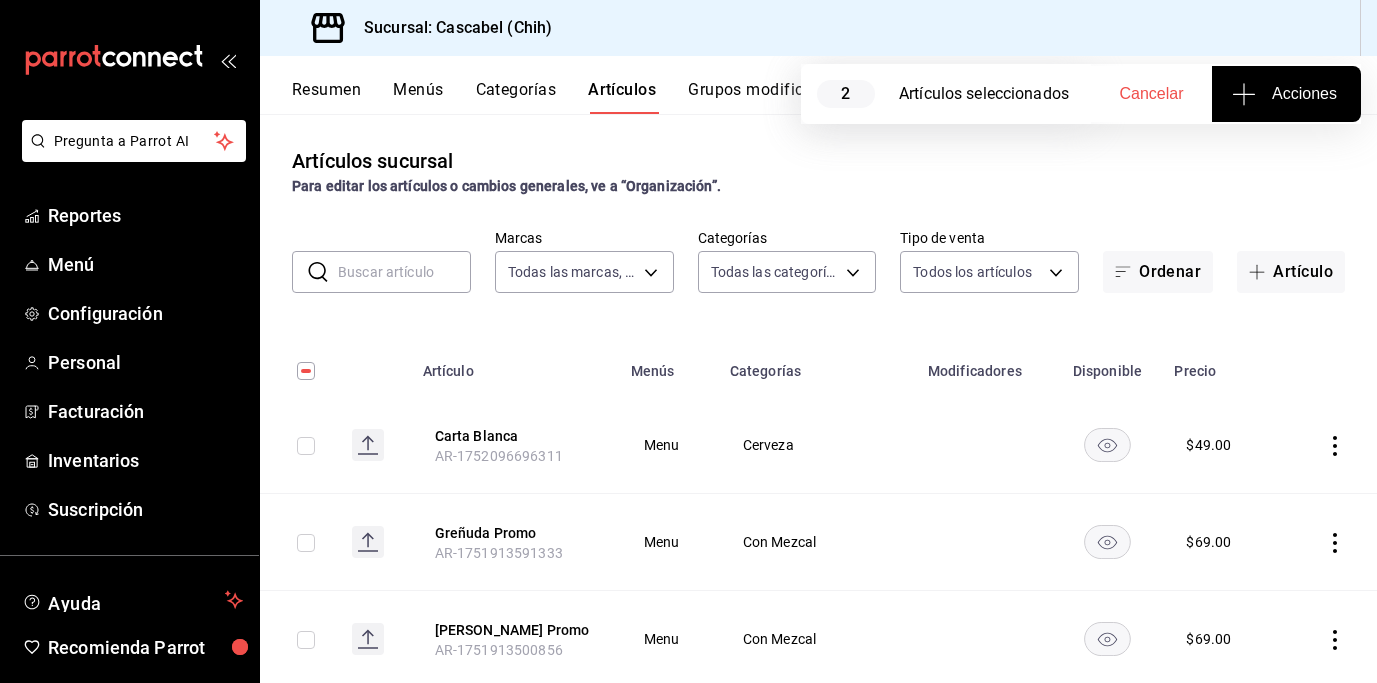 click on "Pregunta a Parrot AI Reportes   Menú   Configuración   Personal   Facturación   Inventarios   Suscripción   Ayuda Recomienda Parrot   [PERSON_NAME]   Sugerir nueva función   Sucursal: Cascabel (Chih) Resumen Menús Categorías Artículos Grupos modificadores Publicar 2 Artículos seleccionados Cancelar Acciones Artículos sucursal Para editar los artículos o cambios generales, ve a “Organización”. ​ ​ Marcas Todas las marcas, Sin marca d94ba473-6c49-43a0-afbf-8fb67e665b6e Categorías Todas las categorías, Sin categoría Tipo de venta Todos los artículos ALL Ordenar Artículo Artículo Menús Categorías Modificadores Disponible Precio Carta Blanca AR-1752096696311 Menu Cerveza $ 49.00 Greñuda Promo AR-1751913591333 Menu Con Mezcal $ 69.00 [PERSON_NAME] Promo AR-1751913500856 Menu Con Mezcal $ 69.00 Paquete Tacos AR-1751472328716 $ 250.00 Greñuda AR-1751467634218 $ 69.00 [PERSON_NAME] AR-1751467615137 $ 69.00 Caguama Tecate AR-1751467491645 Menu Hora Cantinera $ 69.00 Caguama Carta Blanca $ $" at bounding box center (688, 341) 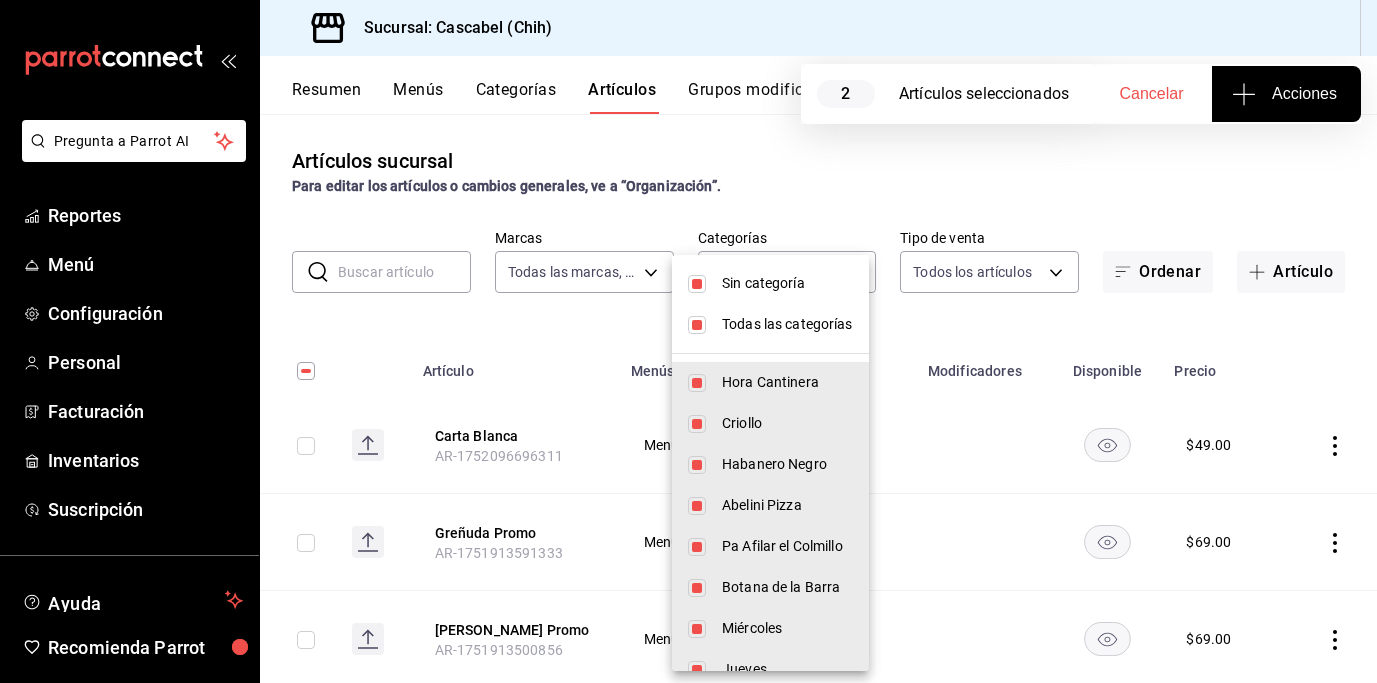 click at bounding box center (697, 284) 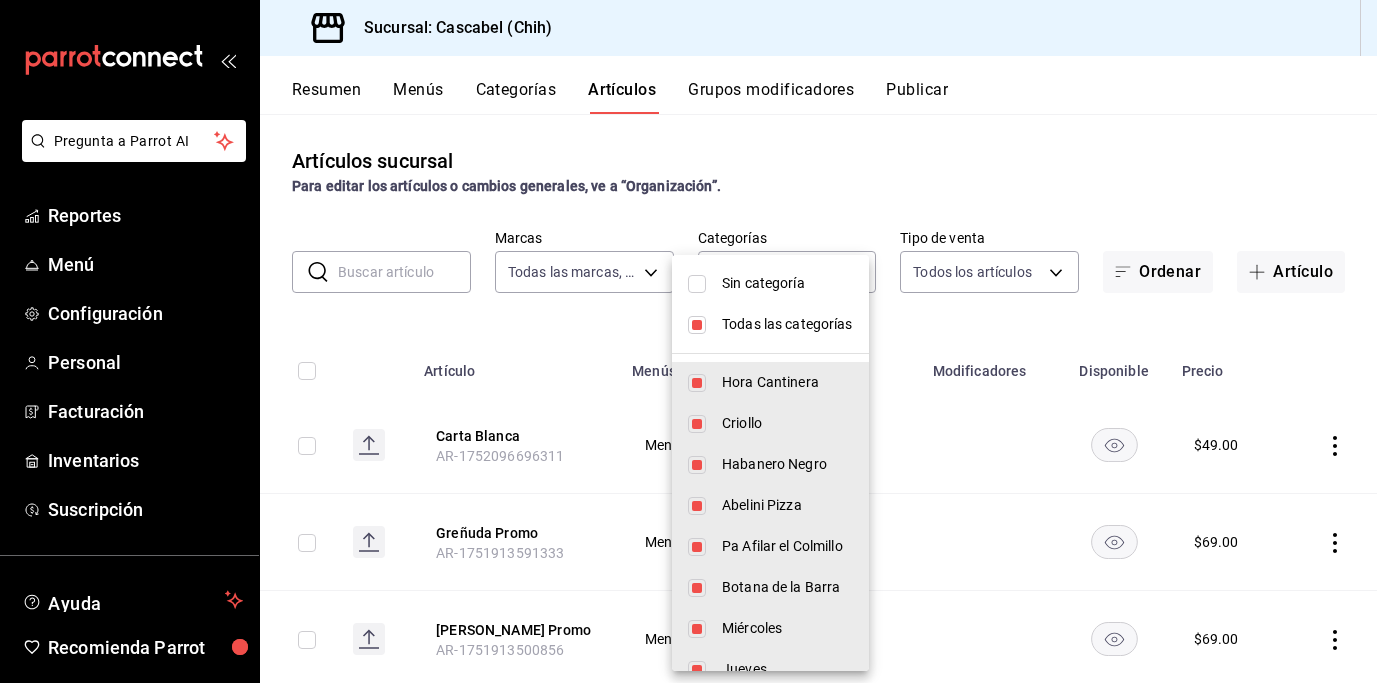 click at bounding box center (697, 325) 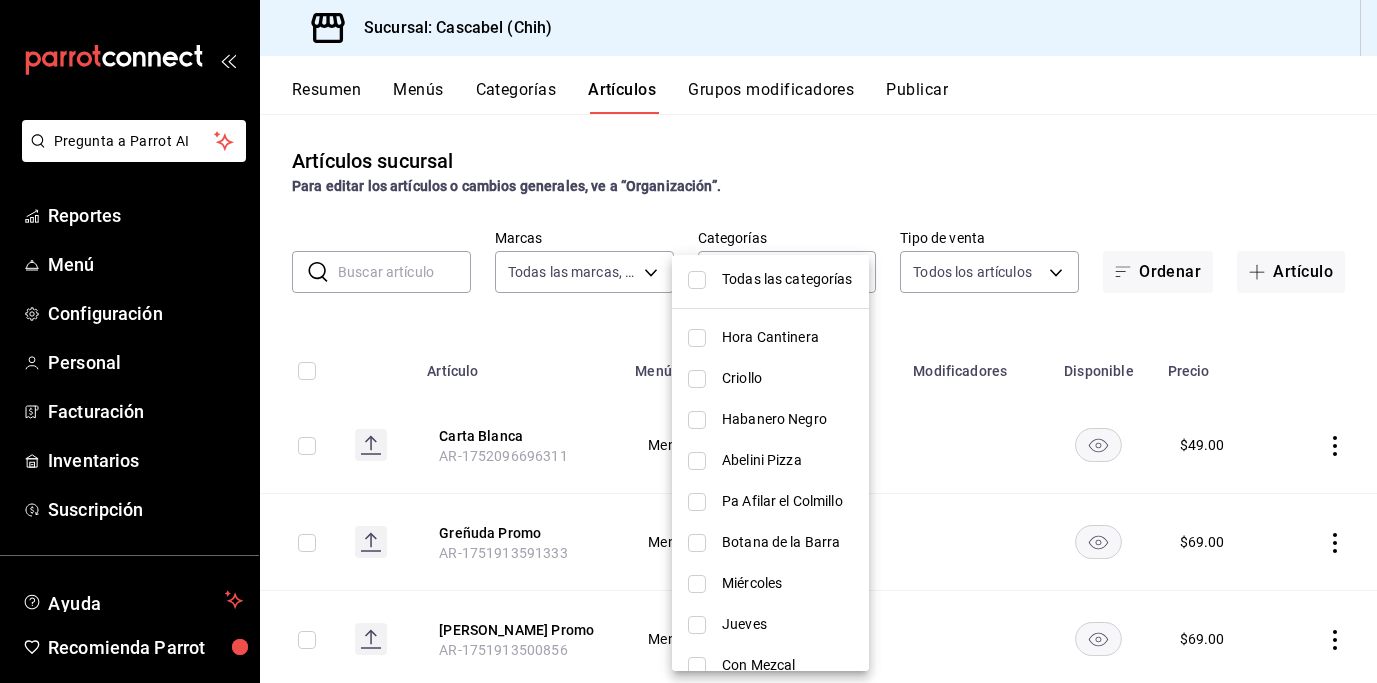 scroll, scrollTop: 195, scrollLeft: 0, axis: vertical 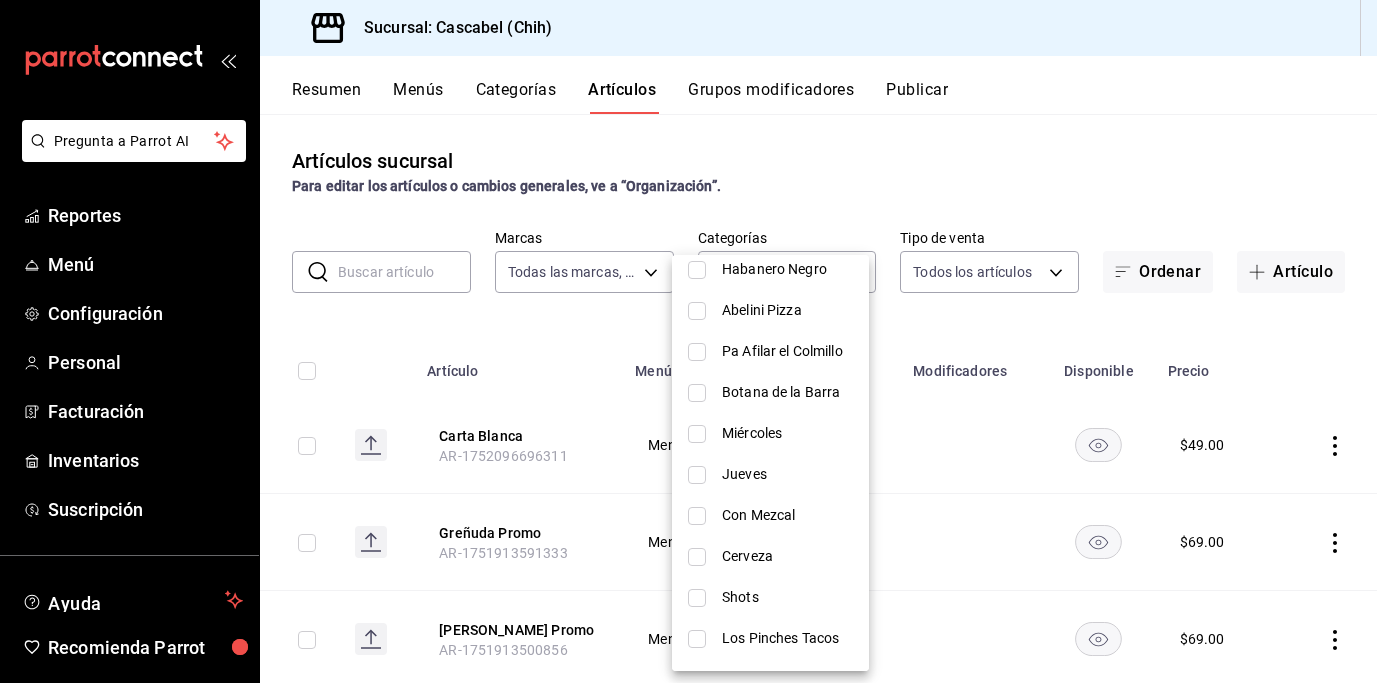 click at bounding box center [697, 557] 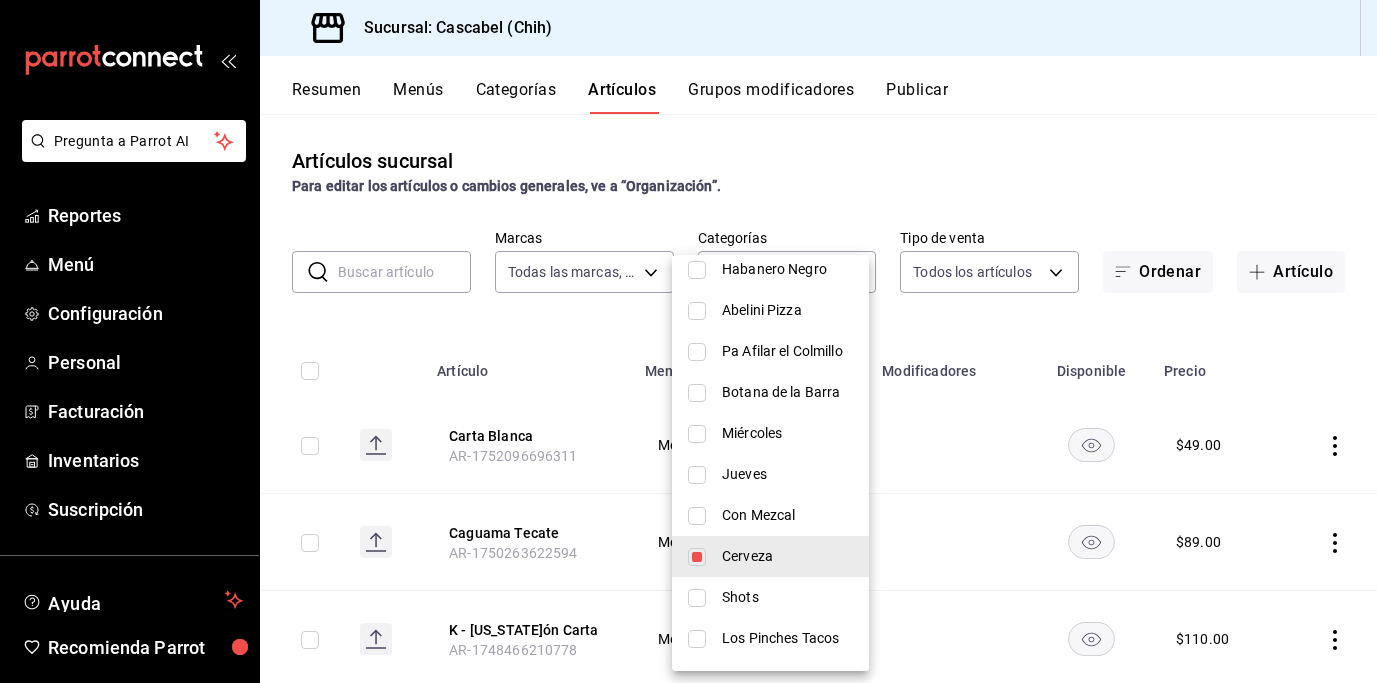 click at bounding box center [688, 341] 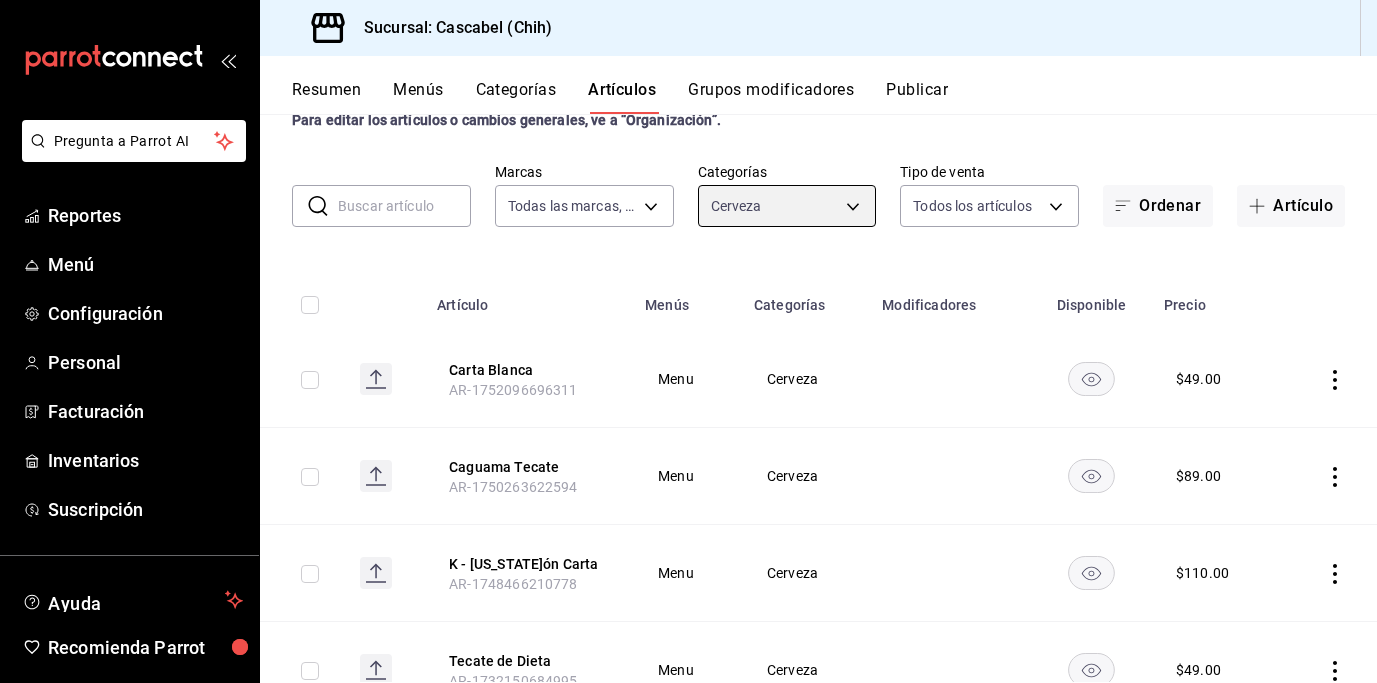 scroll, scrollTop: 0, scrollLeft: 0, axis: both 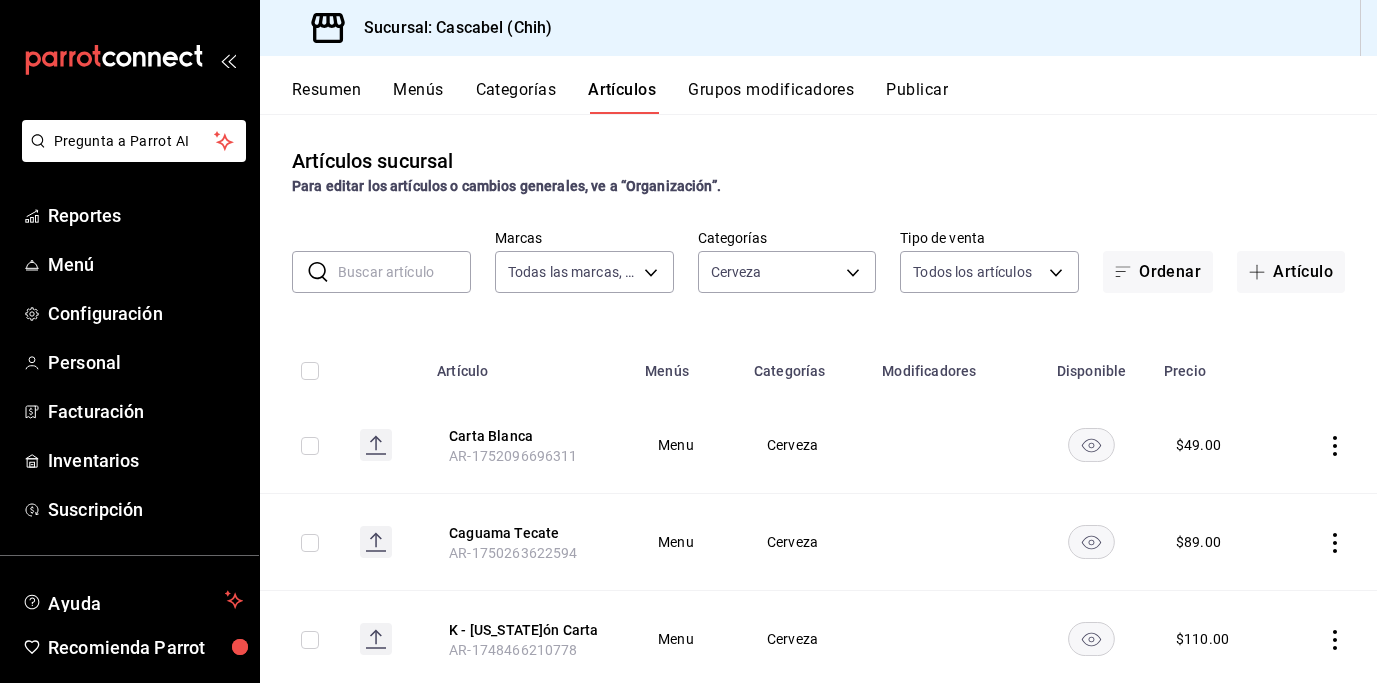 click at bounding box center [310, 446] 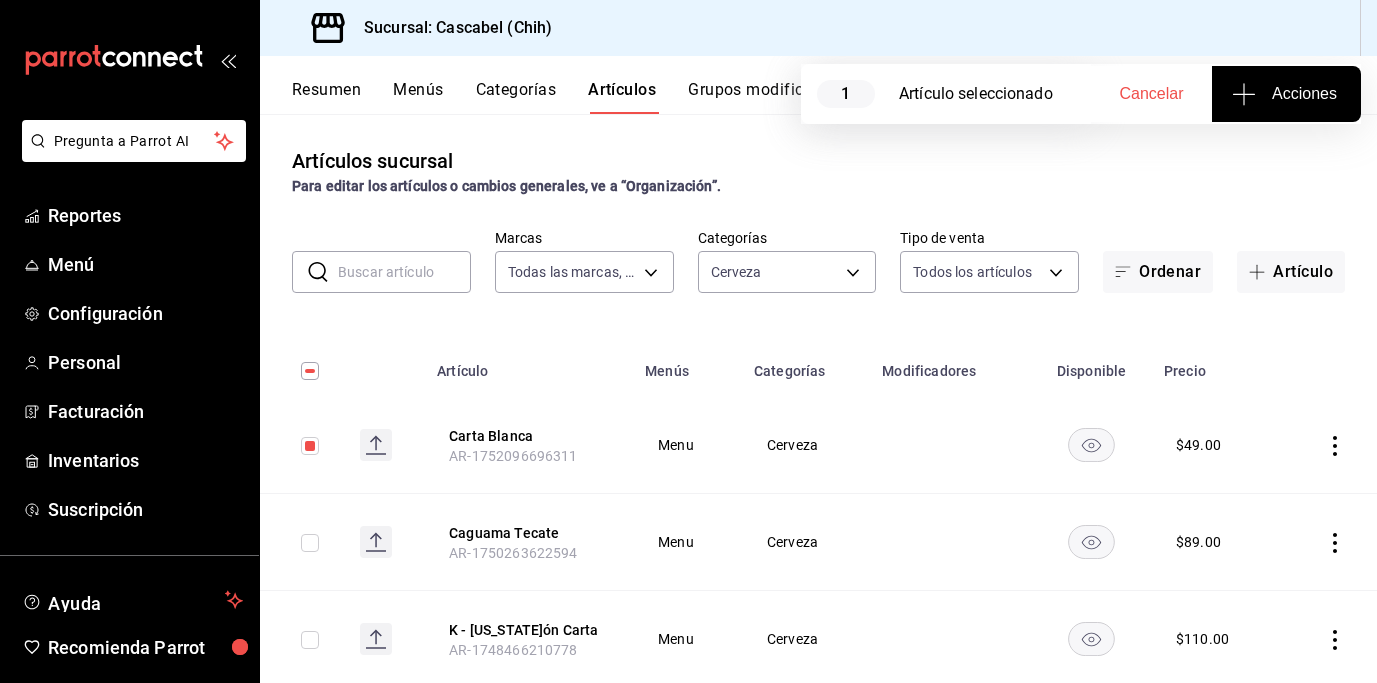 click on "Acciones" at bounding box center [1286, 94] 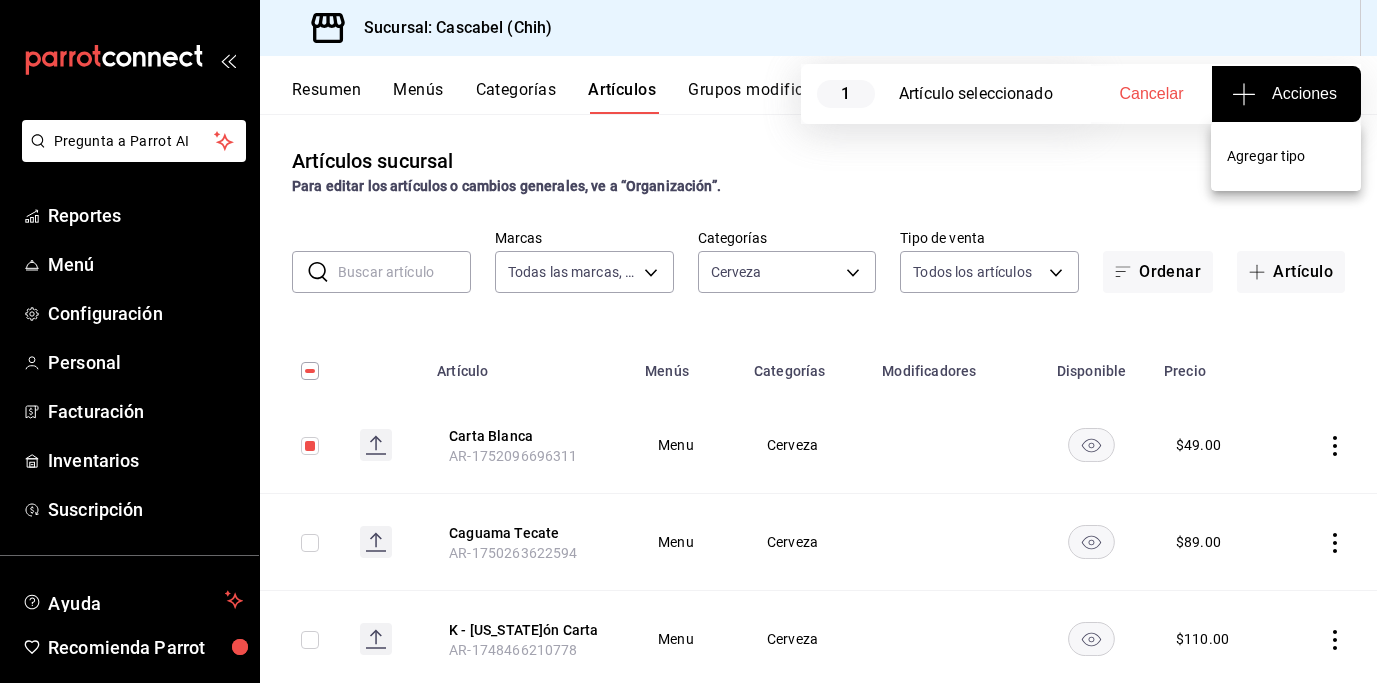 click on "Agregar tipo" at bounding box center [1286, 156] 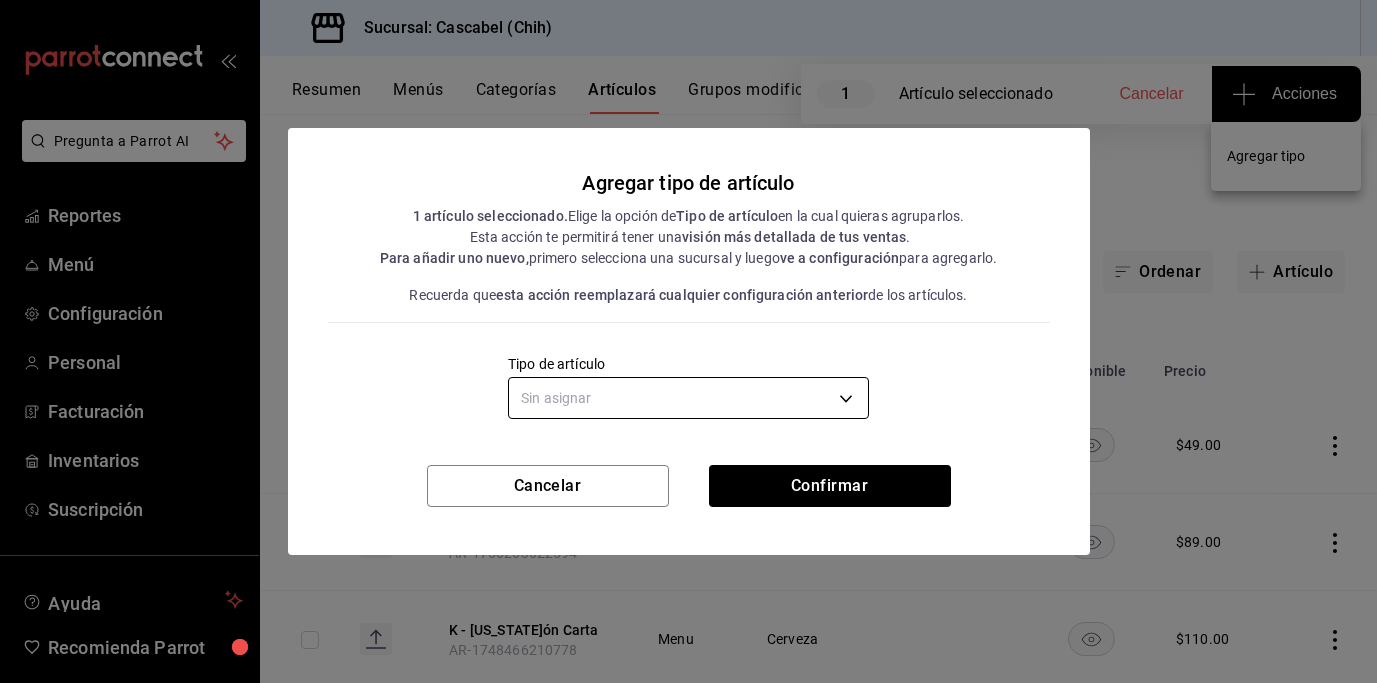 click on "Pregunta a Parrot AI Reportes   Menú   Configuración   Personal   Facturación   Inventarios   Suscripción   Ayuda Recomienda Parrot   [PERSON_NAME]   Sugerir nueva función   Sucursal: Cascabel (Chih) Resumen Menús Categorías Artículos Grupos modificadores Publicar 1 Artículo seleccionado Cancelar Acciones Artículos sucursal Para editar los artículos o cambios generales, ve a “Organización”. ​ ​ Marcas Todas las marcas, Sin marca d94ba473-6c49-43a0-afbf-8fb67e665b6e Categorías Cerveza da38e5de-fbae-45e7-8cfa-c11035e6d064 Tipo de venta Todos los artículos ALL Ordenar Artículo Artículo Menús Categorías Modificadores Disponible Precio Carta Blanca AR-1752096696311 Menu Cerveza $ 49.00 Caguama Tecate AR-1750263622594 Menu Cerveza $ 89.00 K - [US_STATE][GEOGRAPHIC_DATA] Carta AR-1748466210778 Menu Cerveza $ 110.00 Tecate de Dieta AR-1732150684995 Menu Cerveza $ 49.00 Tecate 00 AR-1732149824200 Menu Cerveza $ 45.00 [PERSON_NAME] High Life Chorreada AR-1726678352878 Menu Cerveza $ 110.00 [PERSON_NAME] High Life Menu Cerveza" at bounding box center (688, 341) 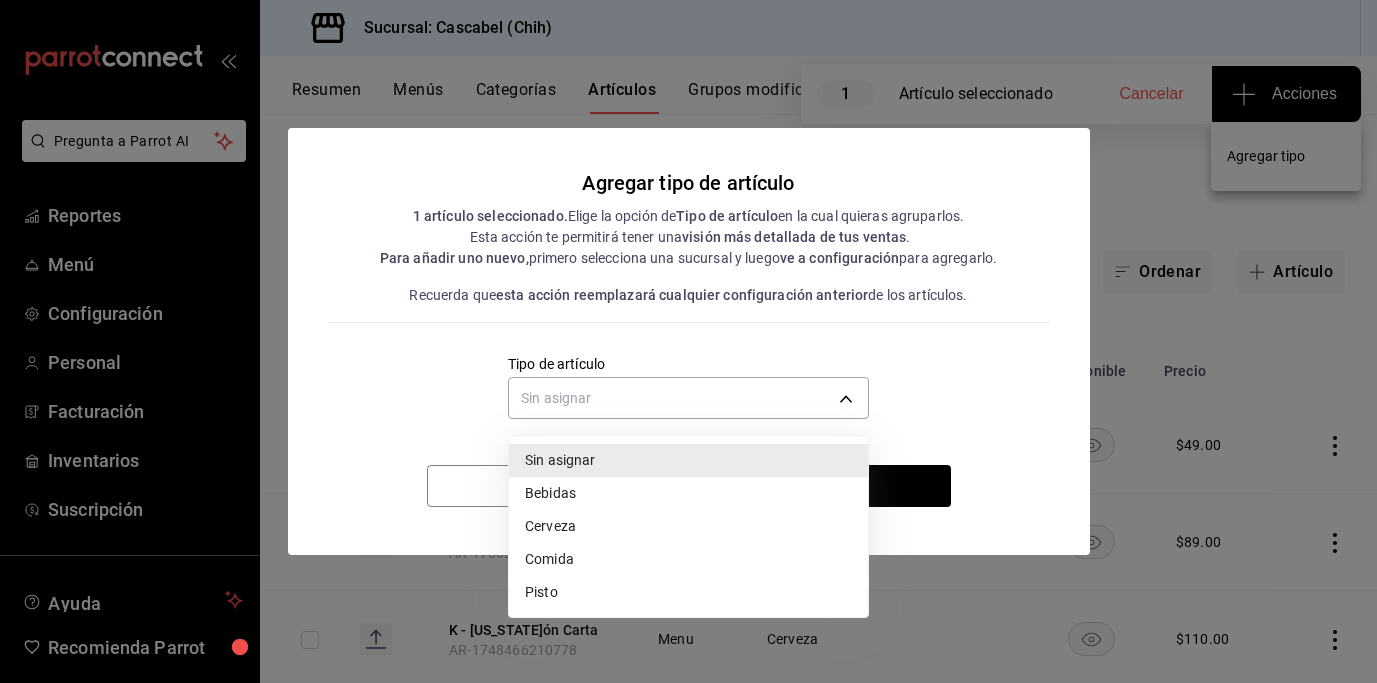 click on "Cerveza" at bounding box center (688, 526) 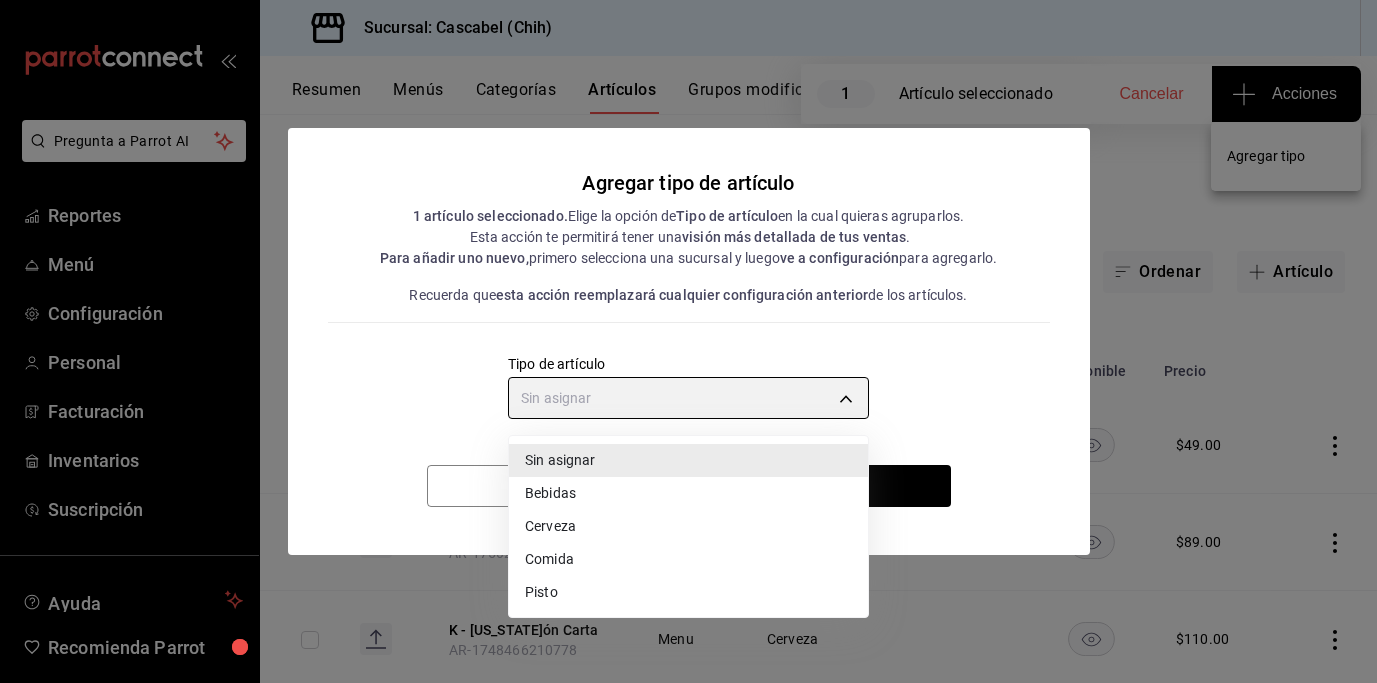 type on "d62bc76d-7c4a-4454-9c96-a6f1ab9dabc4" 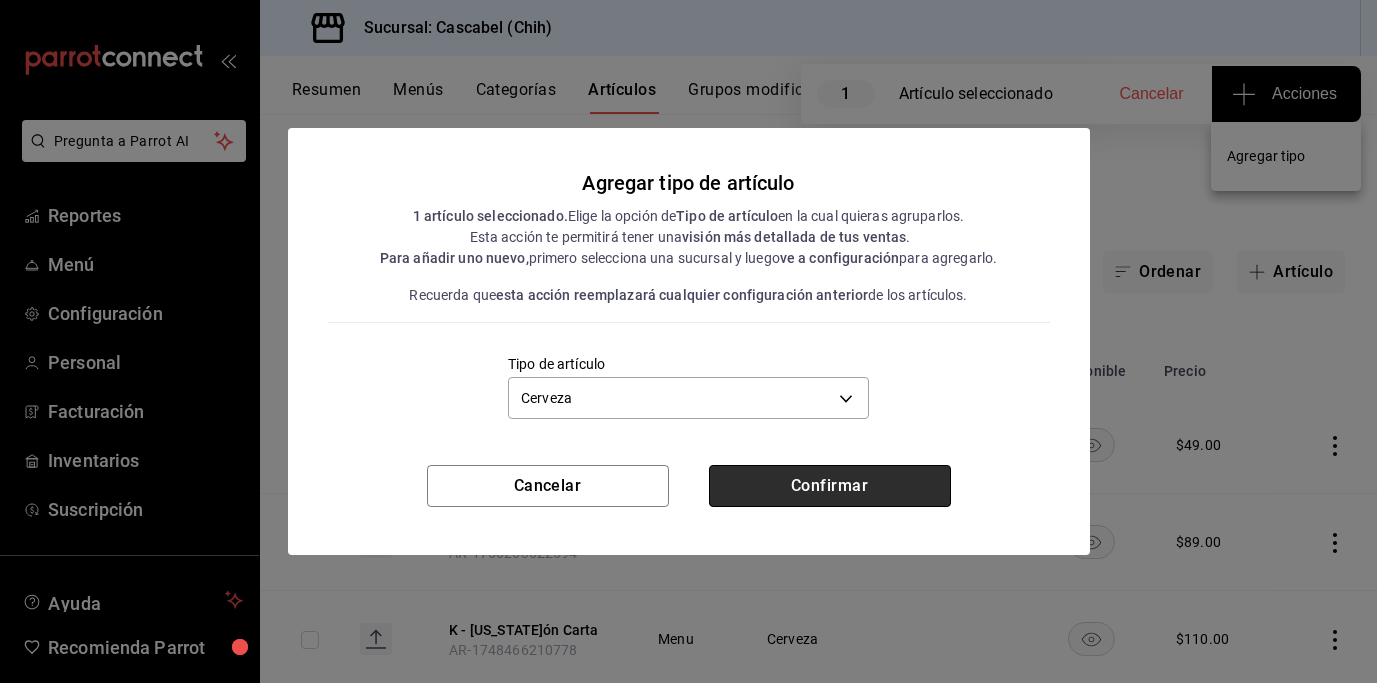 click on "Confirmar" at bounding box center [830, 486] 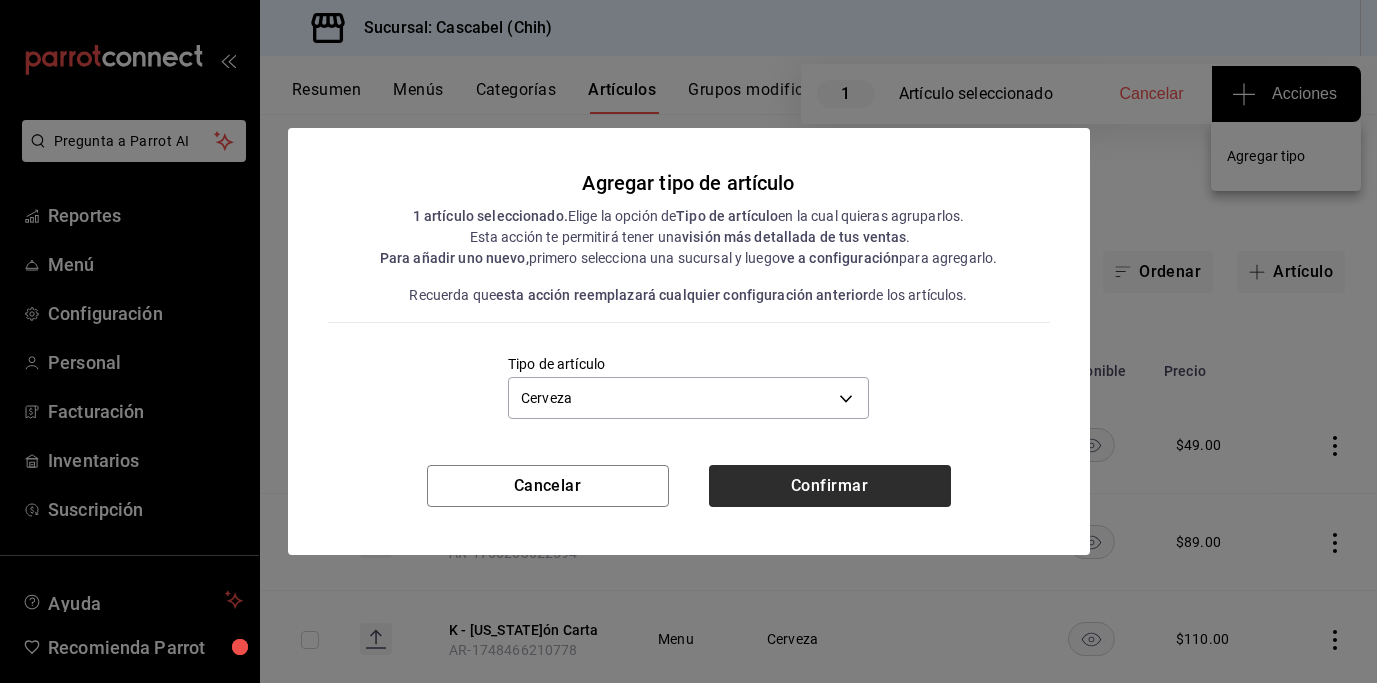 type 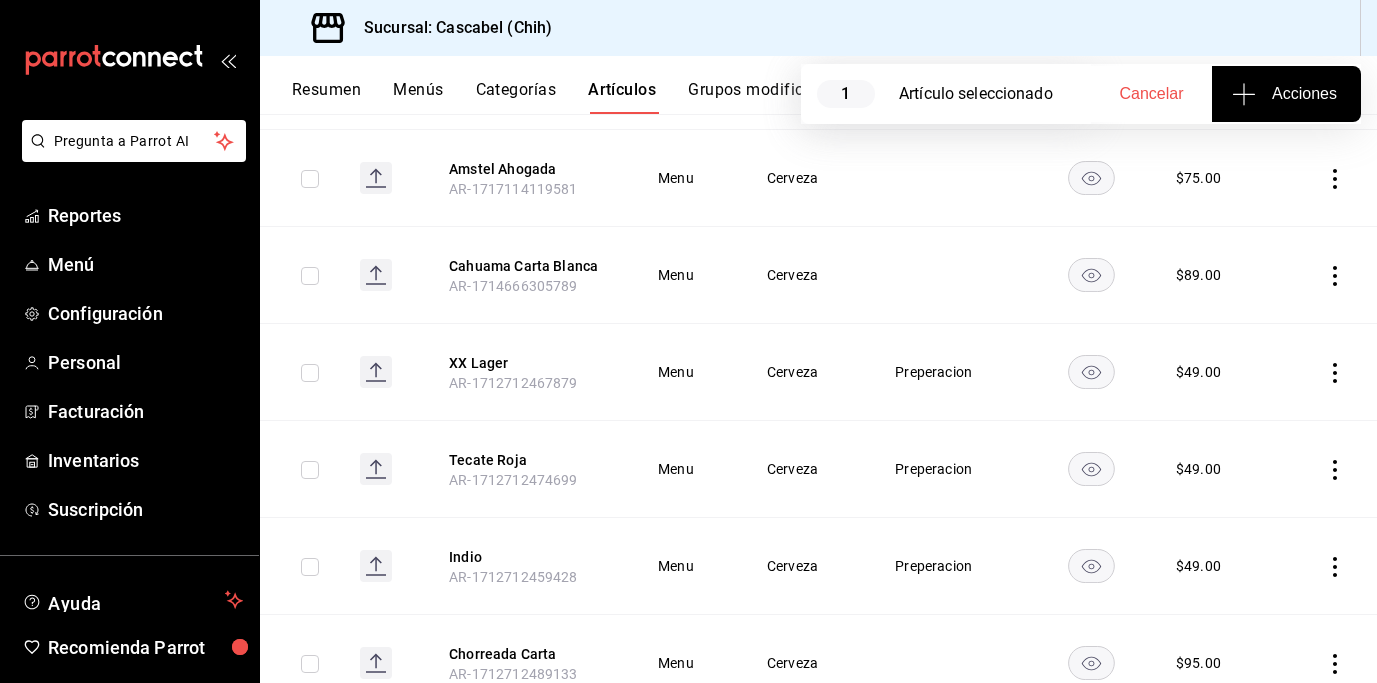scroll, scrollTop: 1229, scrollLeft: 0, axis: vertical 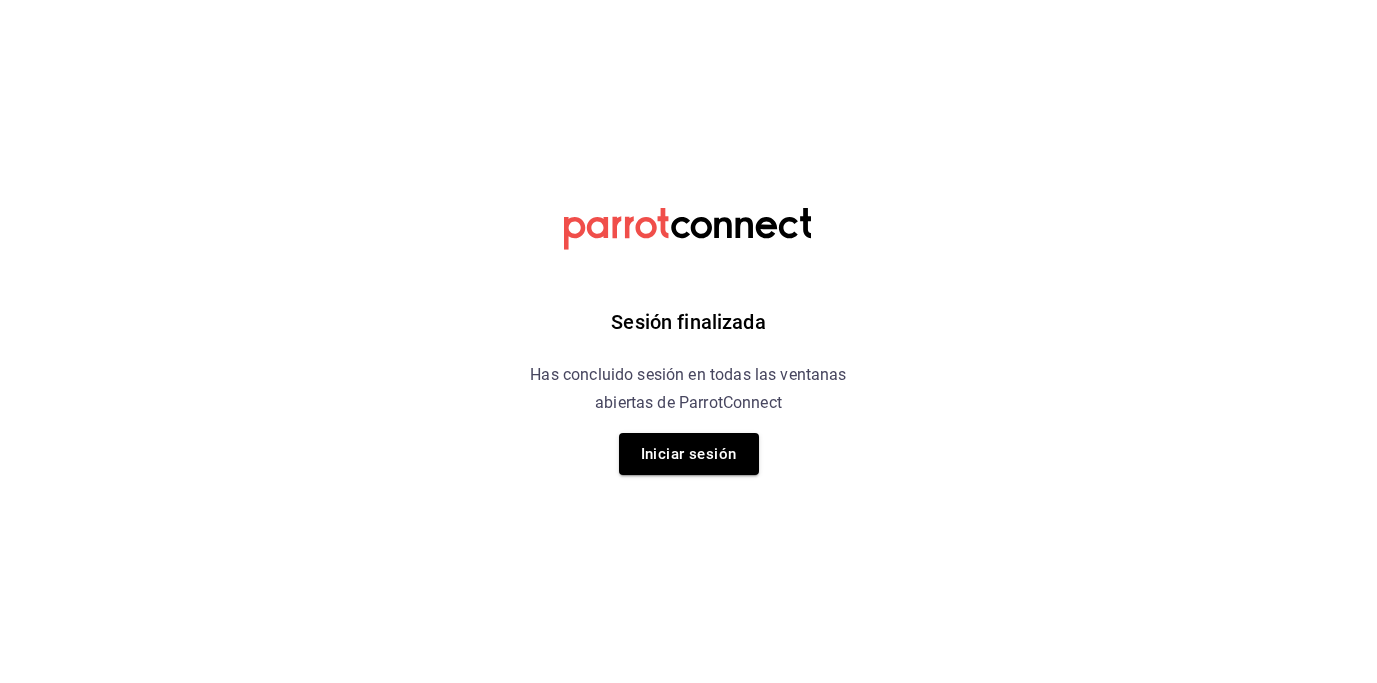 click on "Iniciar sesión" at bounding box center (689, 454) 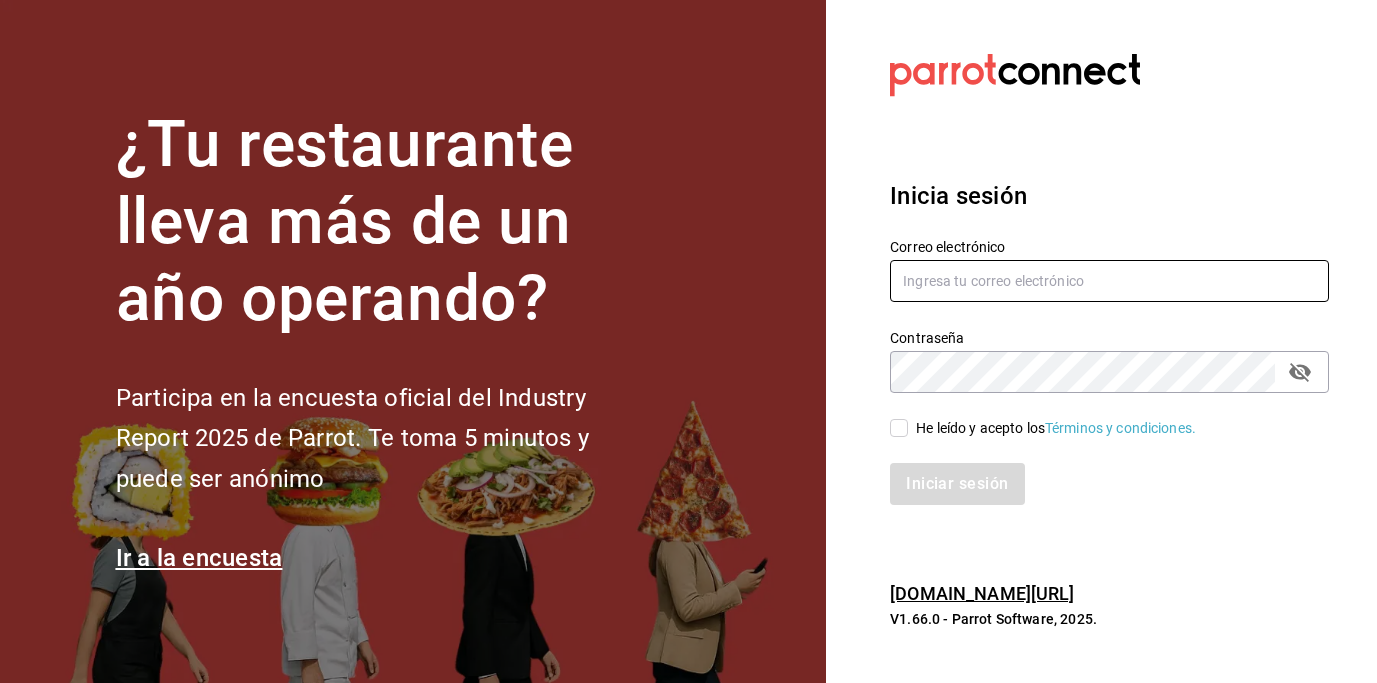 type on "[EMAIL_ADDRESS][DOMAIN_NAME]" 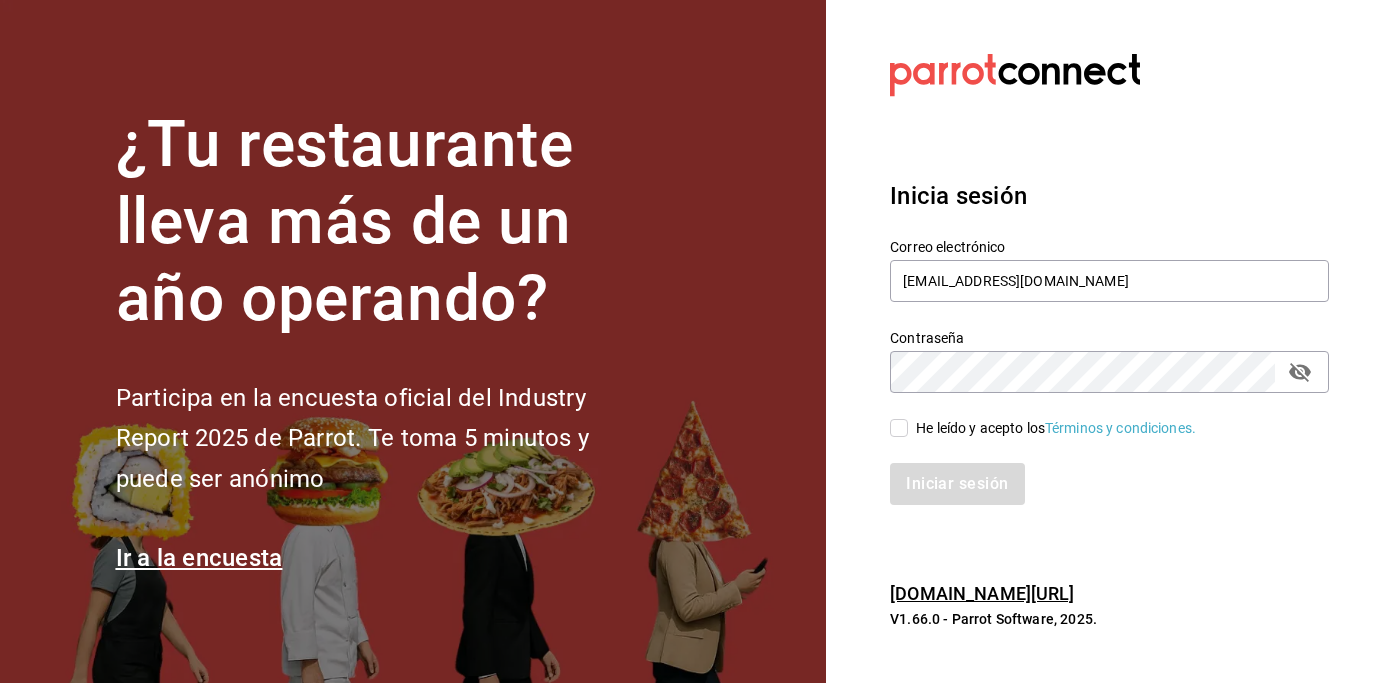 click on "He leído y acepto los  Términos y condiciones." at bounding box center [899, 428] 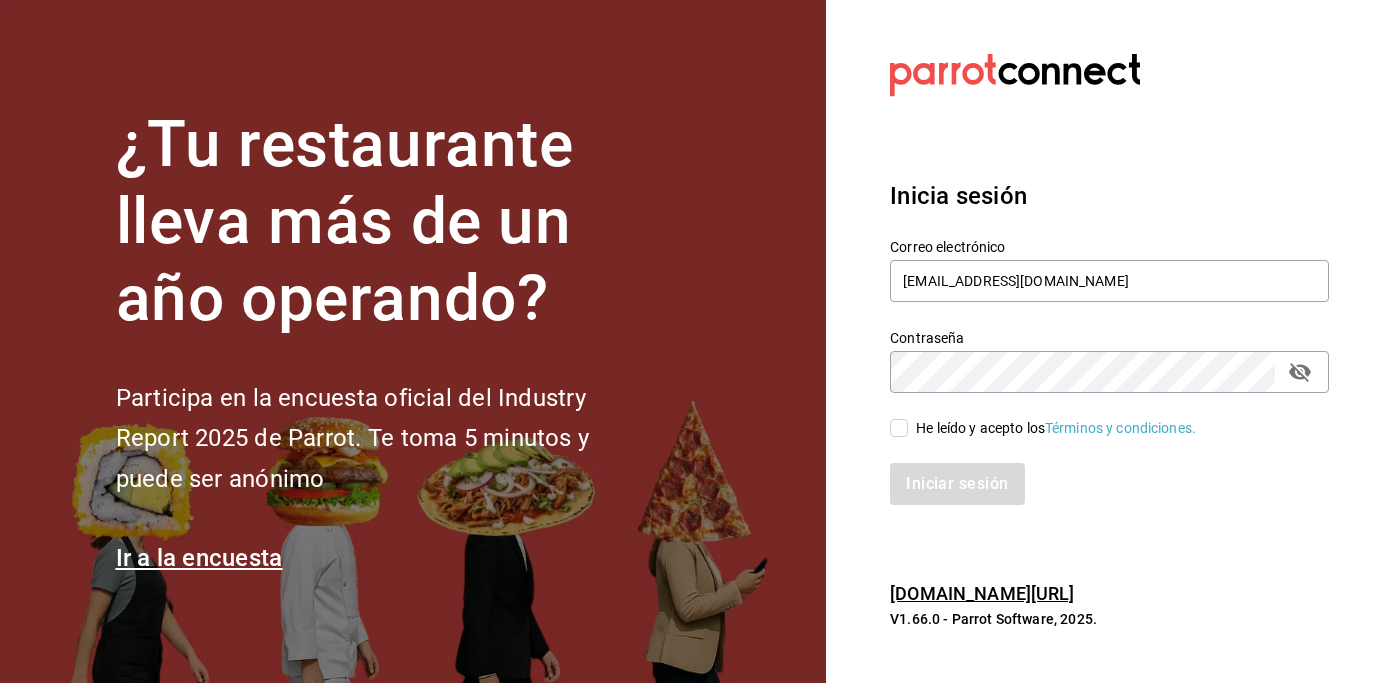 checkbox on "true" 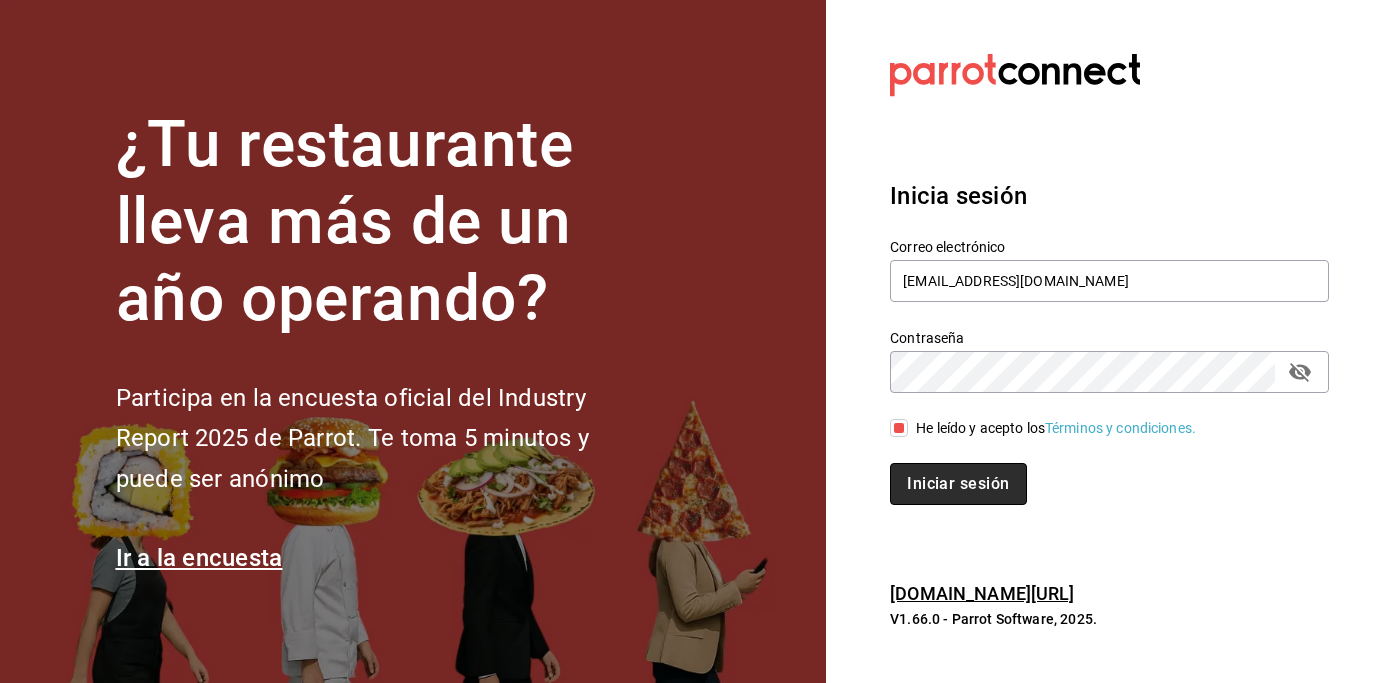 click on "Iniciar sesión" at bounding box center [958, 484] 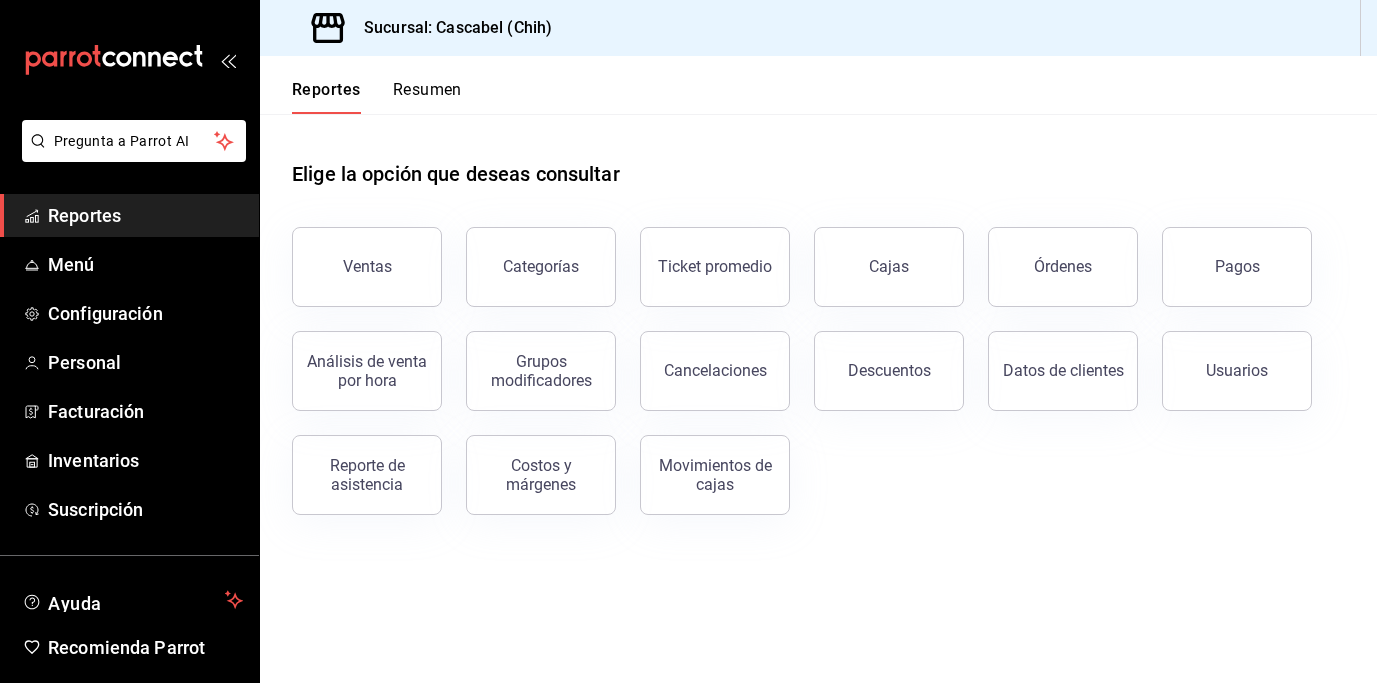 scroll, scrollTop: 0, scrollLeft: 0, axis: both 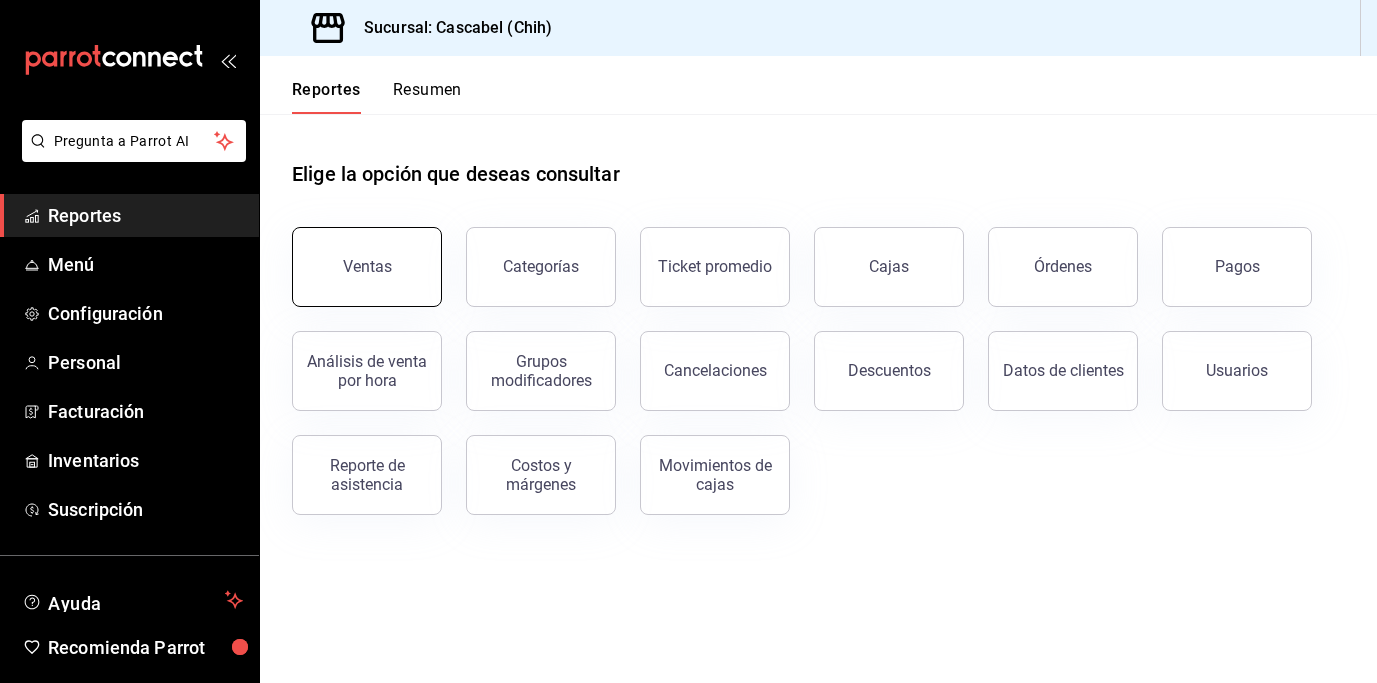 click on "Ventas" at bounding box center (367, 267) 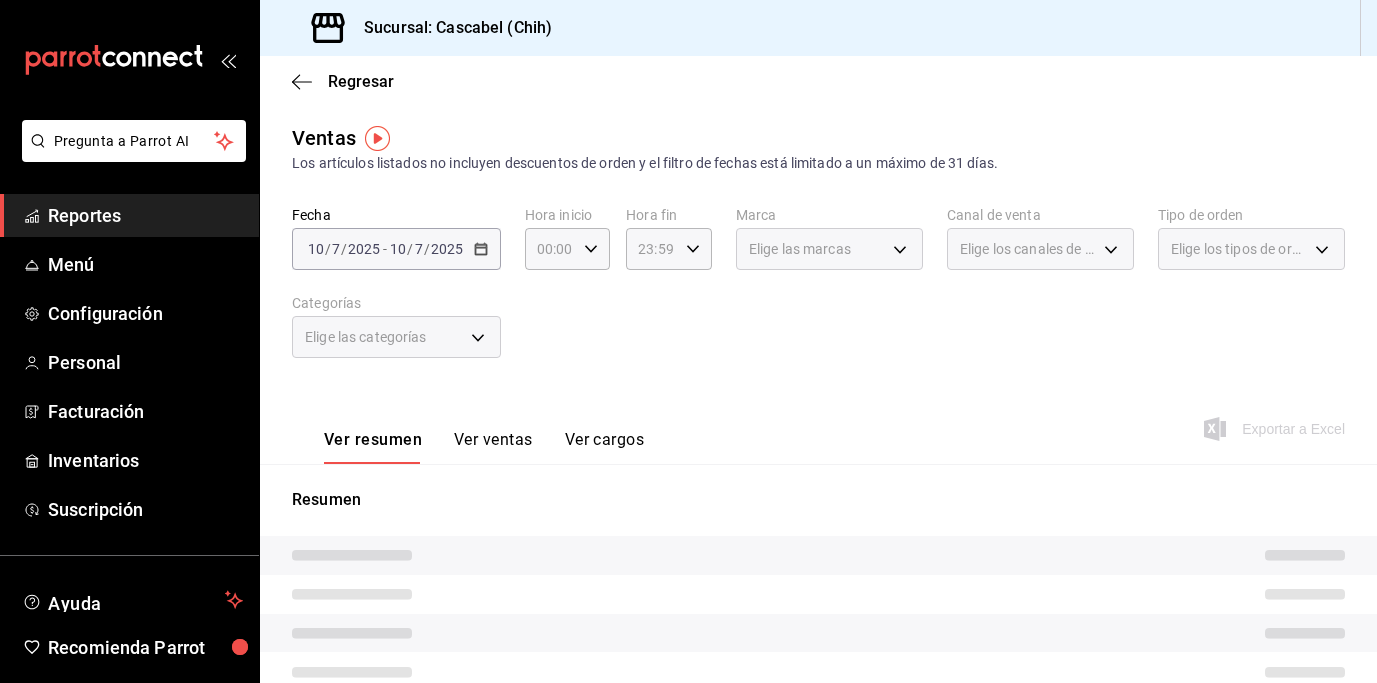 click on "[DATE] [DATE] - [DATE] [DATE]" at bounding box center (396, 249) 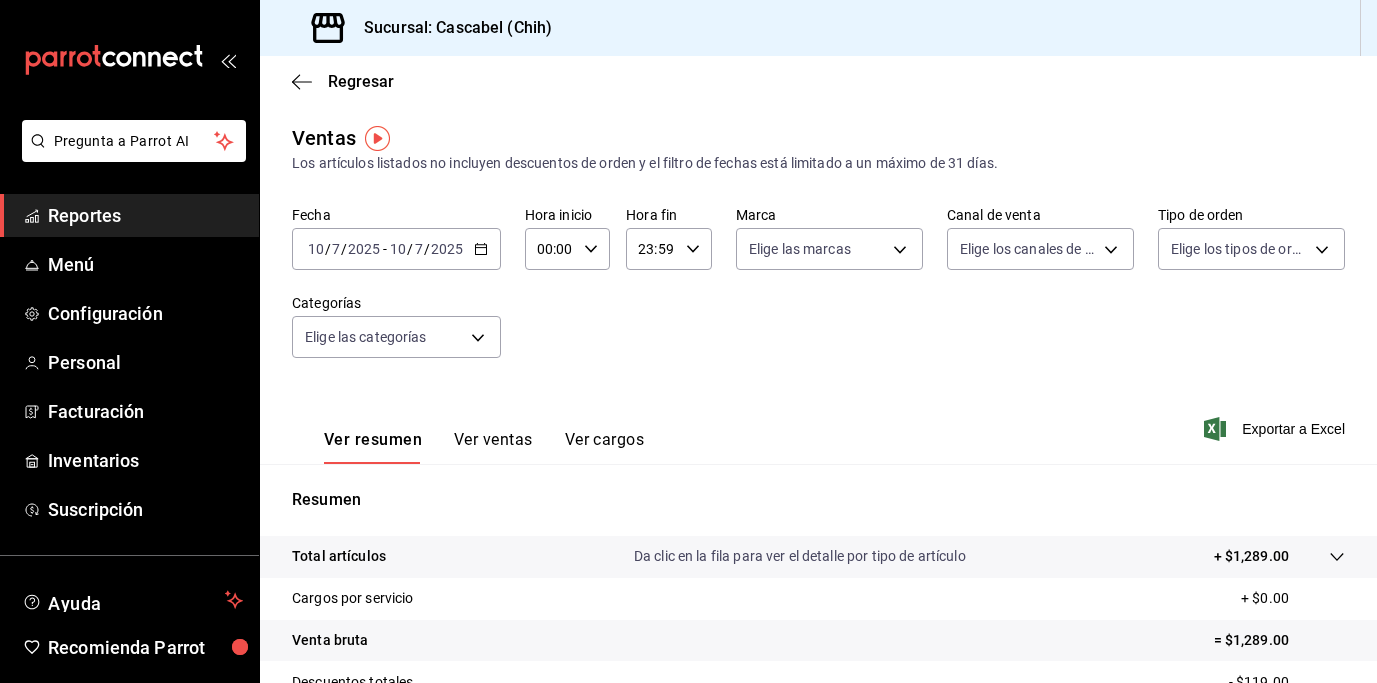 click on "[DATE] [DATE] - [DATE] [DATE]" at bounding box center (396, 249) 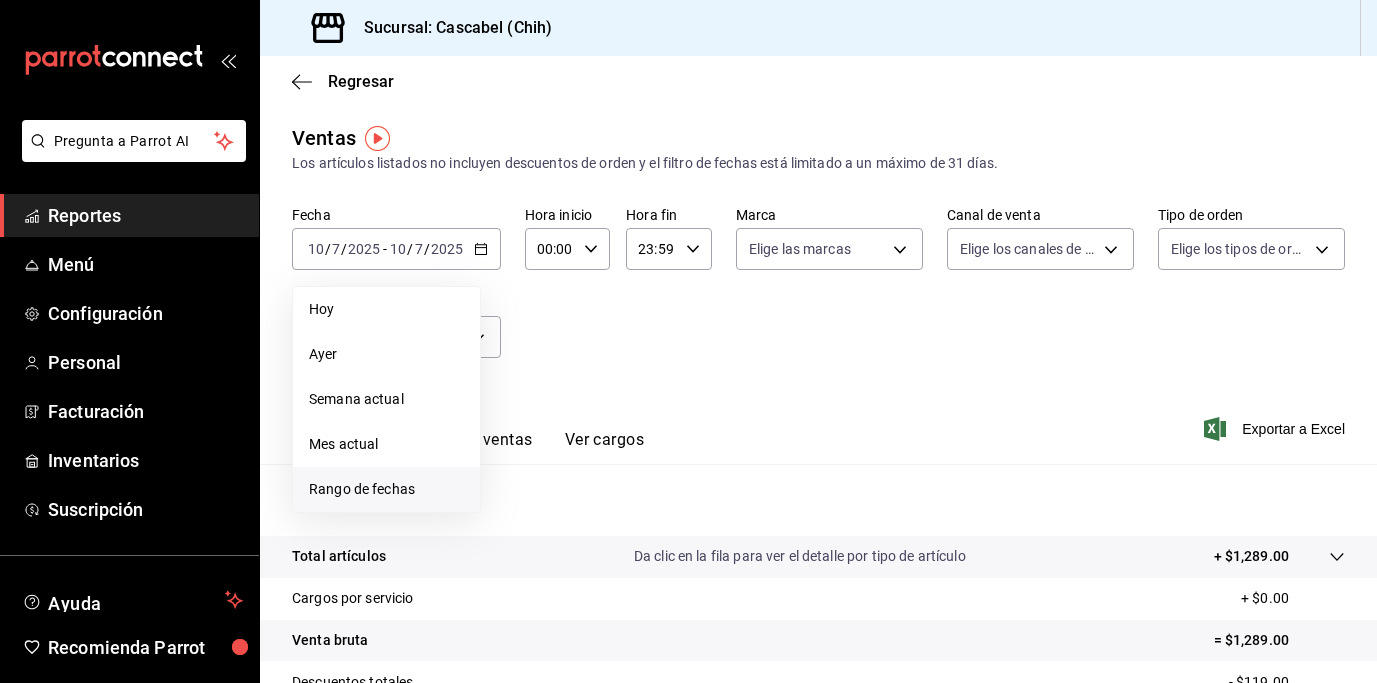 click on "Rango de fechas" at bounding box center [386, 489] 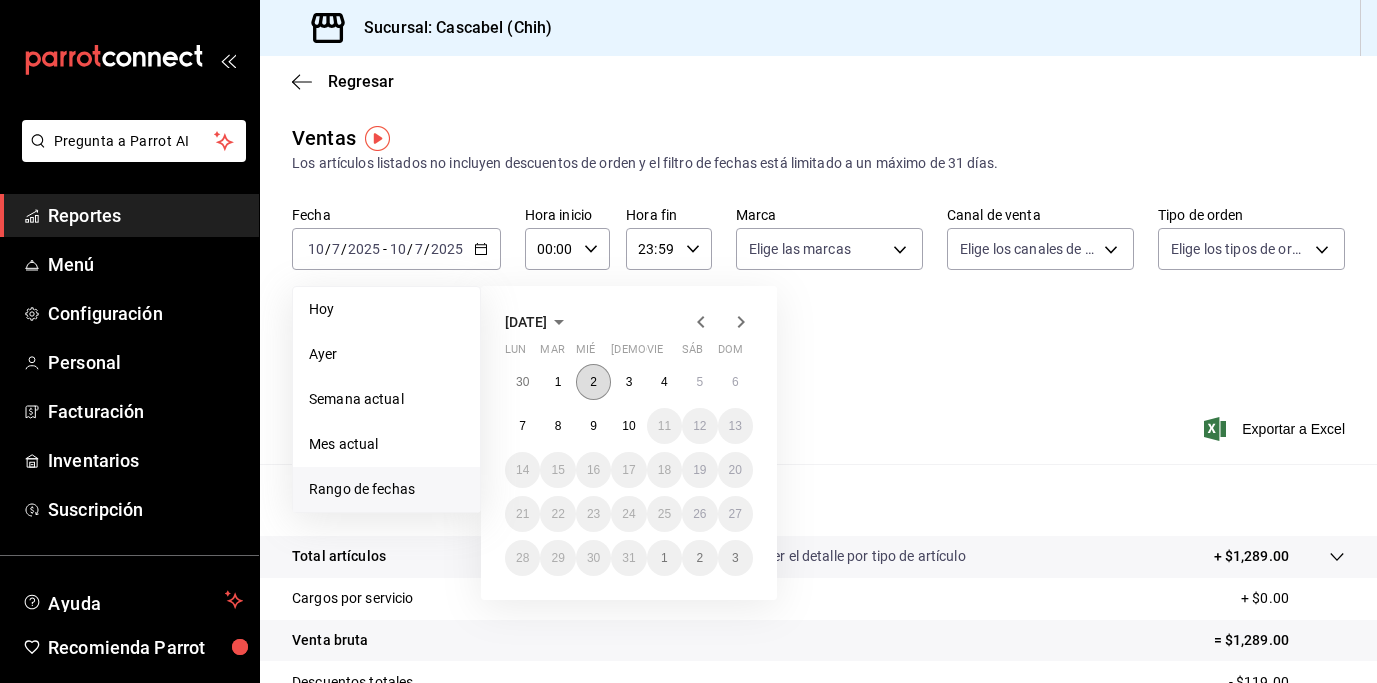click on "2" at bounding box center [593, 382] 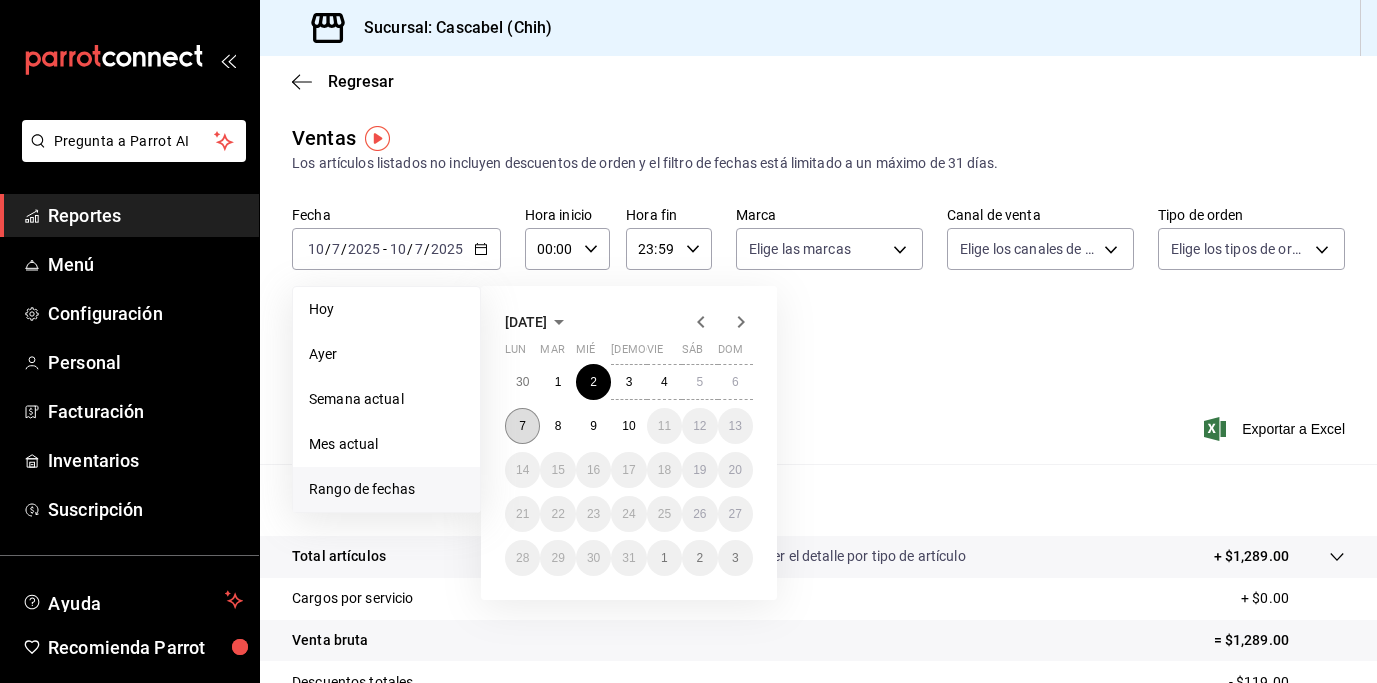click on "7" at bounding box center (522, 426) 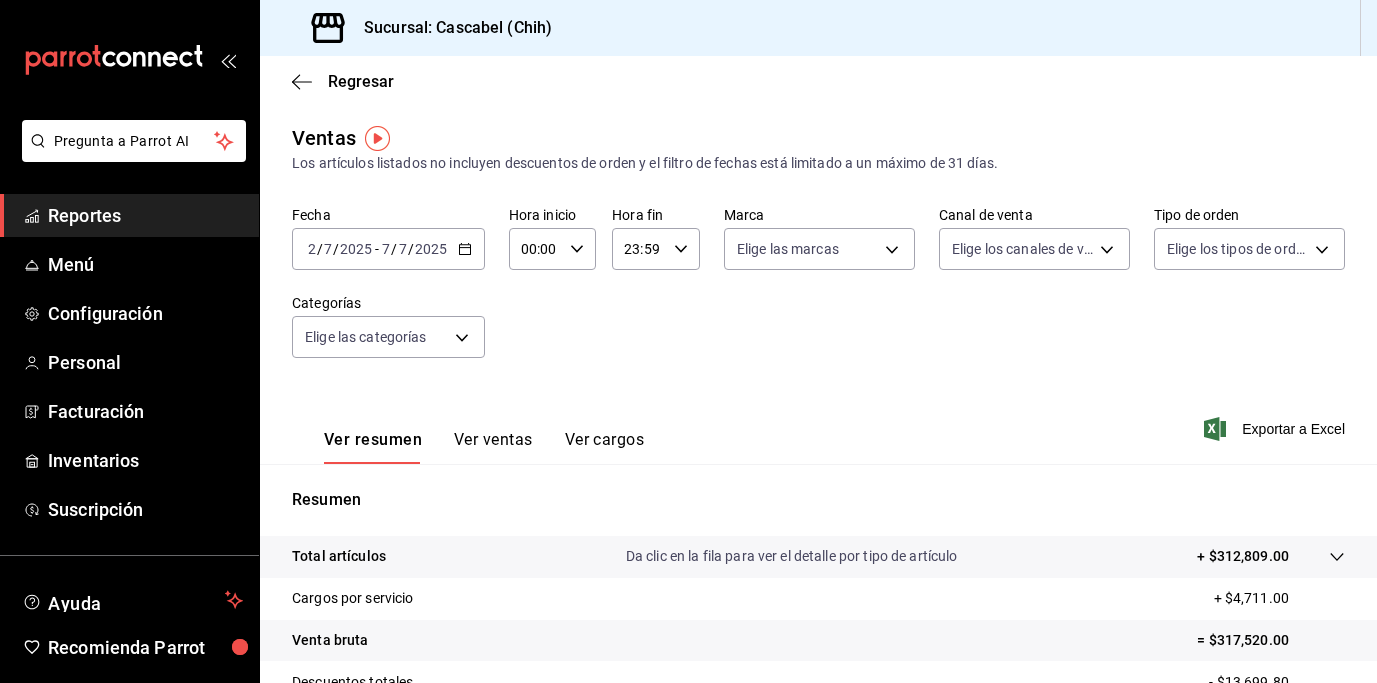 click 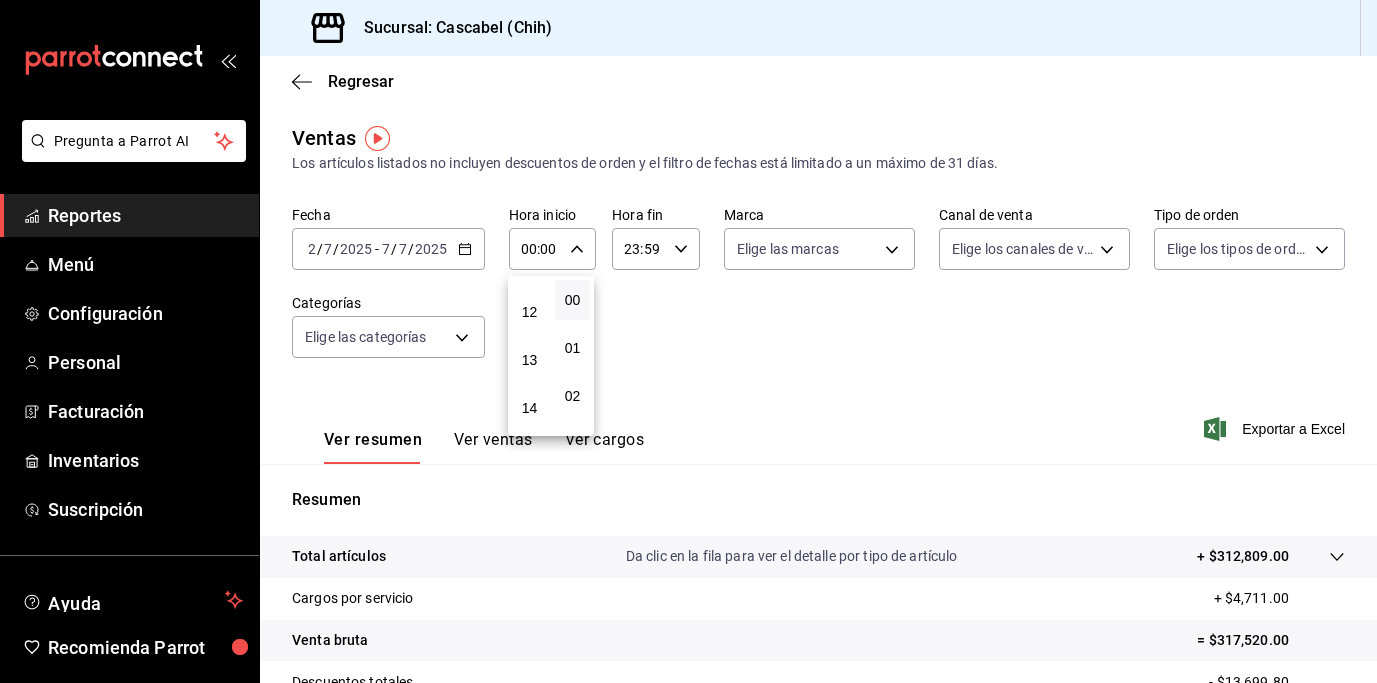scroll, scrollTop: 513, scrollLeft: 0, axis: vertical 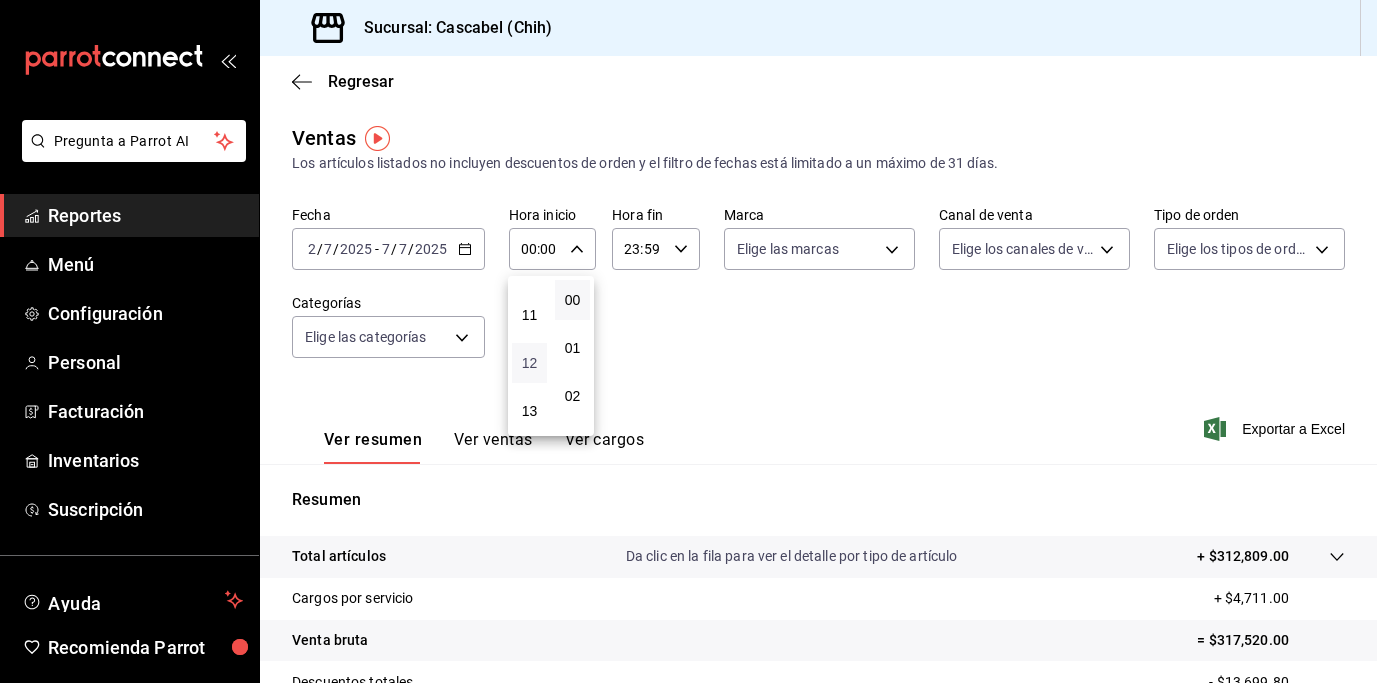 click on "12" at bounding box center (529, 363) 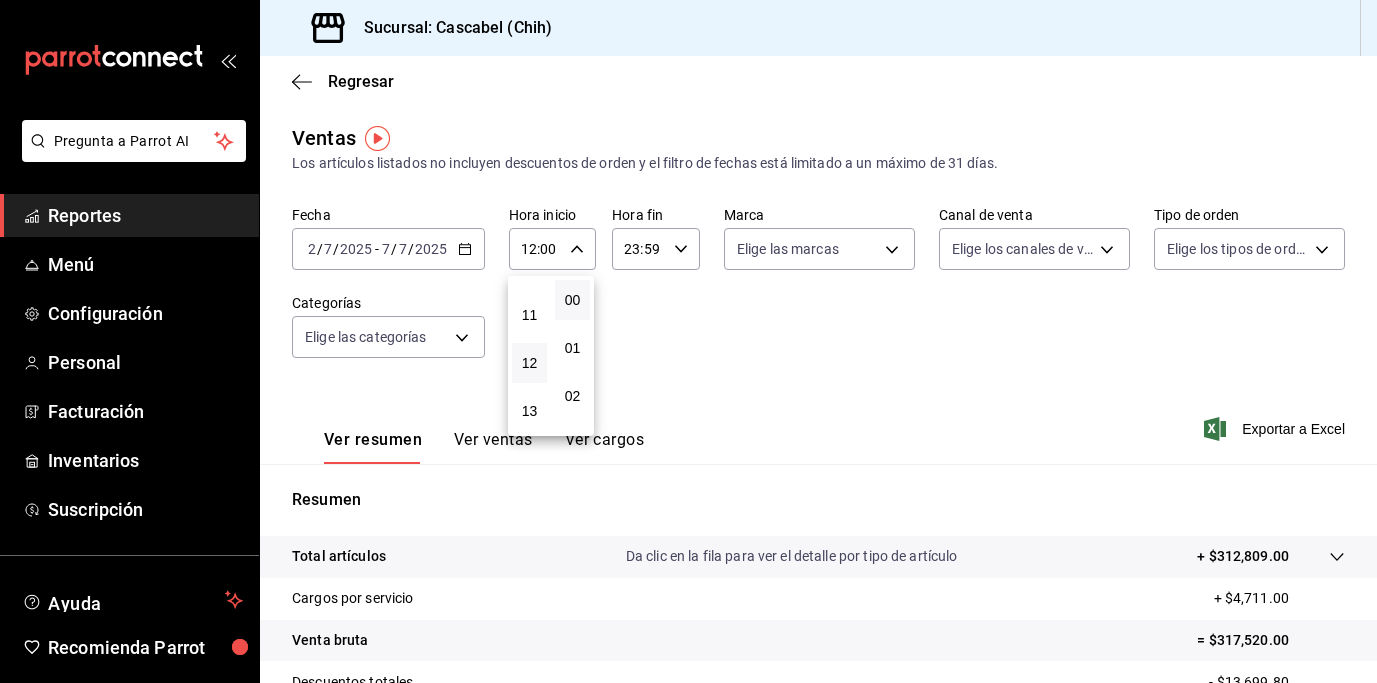 click at bounding box center (688, 341) 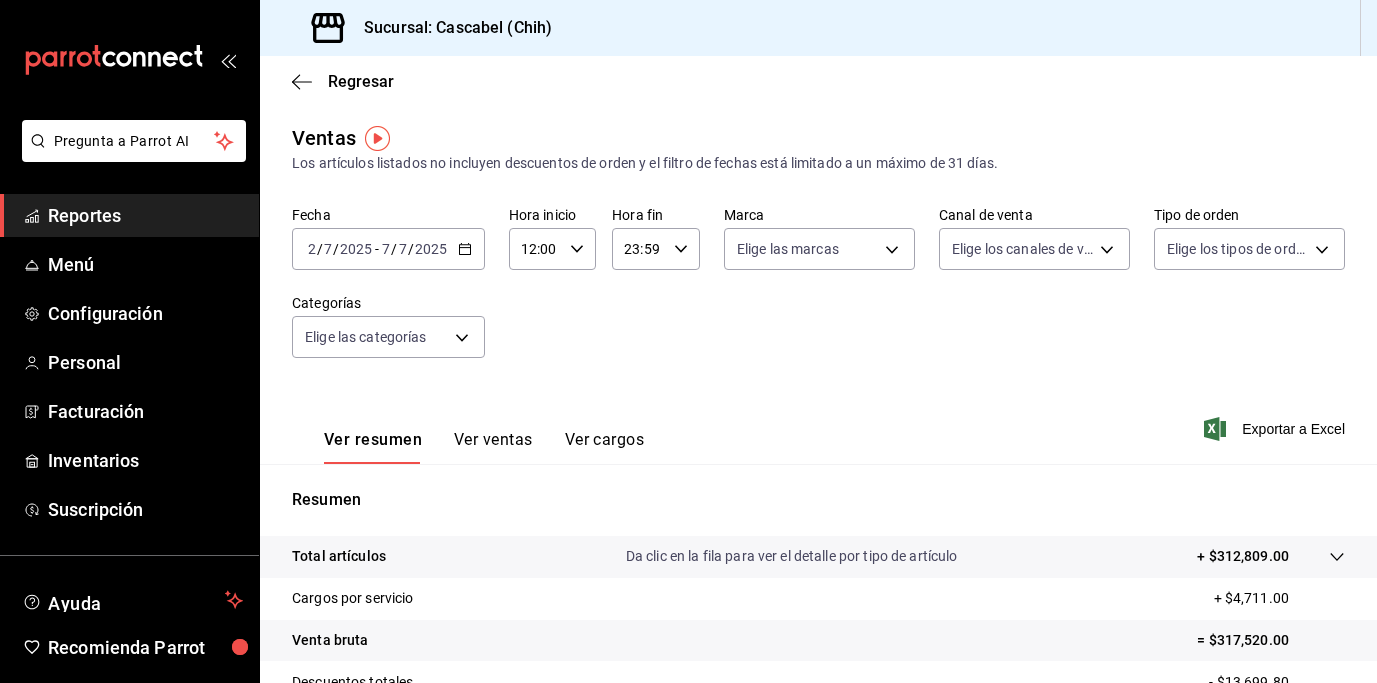 click on "00 01 02 03 04 05 06 07 08 09 10 11 12 13 14 15 16 17 18 19 20 21 22 23 00 01 02 03 04 05 06 07 08 09 10 11 12 13 14 15 16 17 18 19 20 21 22 23 24 25 26 27 28 29 30 31 32 33 34 35 36 37 38 39 40 41 42 43 44 45 46 47 48 49 50 51 52 53 54 55 56 57 58 59" at bounding box center [688, 344] 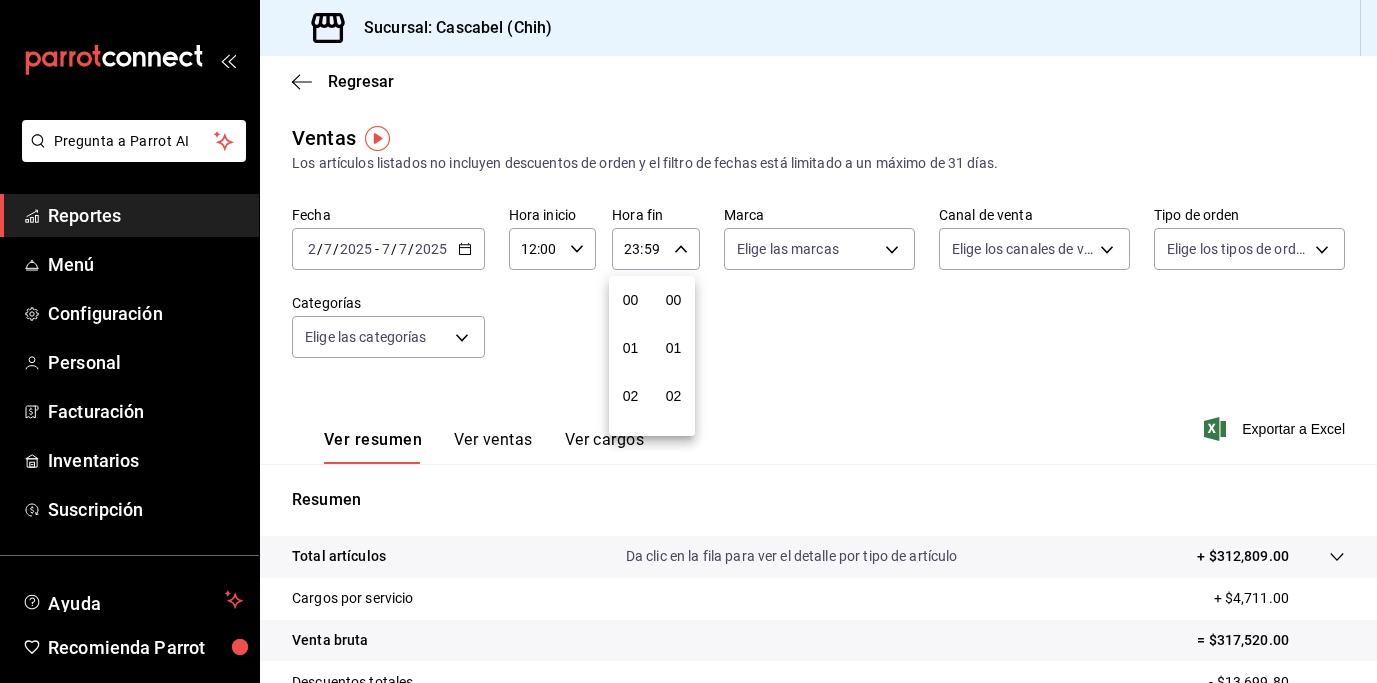 scroll, scrollTop: 992, scrollLeft: 0, axis: vertical 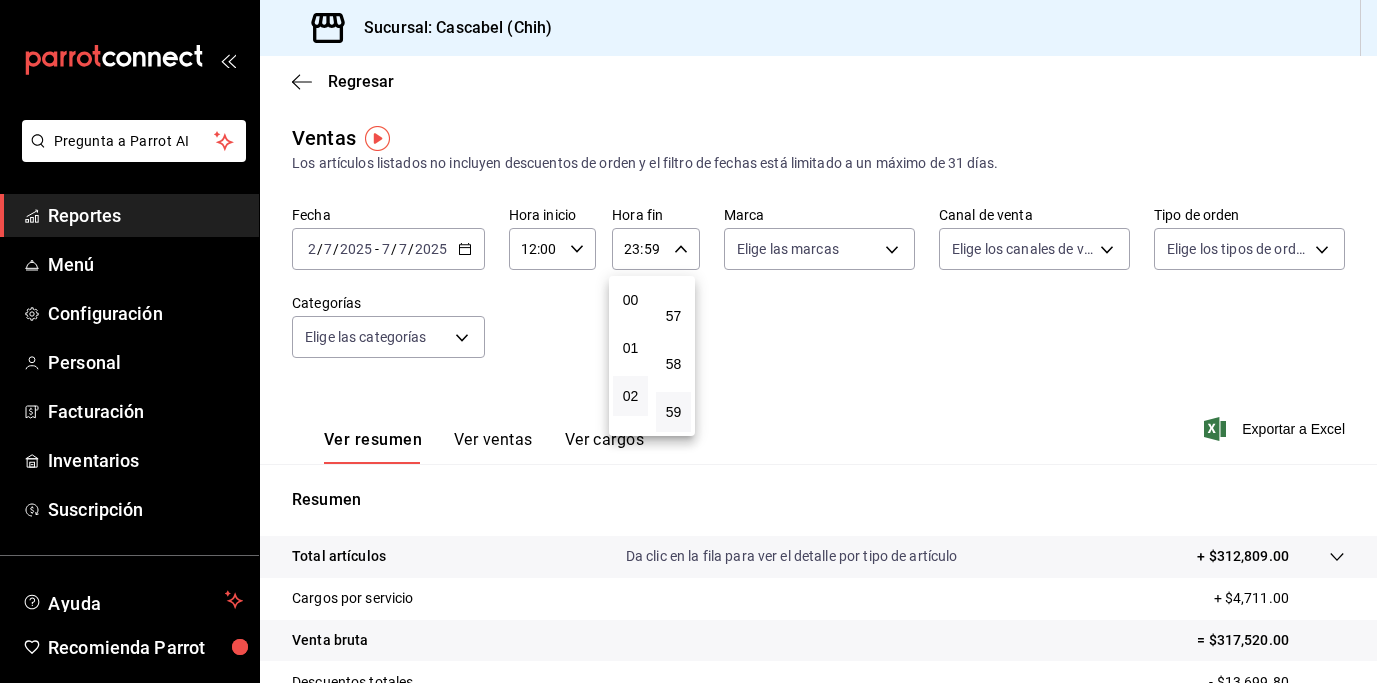 click on "02" at bounding box center [630, 396] 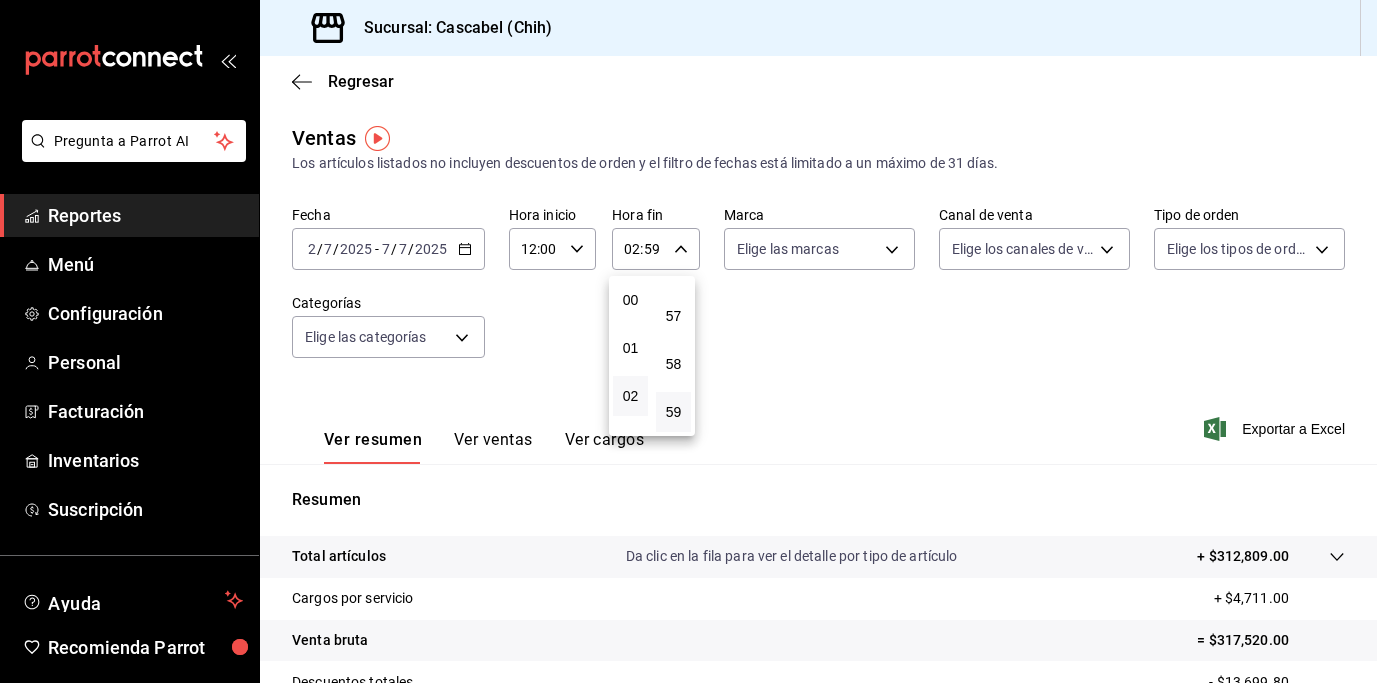 click at bounding box center (688, 341) 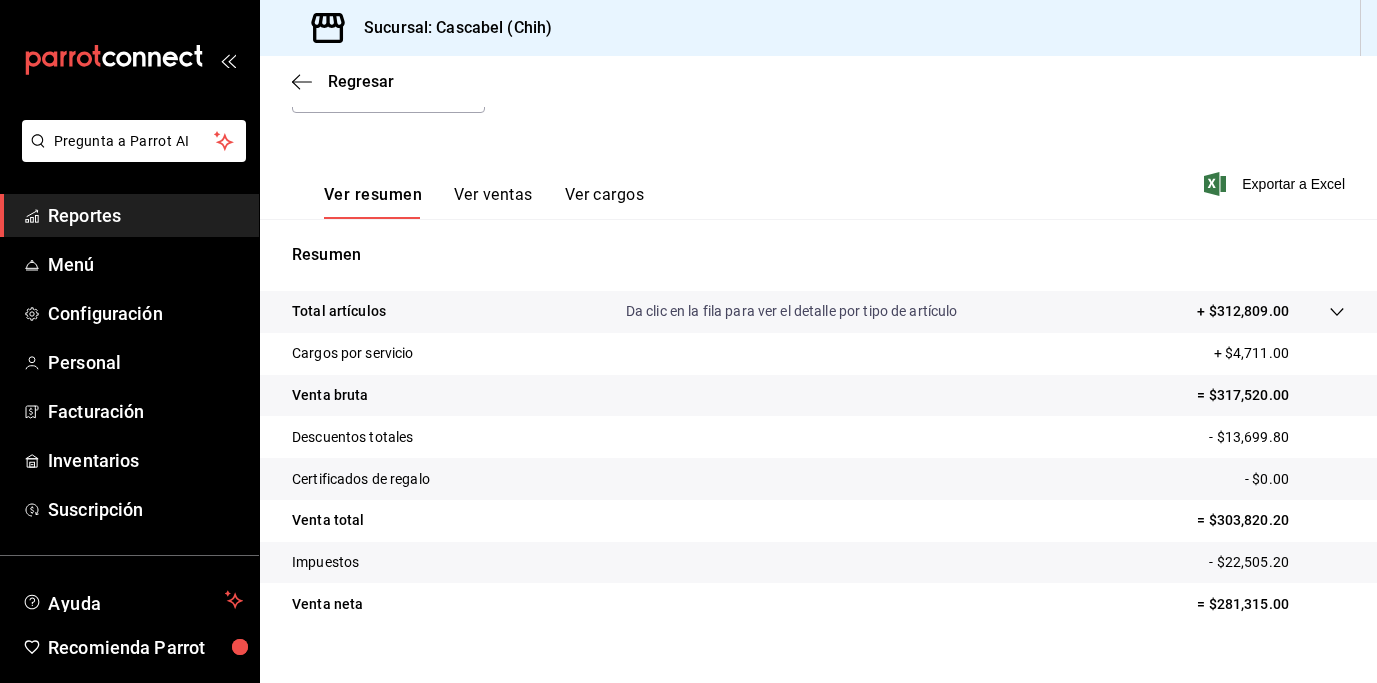 scroll, scrollTop: 275, scrollLeft: 0, axis: vertical 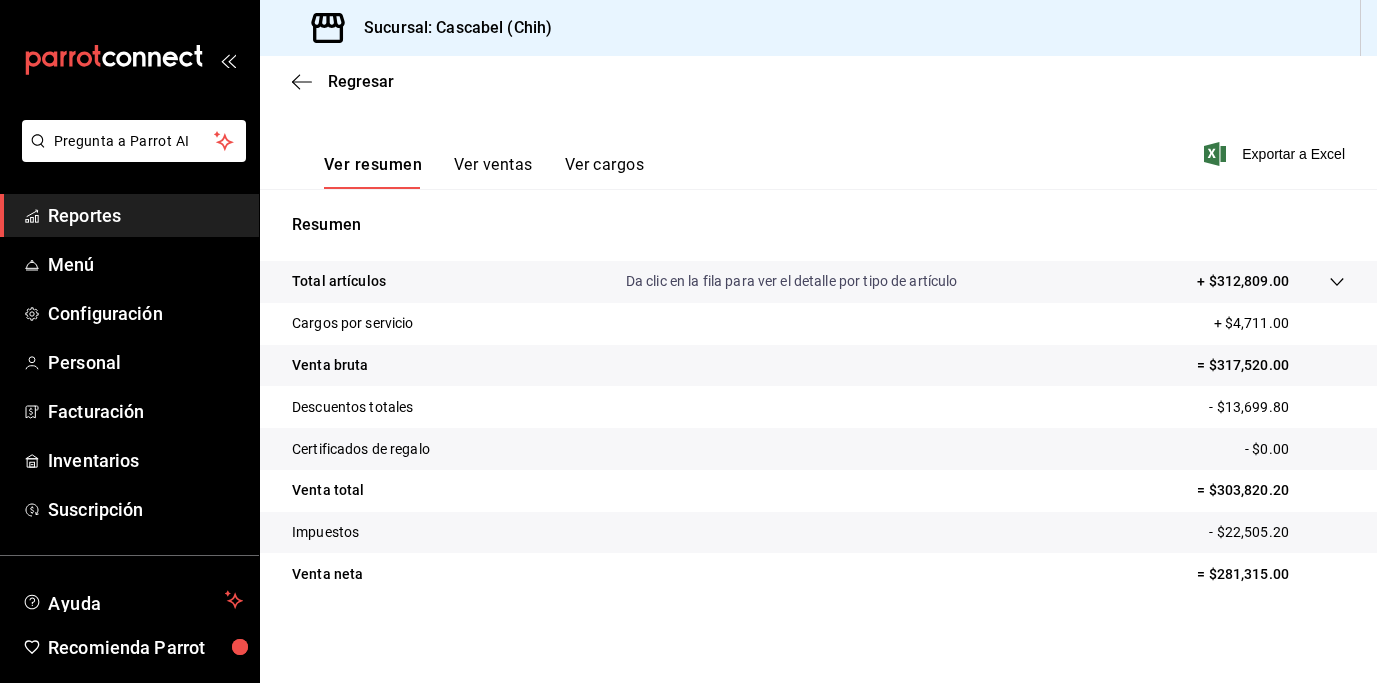 click on "Ver ventas" at bounding box center [493, 172] 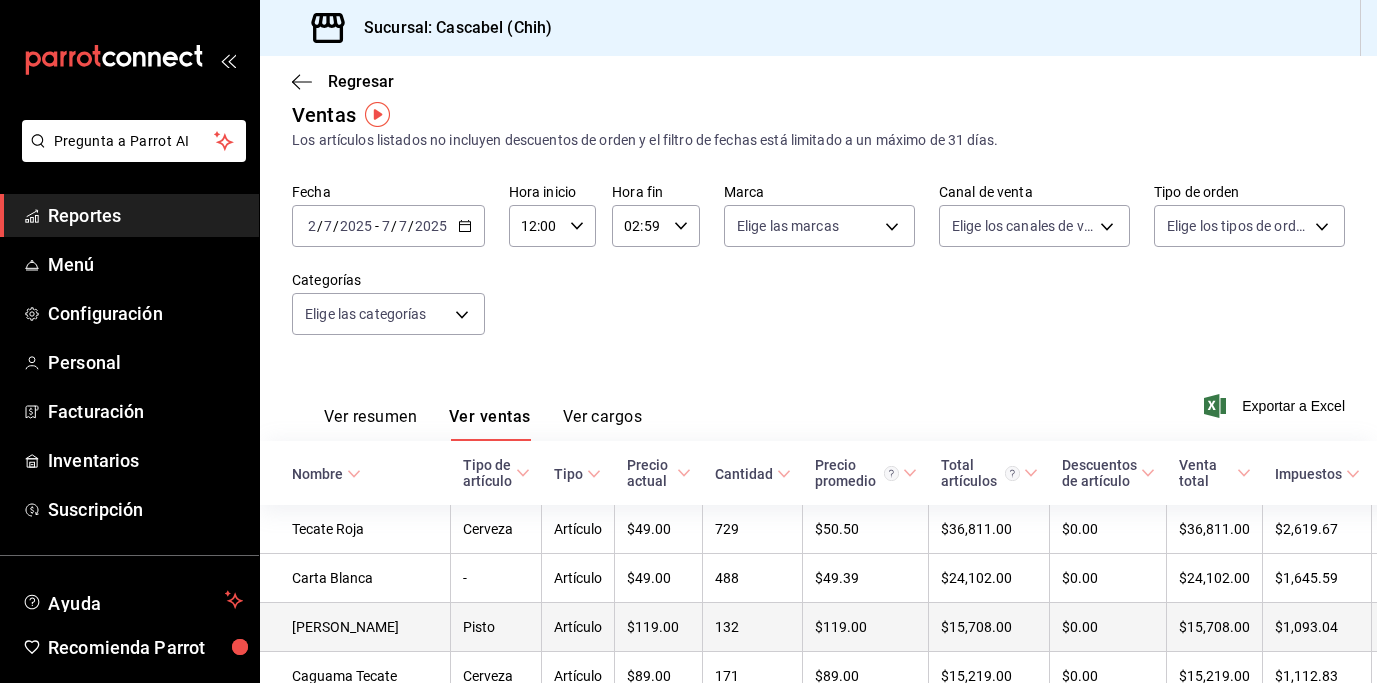 scroll, scrollTop: 0, scrollLeft: 0, axis: both 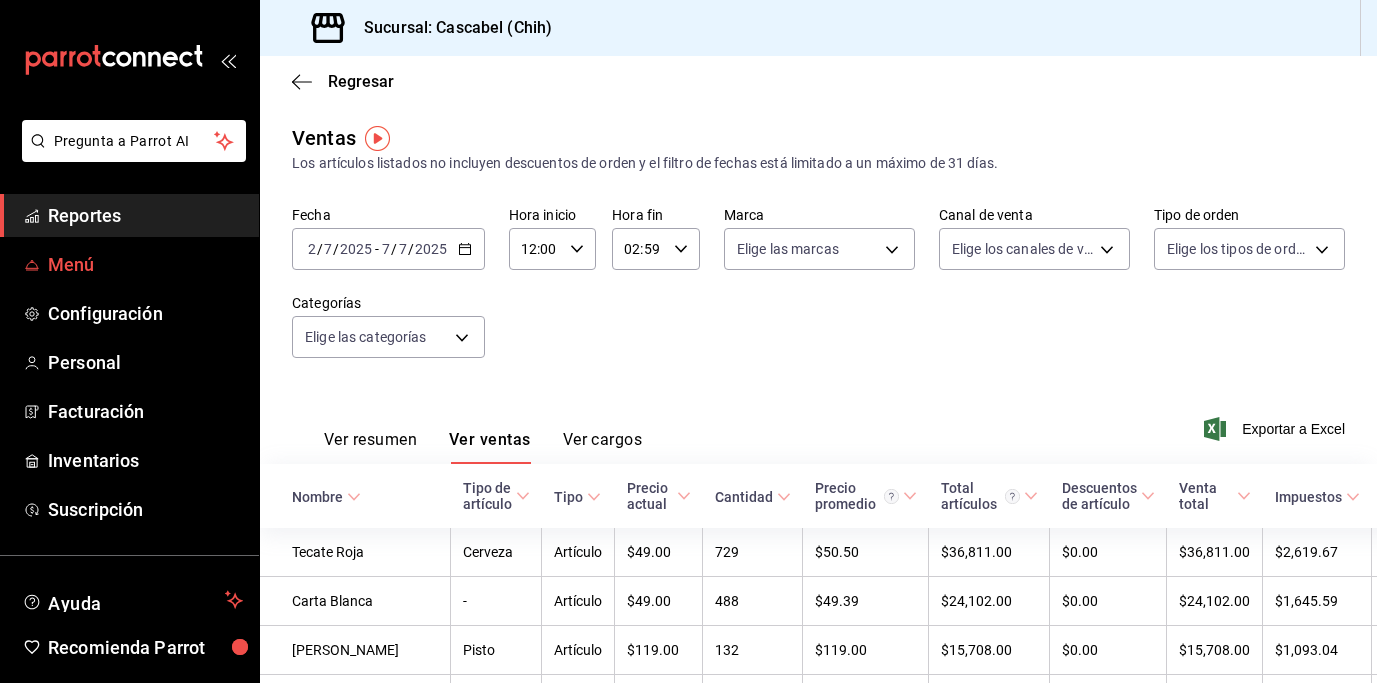 click on "Menú" at bounding box center (145, 264) 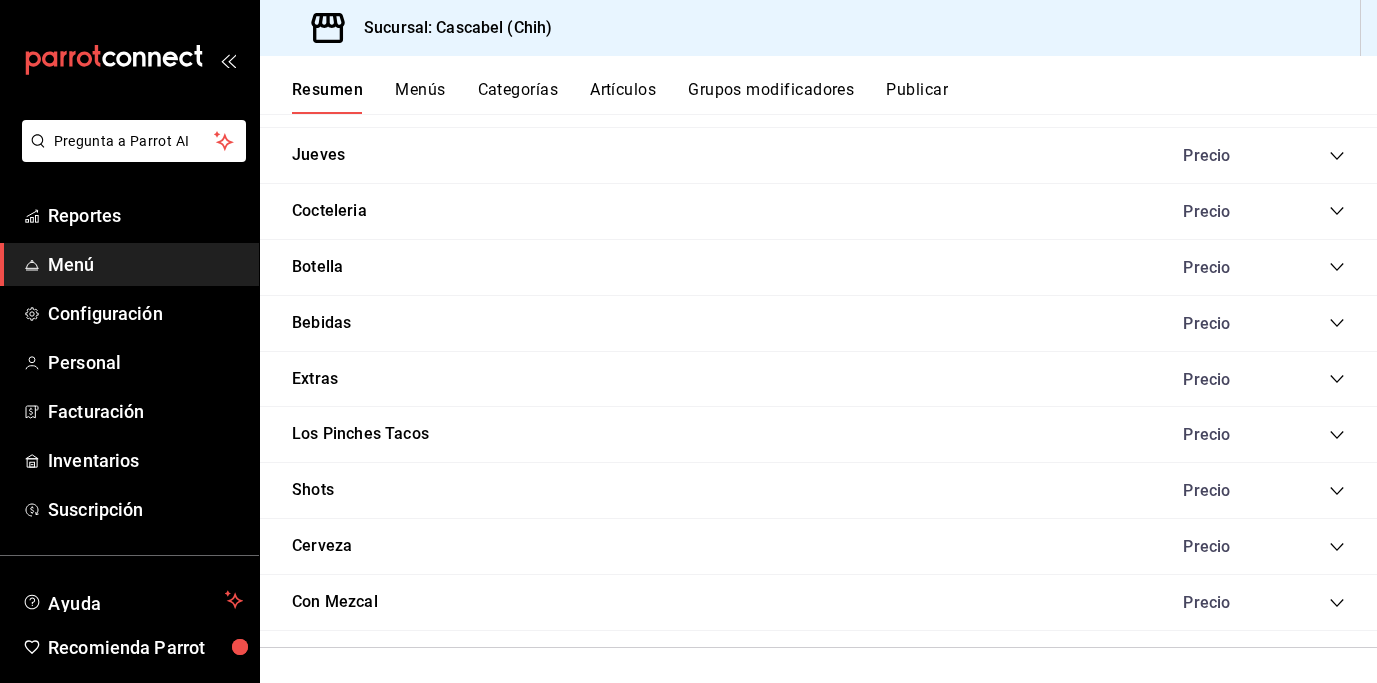 scroll, scrollTop: 2230, scrollLeft: 0, axis: vertical 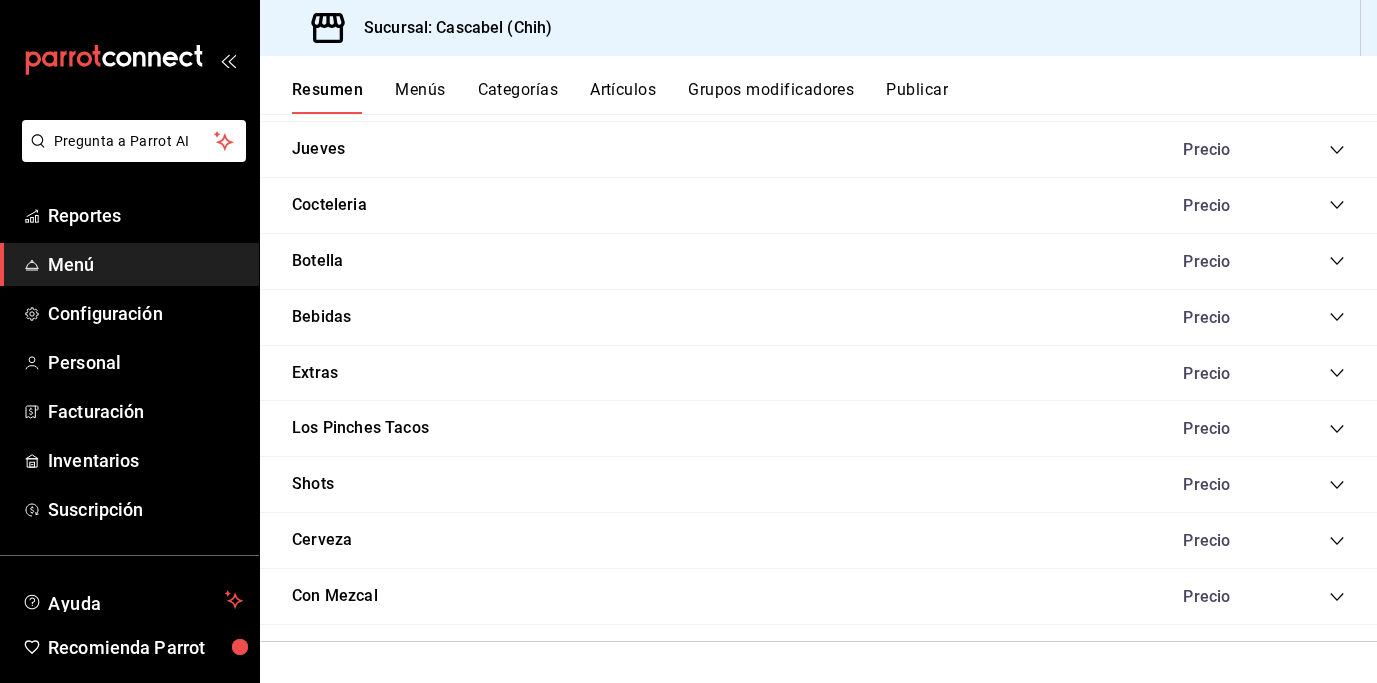 click 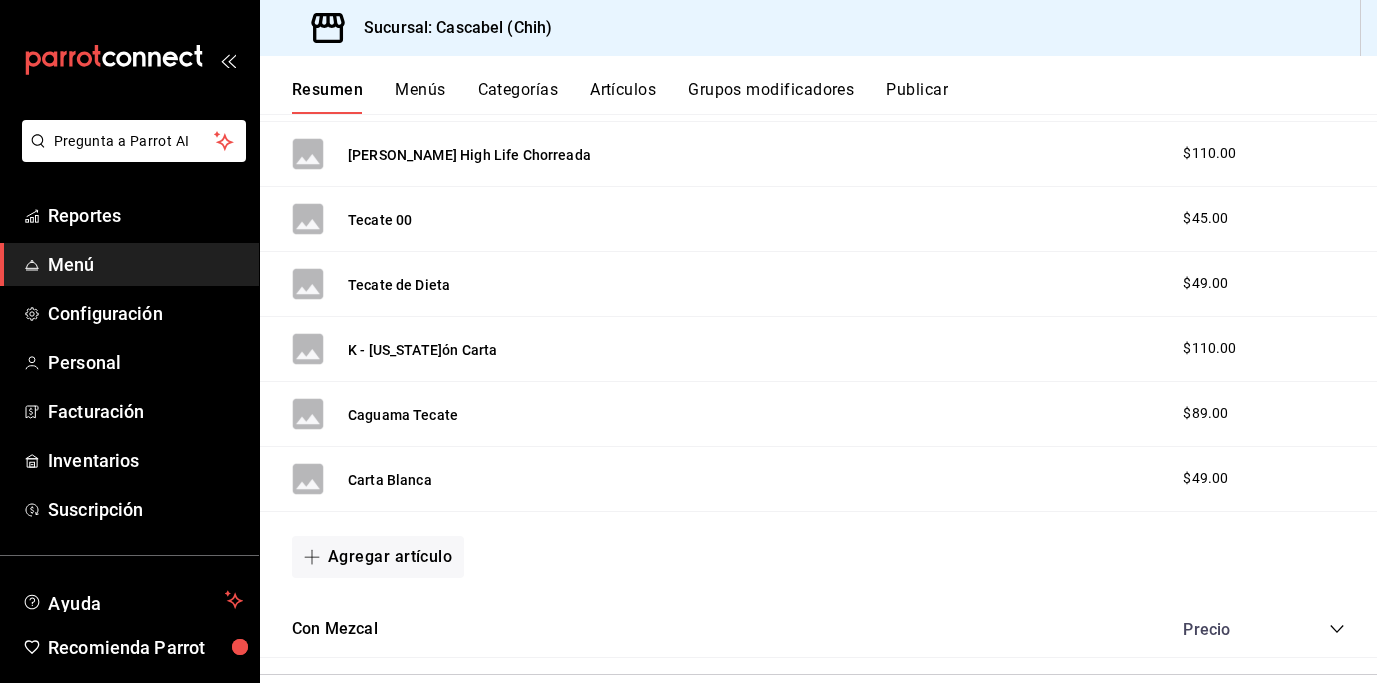 scroll, scrollTop: 3294, scrollLeft: 0, axis: vertical 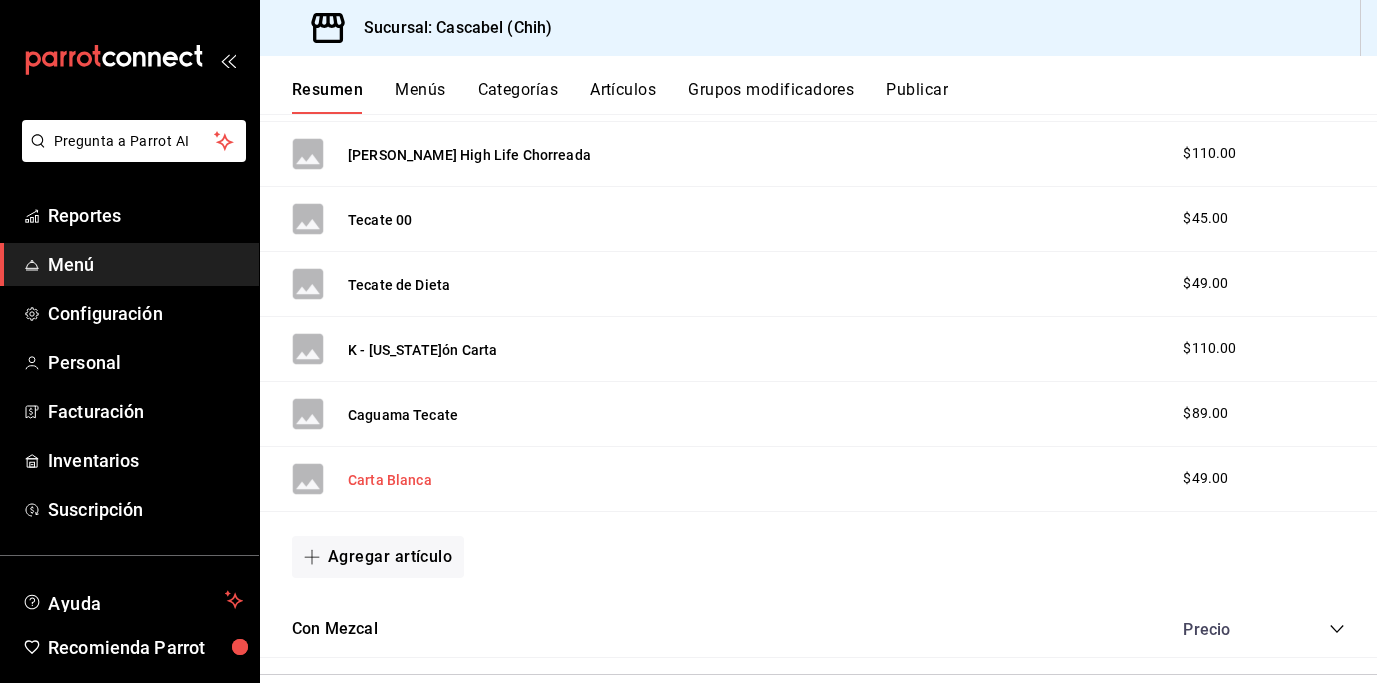 click on "Carta Blanca" at bounding box center [390, 480] 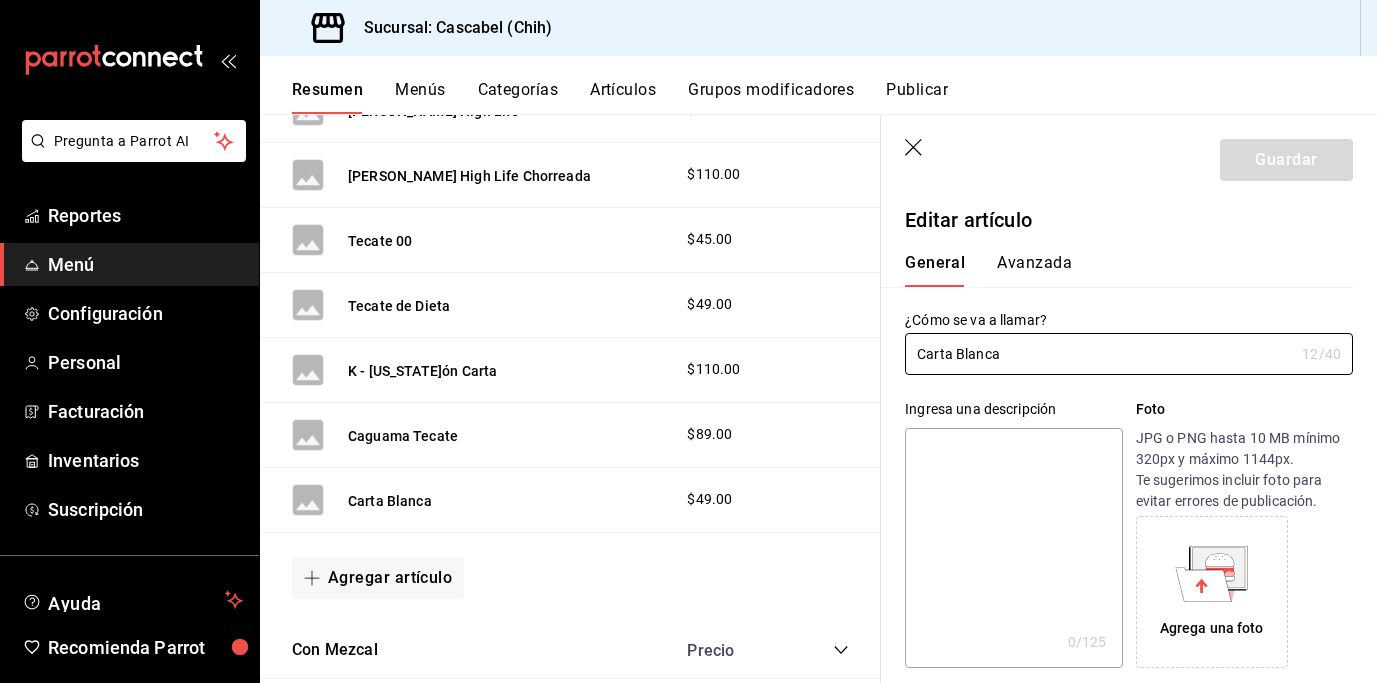 type on "$49.00" 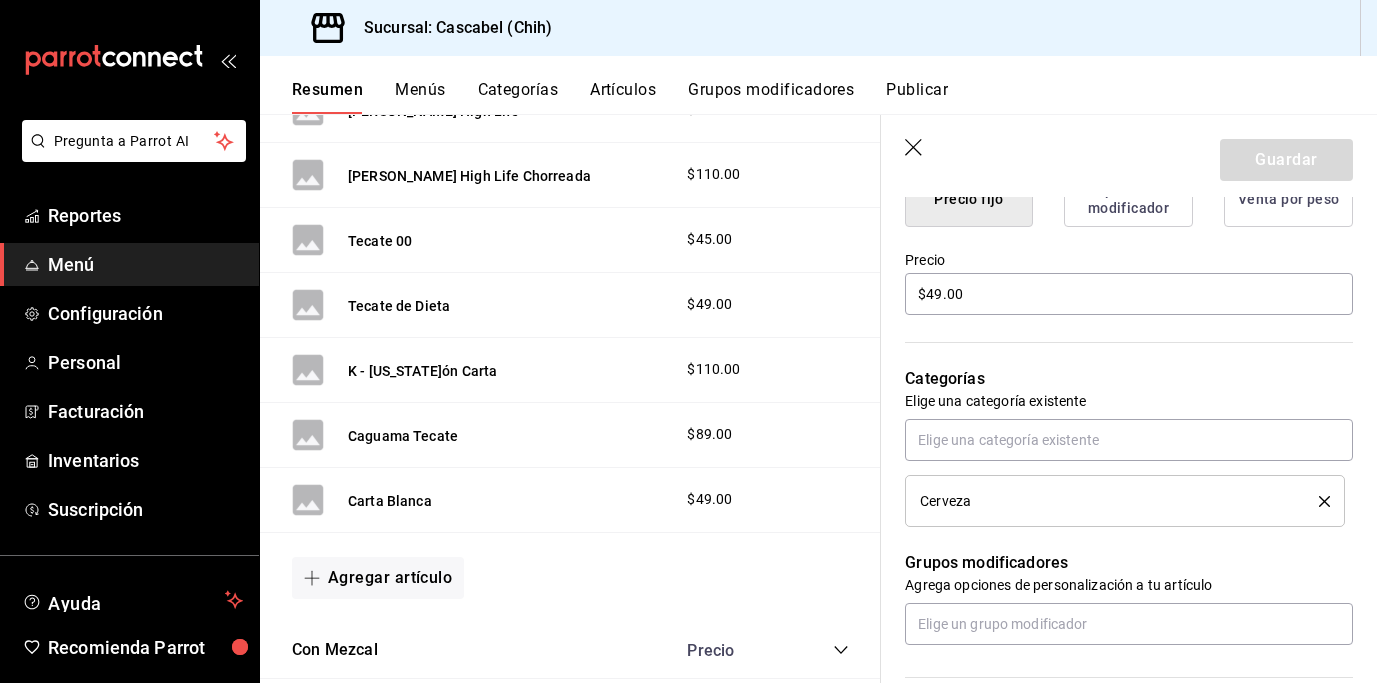 scroll, scrollTop: 556, scrollLeft: 0, axis: vertical 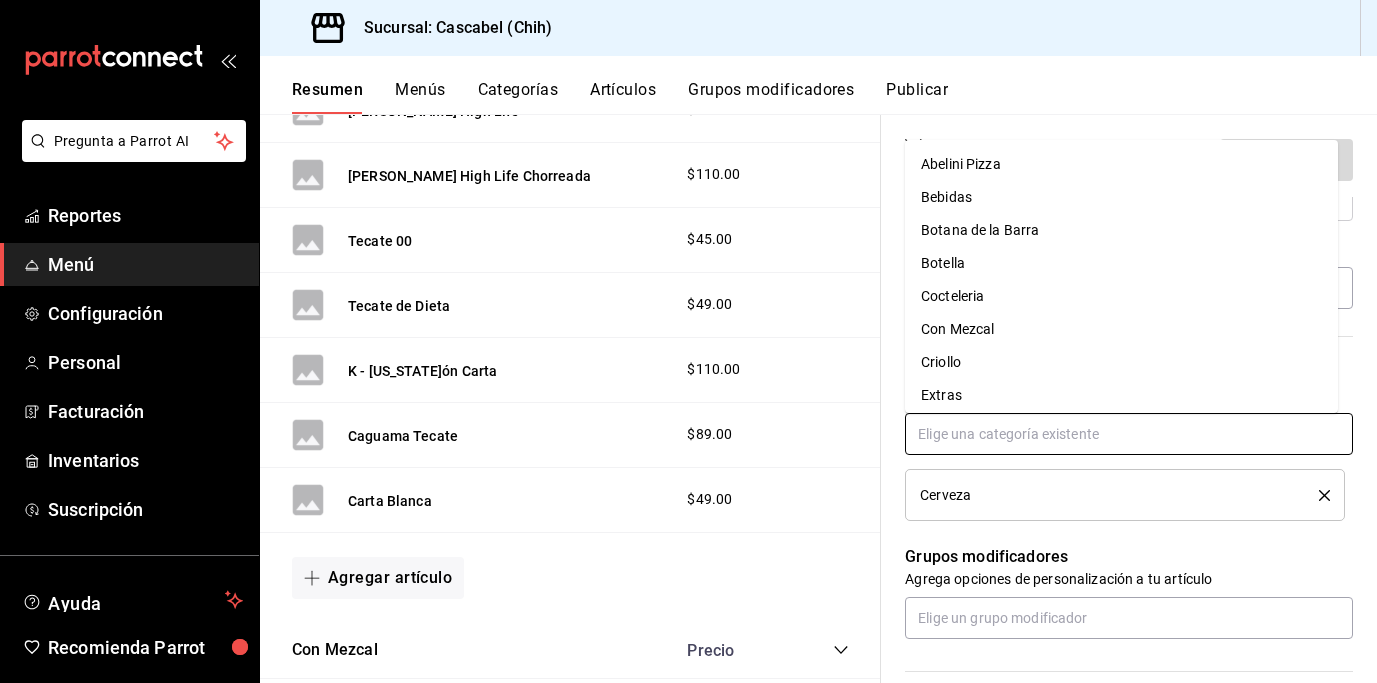 click at bounding box center [1129, 434] 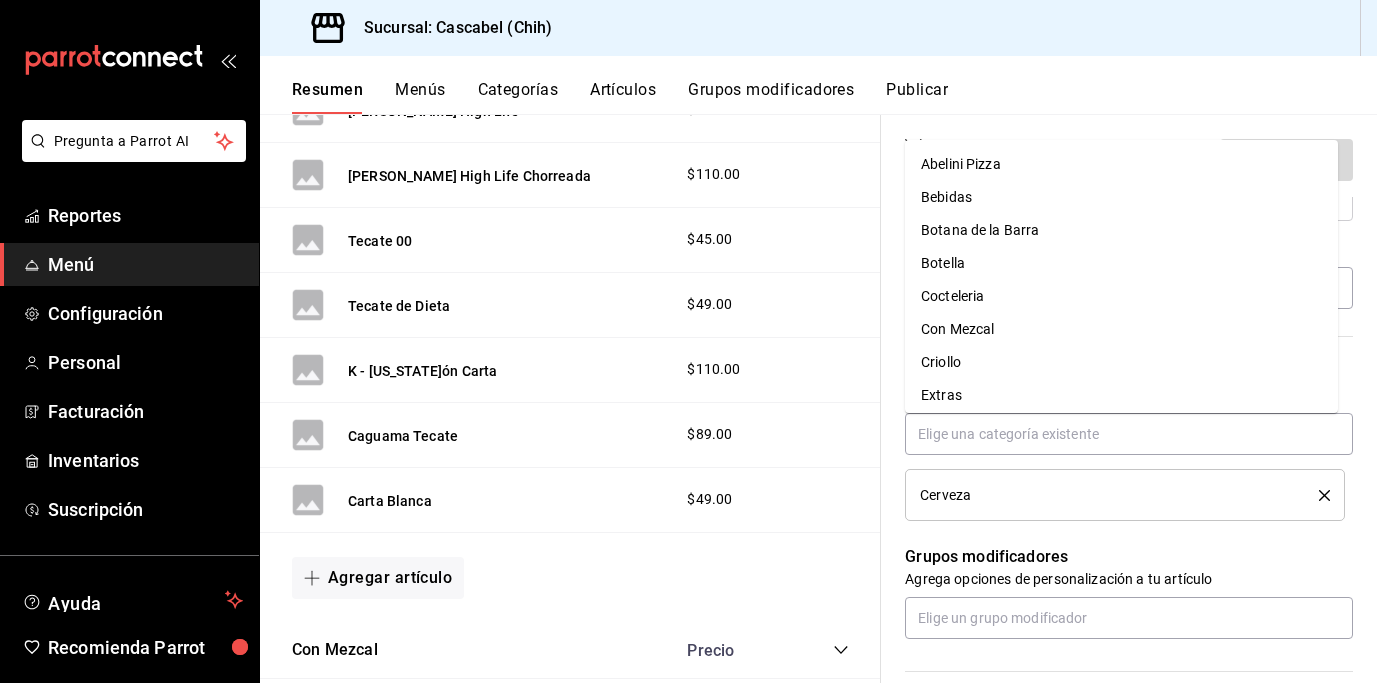 click on "Categorías Elige una categoría existente Cerveza" at bounding box center (1117, 416) 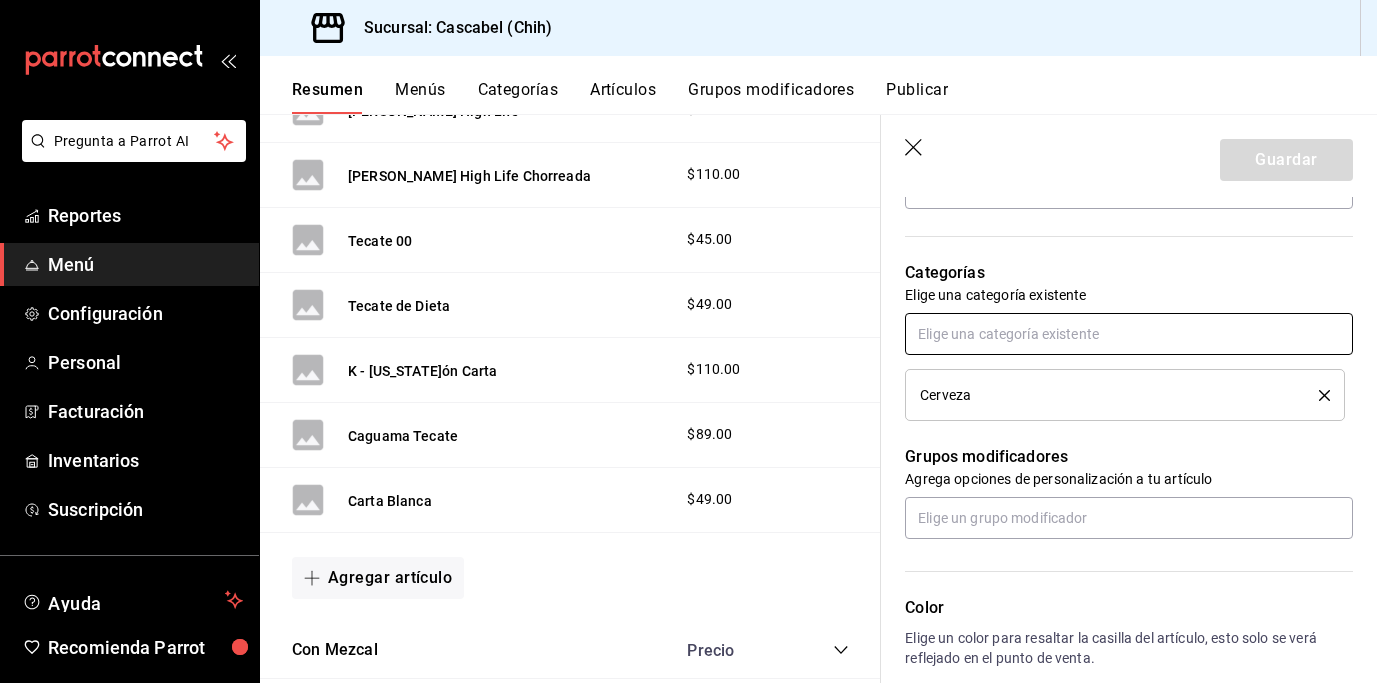 scroll, scrollTop: 728, scrollLeft: 0, axis: vertical 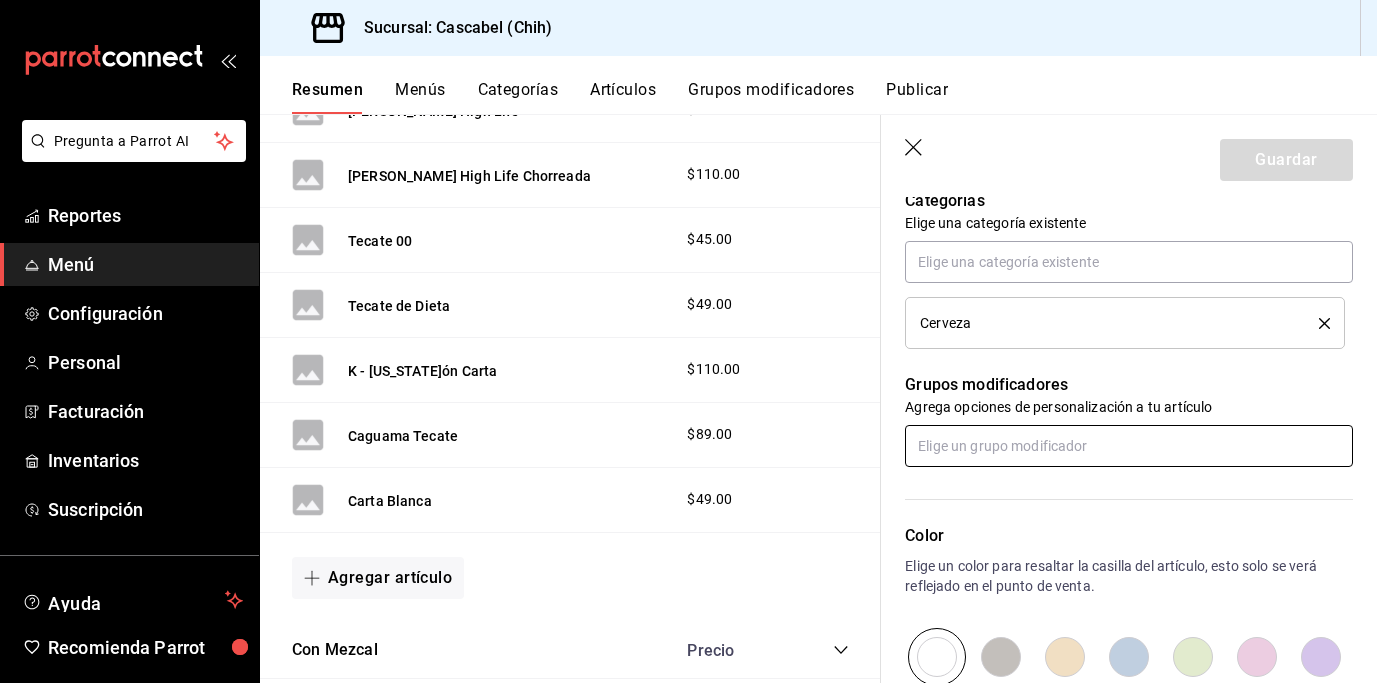 click at bounding box center (1129, 446) 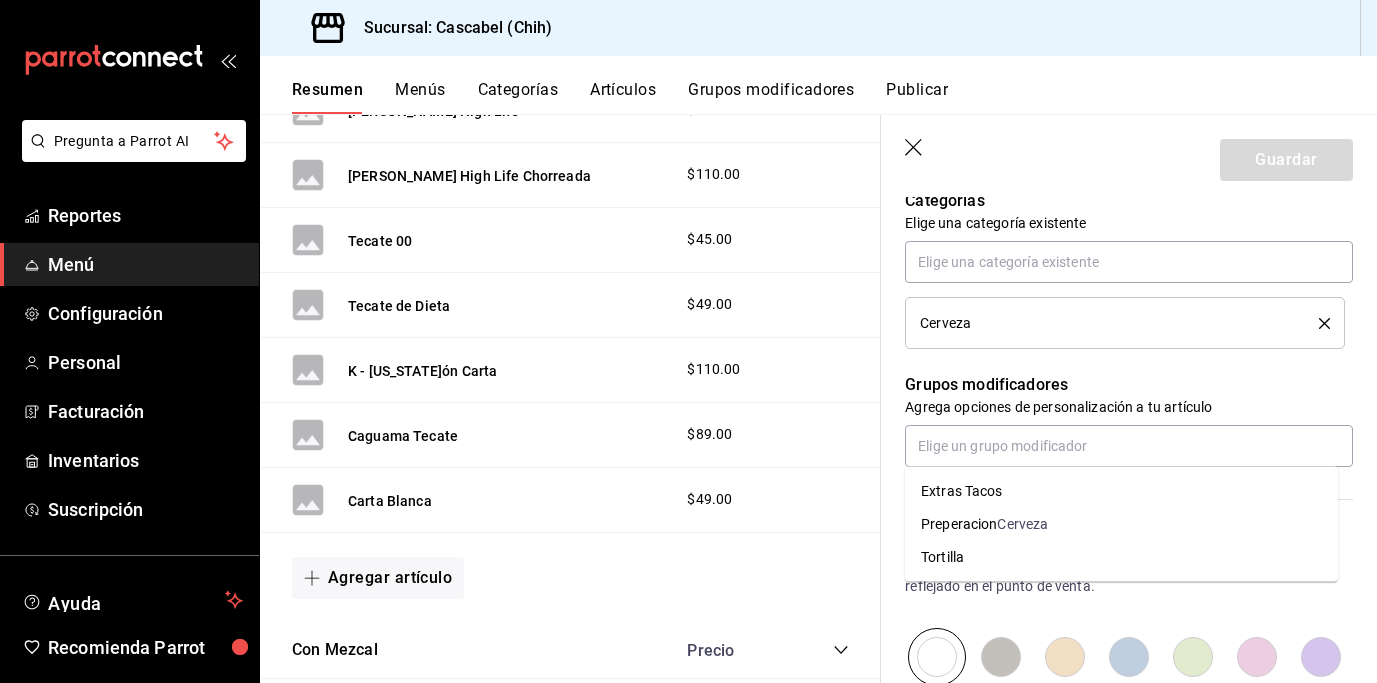 click on "Grupos modificadores Agrega opciones de personalización a tu artículo" at bounding box center [1117, 408] 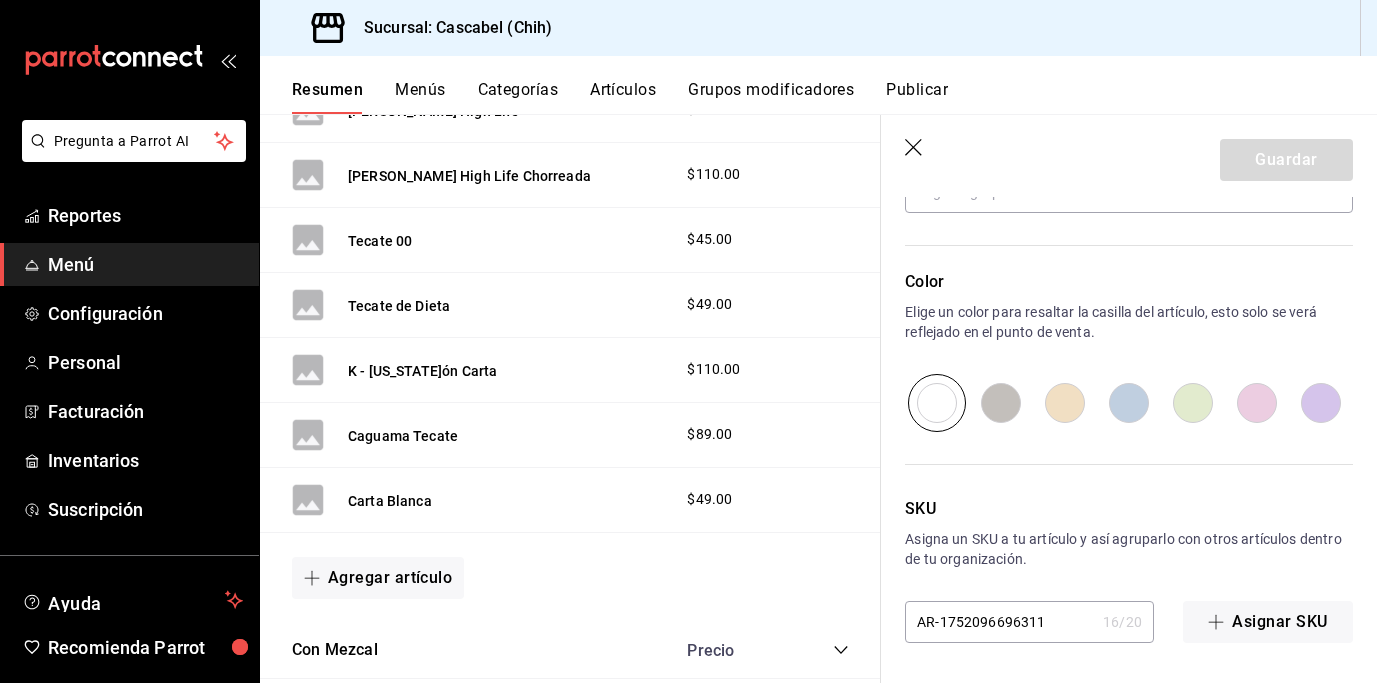 scroll, scrollTop: 568, scrollLeft: 0, axis: vertical 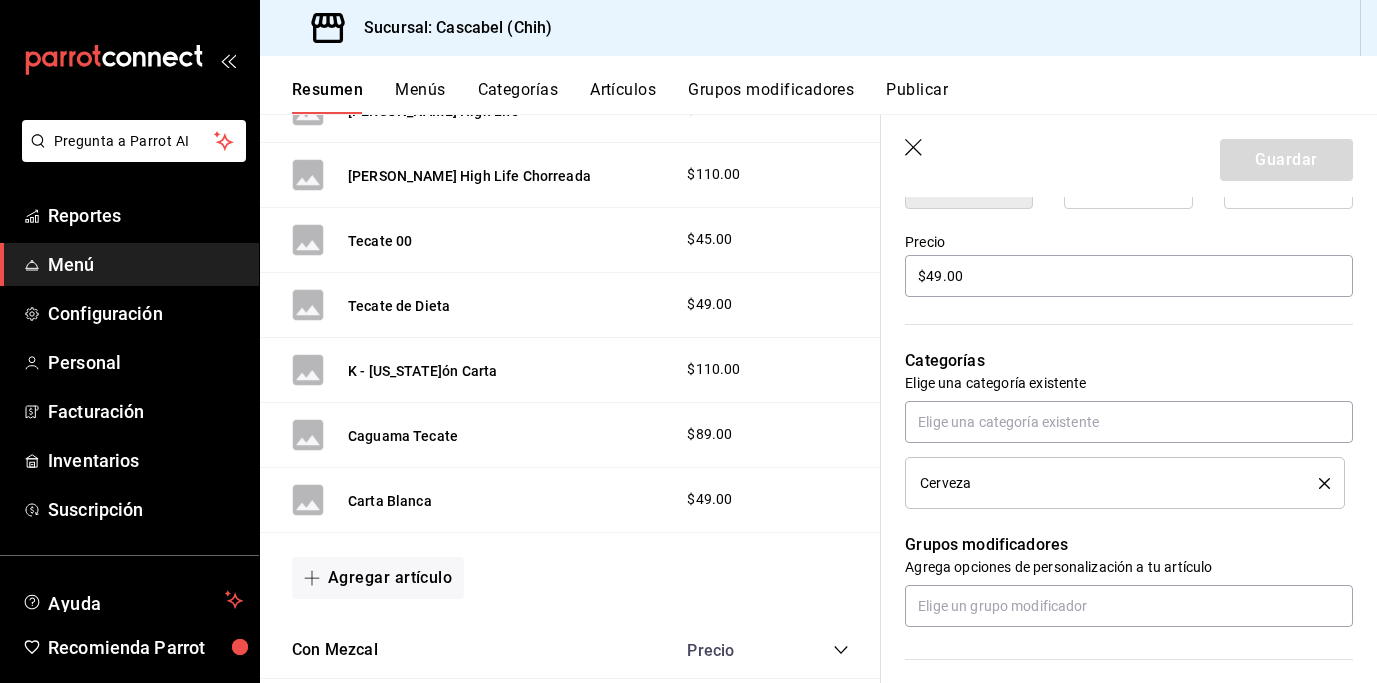 click on "Carta Blanca $49.00" at bounding box center (570, 500) 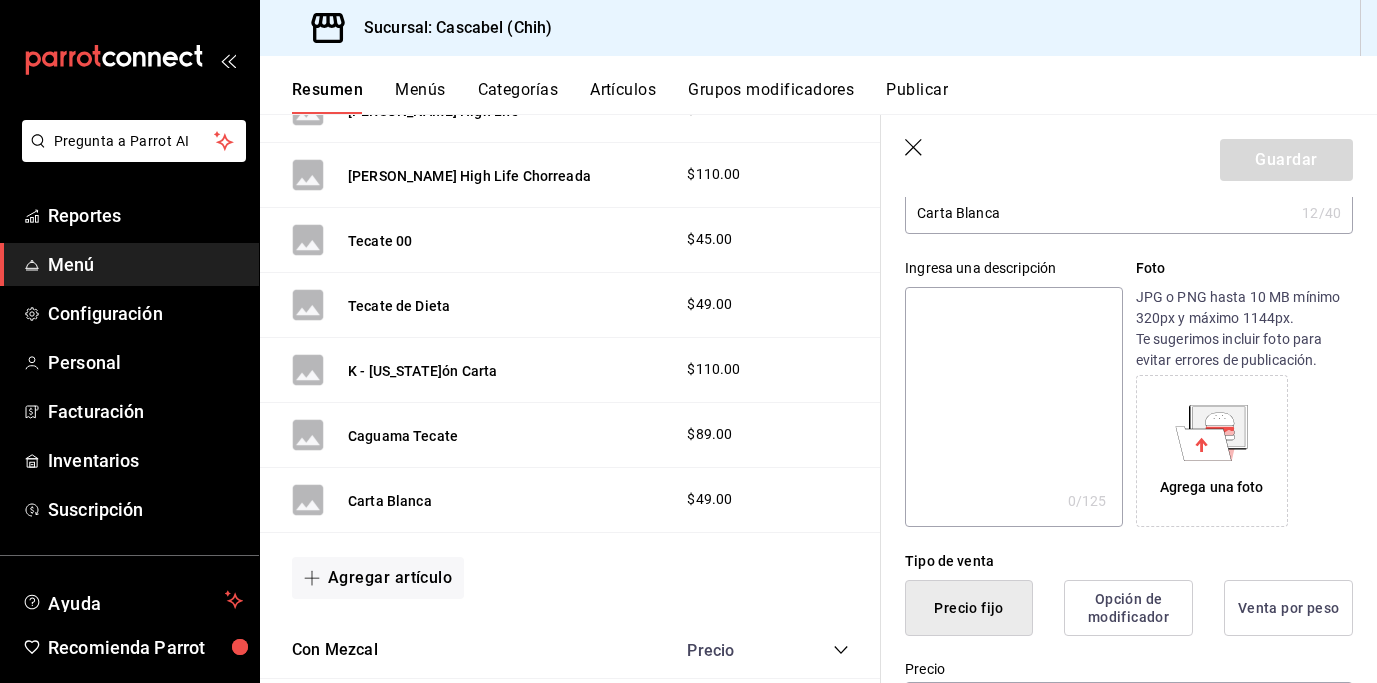 scroll, scrollTop: 0, scrollLeft: 0, axis: both 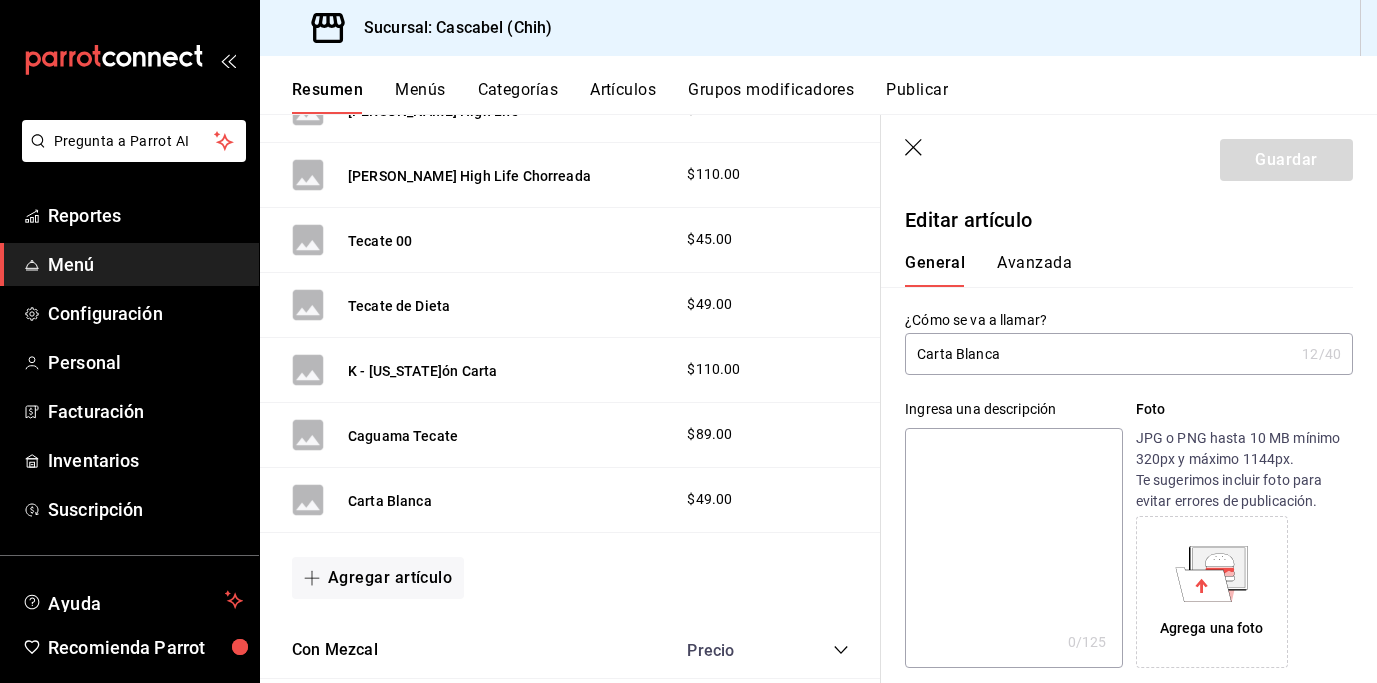 click on "Carta Blanca" at bounding box center [1099, 354] 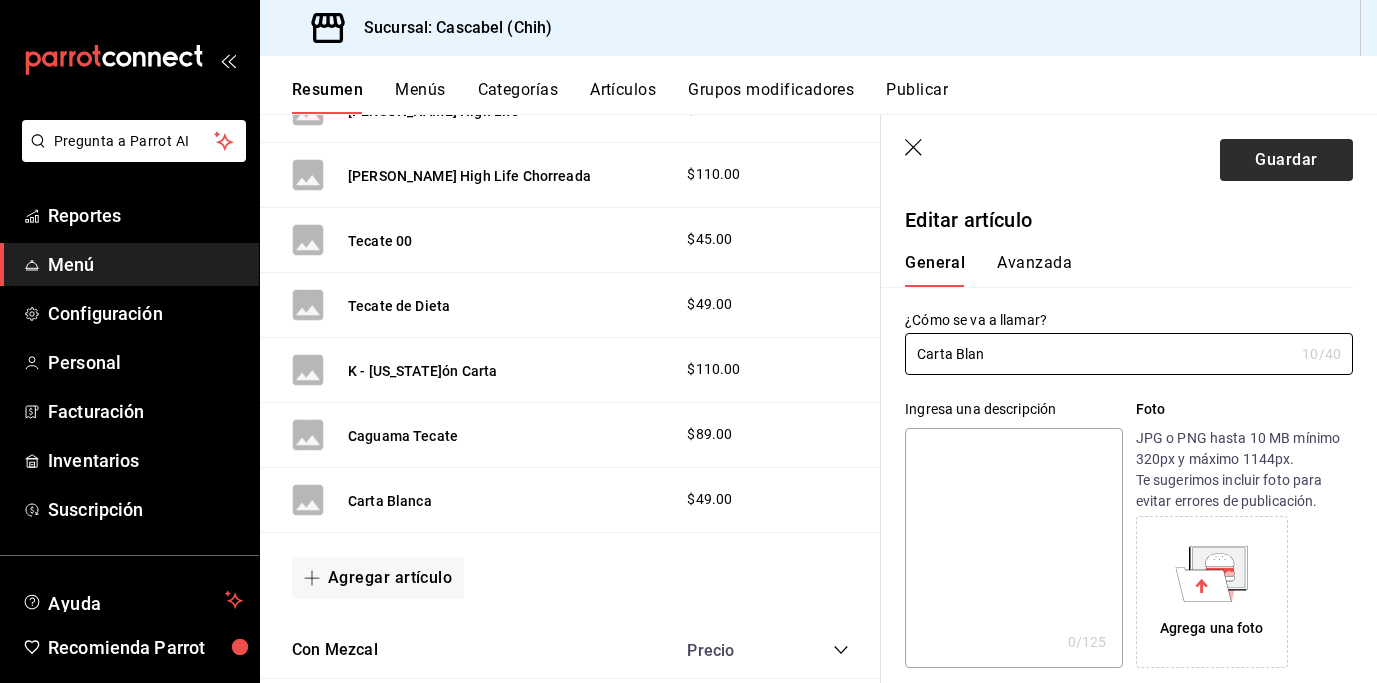 type on "Carta Blan" 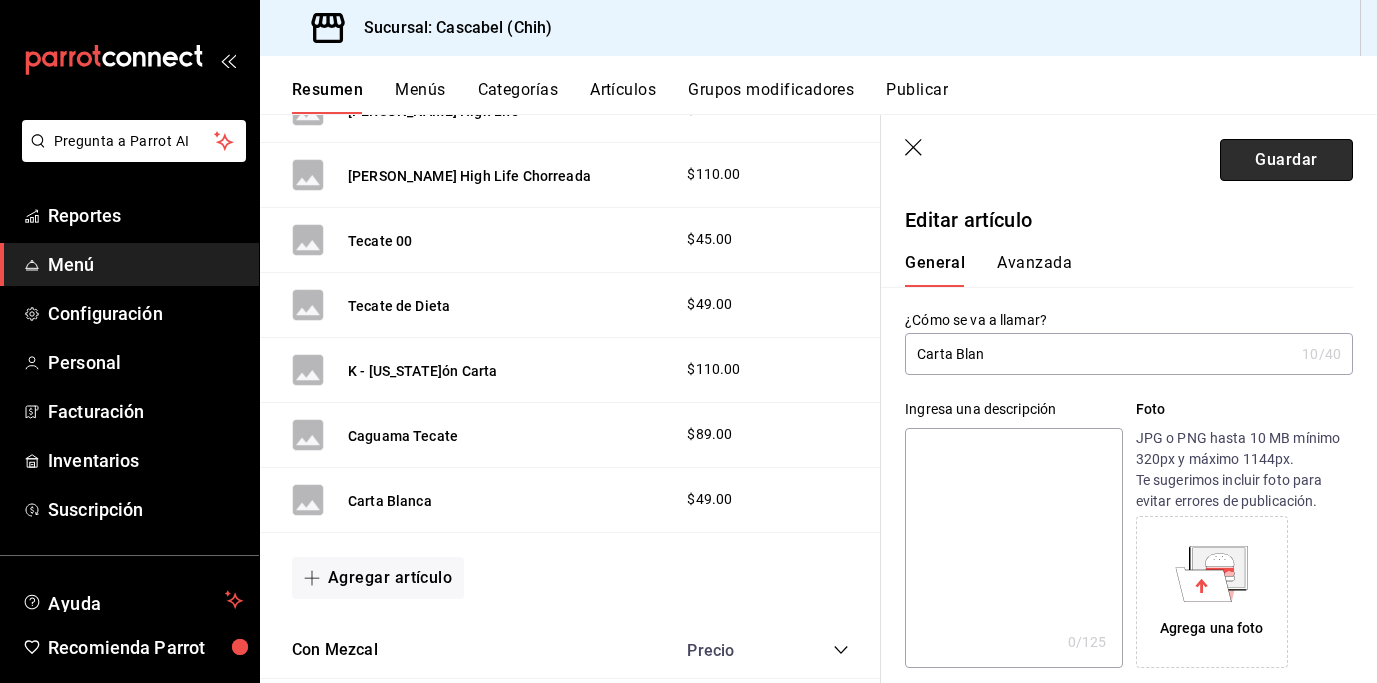 click on "Guardar" at bounding box center (1286, 160) 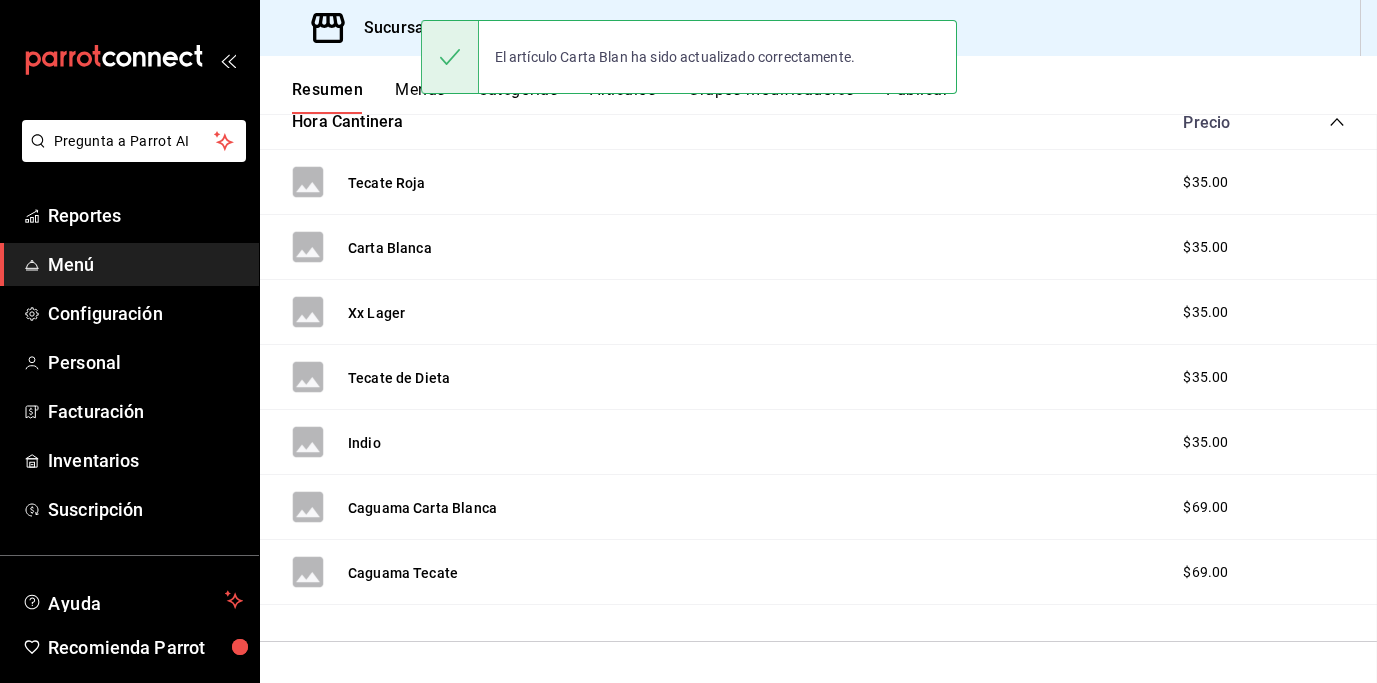 scroll, scrollTop: 358, scrollLeft: 0, axis: vertical 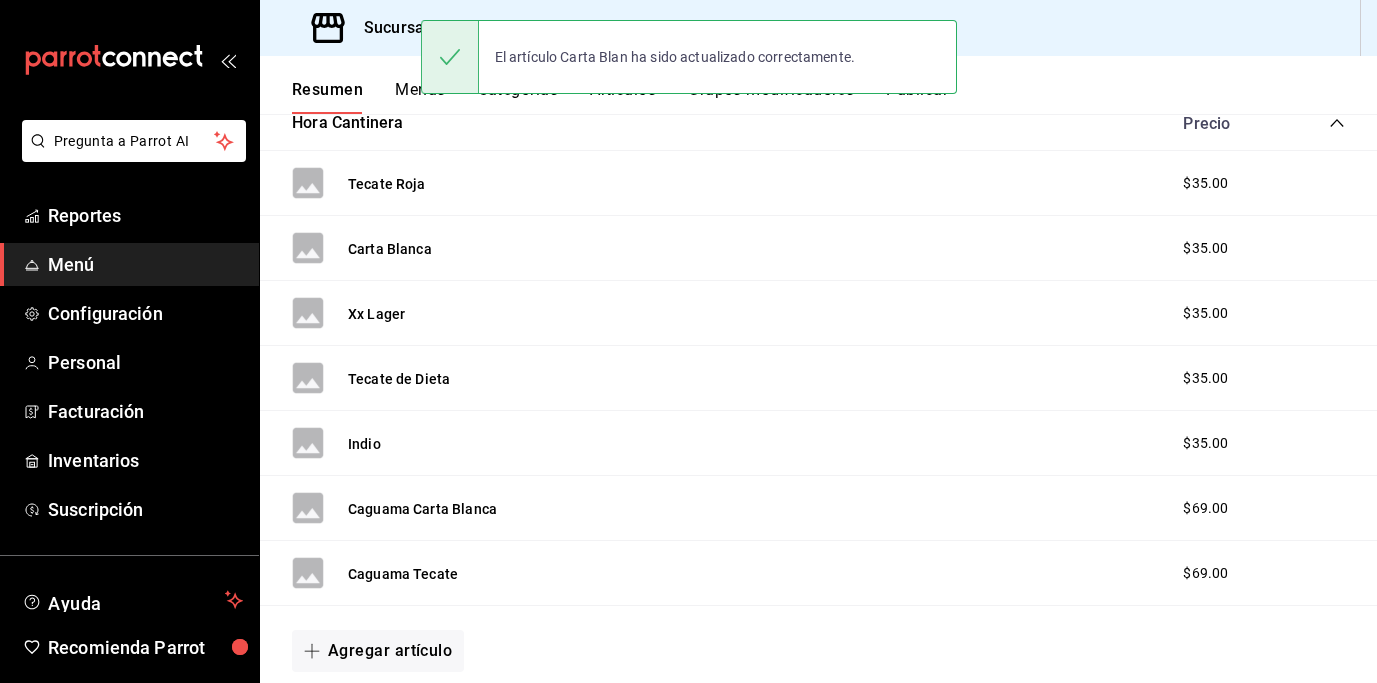 click on "Menú" at bounding box center (145, 264) 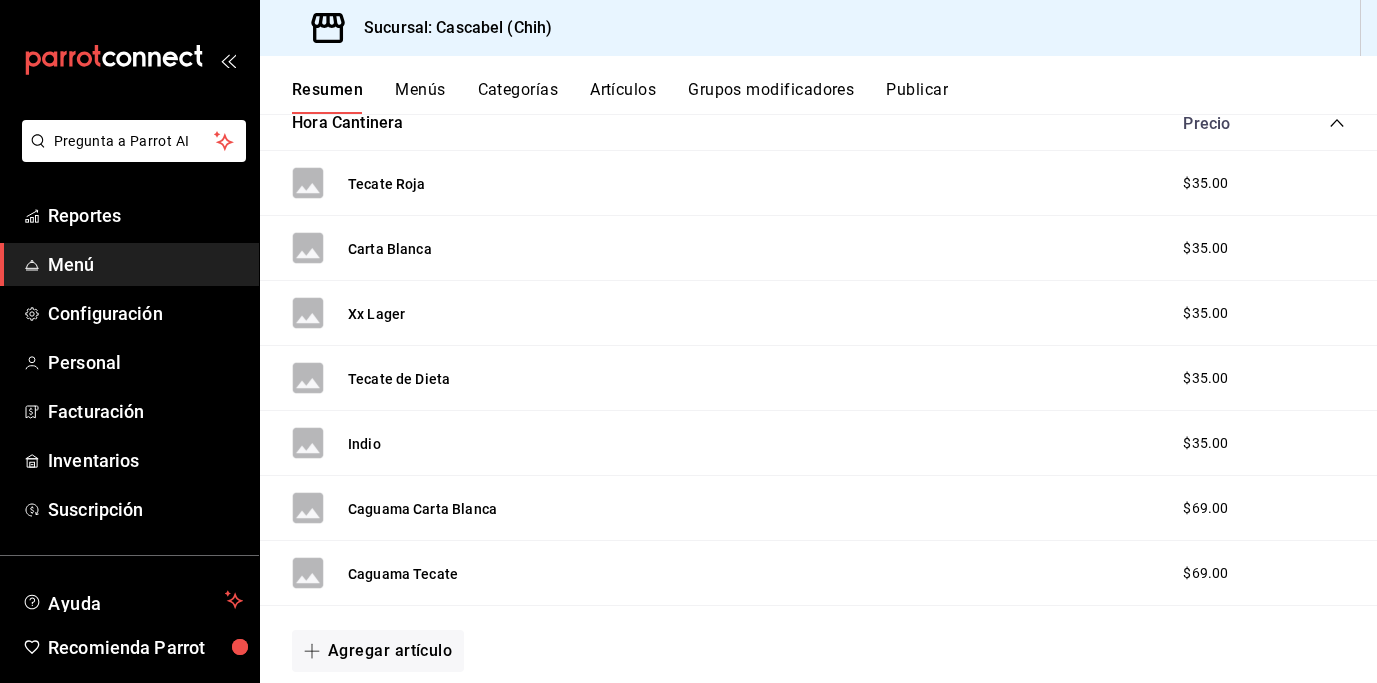 click on "Menú" at bounding box center [145, 264] 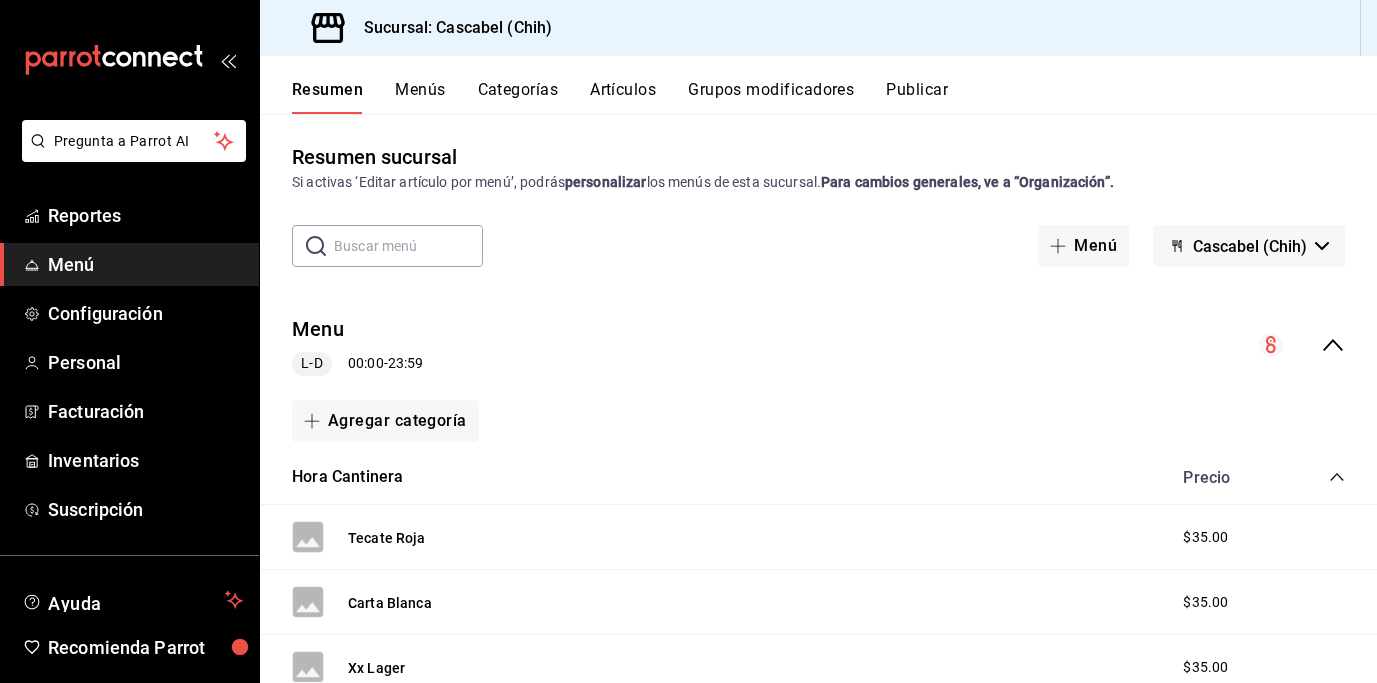 scroll, scrollTop: 0, scrollLeft: 0, axis: both 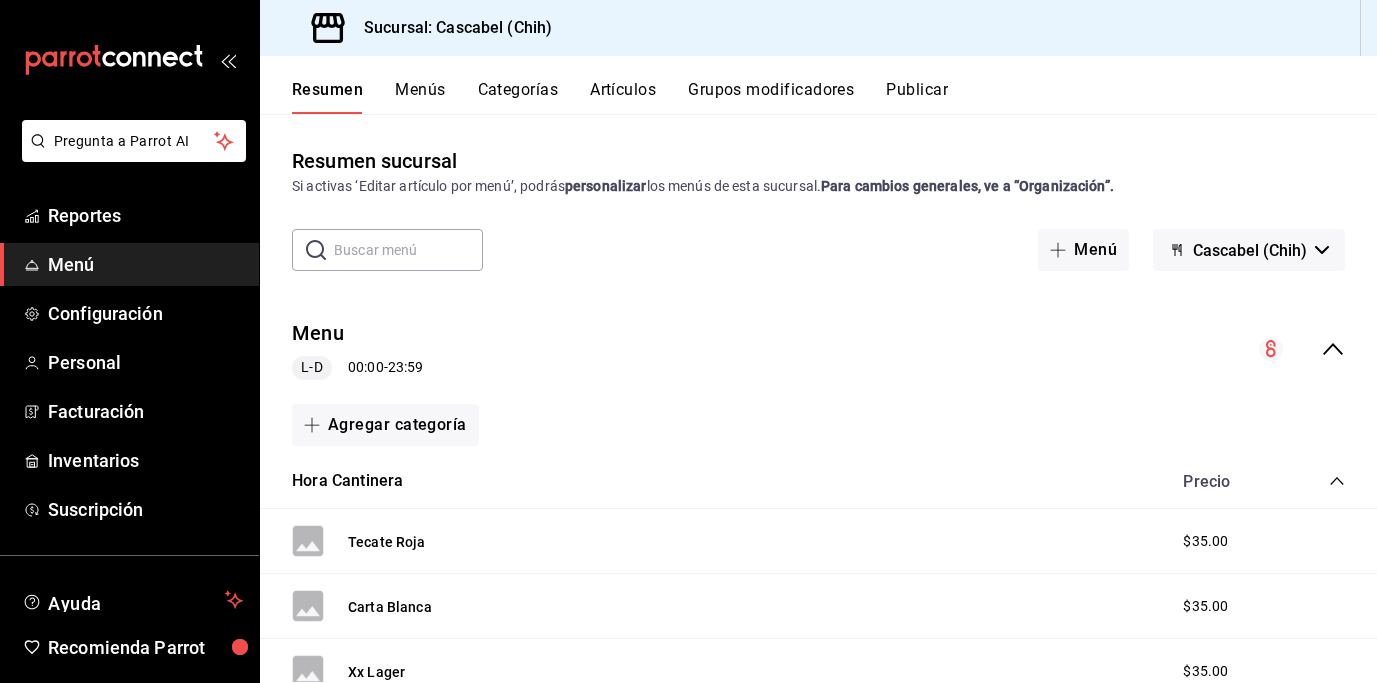 click on "Artículos" at bounding box center (623, 97) 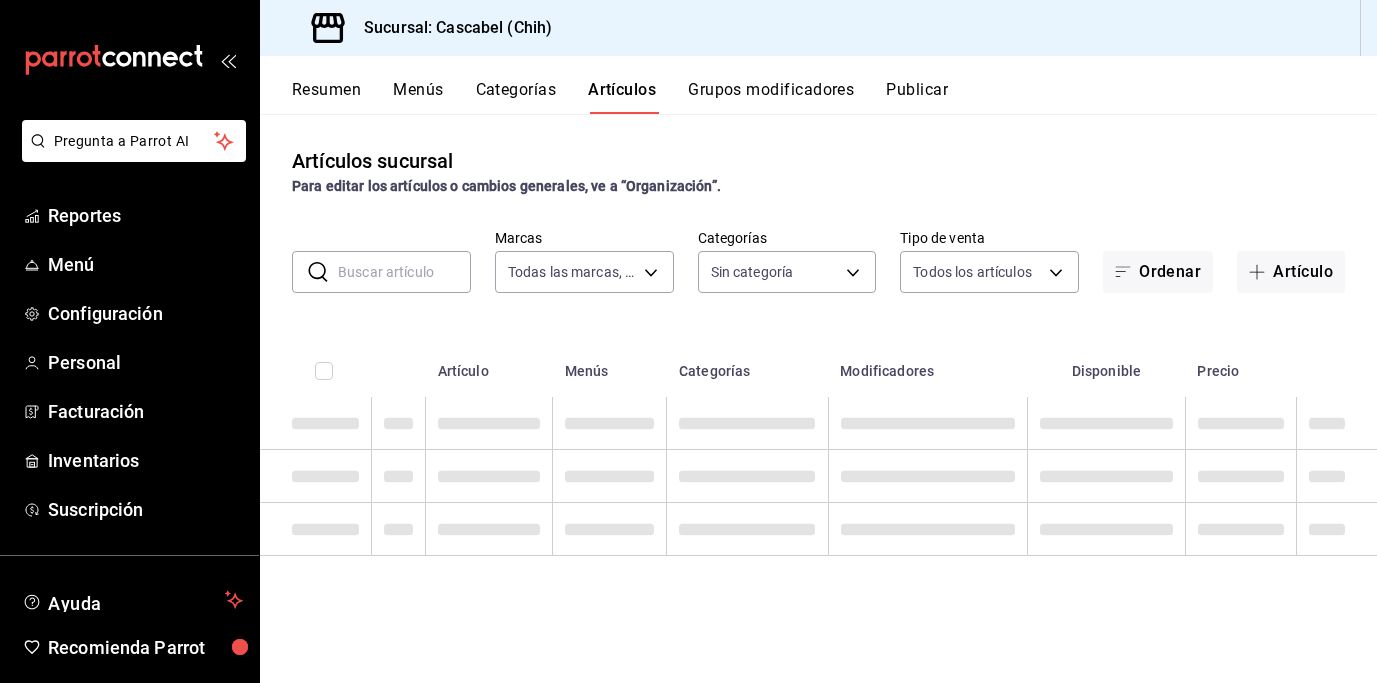 type on "d94ba473-6c49-43a0-afbf-8fb67e665b6e" 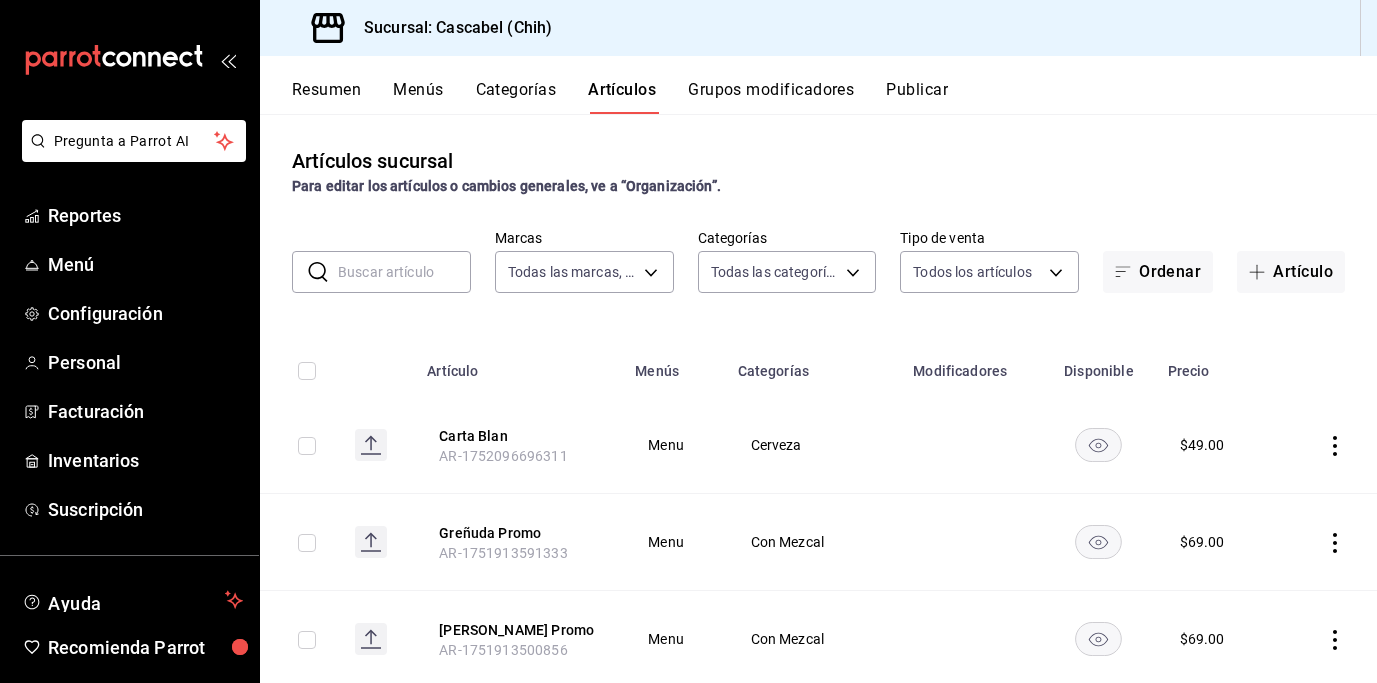 type on "091b276e-83ae-4720-8bc4-094a770430c8,47cdfde9-f735-4a2a-85b6-7ee27ff4aa91,32535453-221f-4c87-8941-2aa8520bcbb2,9ad655c0-f0d2-4130-9447-b81a928be8d0,78ac7b3d-4b0b-4f4c-83b4-d66adb49f3b6,4aff97c4-bb61-47c1-bd5c-6a61c8c1bab8,79b171f2-31ae-4e97-9077-0faffa1ae0fa,35b3d646-c48a-4733-bf17-c33daa9d5c96,a268b513-d2df-40cc-9229-86cd69d593d9,da38e5de-fbae-45e7-8cfa-c11035e6d064,a112fc67-7b76-41f1-81b4-9abed68e63e1,fa7006b4-c697-4e80-b8fc-5c7819e26466,7d95bb7a-08f9-41be-bff8-2740386e1b5a,1839f412-05fe-4799-abfb-305df5422a00,53d9e587-6f85-4413-8bf2-a7ae7074f378,8fd156c3-6019-4760-8787-da511bb0ca3a" 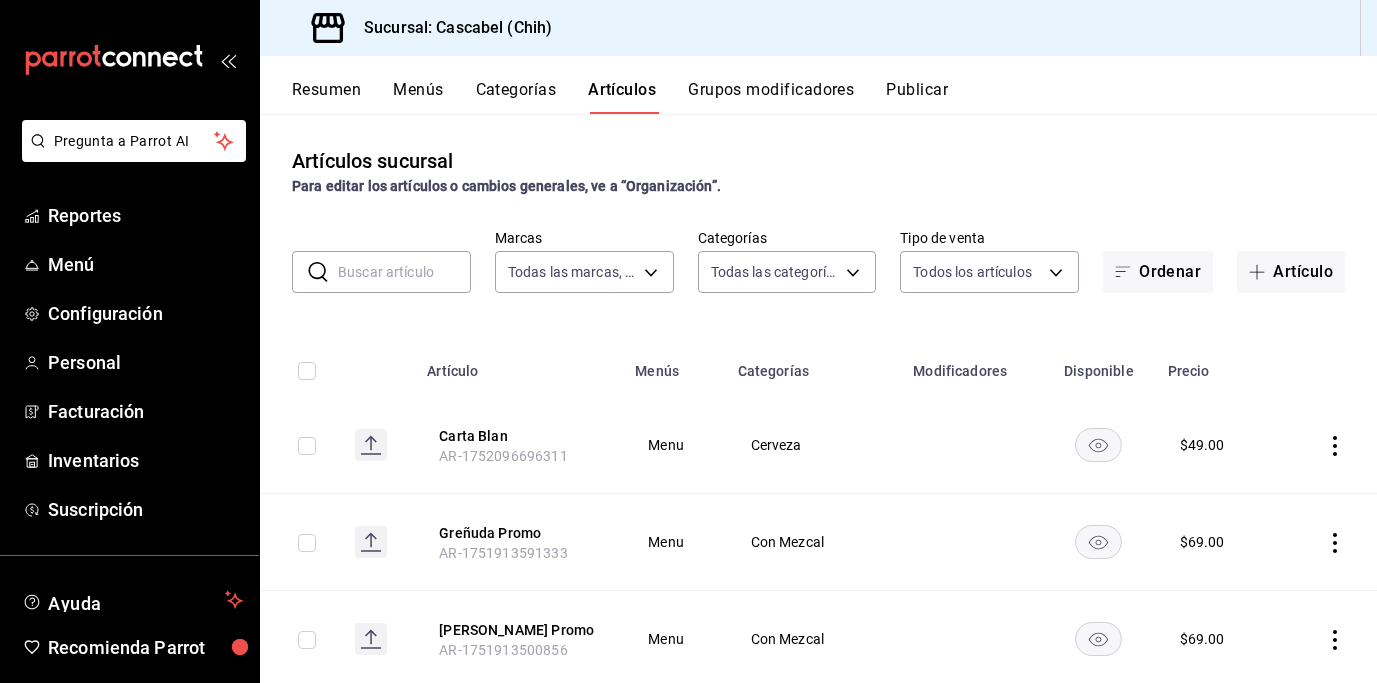 click at bounding box center [307, 446] 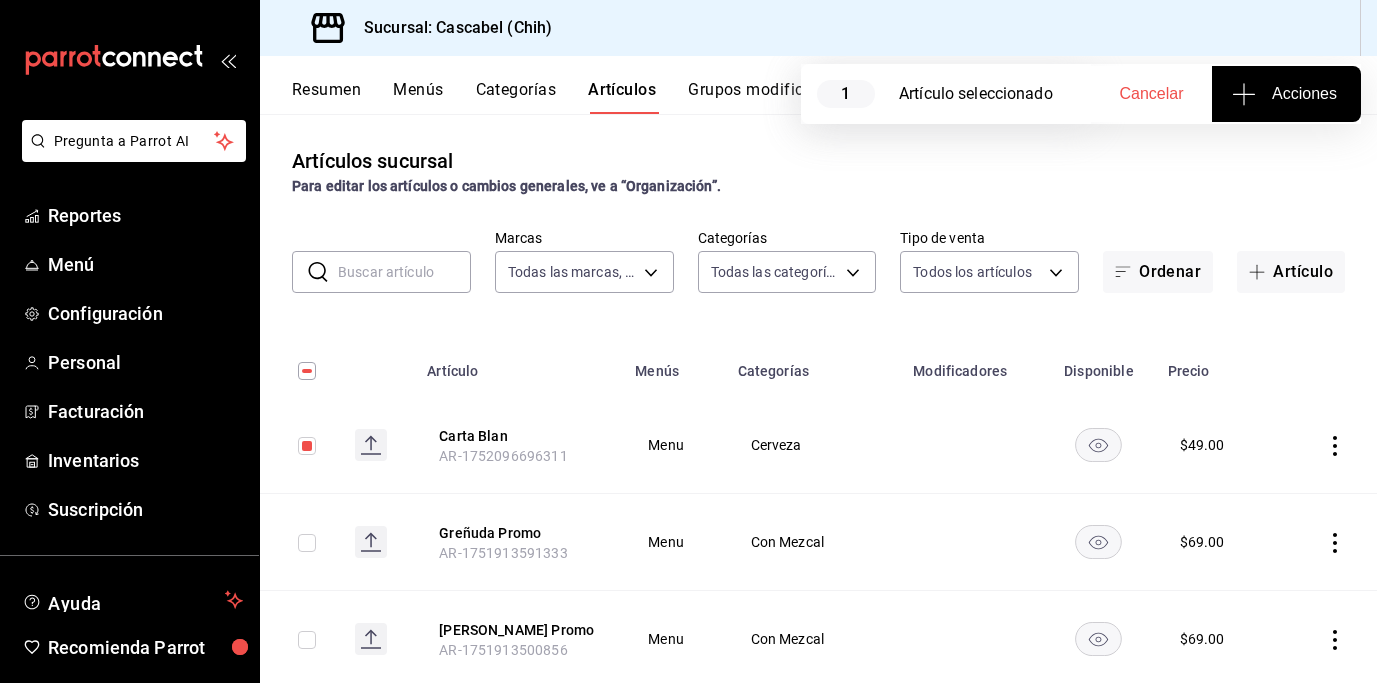 click on "Acciones" at bounding box center (1286, 94) 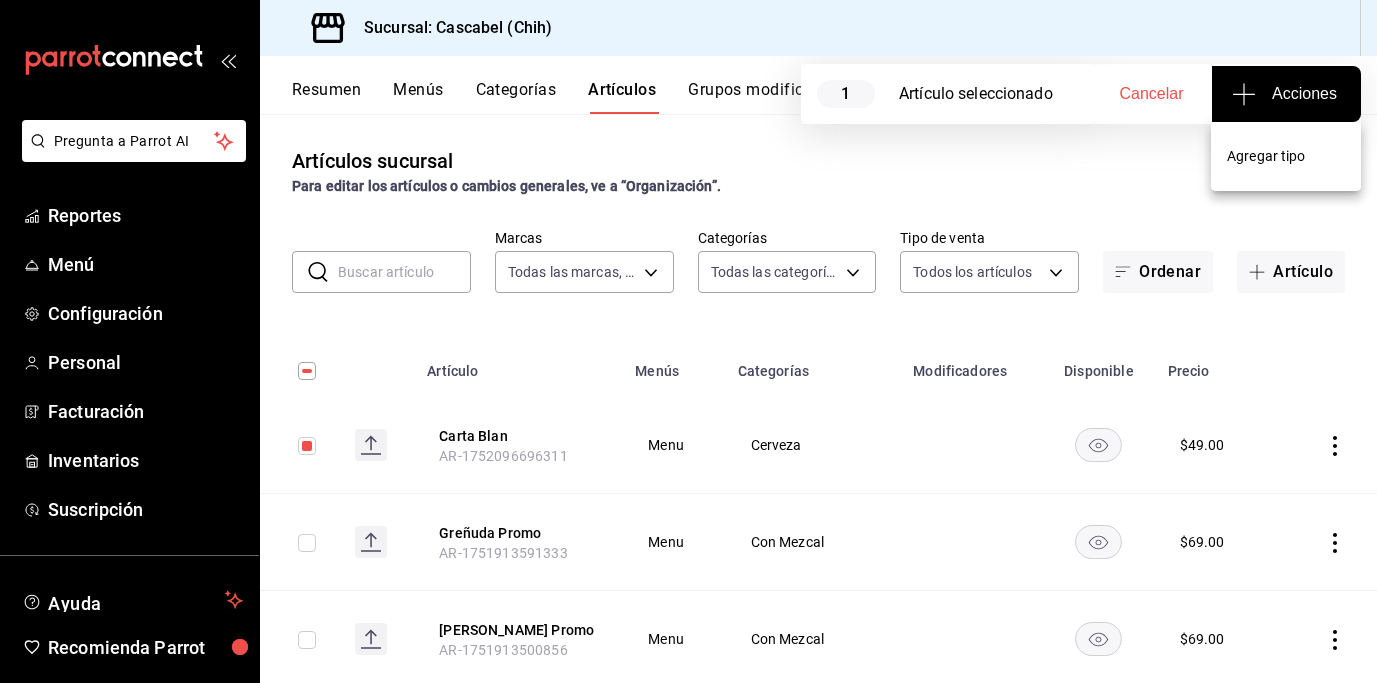 click on "Agregar tipo" at bounding box center [1286, 156] 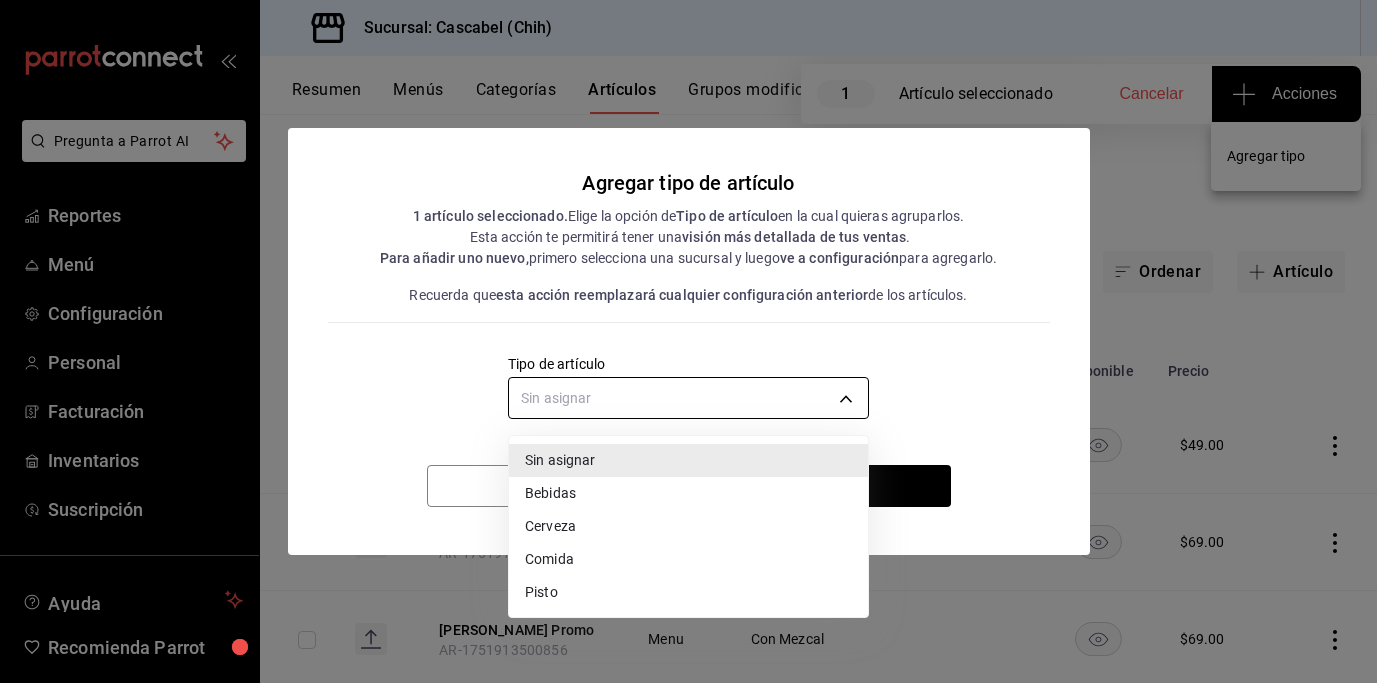 click on "Pregunta a Parrot AI Reportes   Menú   Configuración   Personal   Facturación   Inventarios   Suscripción   Ayuda Recomienda Parrot   Benjamin Duran   Sugerir nueva función   Sucursal: Cascabel (Chih) Resumen Menús Categorías Artículos Grupos modificadores Publicar 1 Artículo seleccionado Cancelar Acciones Artículos sucursal Para editar los artículos o cambios generales, ve a “Organización”. ​ ​ Marcas Todas las marcas, Sin marca d94ba473-6c49-43a0-afbf-8fb67e665b6e Categorías Todas las categorías, Sin categoría Tipo de venta Todos los artículos ALL Ordenar Artículo Artículo Menús Categorías Modificadores Disponible Precio Carta Blan AR-1752096696311 Menu Cerveza $ 49.00 Greñuda Promo AR-1751913591333 Menu Con Mezcal $ 69.00 Guera Salome Promo AR-1751913500856 Menu Con Mezcal $ 69.00 Paquete Tacos AR-1751472328716 $ 250.00 Greñuda AR-1751467634218 $ 69.00 Guera Salome AR-1751467615137 $ 69.00 Caguama Tecate AR-1751467491645 Menu Hora Cantinera $ 69.00 Caguama Carta Blanca Menu $" at bounding box center (688, 341) 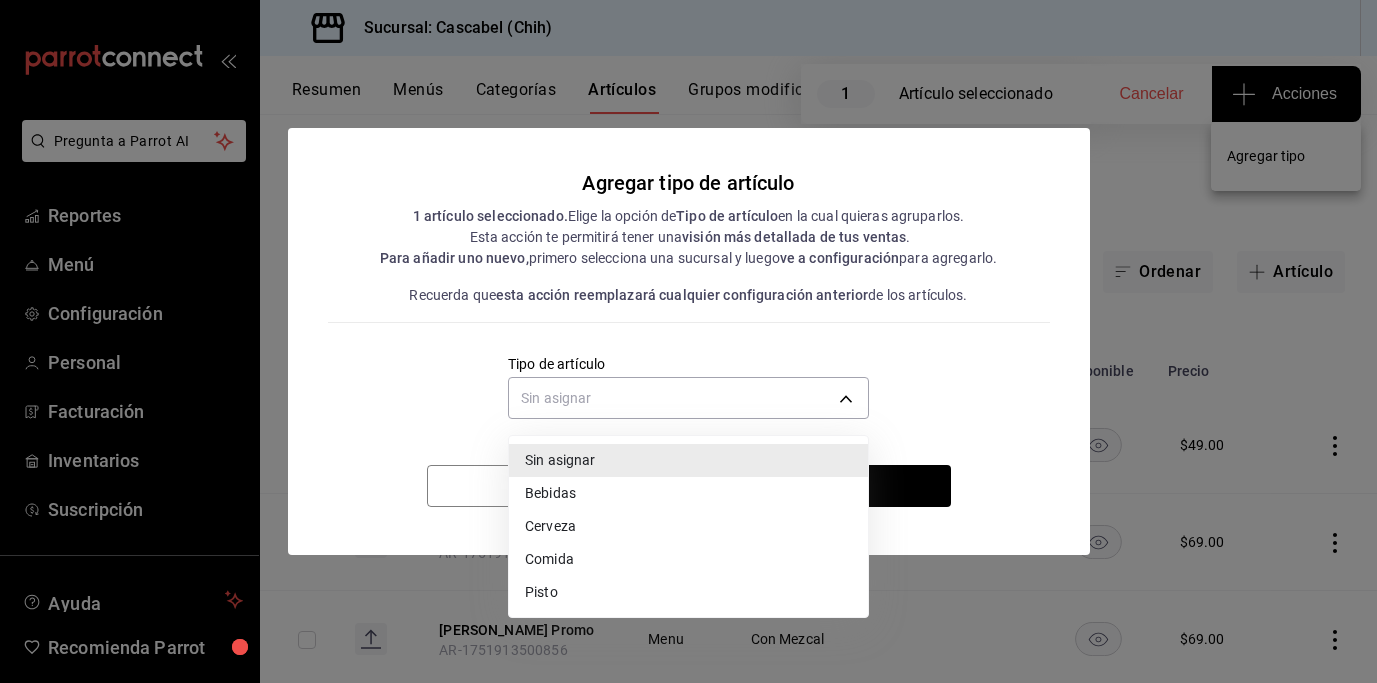 click on "Cerveza" at bounding box center (688, 526) 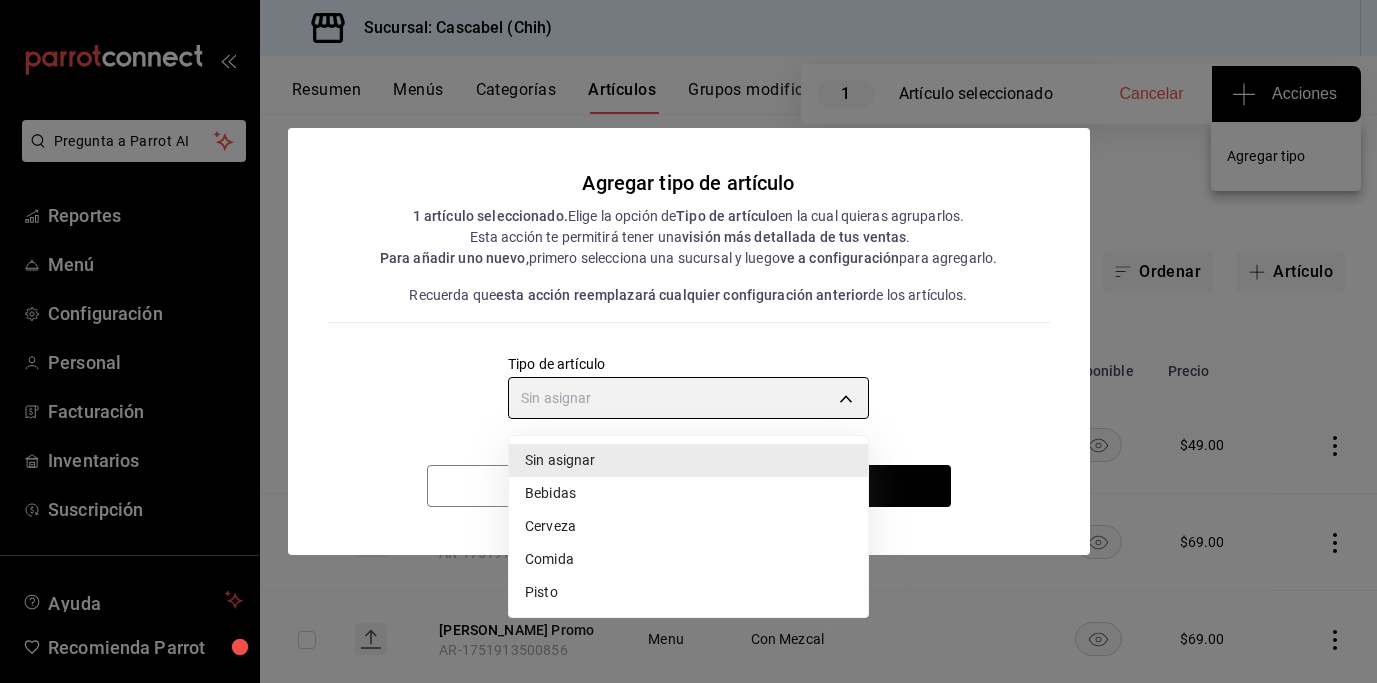 type on "d62bc76d-7c4a-4454-9c96-a6f1ab9dabc4" 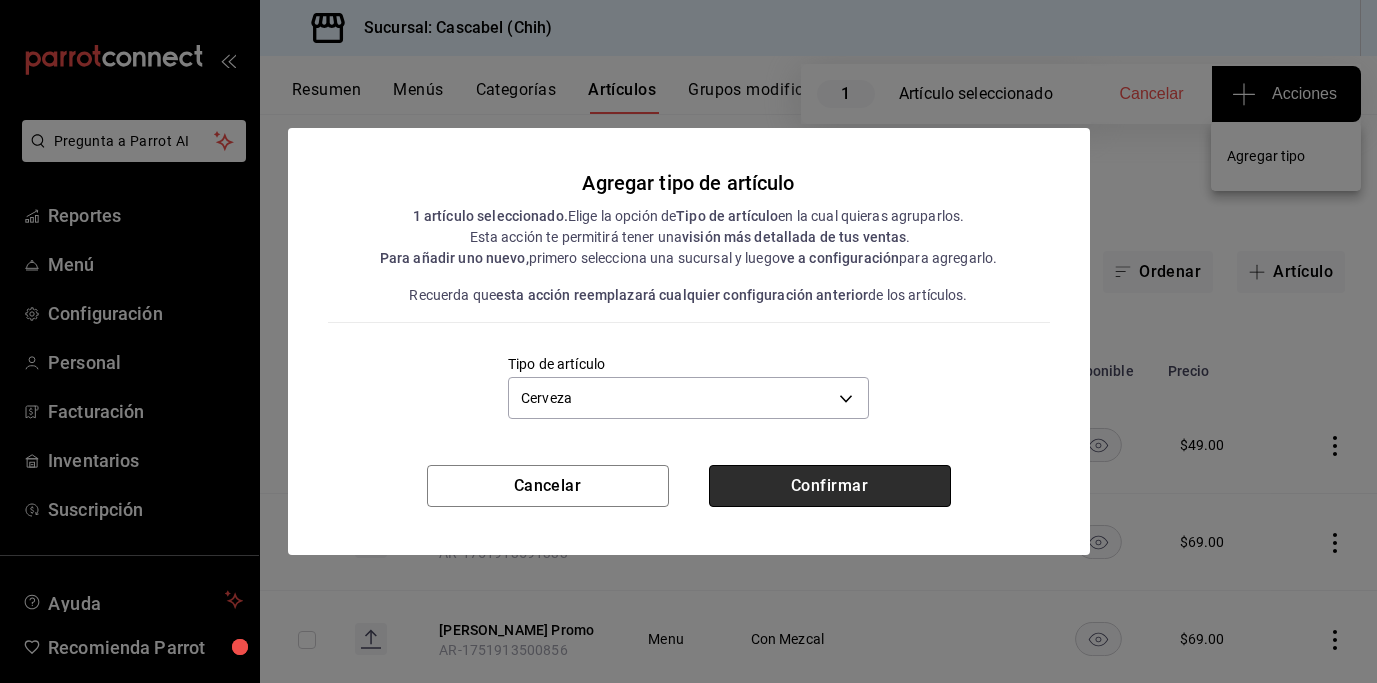 click on "Confirmar" at bounding box center [830, 486] 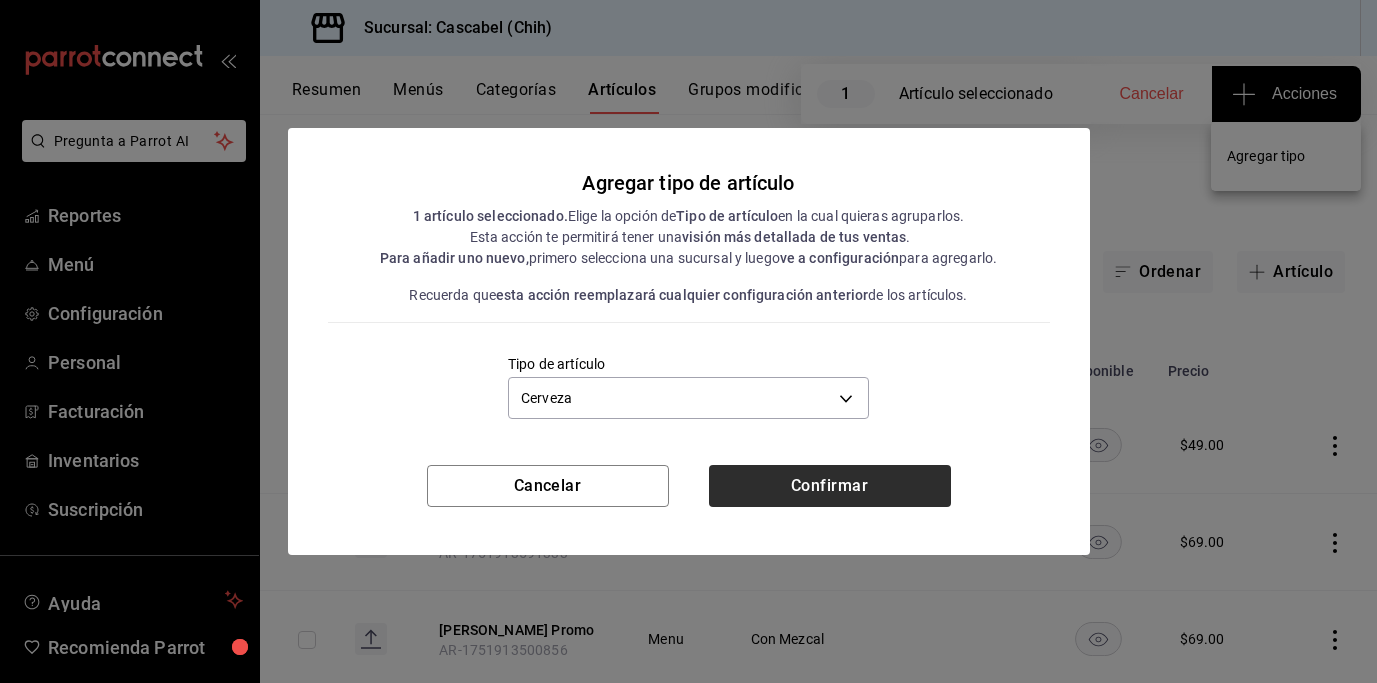 type 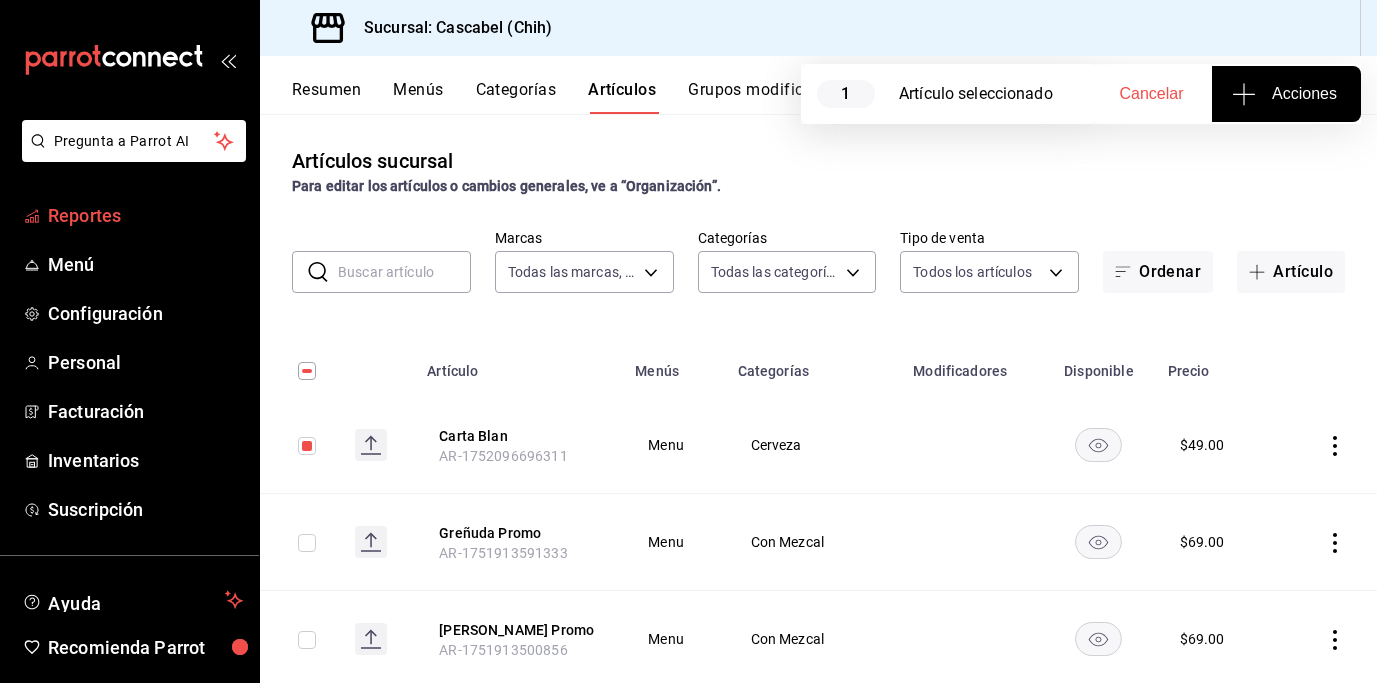 click on "Reportes" at bounding box center (145, 215) 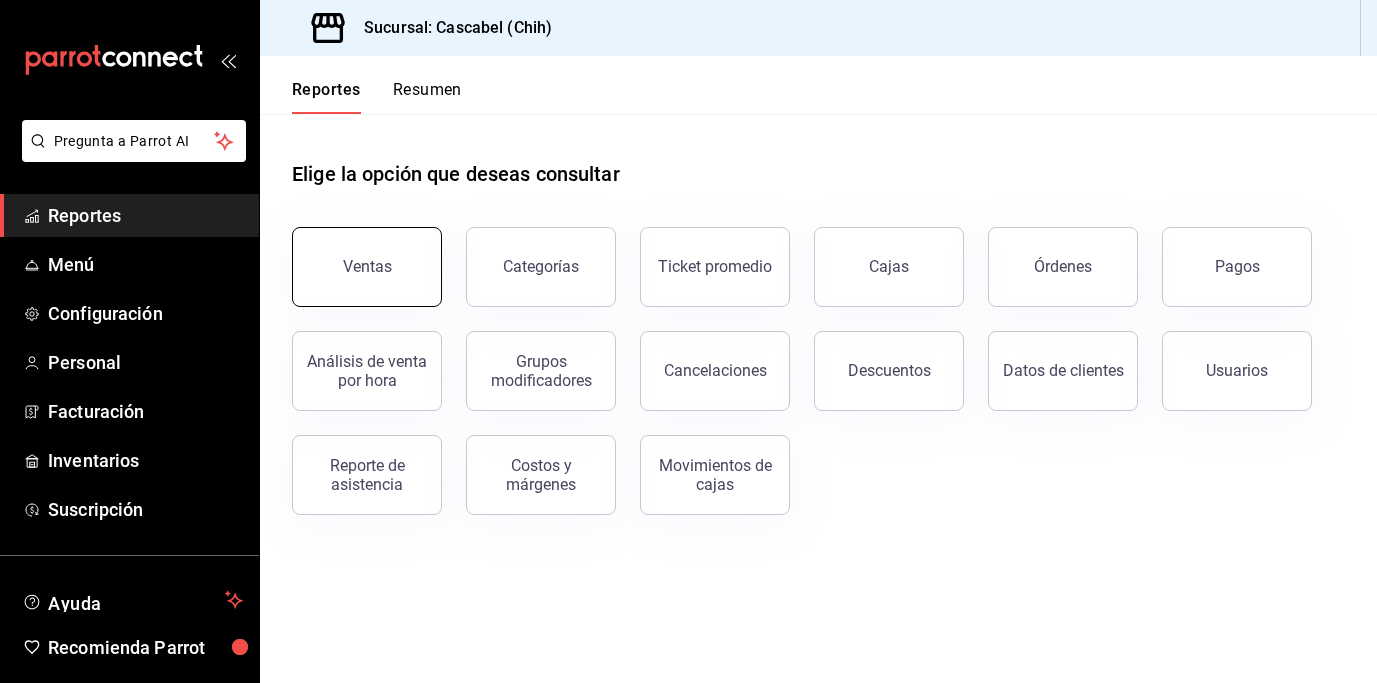 click on "Ventas" at bounding box center [367, 267] 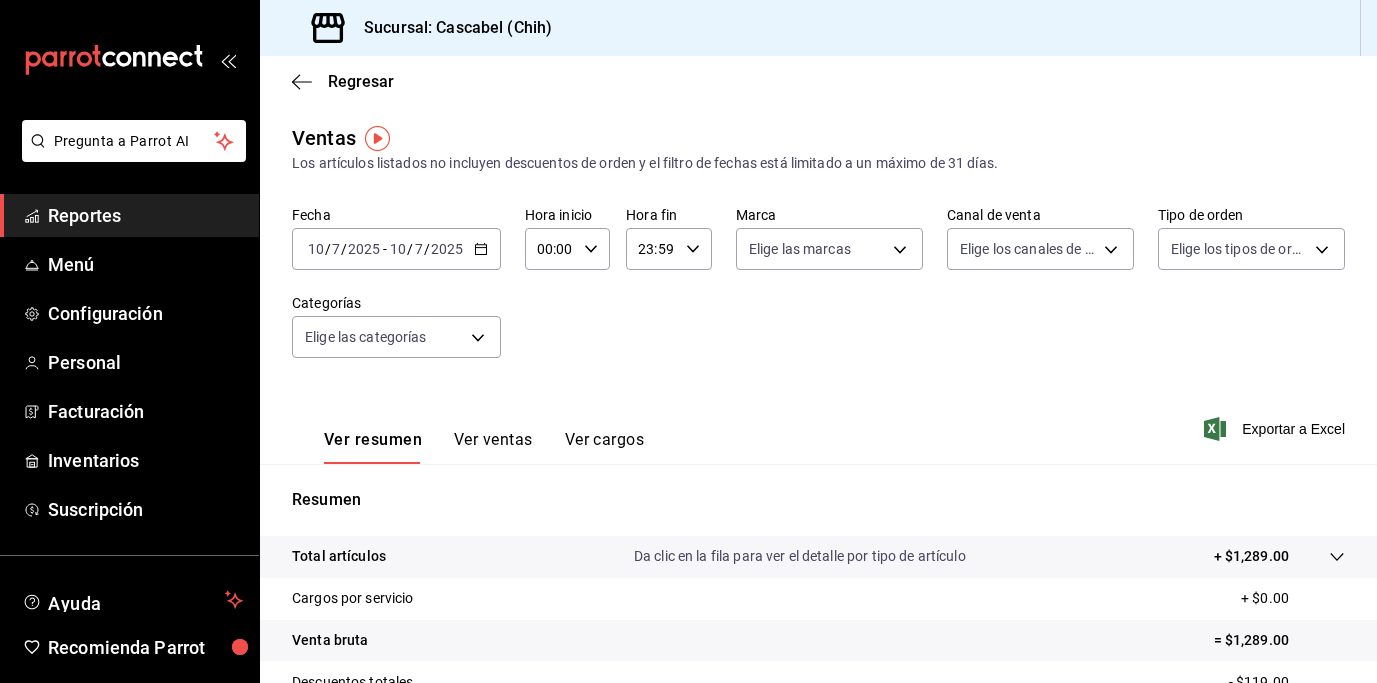 click on "[DATE] [DATE] - [DATE] [DATE]" at bounding box center [396, 249] 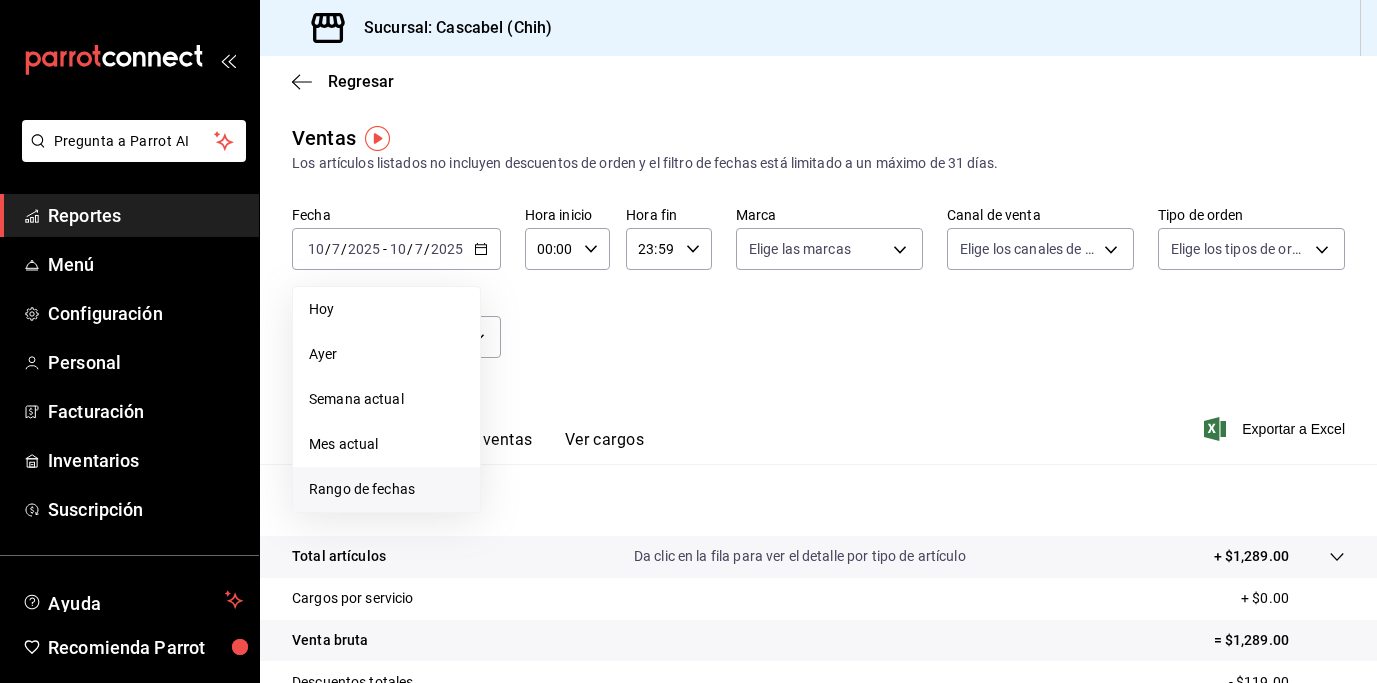 click on "Rango de fechas" at bounding box center [386, 489] 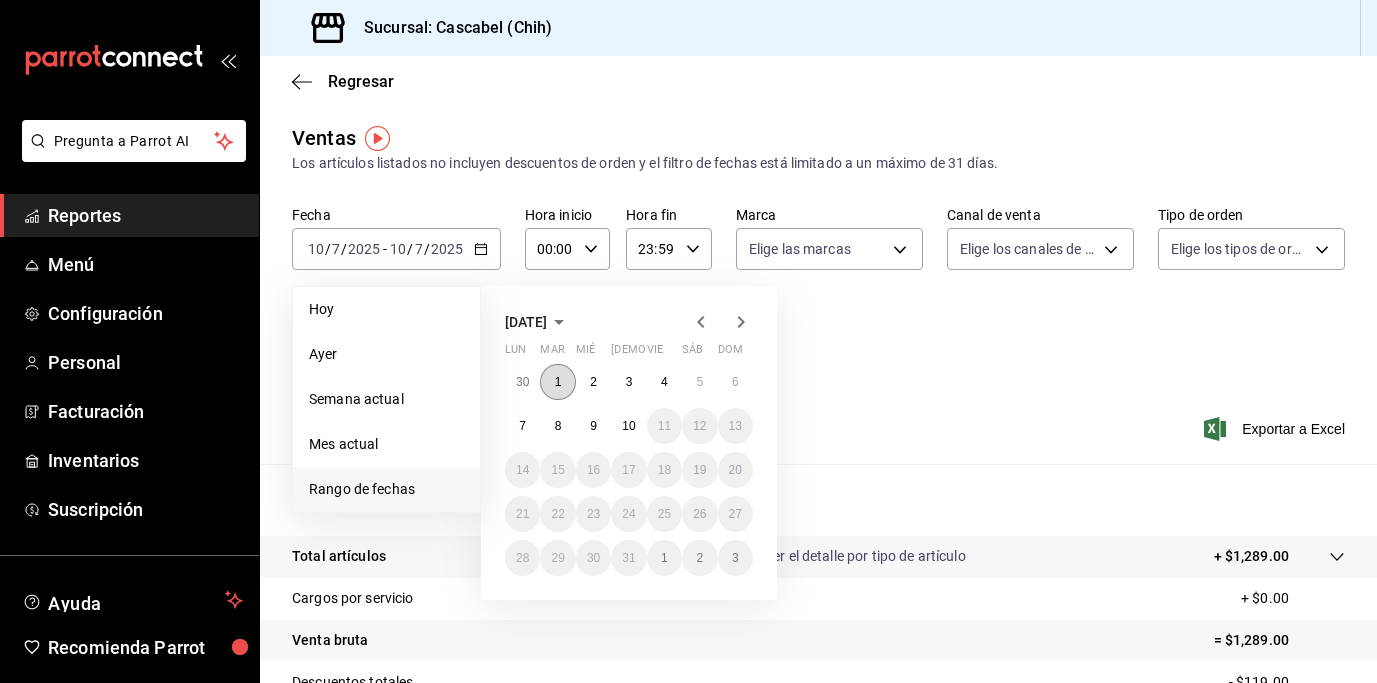 click on "1" at bounding box center (558, 382) 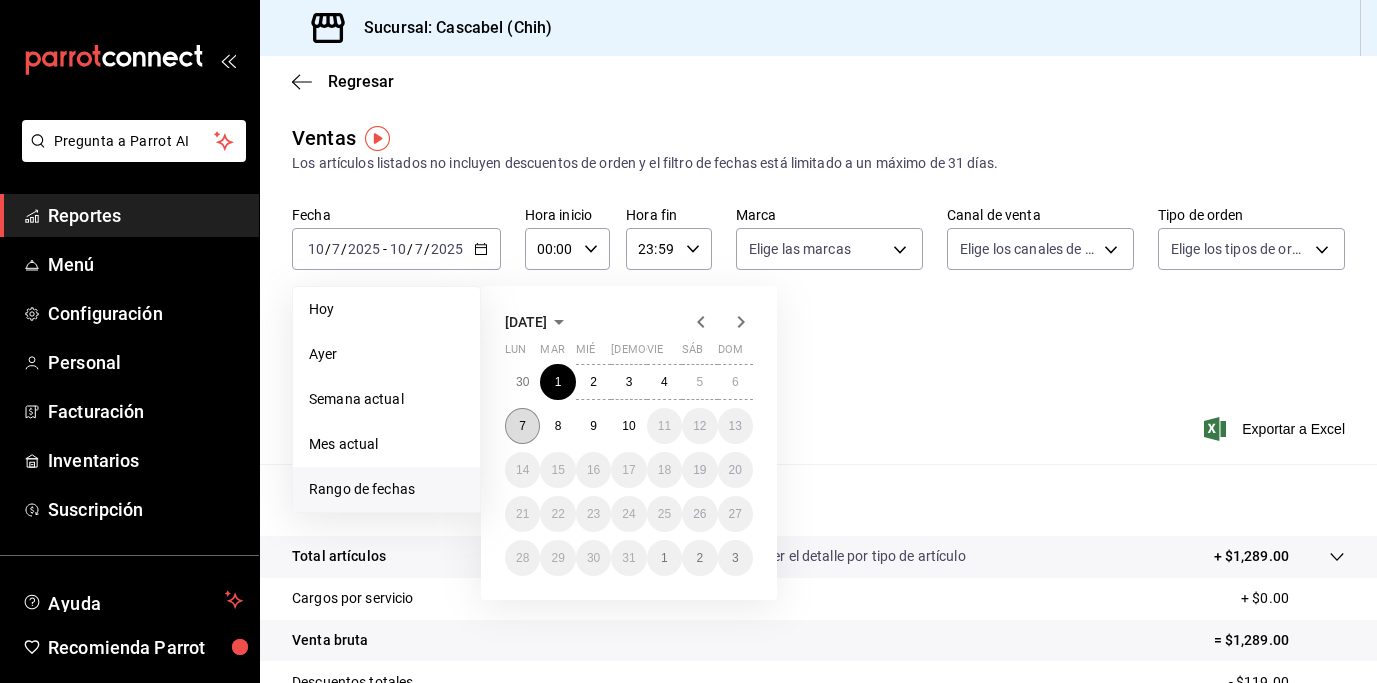 click on "7" at bounding box center [522, 426] 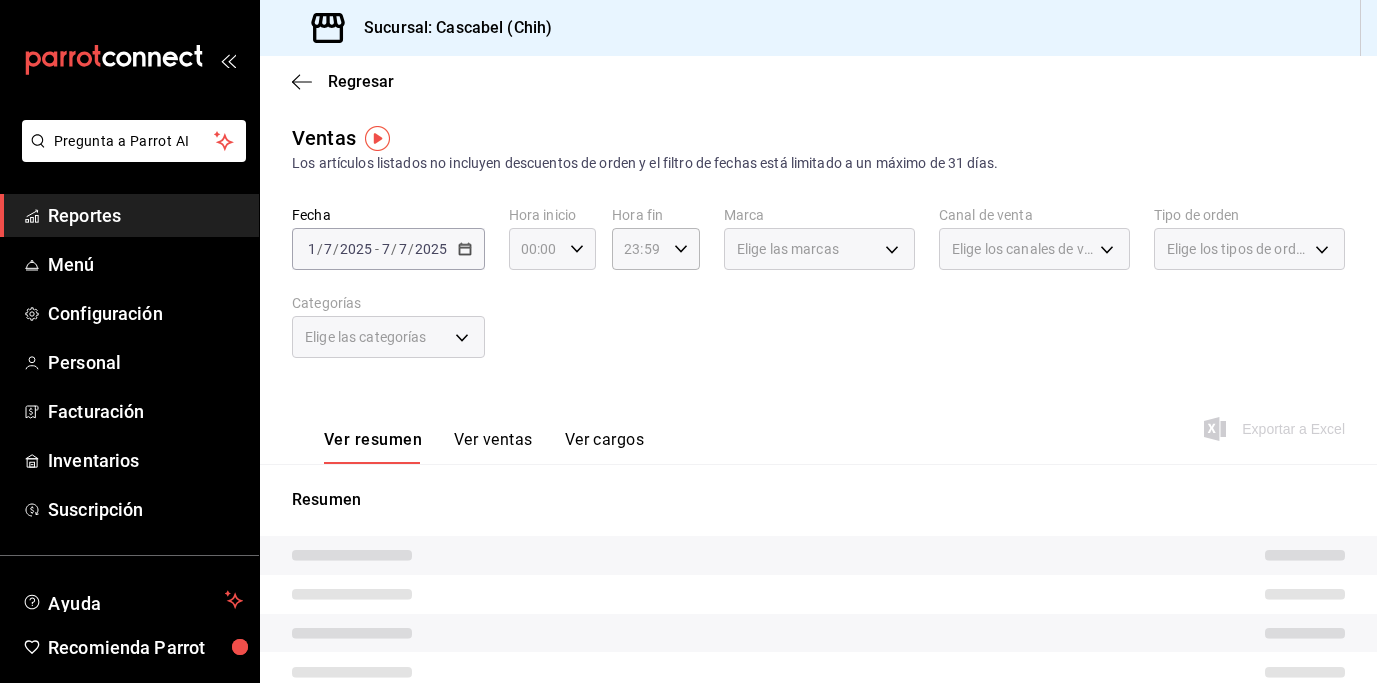 click 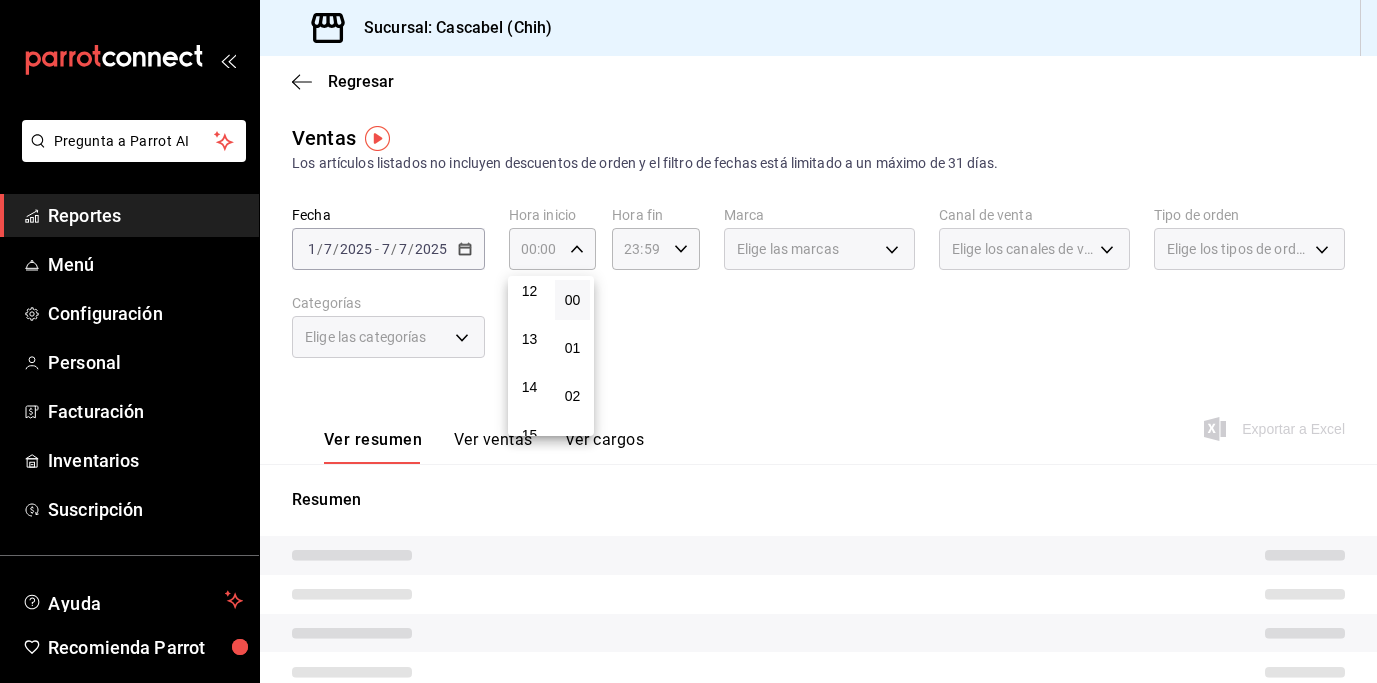scroll, scrollTop: 550, scrollLeft: 0, axis: vertical 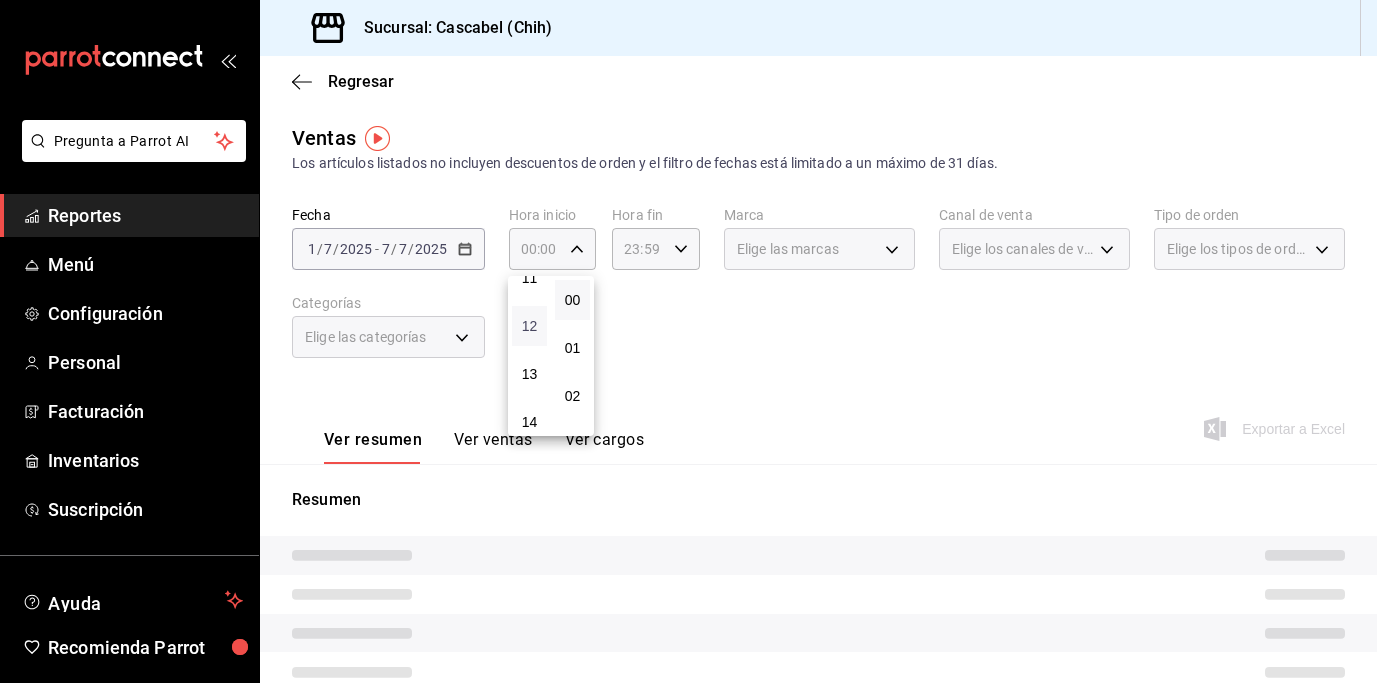 click on "12" at bounding box center [529, 326] 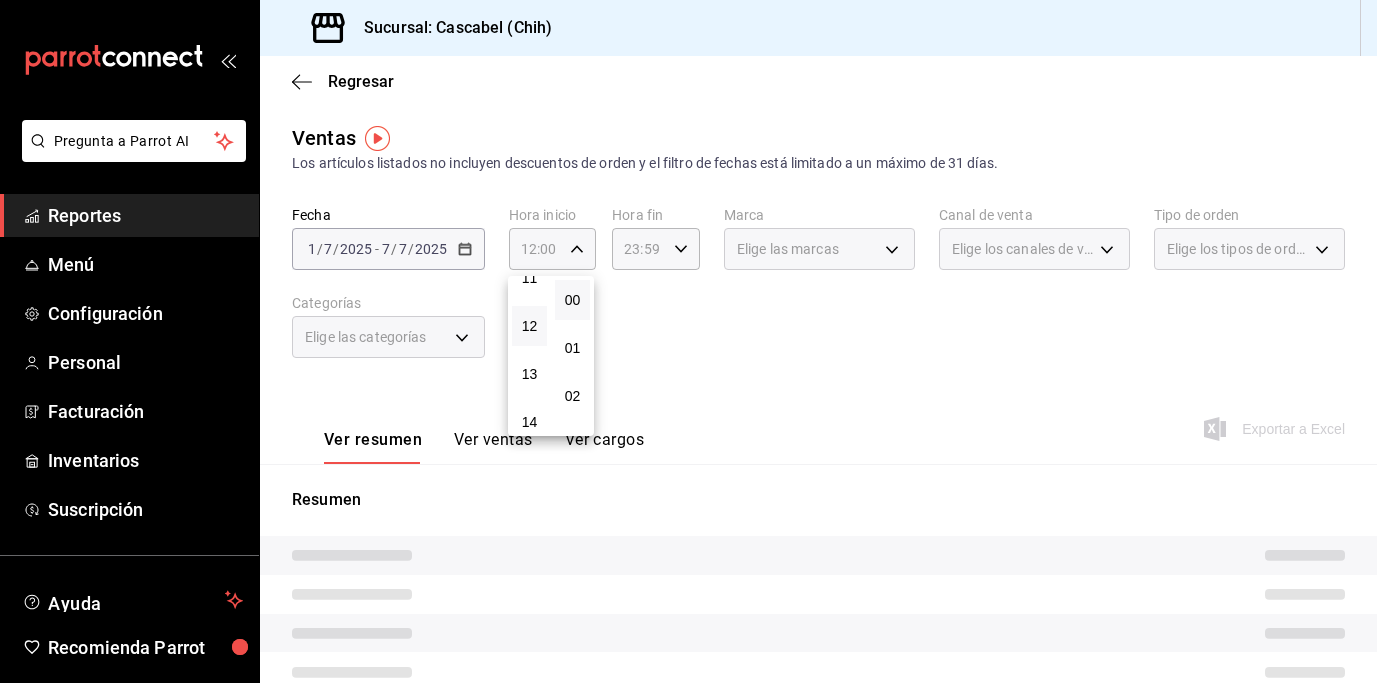 click at bounding box center [688, 341] 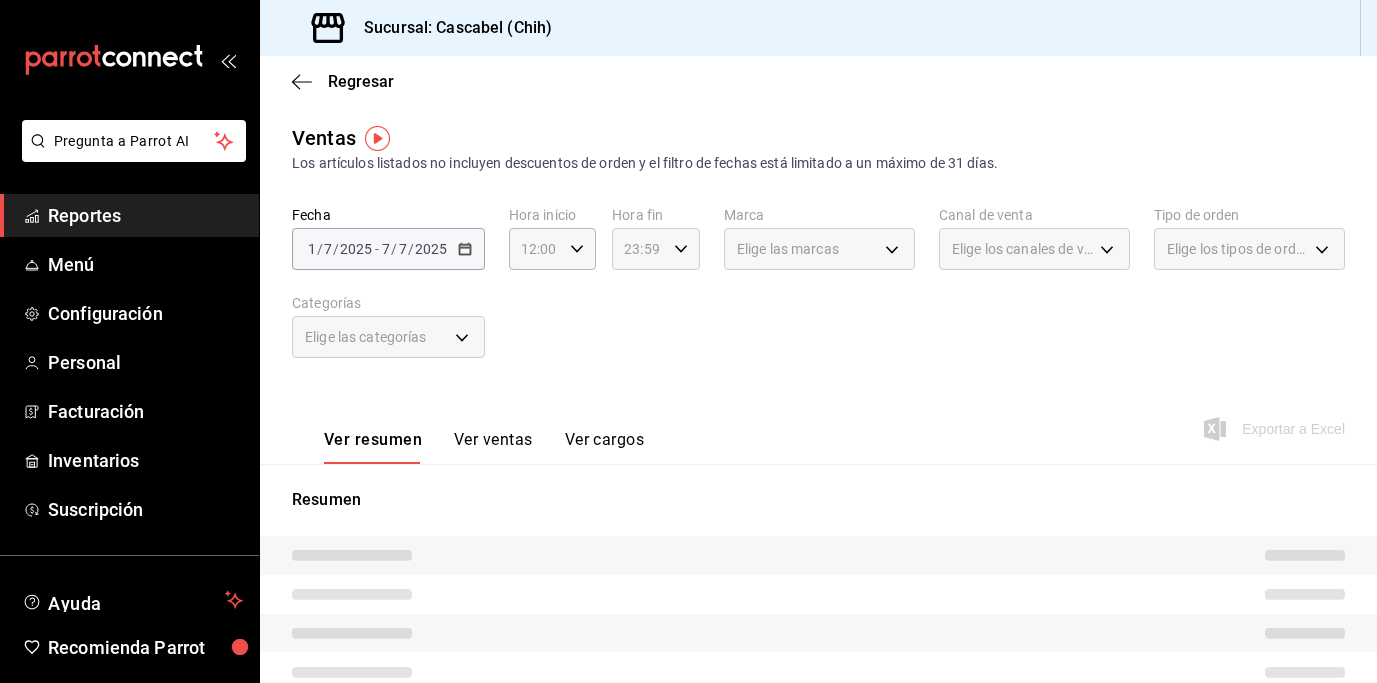 click 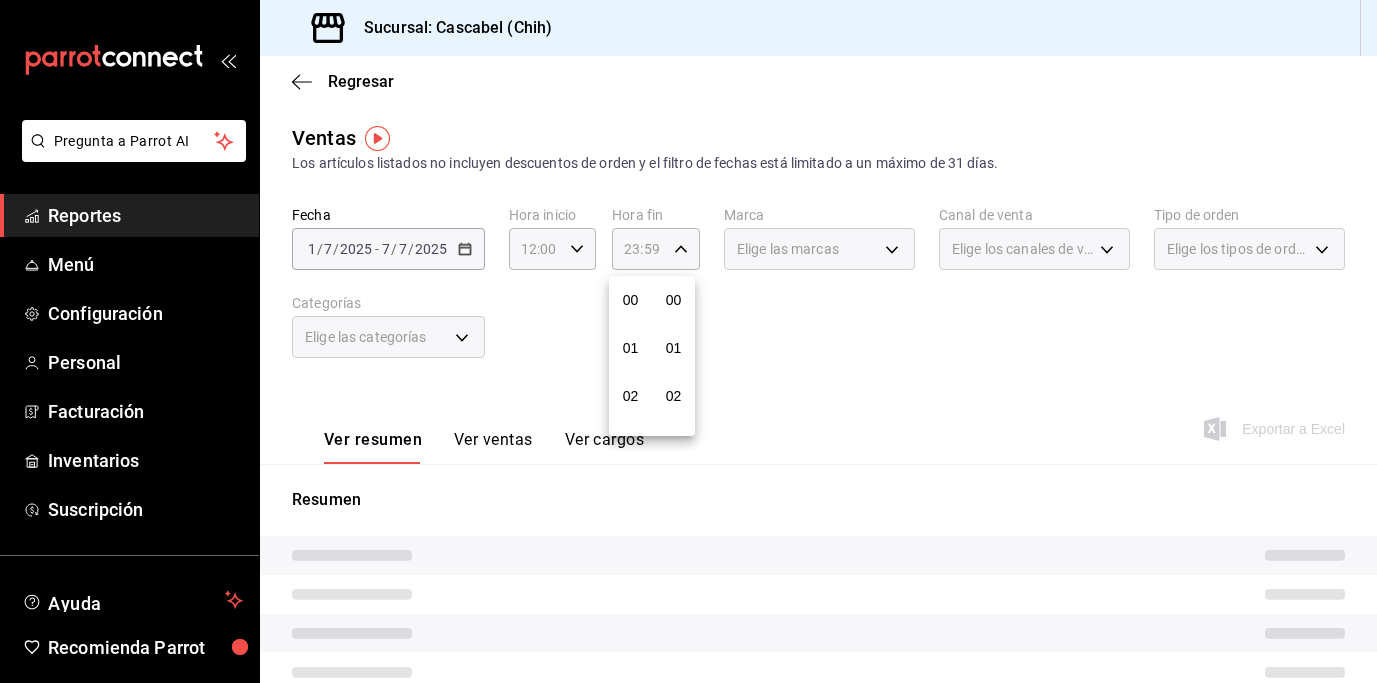 scroll, scrollTop: 992, scrollLeft: 0, axis: vertical 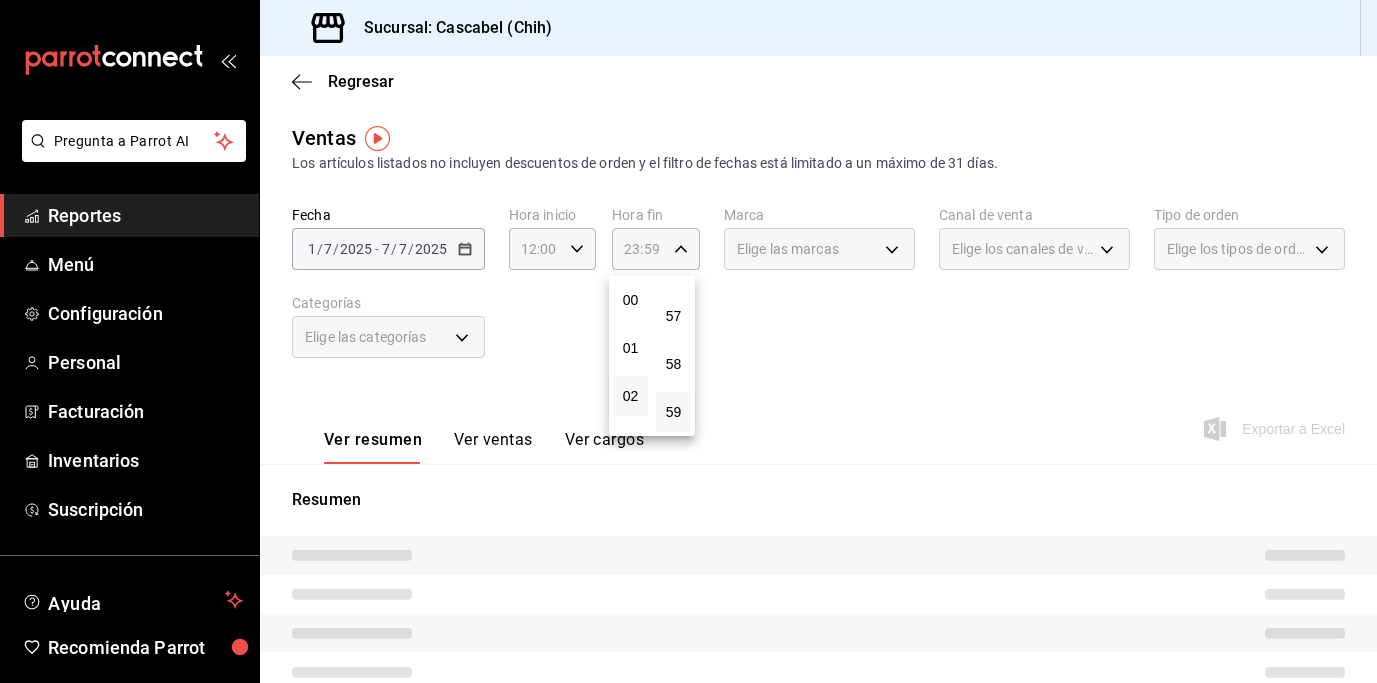 click on "02" at bounding box center (630, 396) 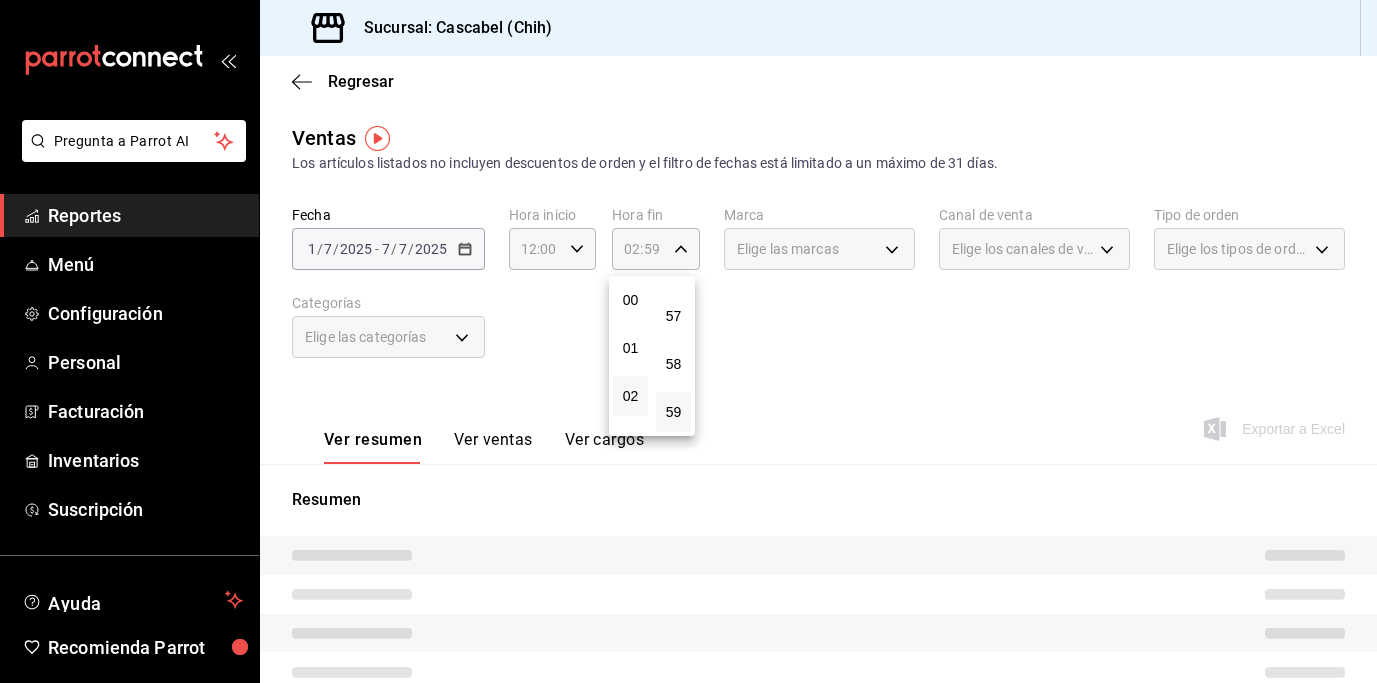 click at bounding box center (688, 341) 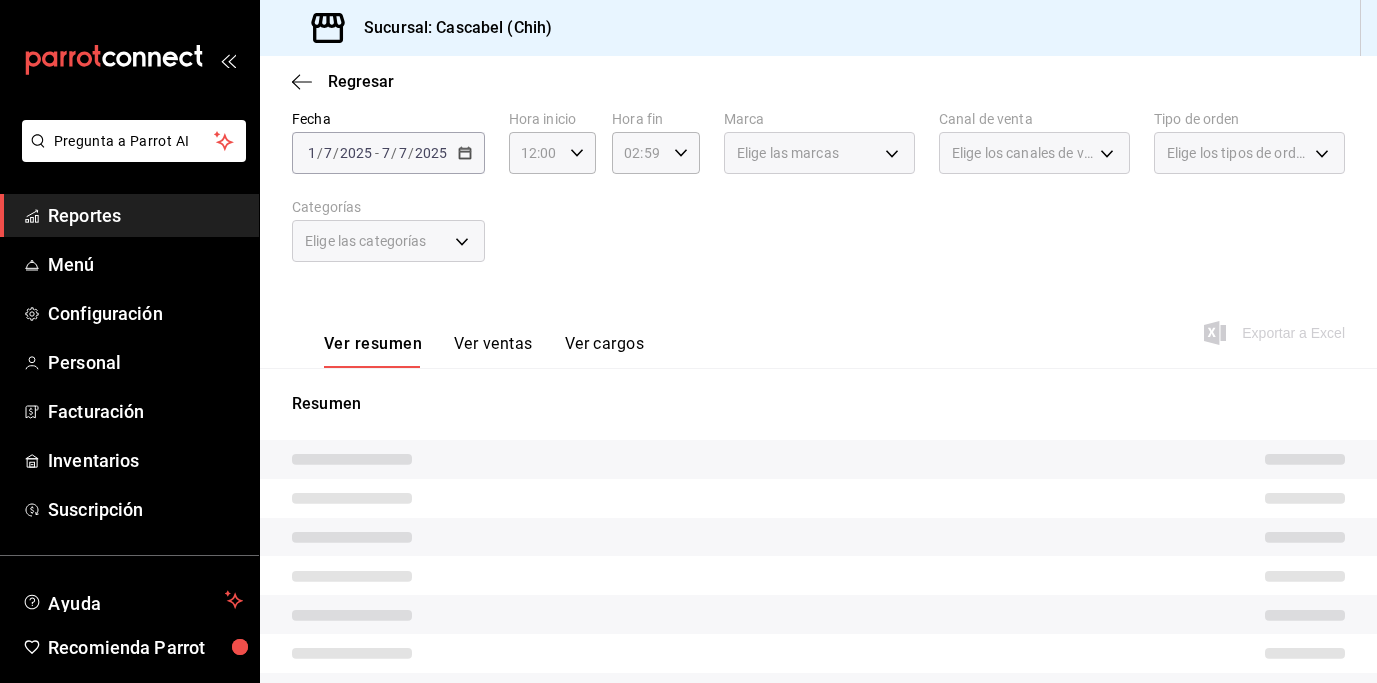 scroll, scrollTop: 110, scrollLeft: 0, axis: vertical 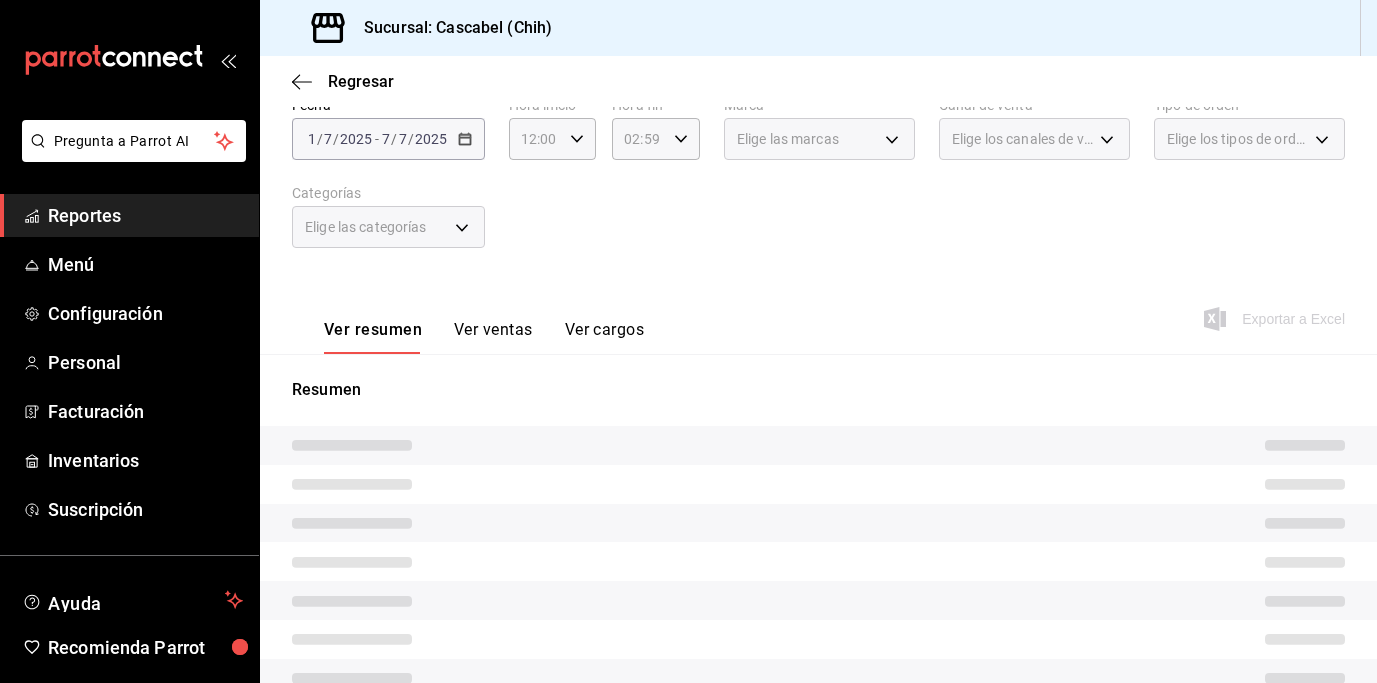 click on "Ver ventas" at bounding box center (493, 337) 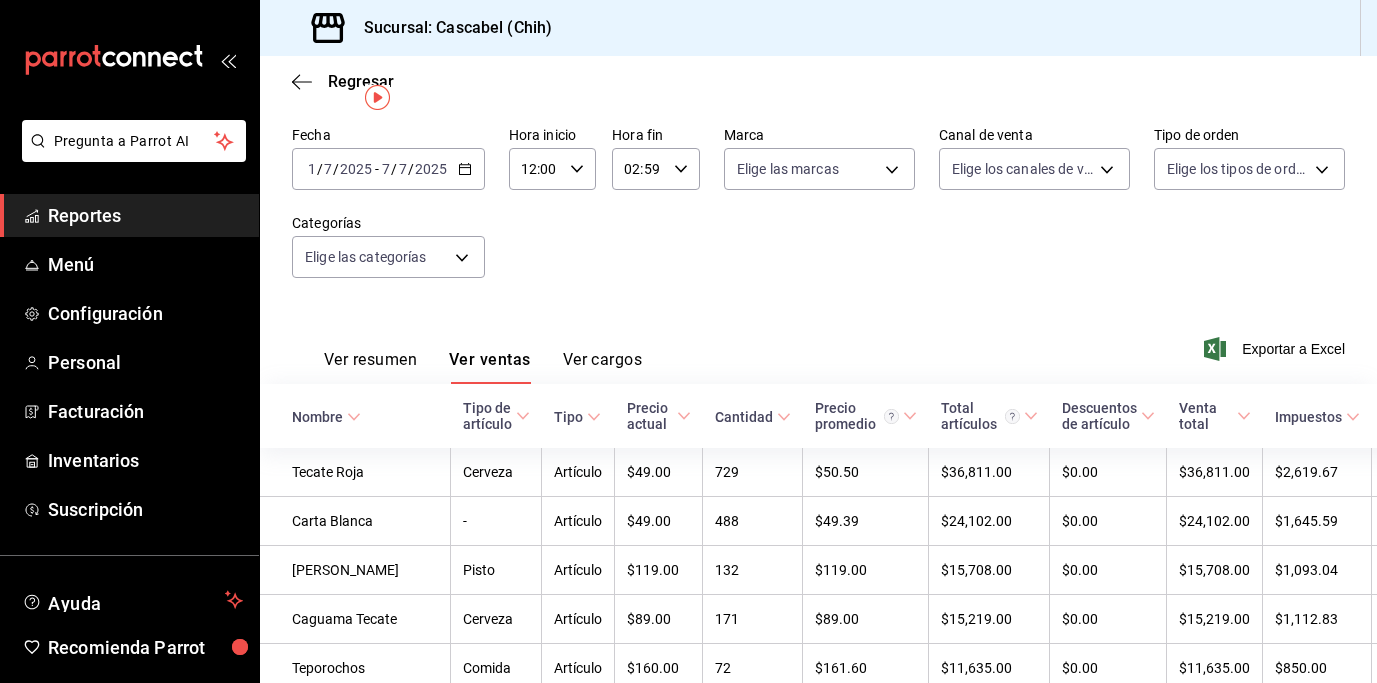 scroll, scrollTop: 116, scrollLeft: 0, axis: vertical 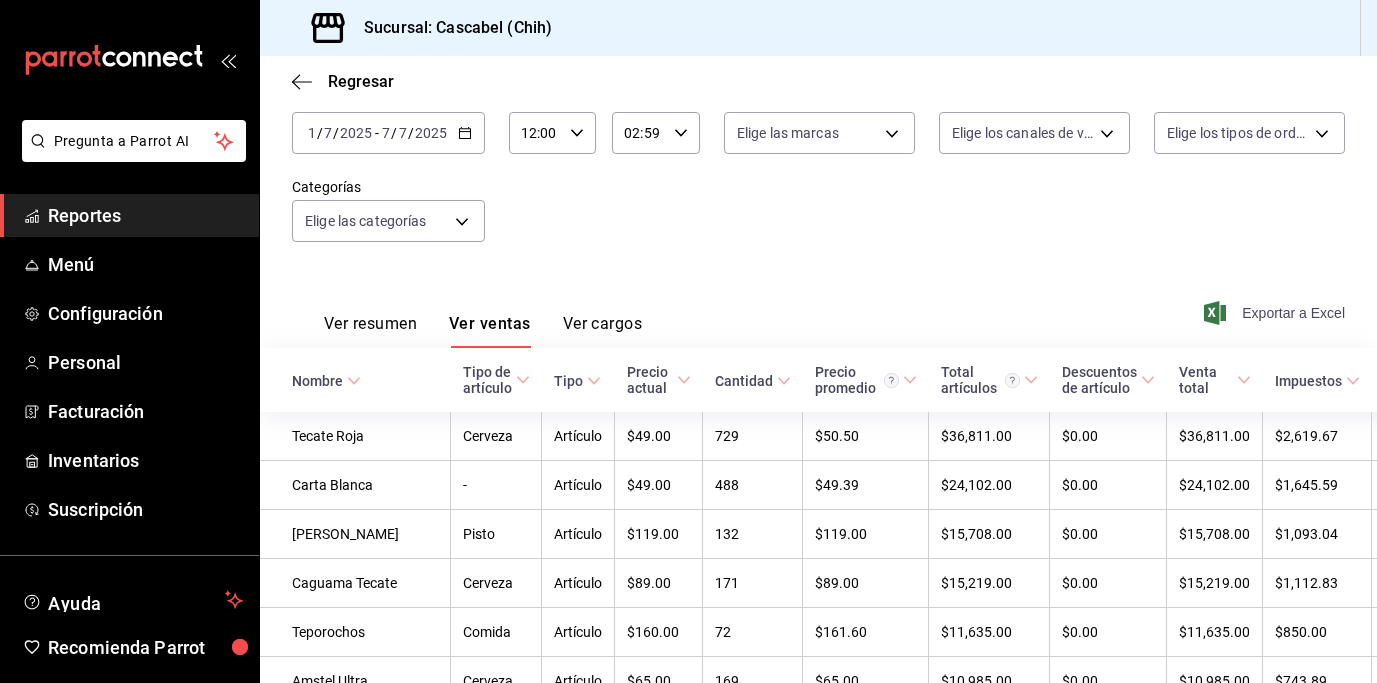 click on "Exportar a Excel" at bounding box center [1276, 313] 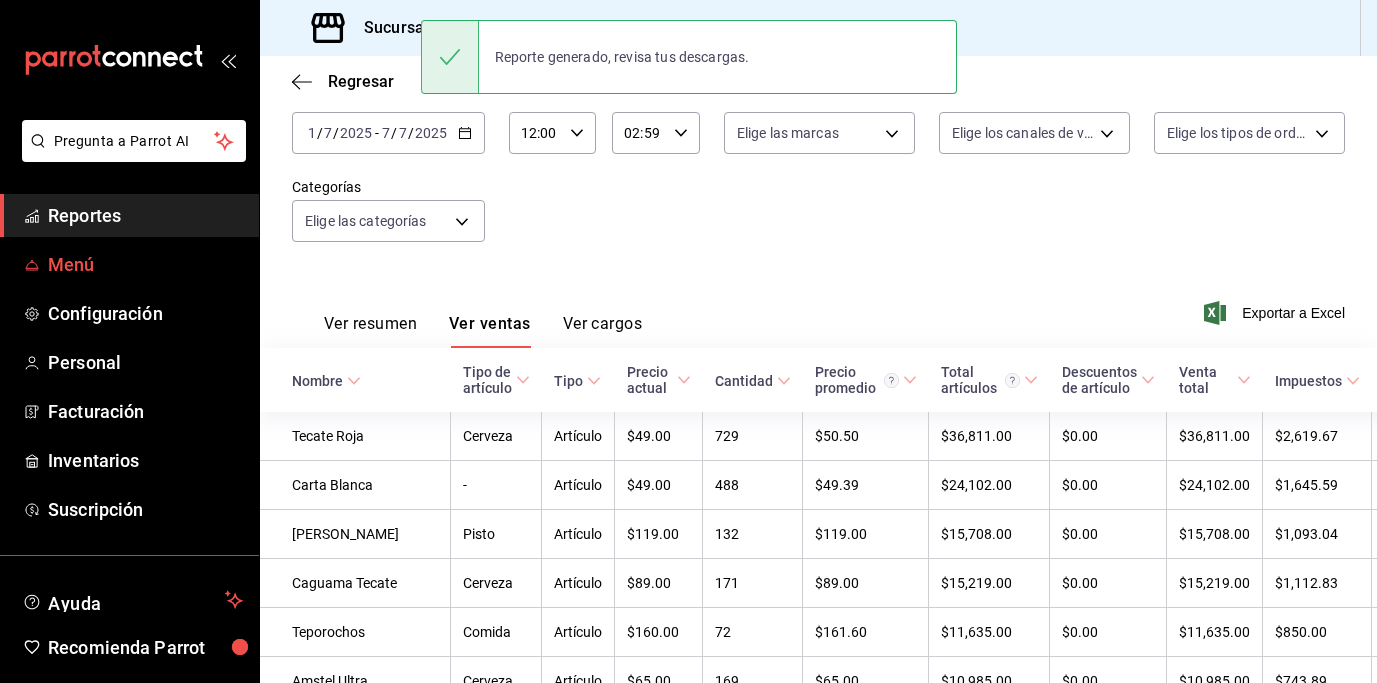click on "Menú" at bounding box center [145, 264] 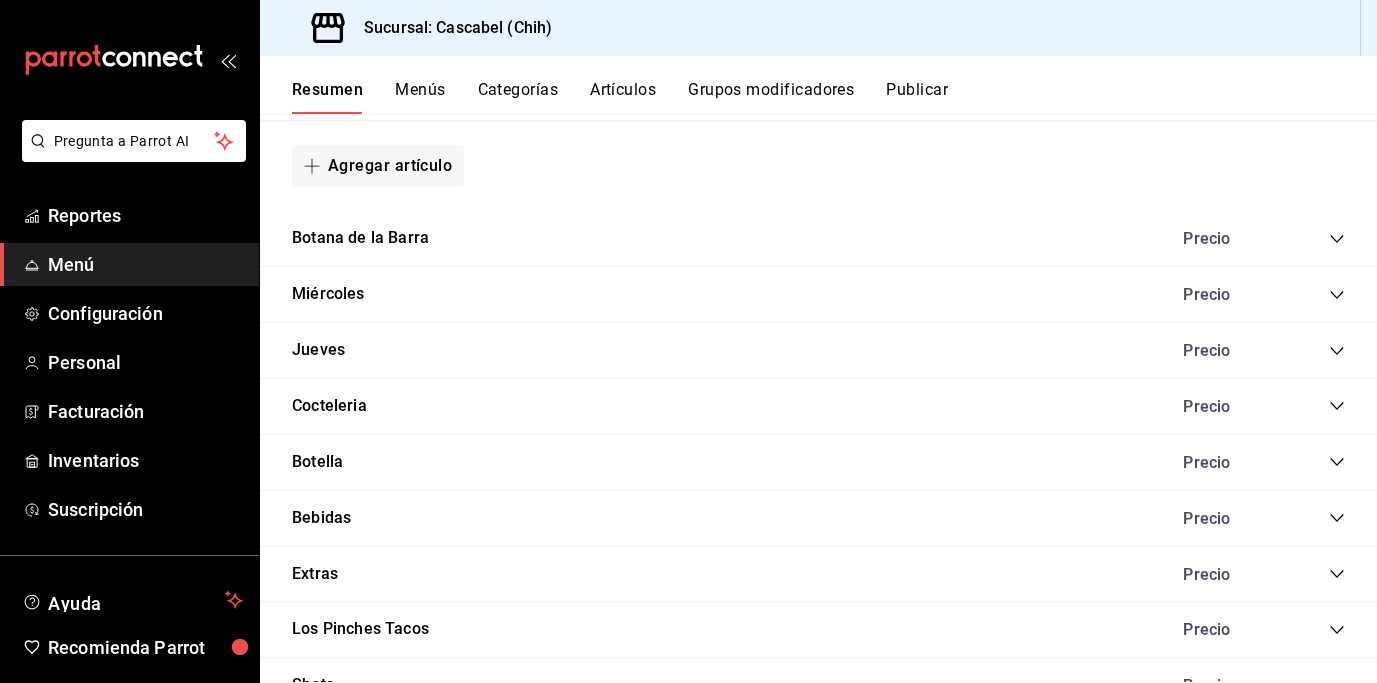 scroll, scrollTop: 2230, scrollLeft: 0, axis: vertical 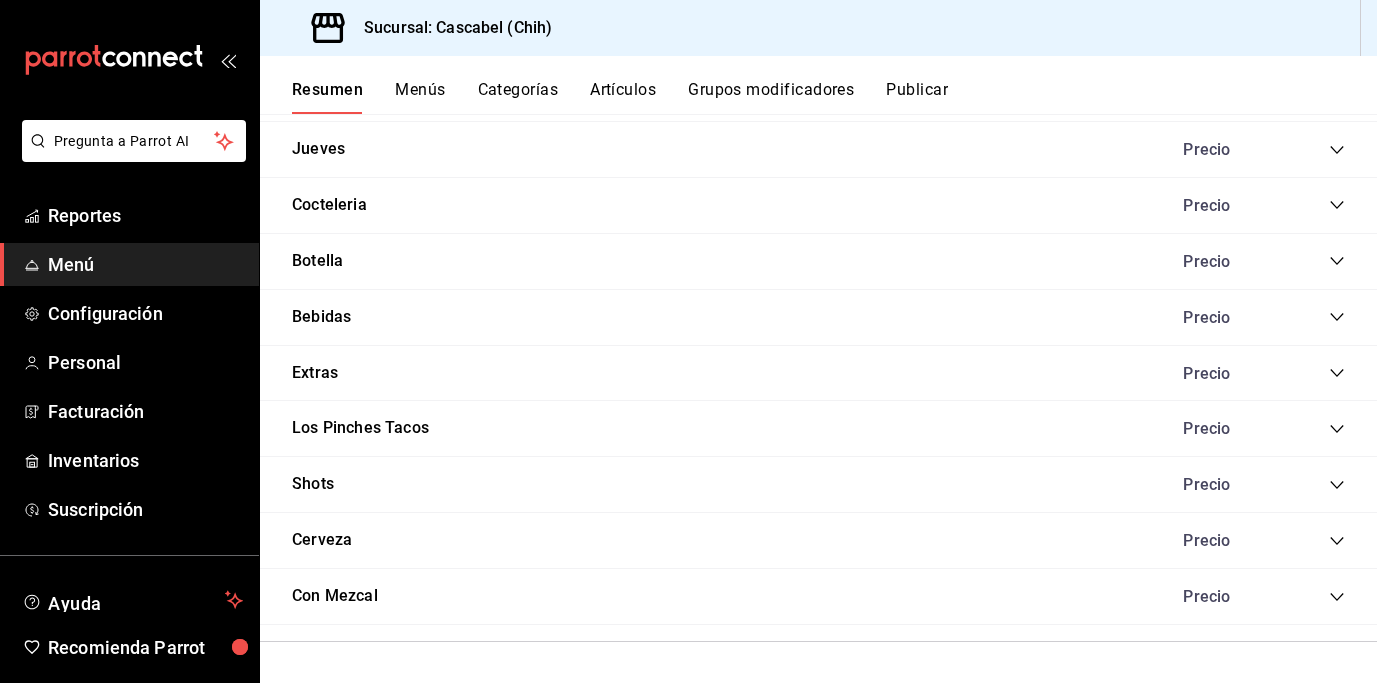 click 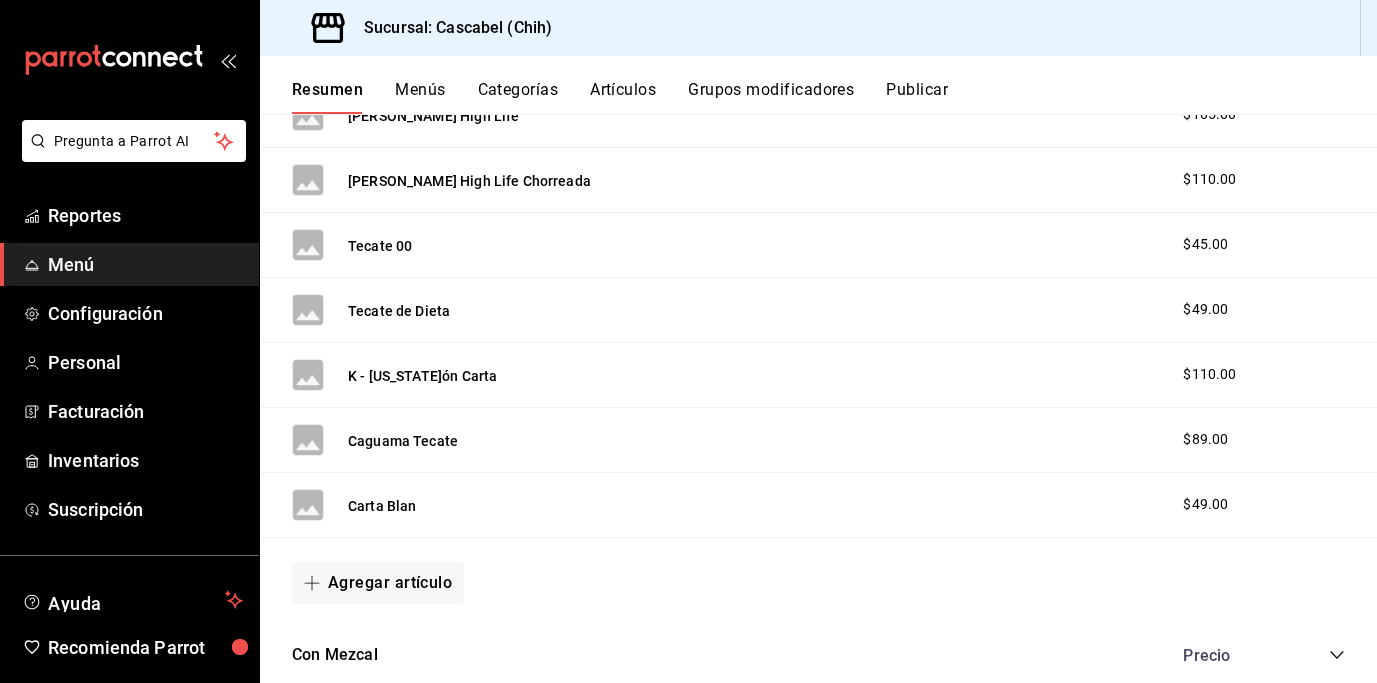 scroll, scrollTop: 3270, scrollLeft: 0, axis: vertical 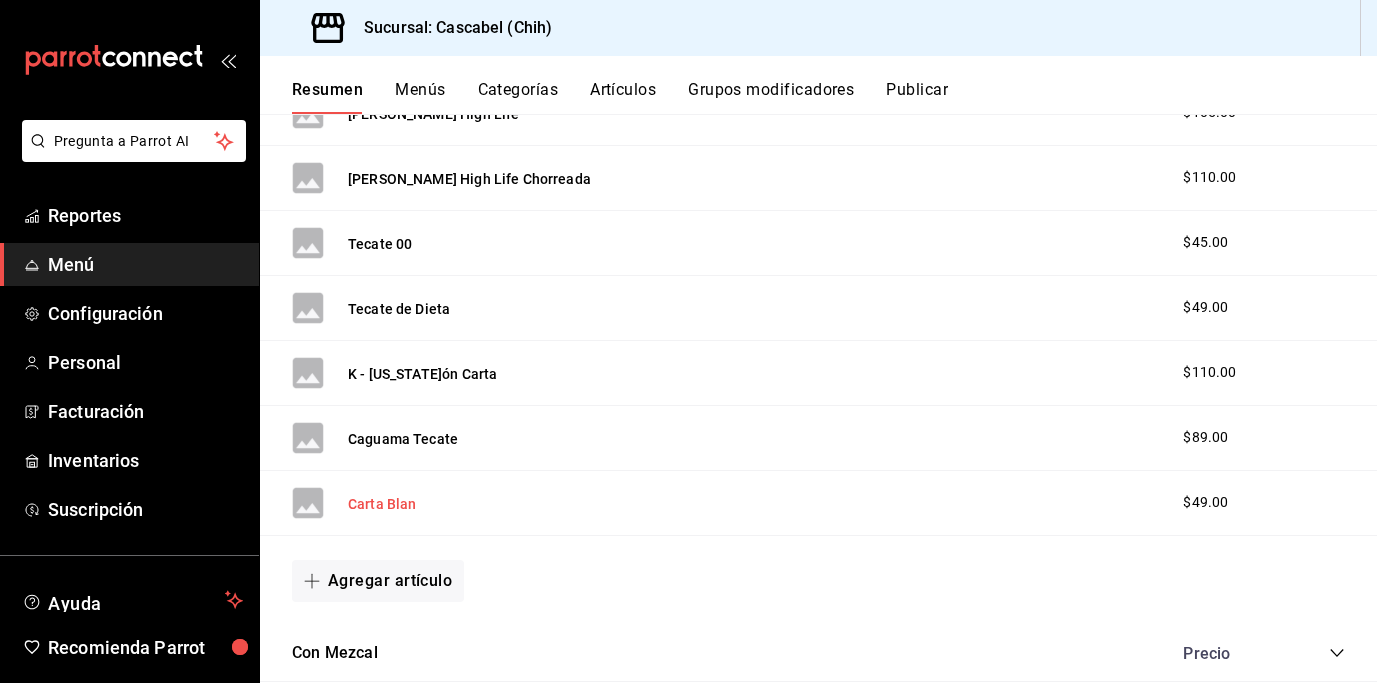 click on "Carta Blan" at bounding box center (382, 504) 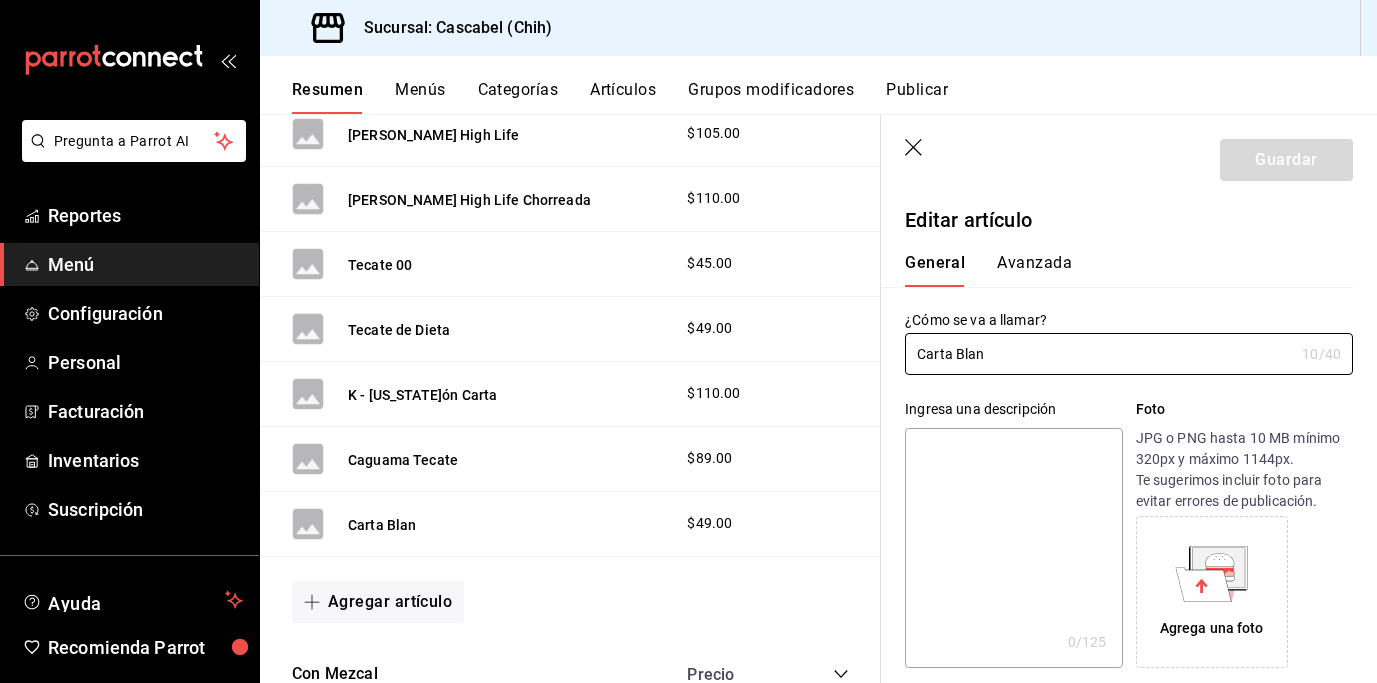 type on "$49.00" 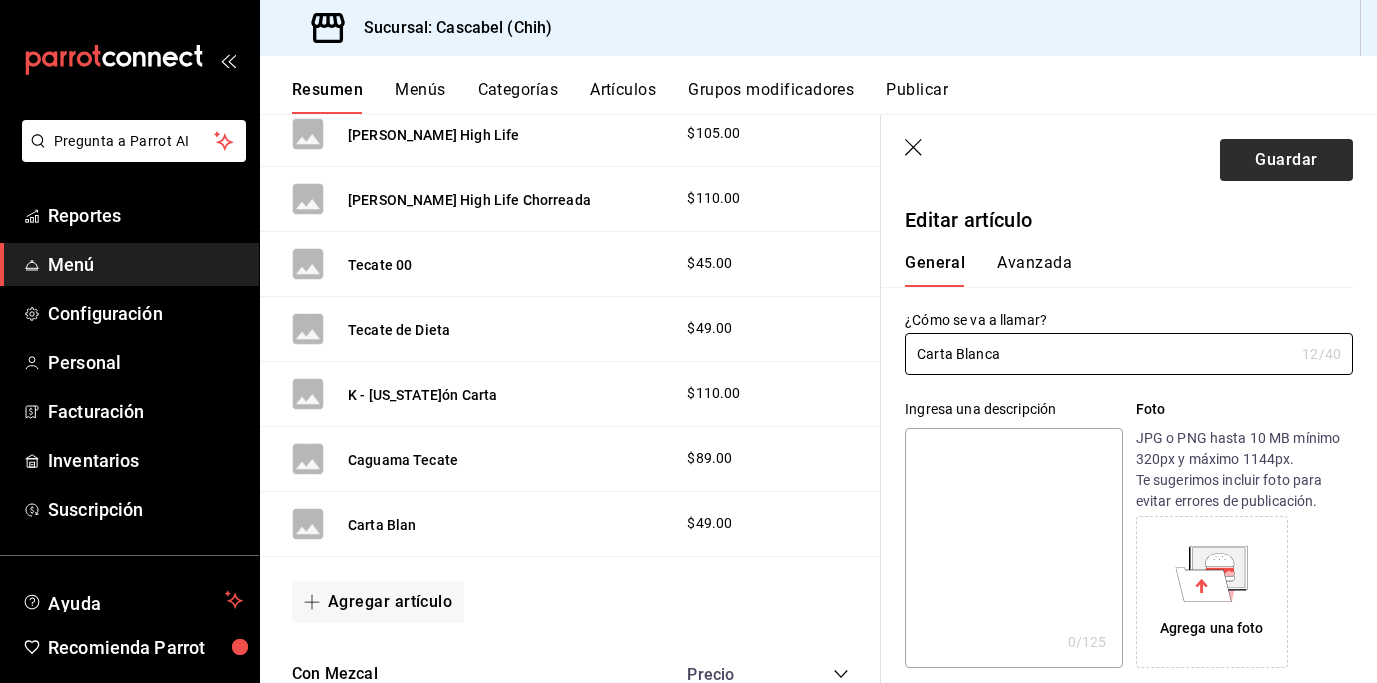 type on "Carta Blanca" 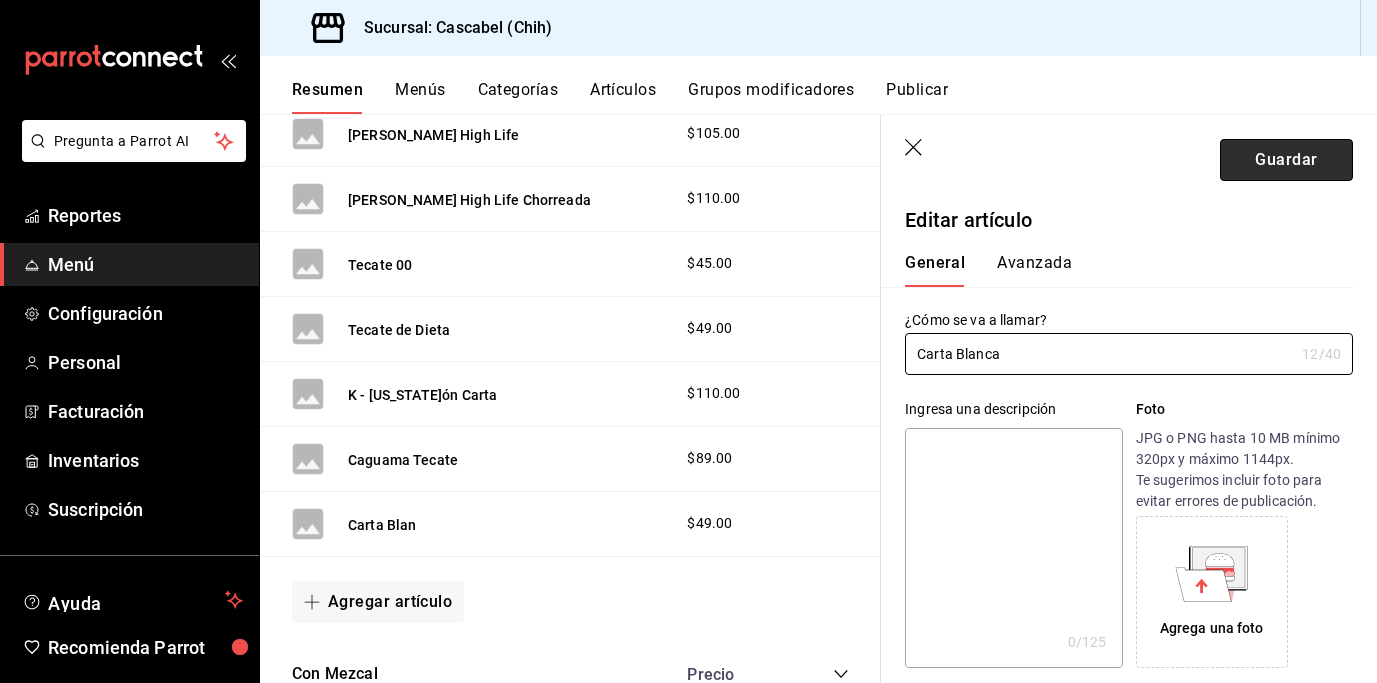 click on "Guardar" at bounding box center (1286, 160) 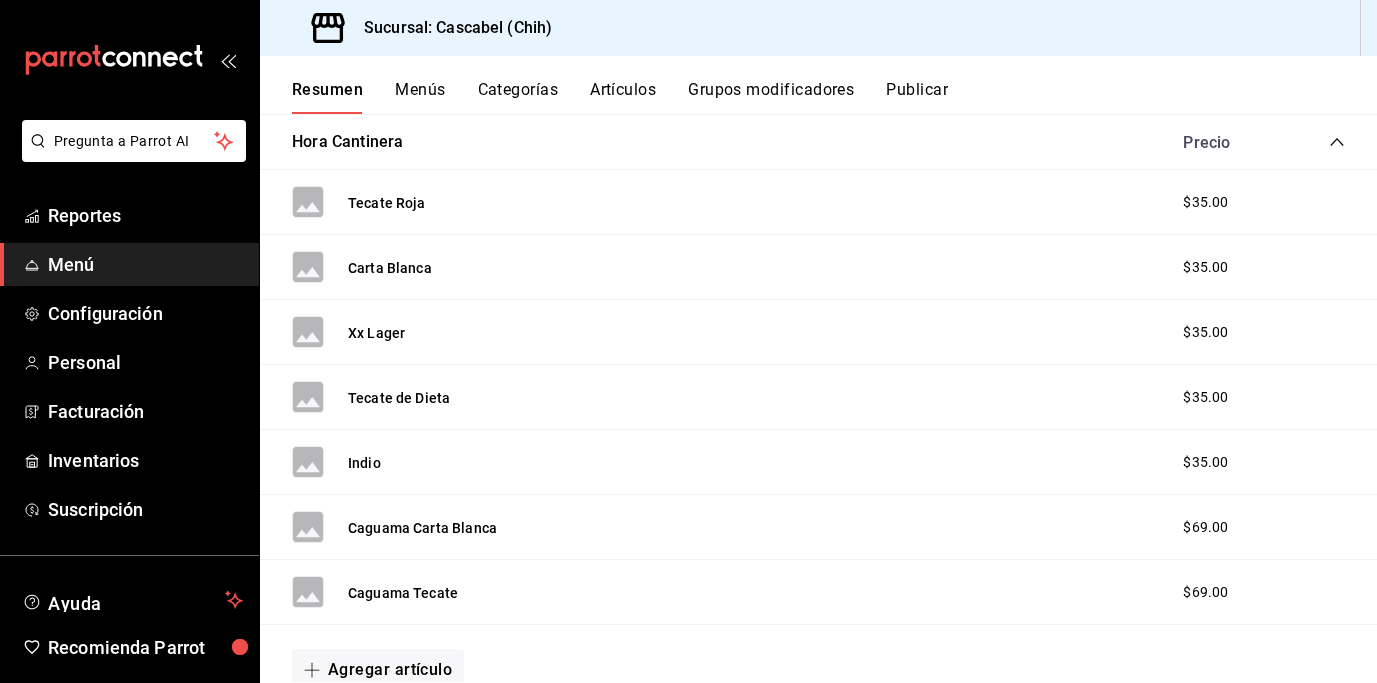scroll, scrollTop: 0, scrollLeft: 0, axis: both 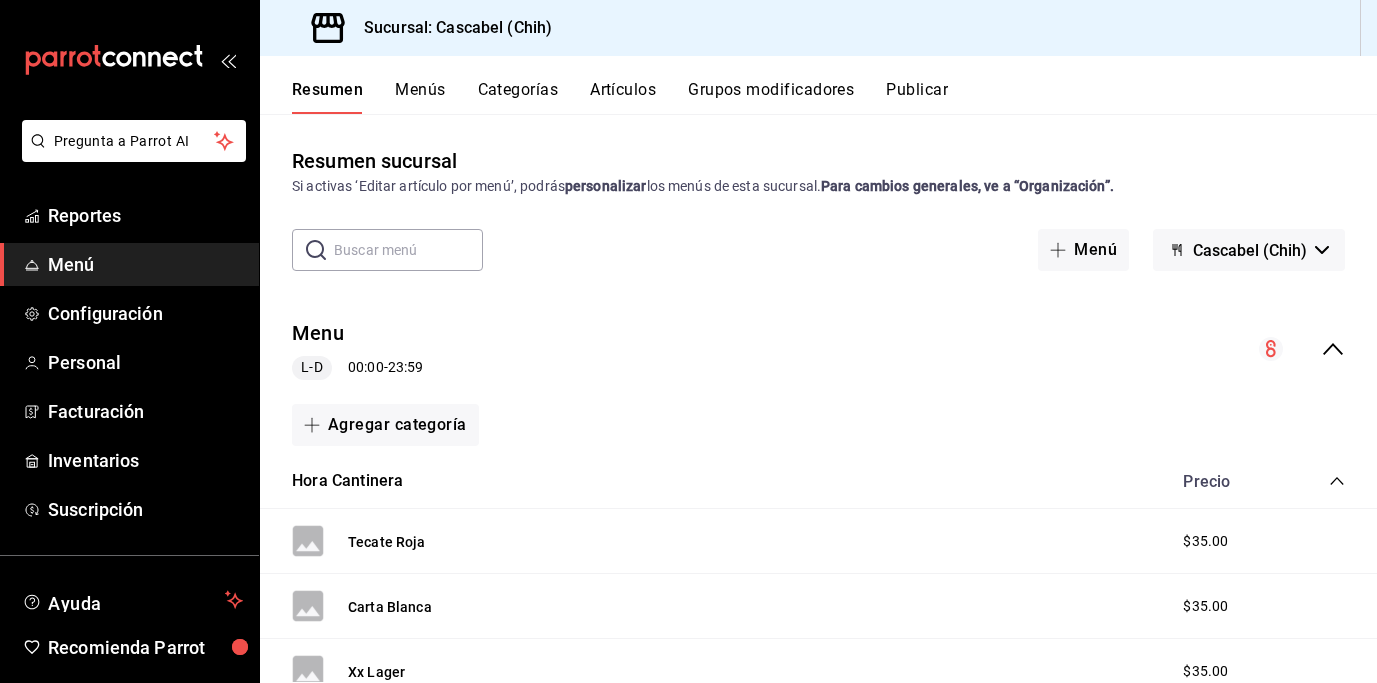 click on "Artículos" at bounding box center [623, 97] 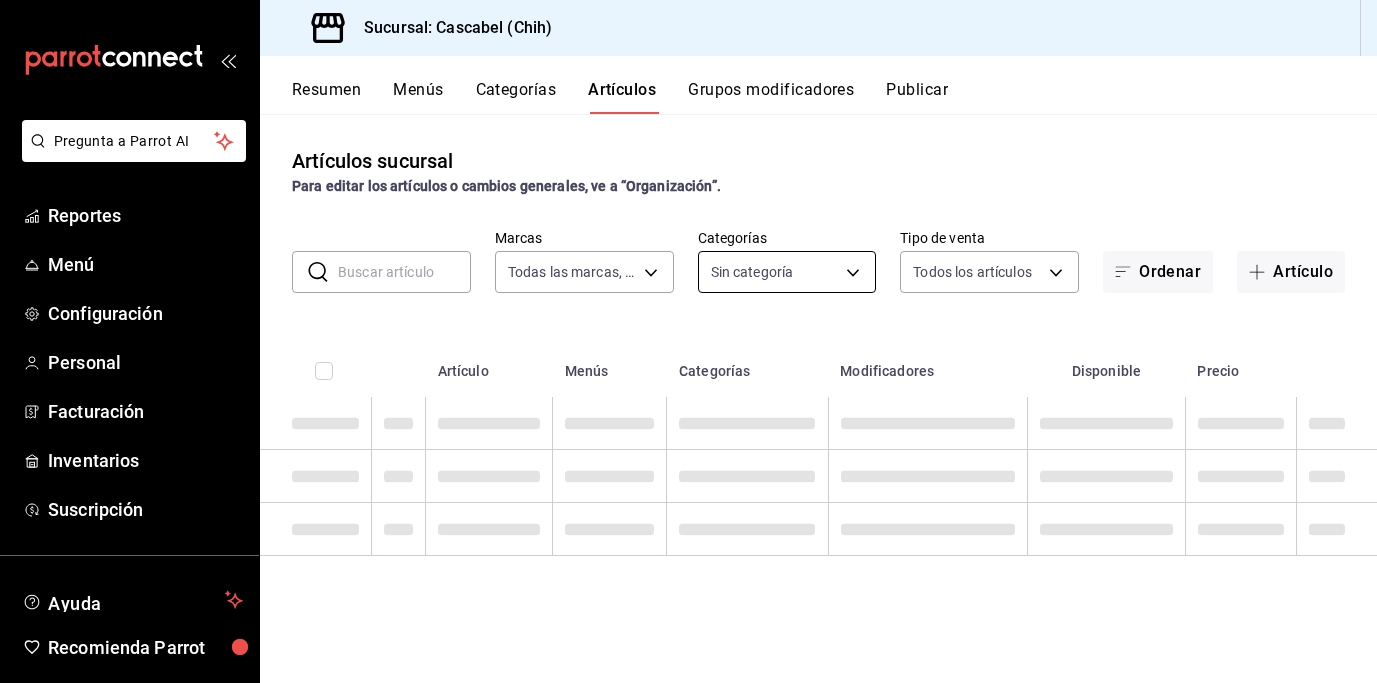 type on "d94ba473-6c49-43a0-afbf-8fb67e665b6e" 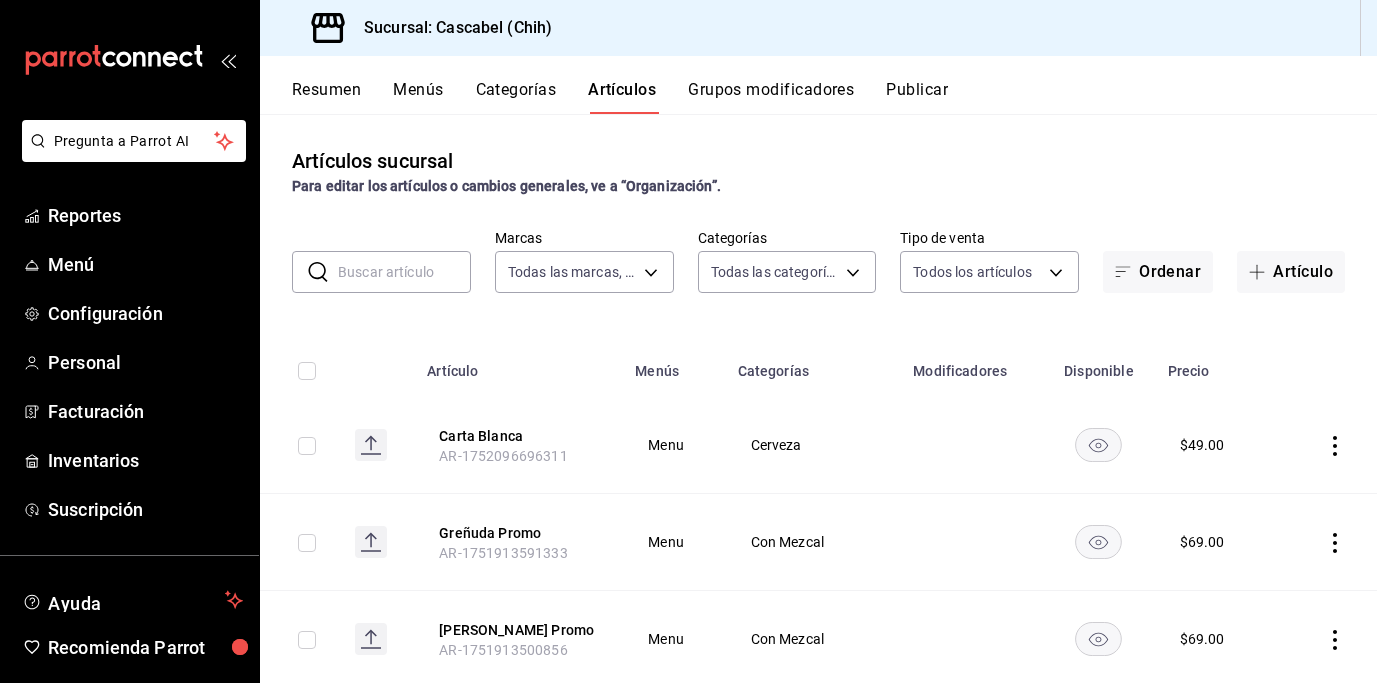 type on "091b276e-83ae-4720-8bc4-094a770430c8,47cdfde9-f735-4a2a-85b6-7ee27ff4aa91,32535453-221f-4c87-8941-2aa8520bcbb2,9ad655c0-f0d2-4130-9447-b81a928be8d0,78ac7b3d-4b0b-4f4c-83b4-d66adb49f3b6,4aff97c4-bb61-47c1-bd5c-6a61c8c1bab8,79b171f2-31ae-4e97-9077-0faffa1ae0fa,35b3d646-c48a-4733-bf17-c33daa9d5c96,a268b513-d2df-40cc-9229-86cd69d593d9,da38e5de-fbae-45e7-8cfa-c11035e6d064,a112fc67-7b76-41f1-81b4-9abed68e63e1,fa7006b4-c697-4e80-b8fc-5c7819e26466,7d95bb7a-08f9-41be-bff8-2740386e1b5a,1839f412-05fe-4799-abfb-305df5422a00,53d9e587-6f85-4413-8bf2-a7ae7074f378,8fd156c3-6019-4760-8787-da511bb0ca3a" 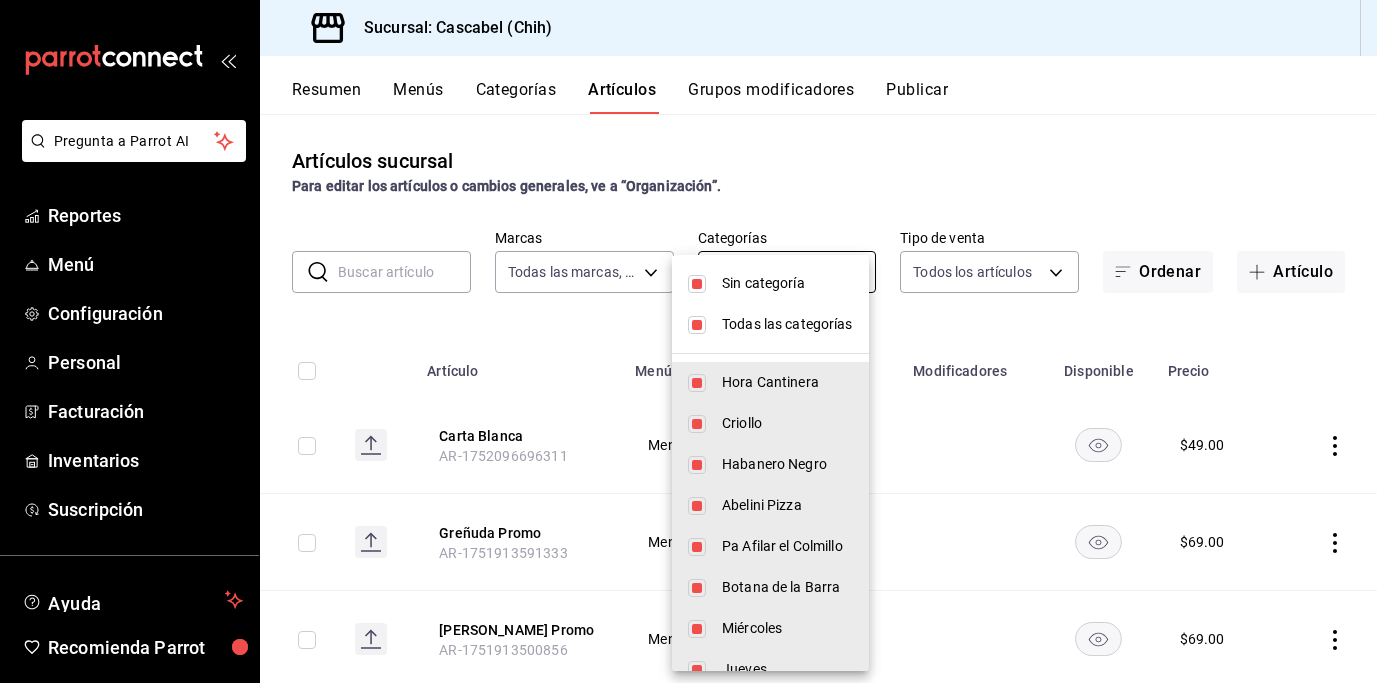 click on "Pregunta a Parrot AI Reportes   Menú   Configuración   Personal   Facturación   Inventarios   Suscripción   Ayuda Recomienda Parrot   [PERSON_NAME]   Sugerir nueva función   Sucursal: Cascabel (Chih) Resumen Menús Categorías Artículos Grupos modificadores Publicar Artículos sucursal Para editar los artículos o cambios generales, ve a “Organización”. ​ ​ Marcas Todas las marcas, Sin marca d94ba473-6c49-43a0-afbf-8fb67e665b6e Categorías Todas las categorías, Sin categoría Tipo de venta Todos los artículos ALL Ordenar Artículo Artículo Menús Categorías Modificadores Disponible Precio Carta Blanca AR-1752096696311 Menu Cerveza $ 49.00 Greñuda Promo AR-1751913591333 Menu Con Mezcal $ 69.00 [PERSON_NAME] Promo AR-1751913500856 Menu Con Mezcal $ 69.00 Paquete Tacos AR-1751472328716 $ 250.00 Greñuda AR-1751467634218 $ 69.00 [PERSON_NAME] AR-1751467615137 $ 69.00 Caguama Tecate AR-1751467491645 Menu Hora Cantinera $ 69.00 Caguama Carta Blanca AR-1751467280490 Menu Hora Cantinera $ 69.00 $ $" at bounding box center [688, 341] 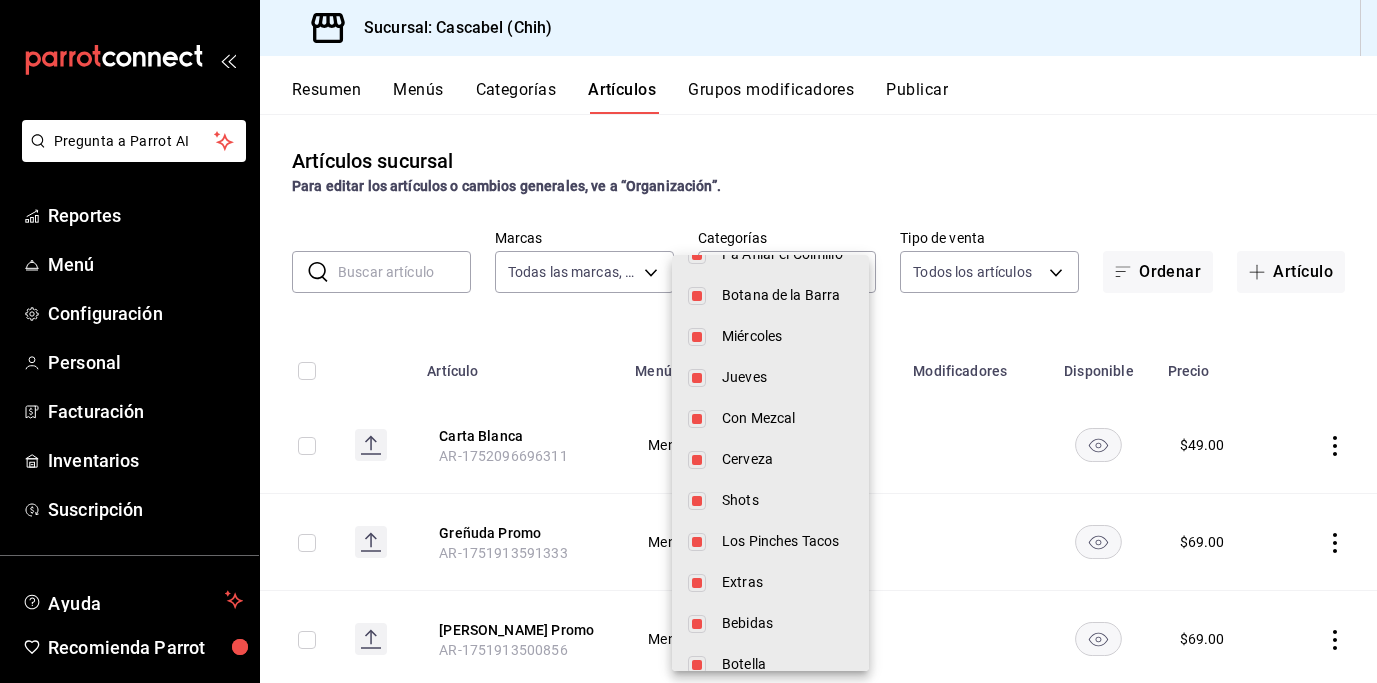 scroll, scrollTop: 282, scrollLeft: 0, axis: vertical 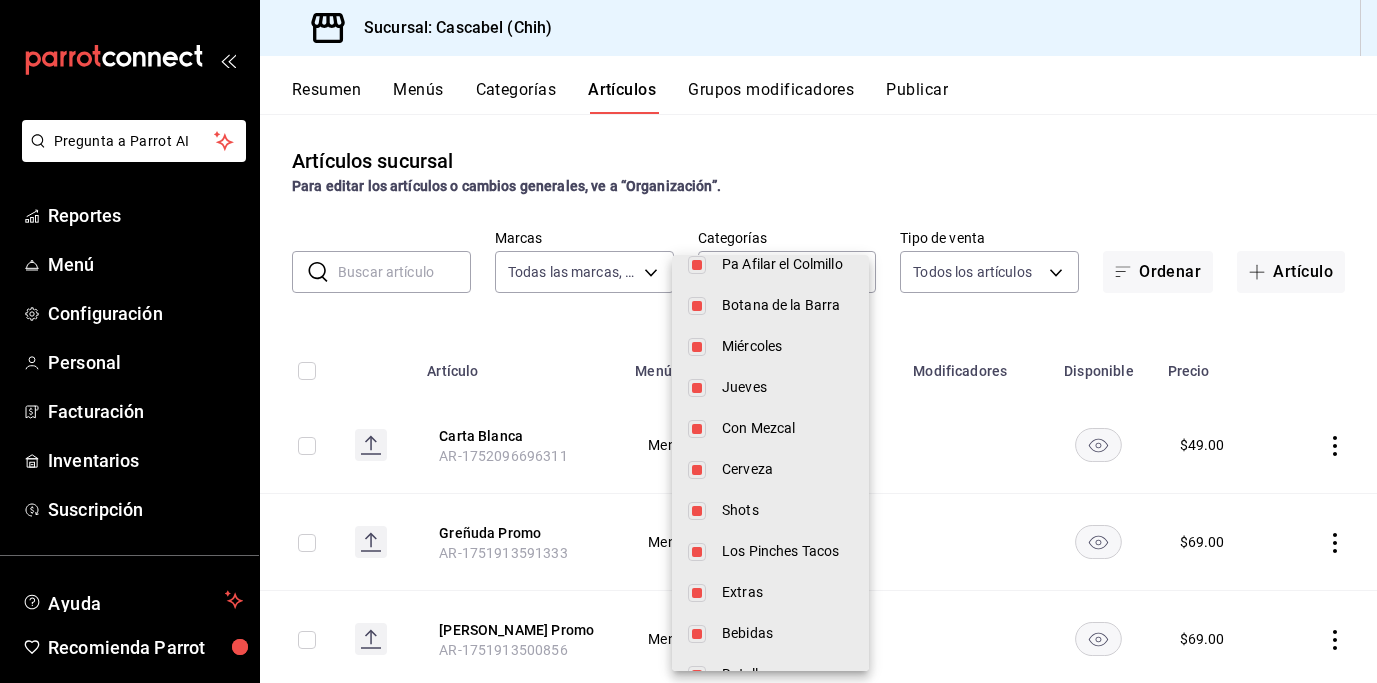 click at bounding box center [697, 347] 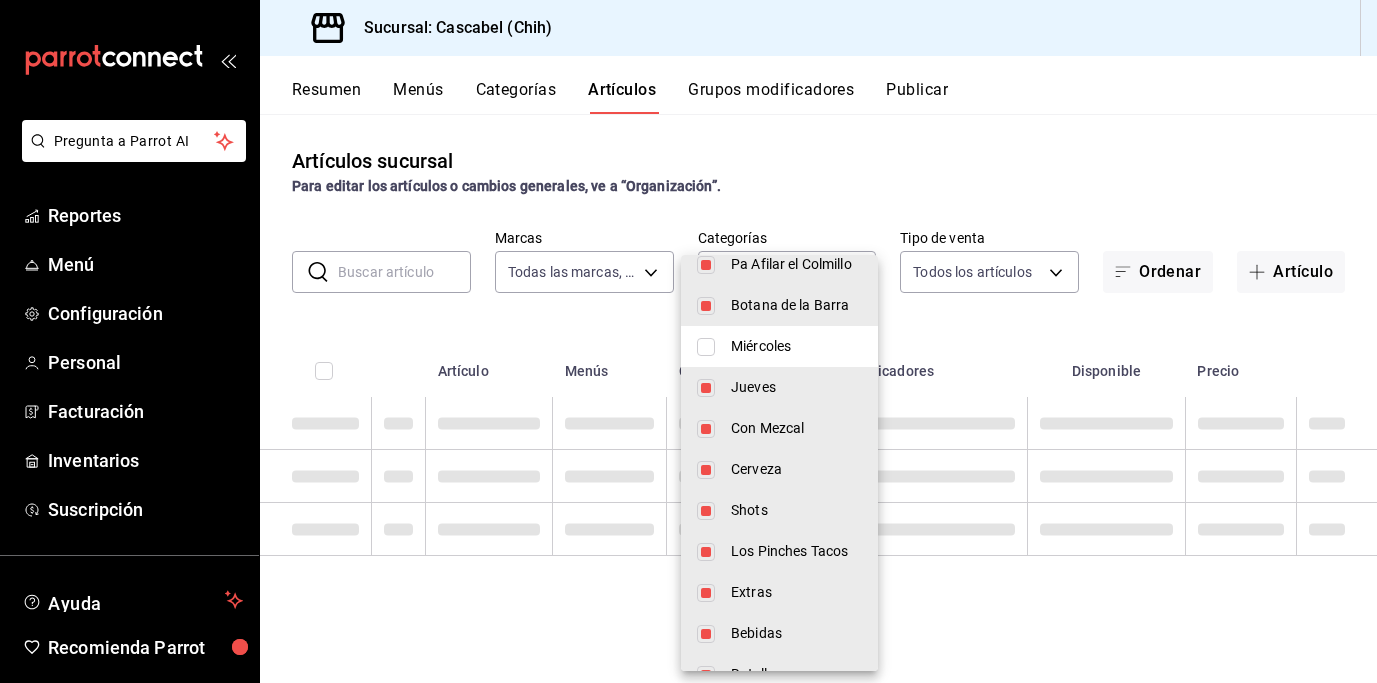 click at bounding box center (706, 388) 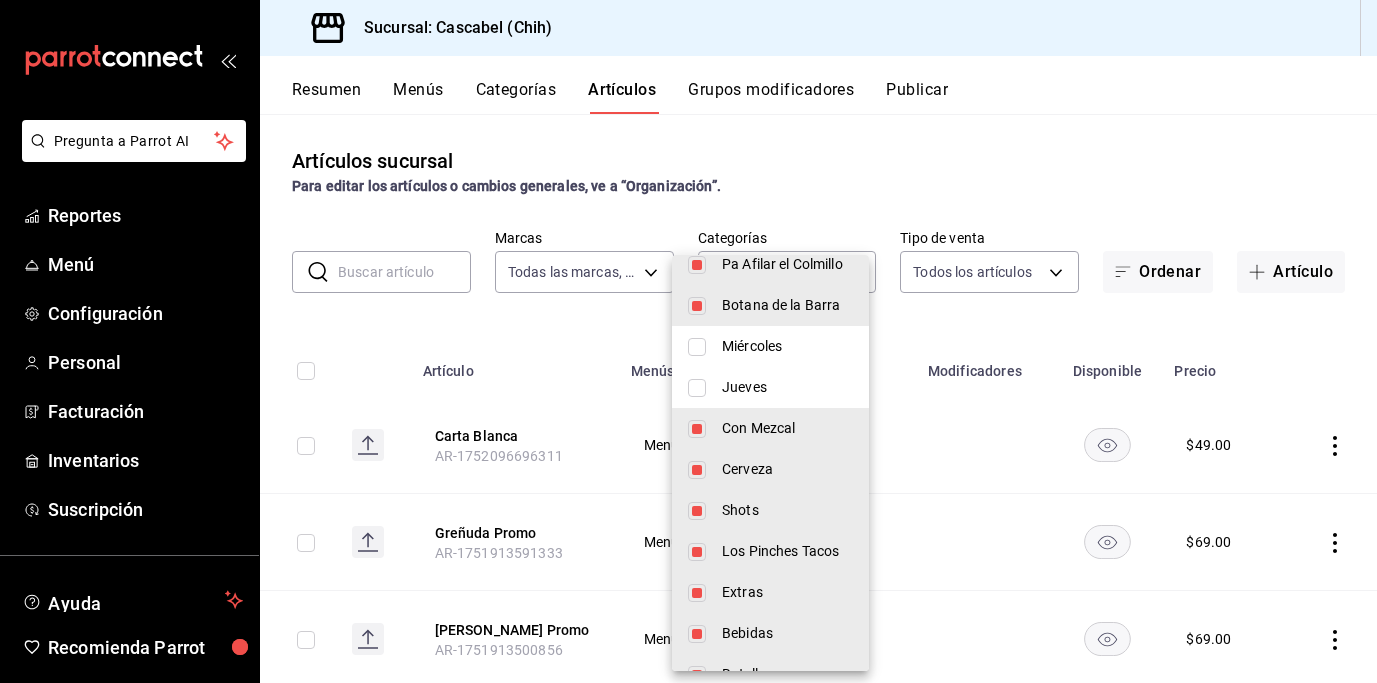 scroll, scrollTop: 0, scrollLeft: 0, axis: both 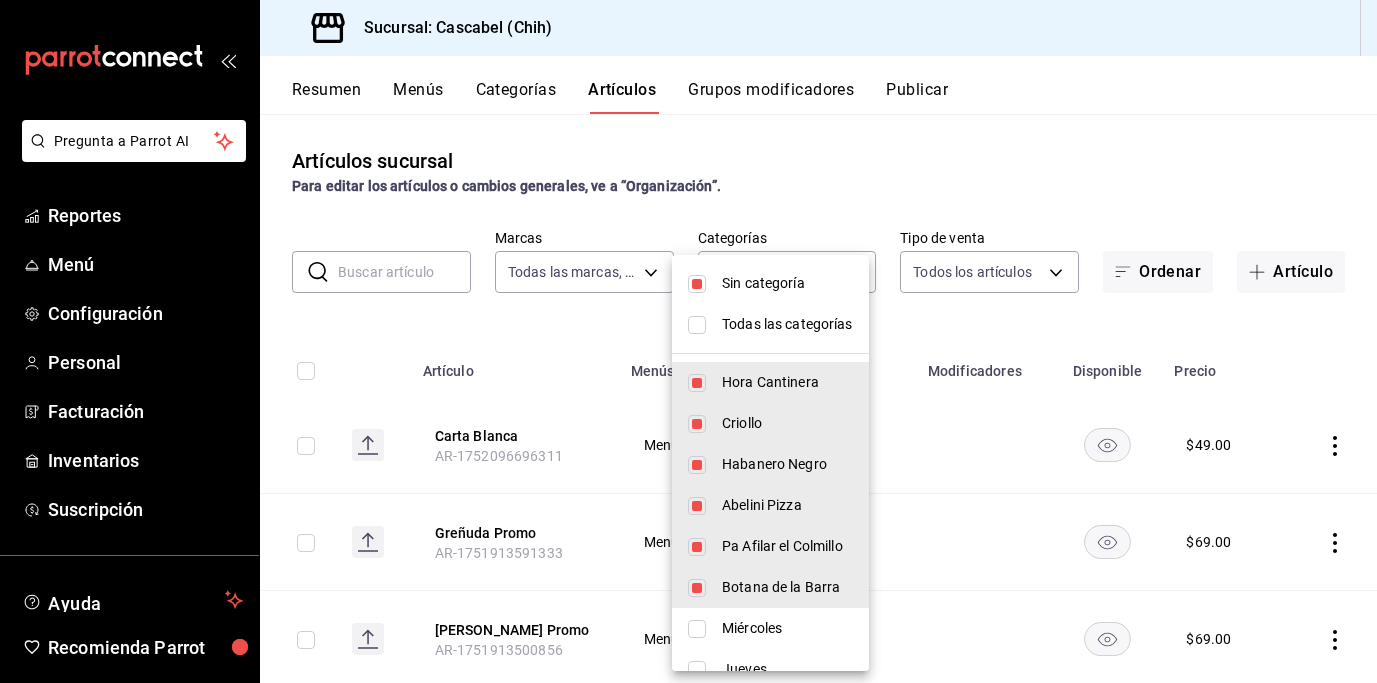 click at bounding box center (697, 284) 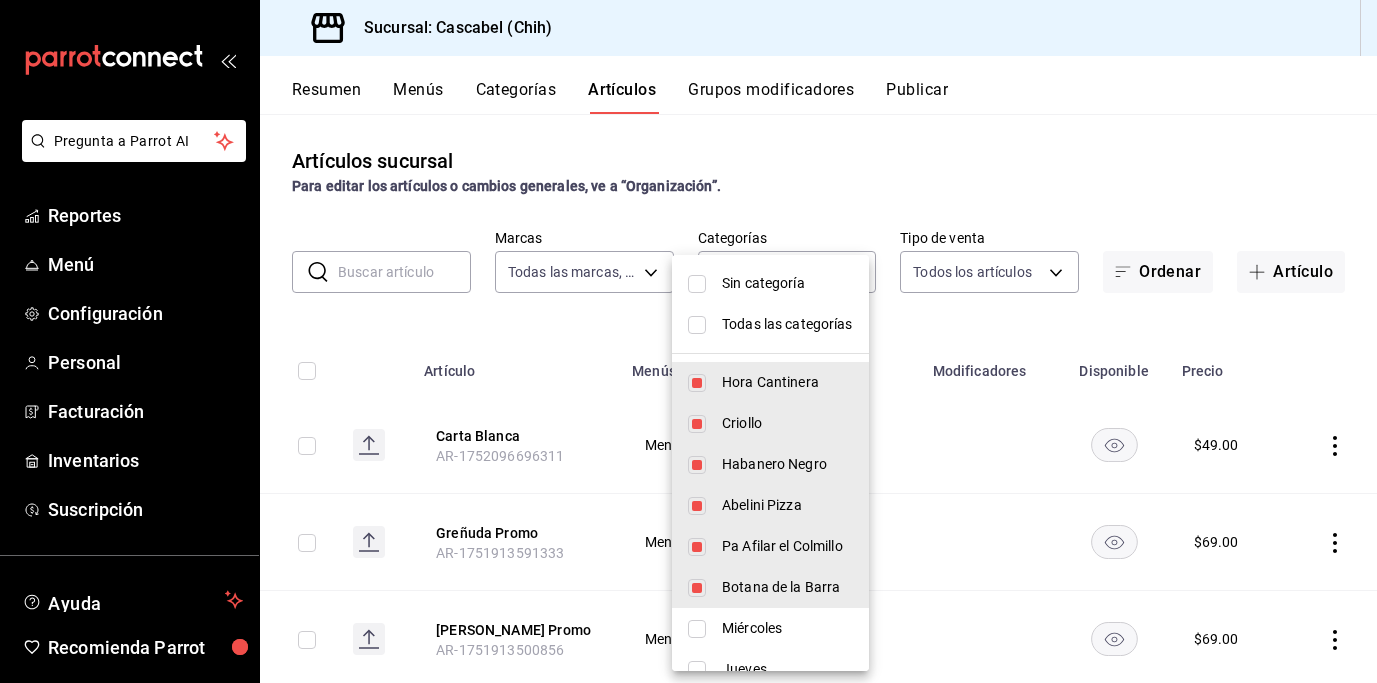 click on "Hora Cantinera" at bounding box center [770, 382] 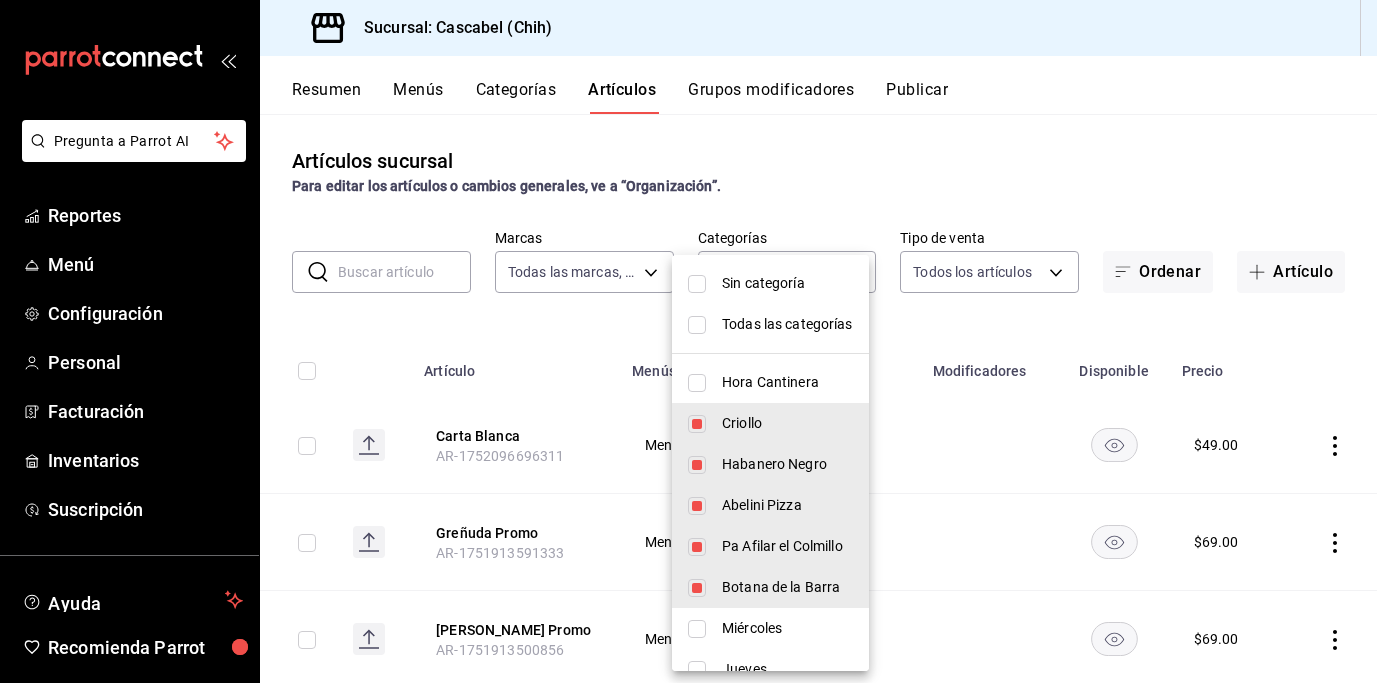 click at bounding box center [697, 424] 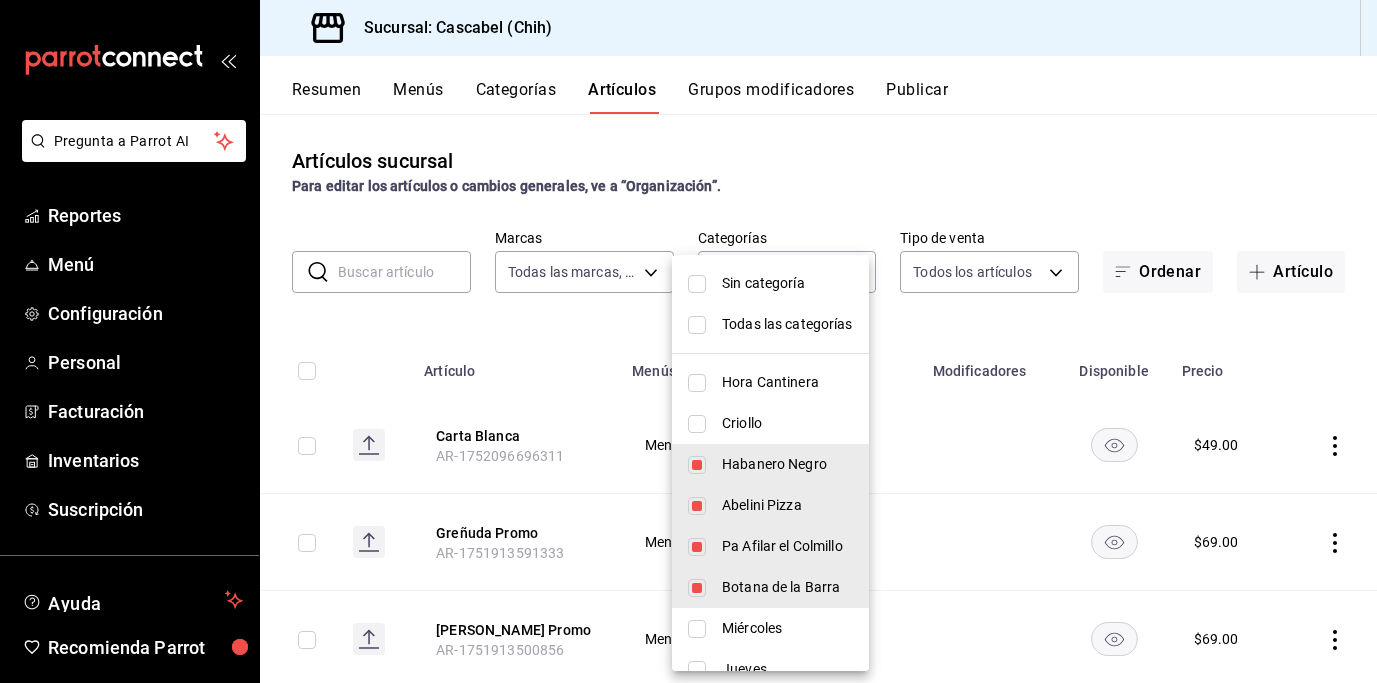 click on "Habanero Negro" at bounding box center (770, 464) 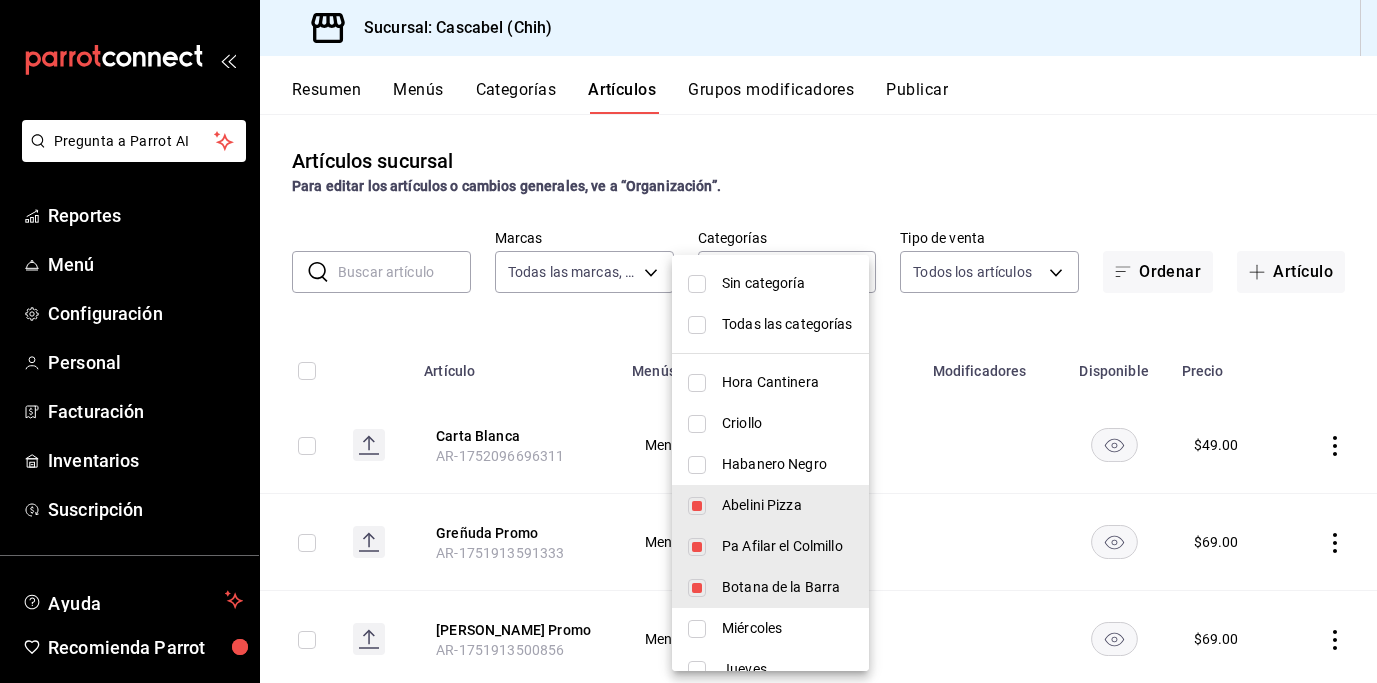 click at bounding box center [697, 506] 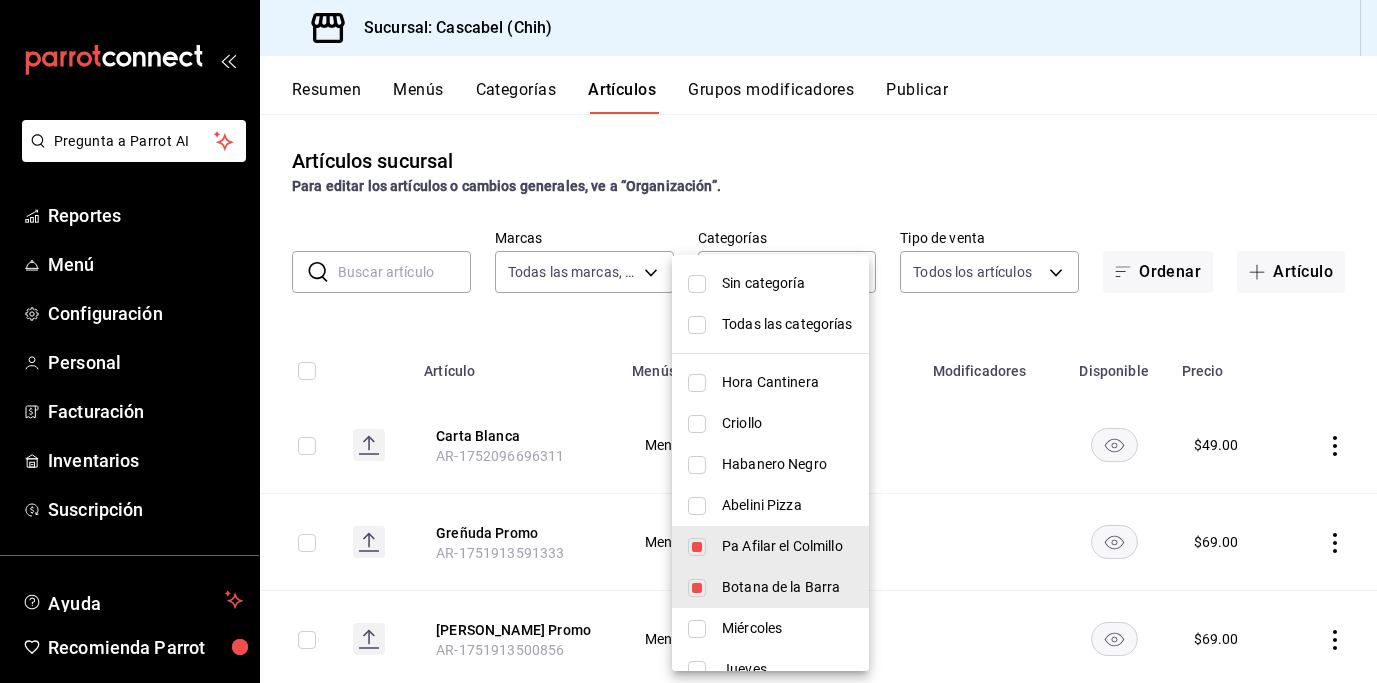 click on "Pa Afilar el Colmillo" at bounding box center (770, 546) 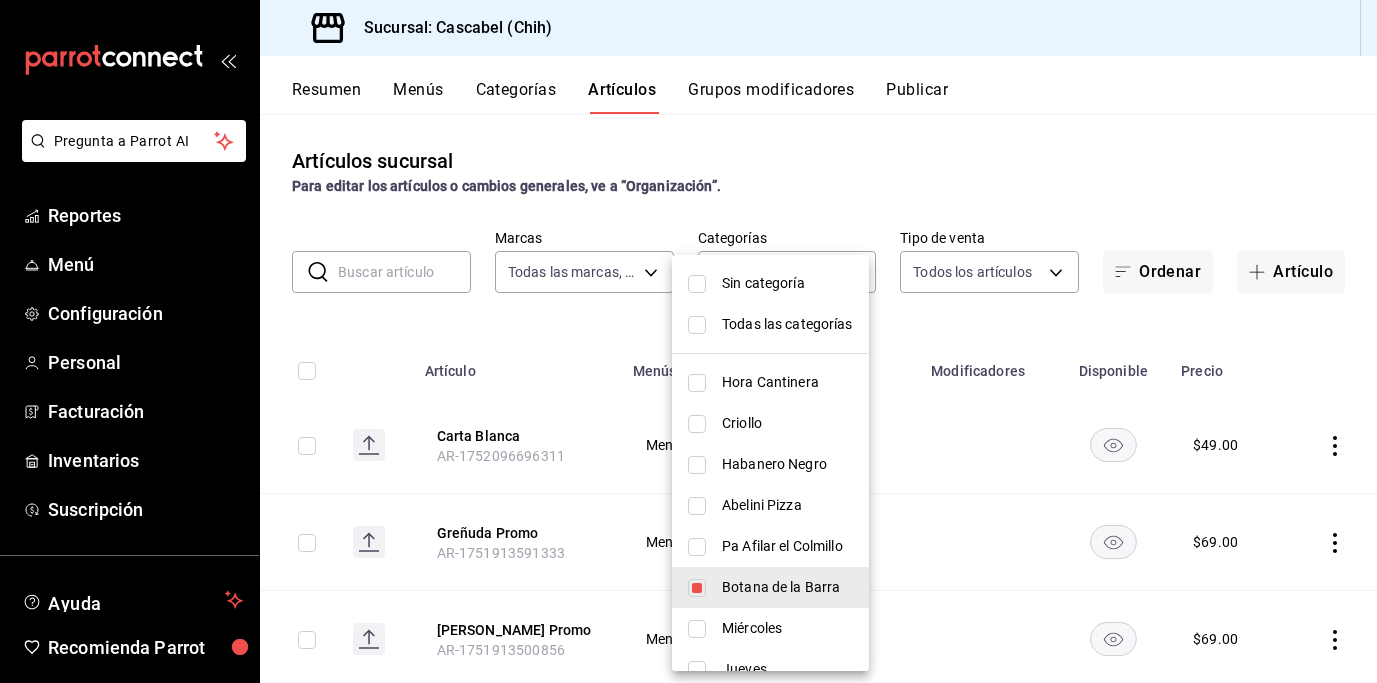 click on "Botana de la Barra" at bounding box center (770, 587) 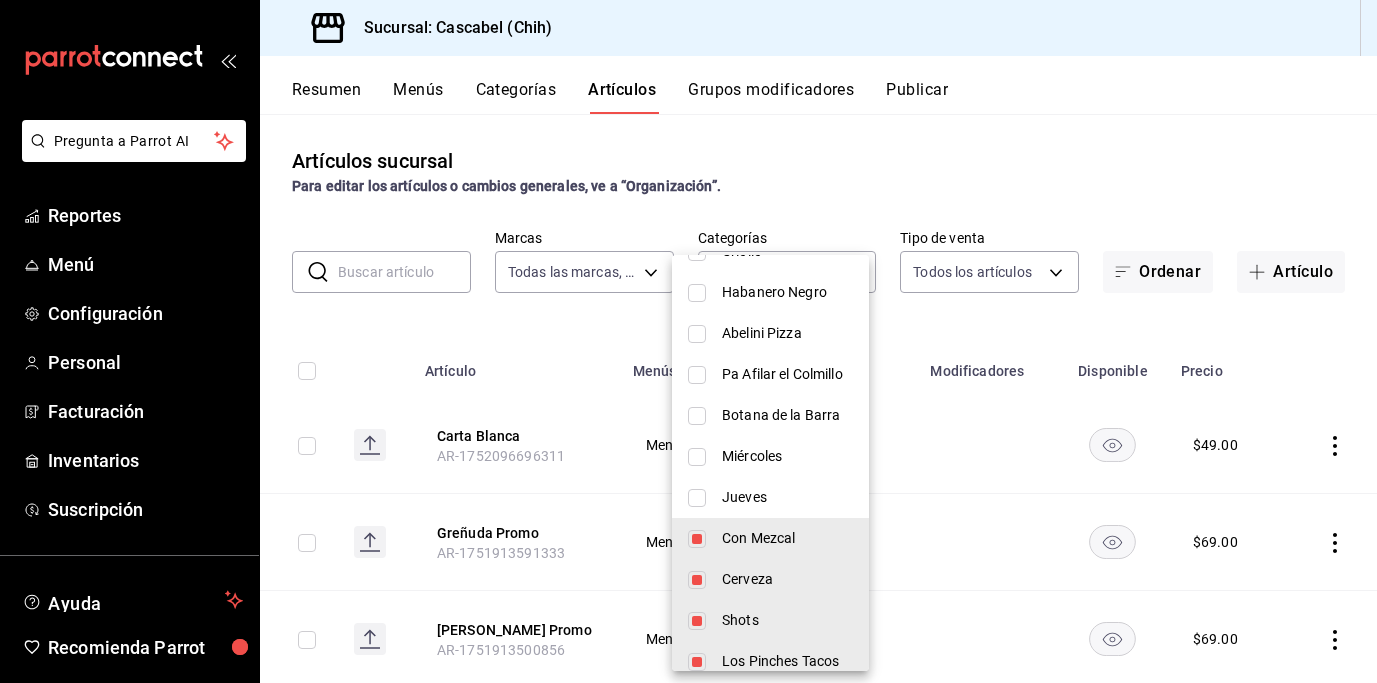 scroll, scrollTop: 354, scrollLeft: 0, axis: vertical 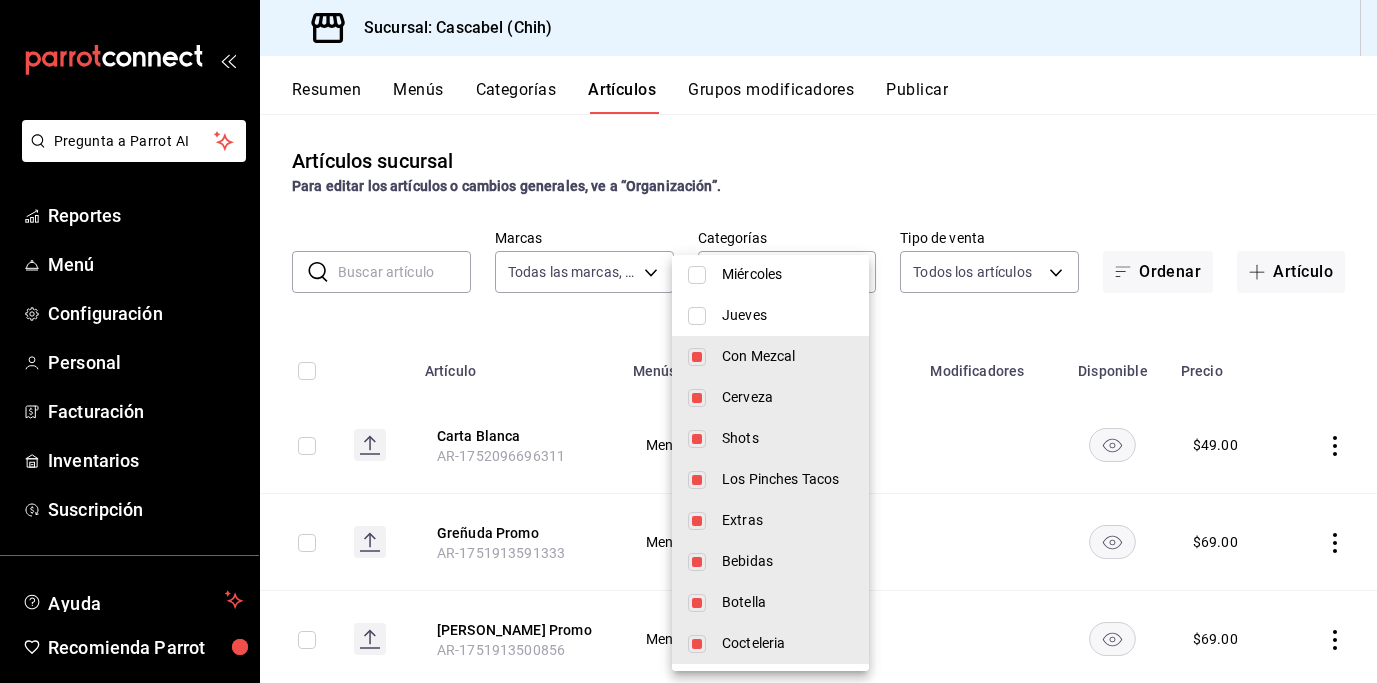 click at bounding box center (697, 644) 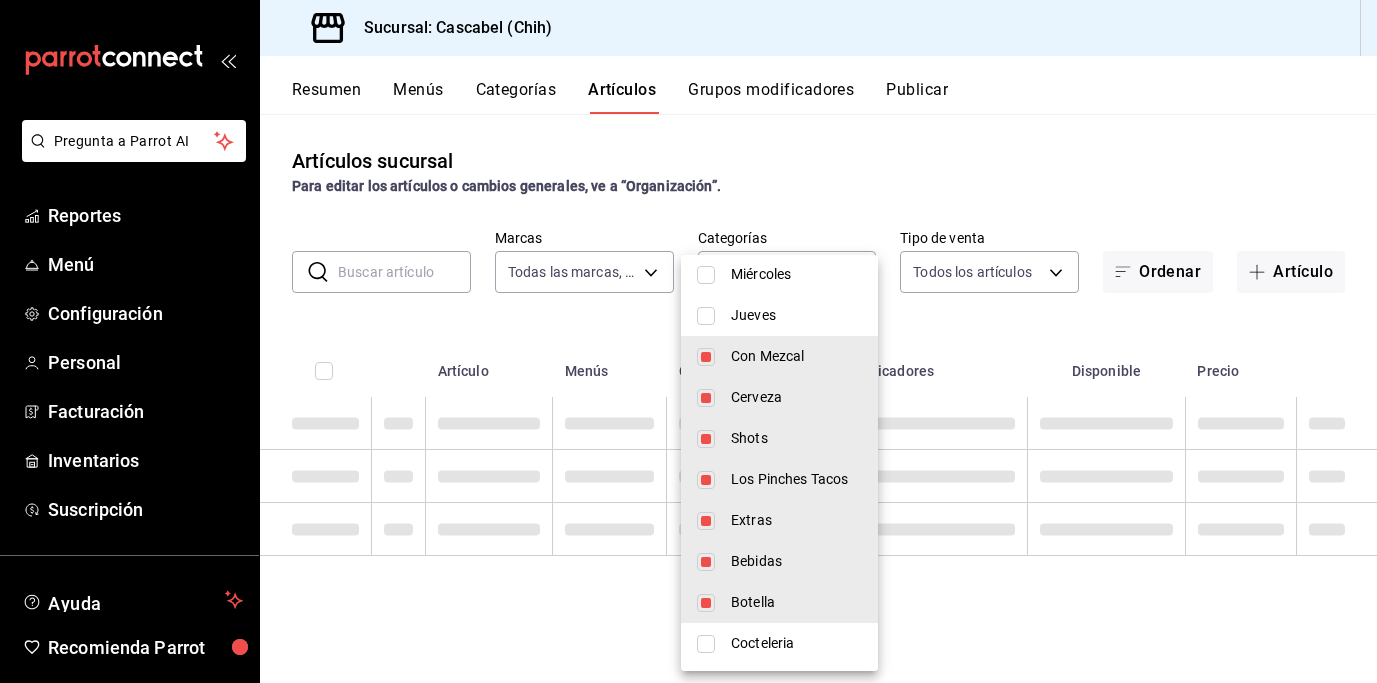 click at bounding box center [706, 603] 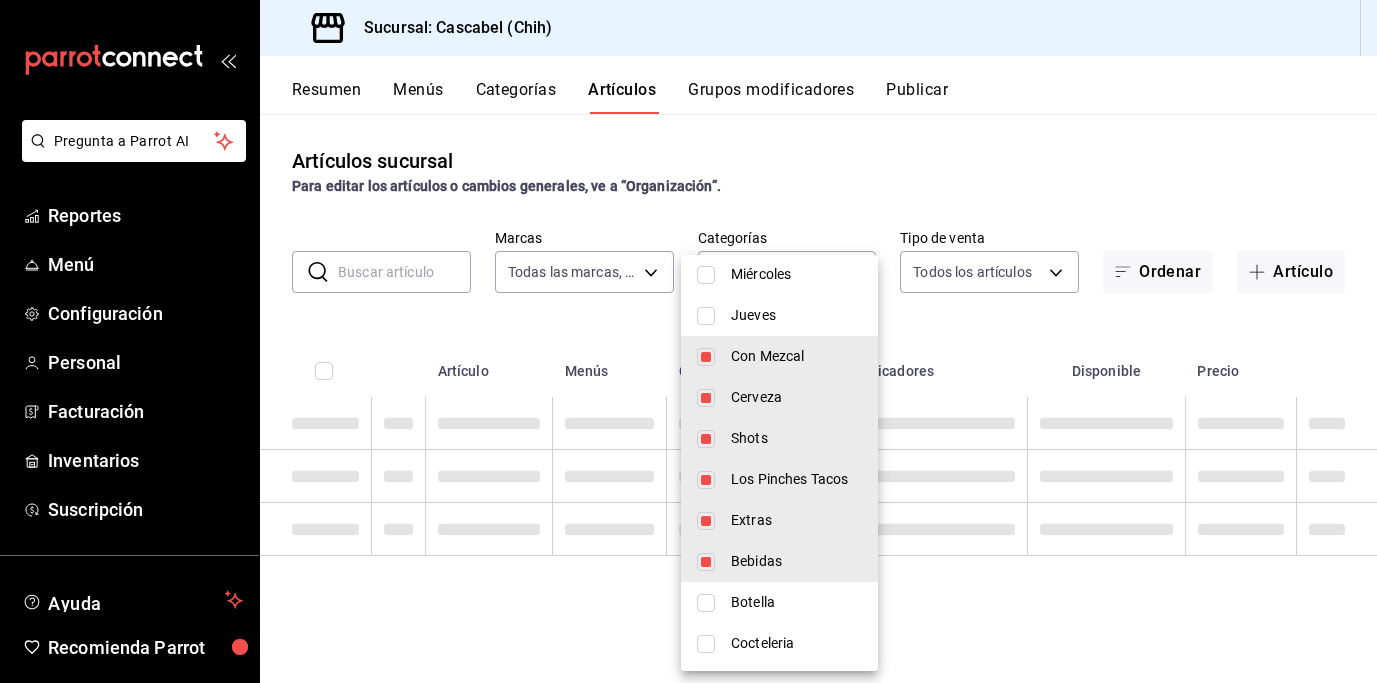 type on "a268b513-d2df-40cc-9229-86cd69d593d9,da38e5de-fbae-45e7-8cfa-c11035e6d064,a112fc67-7b76-41f1-81b4-9abed68e63e1,fa7006b4-c697-4e80-b8fc-5c7819e26466,7d95bb7a-08f9-41be-bff8-2740386e1b5a,1839f412-05fe-4799-abfb-305df5422a00" 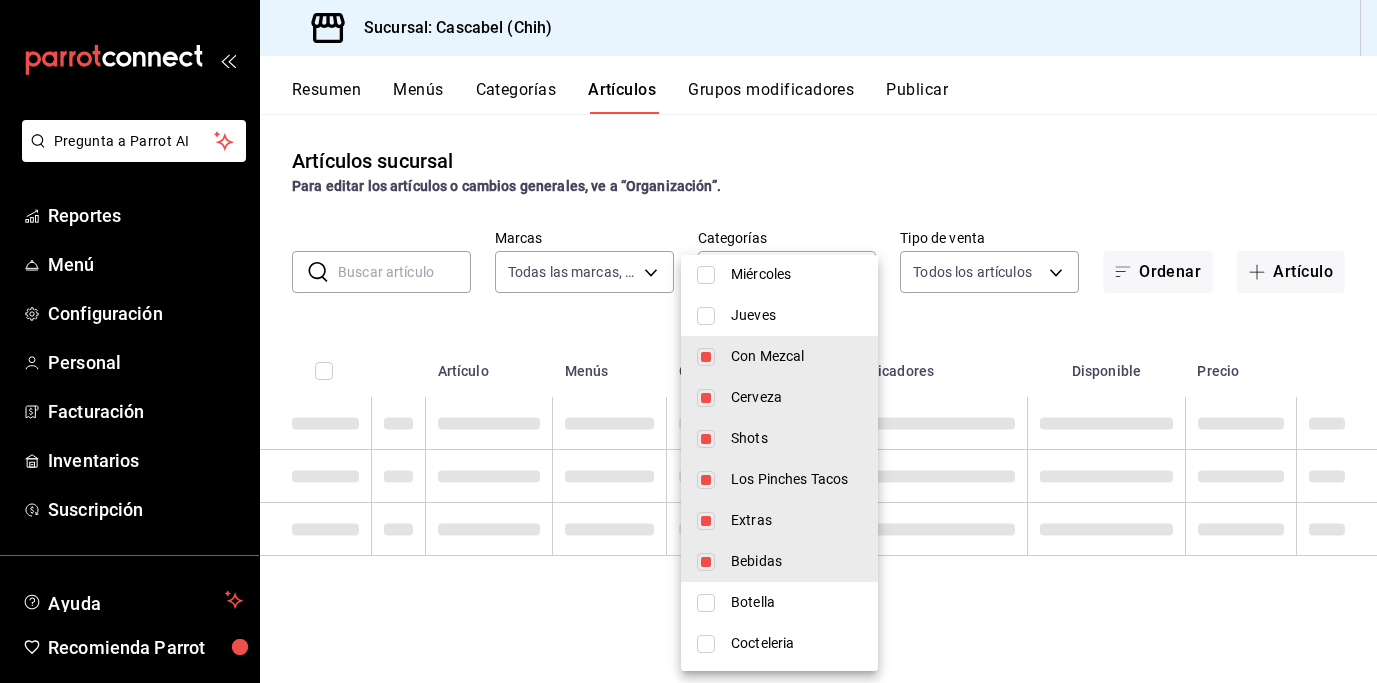 click at bounding box center [706, 562] 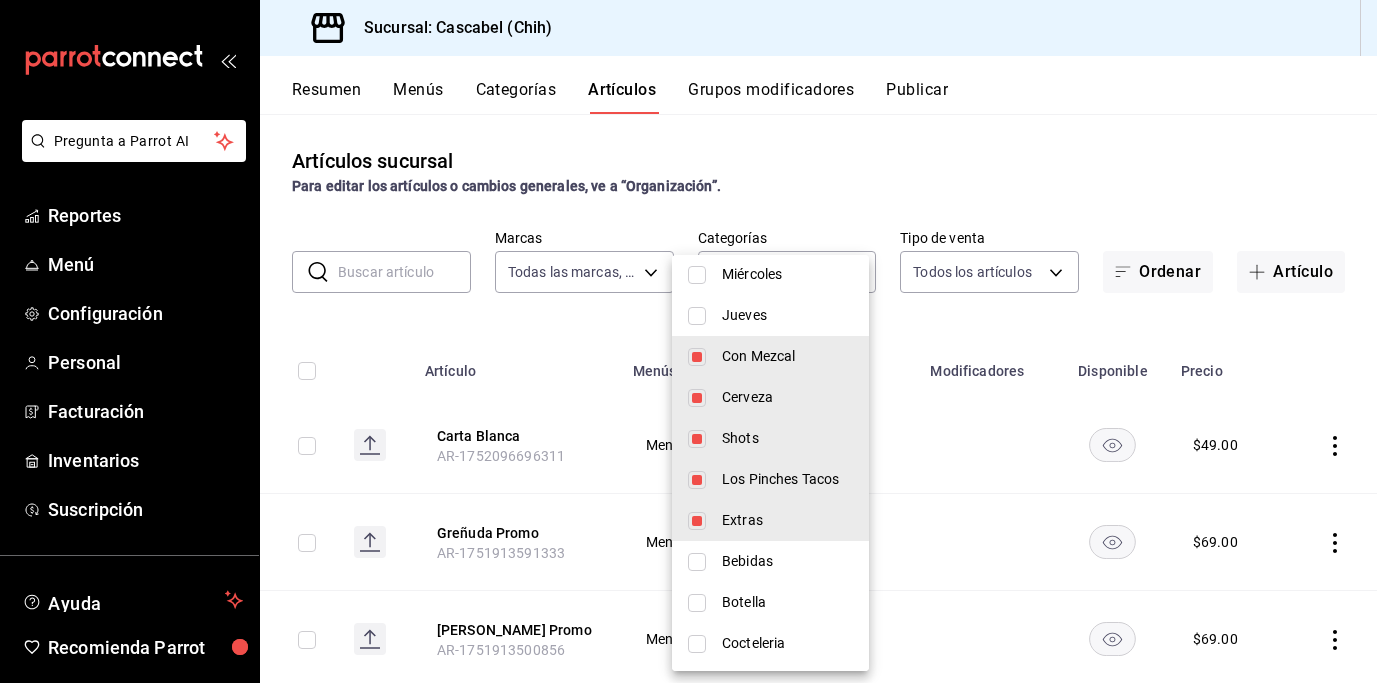 click on "Extras" at bounding box center [770, 520] 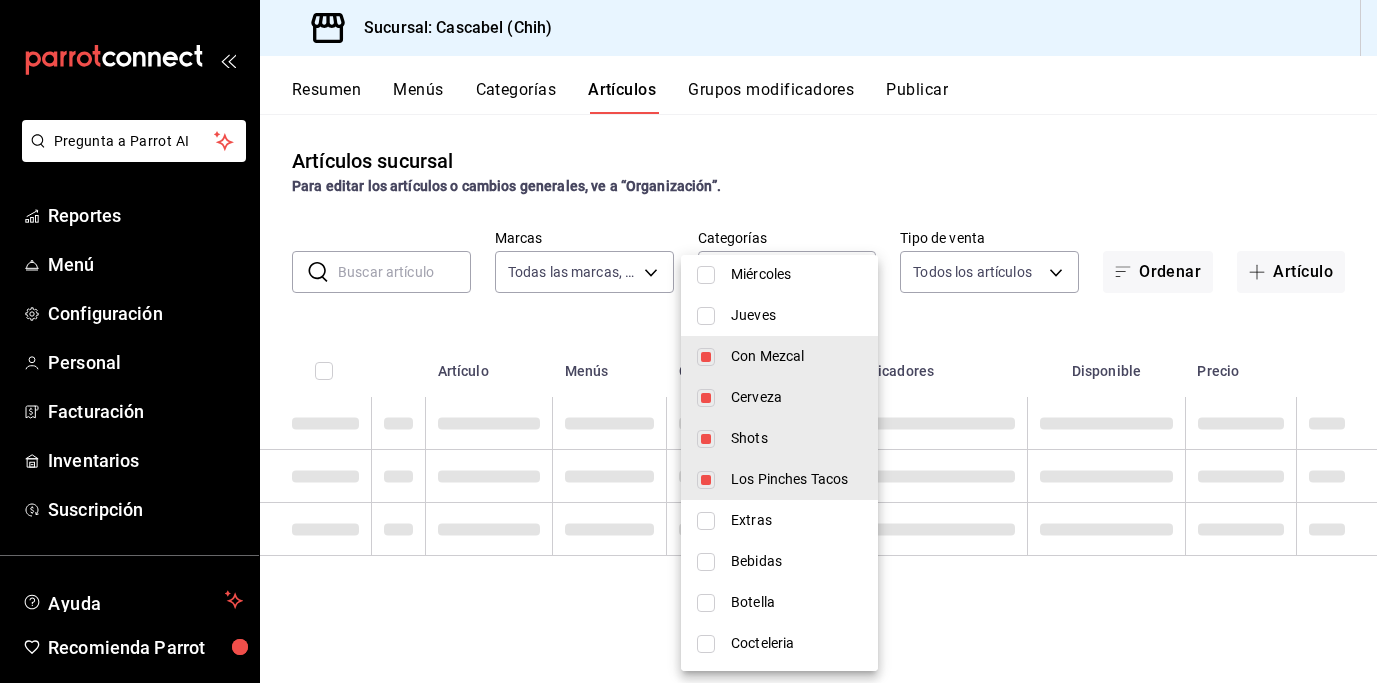 click at bounding box center (706, 480) 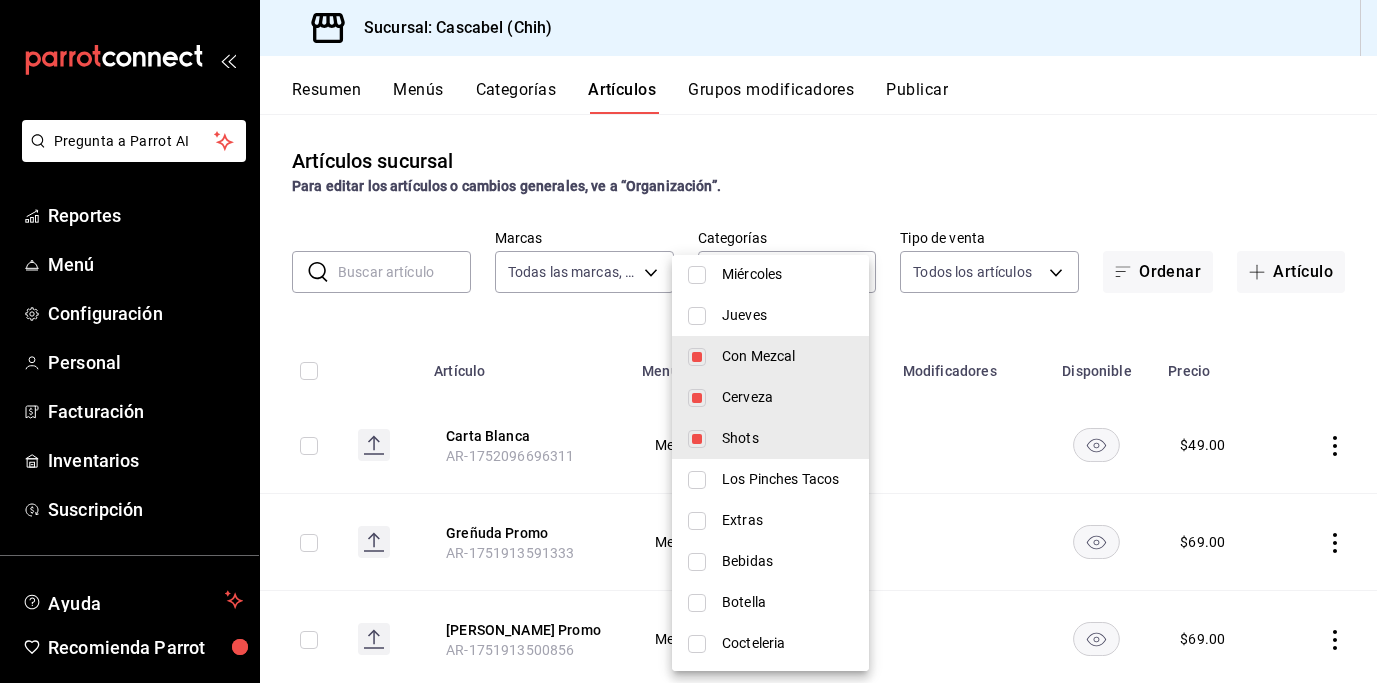 click on "Shots" at bounding box center [770, 438] 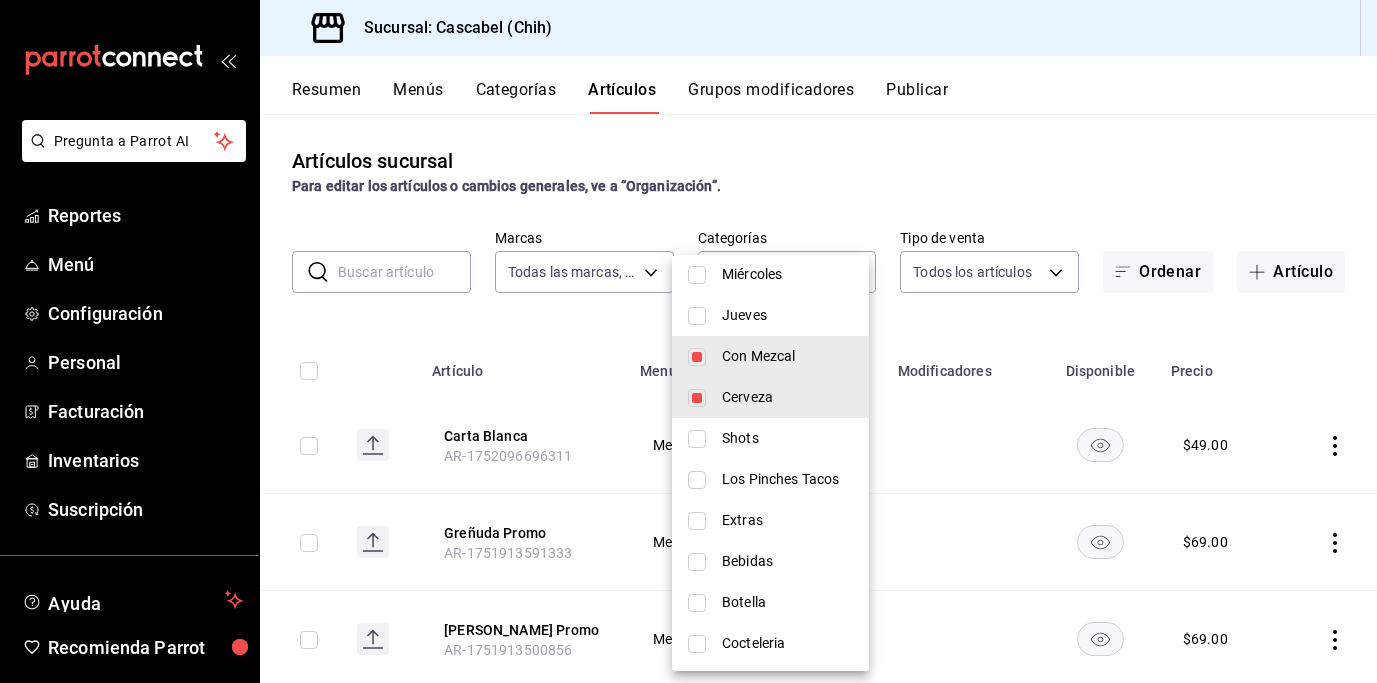 click at bounding box center (697, 357) 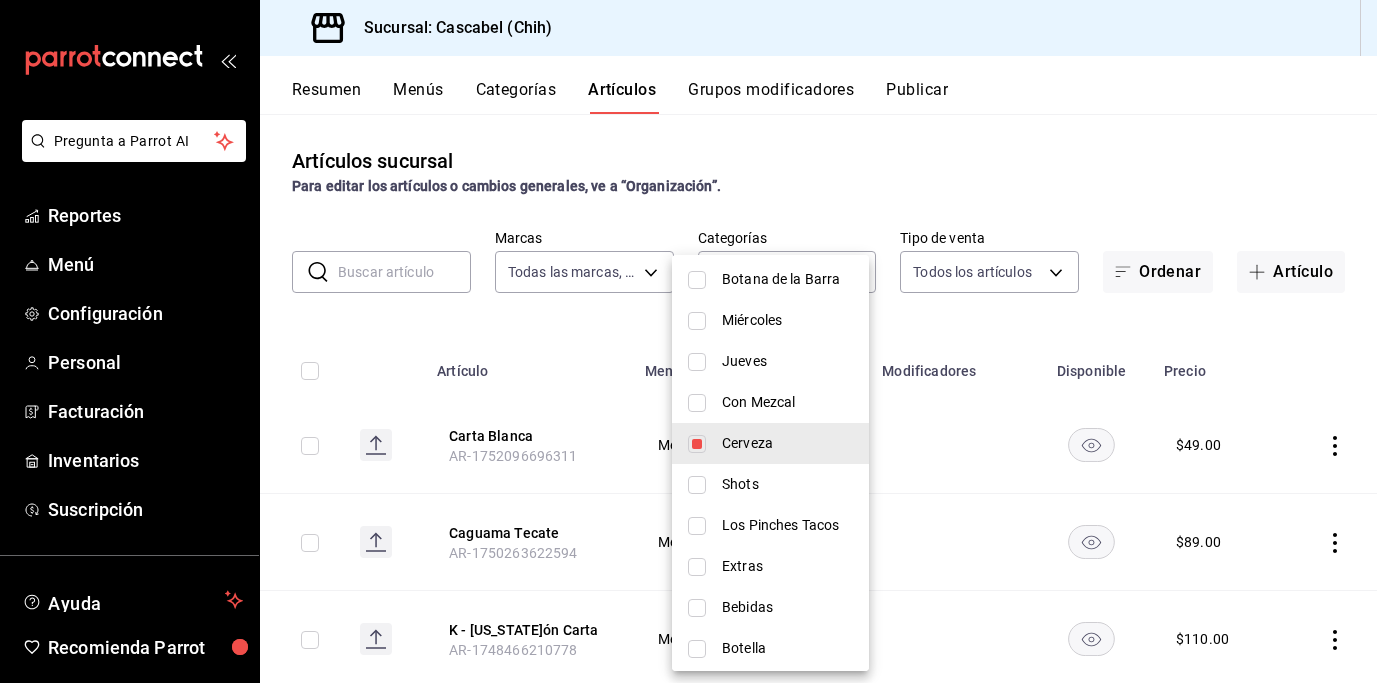 scroll, scrollTop: 288, scrollLeft: 0, axis: vertical 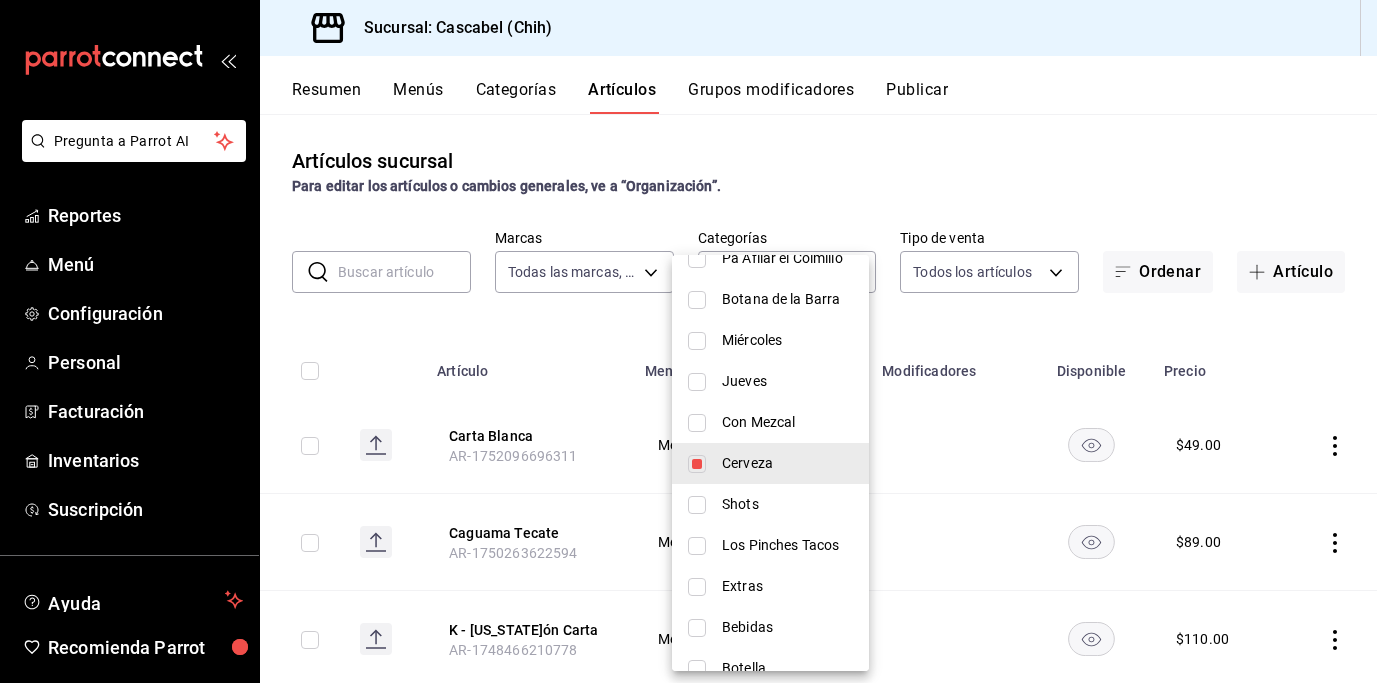 click at bounding box center (697, 341) 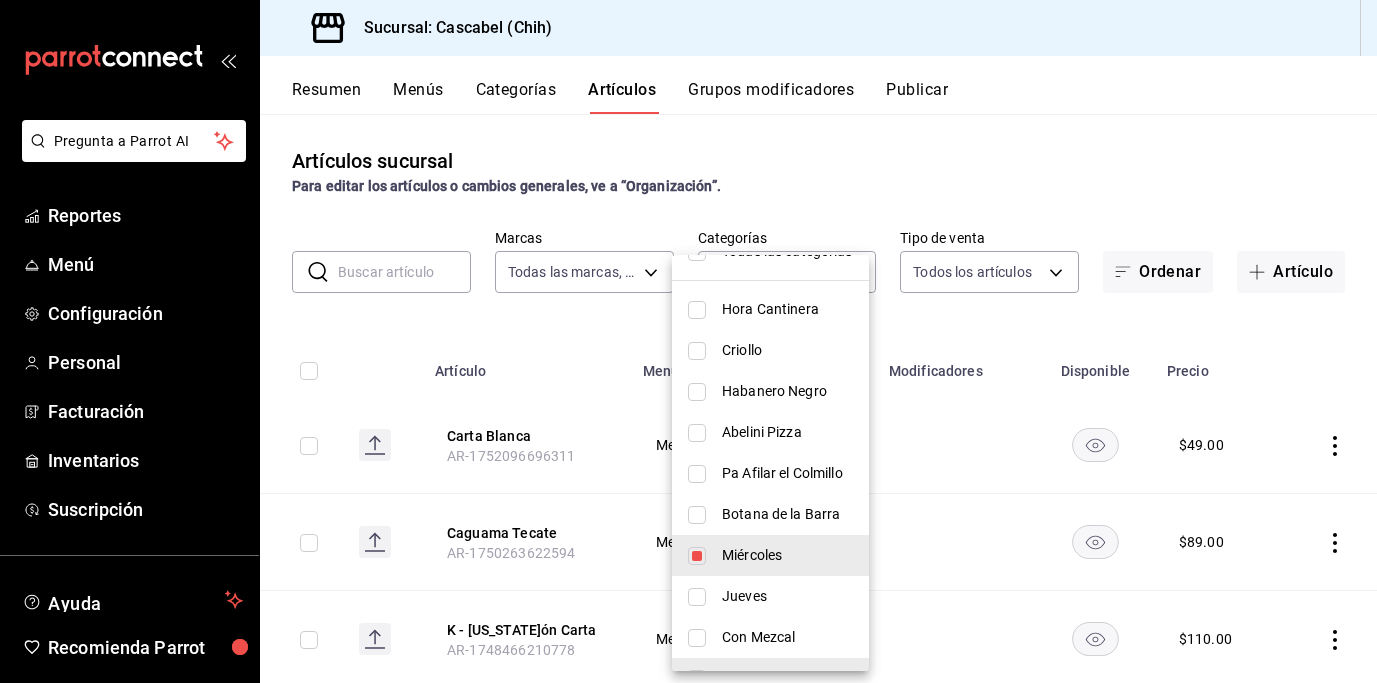 scroll, scrollTop: 0, scrollLeft: 0, axis: both 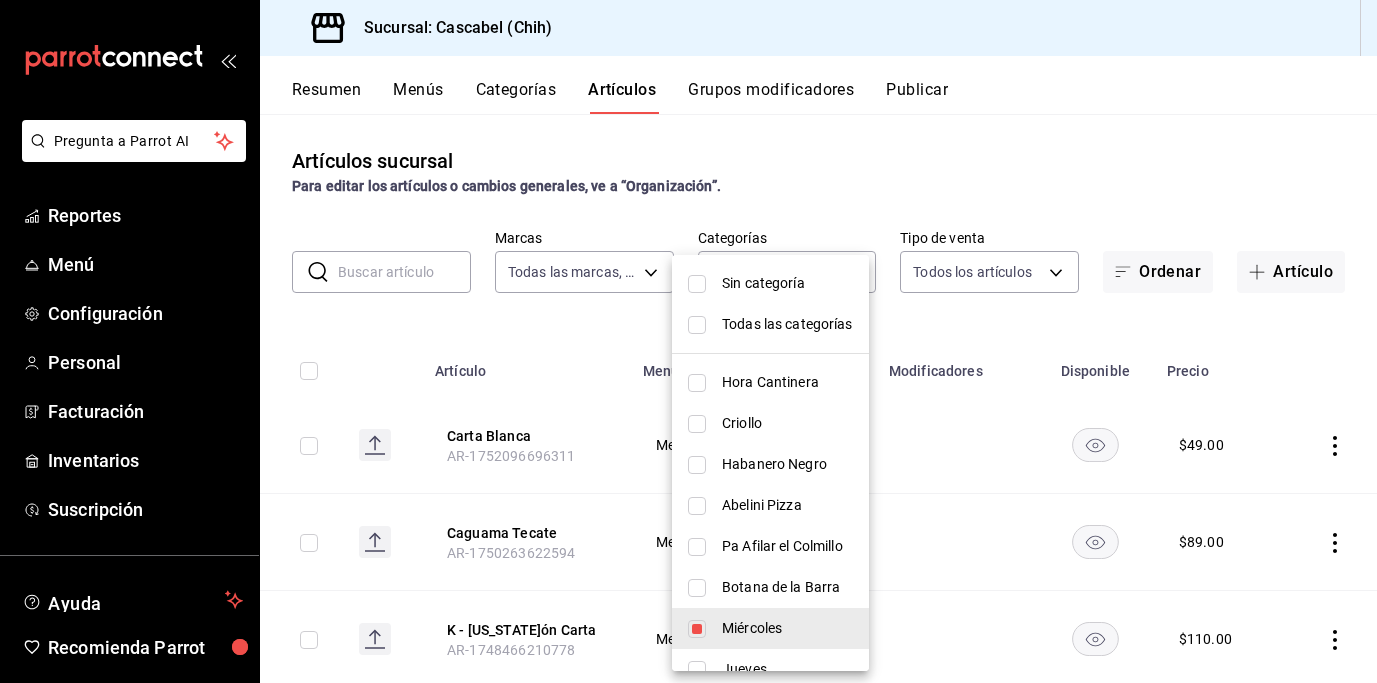 click at bounding box center (697, 383) 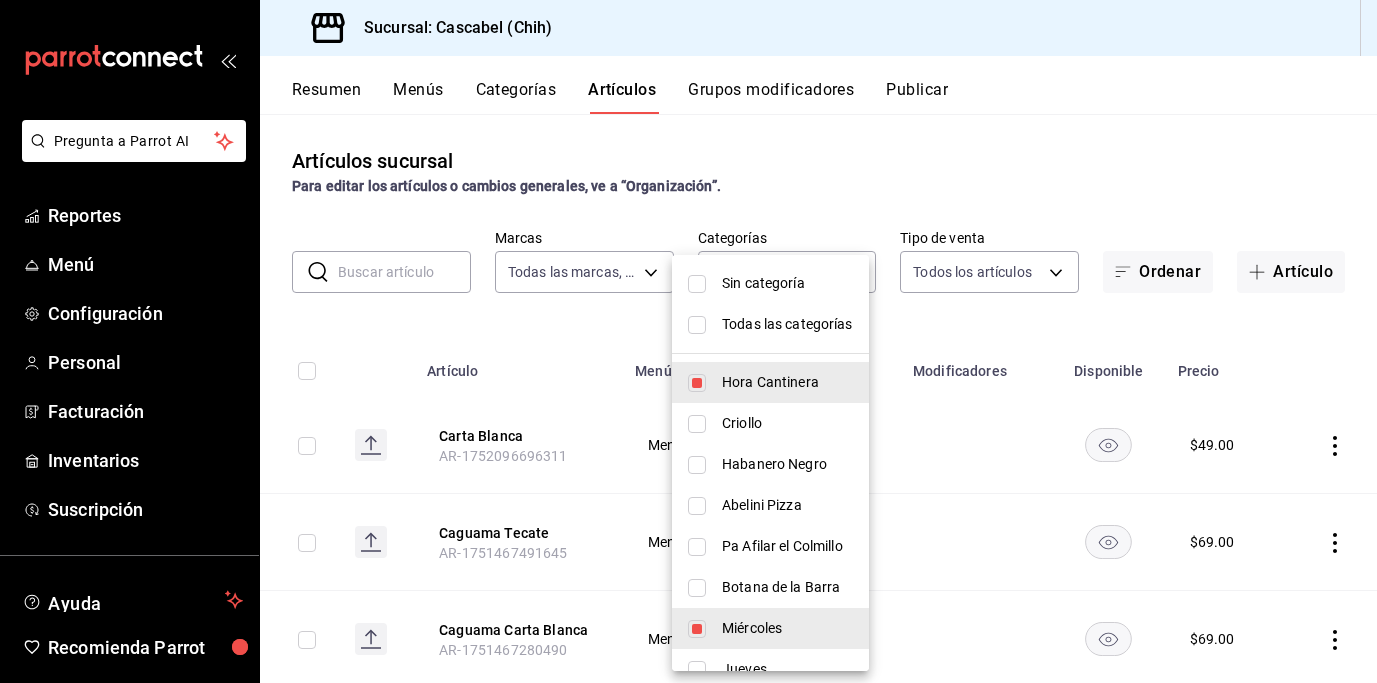 click at bounding box center [697, 629] 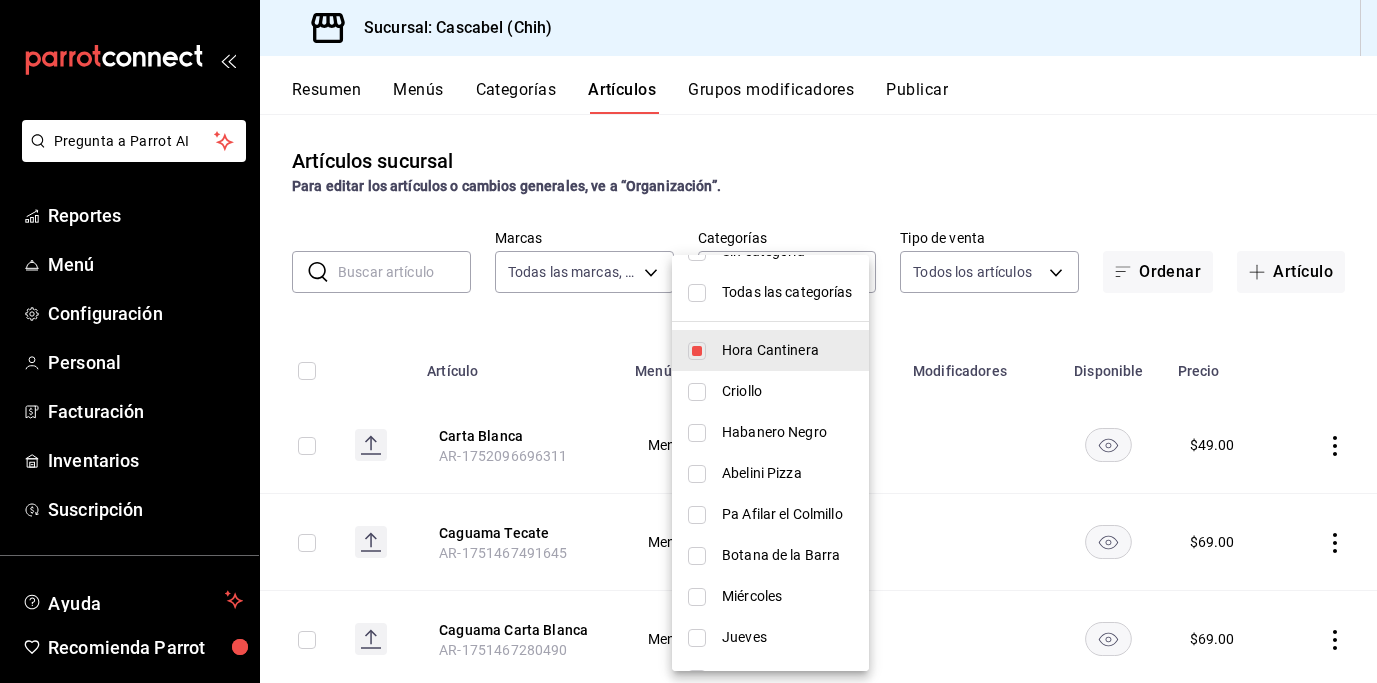 scroll, scrollTop: 0, scrollLeft: 0, axis: both 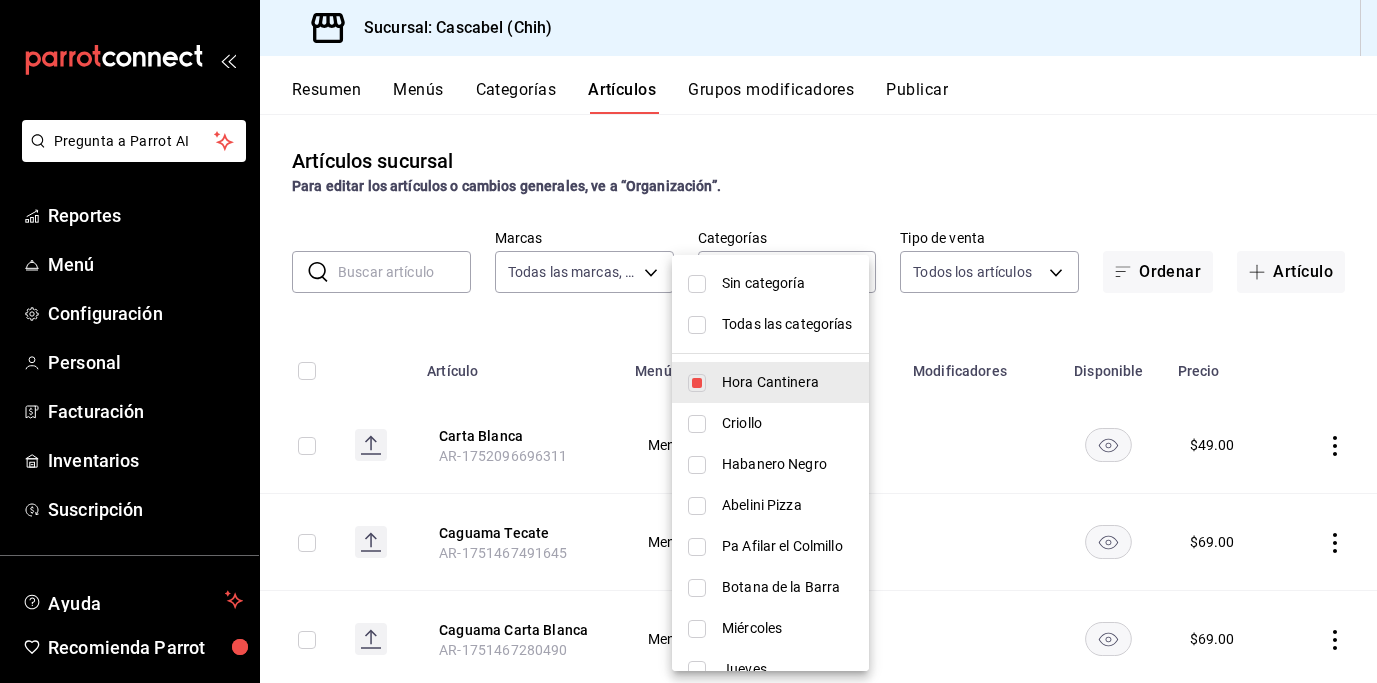 click at bounding box center [688, 341] 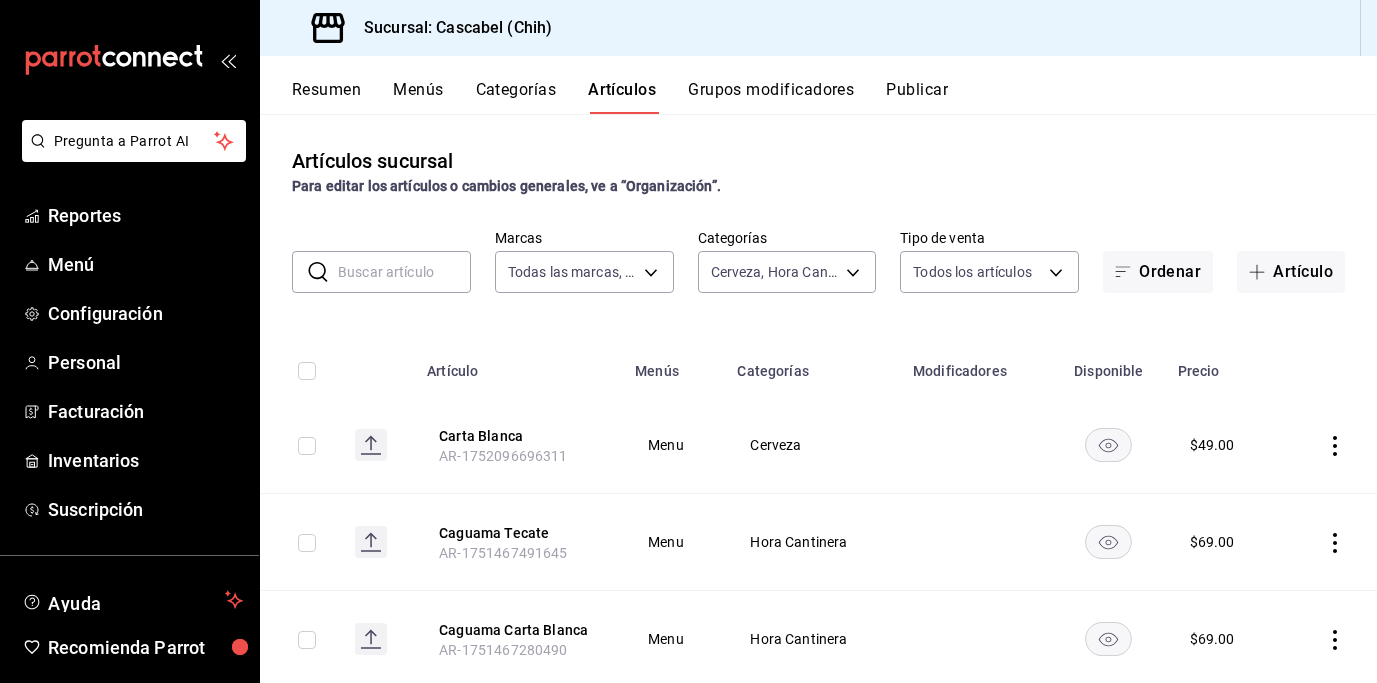 click at bounding box center [307, 371] 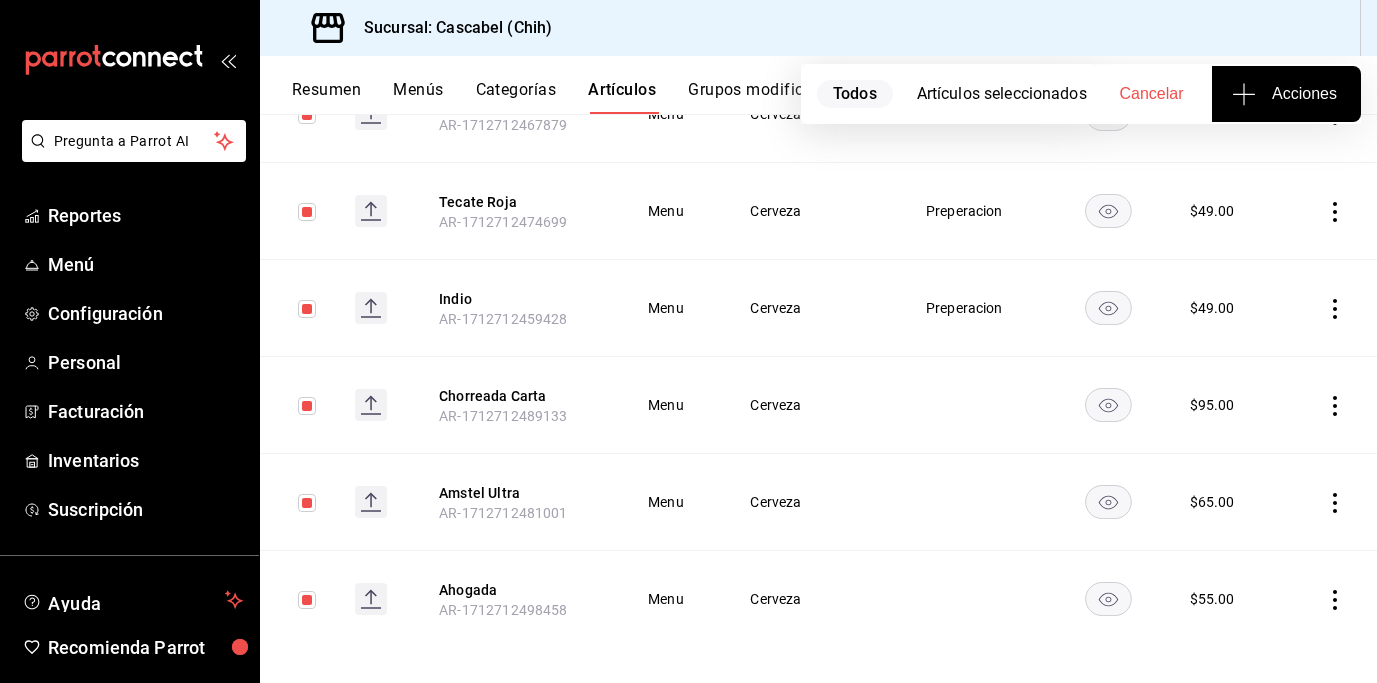scroll, scrollTop: 1908, scrollLeft: 0, axis: vertical 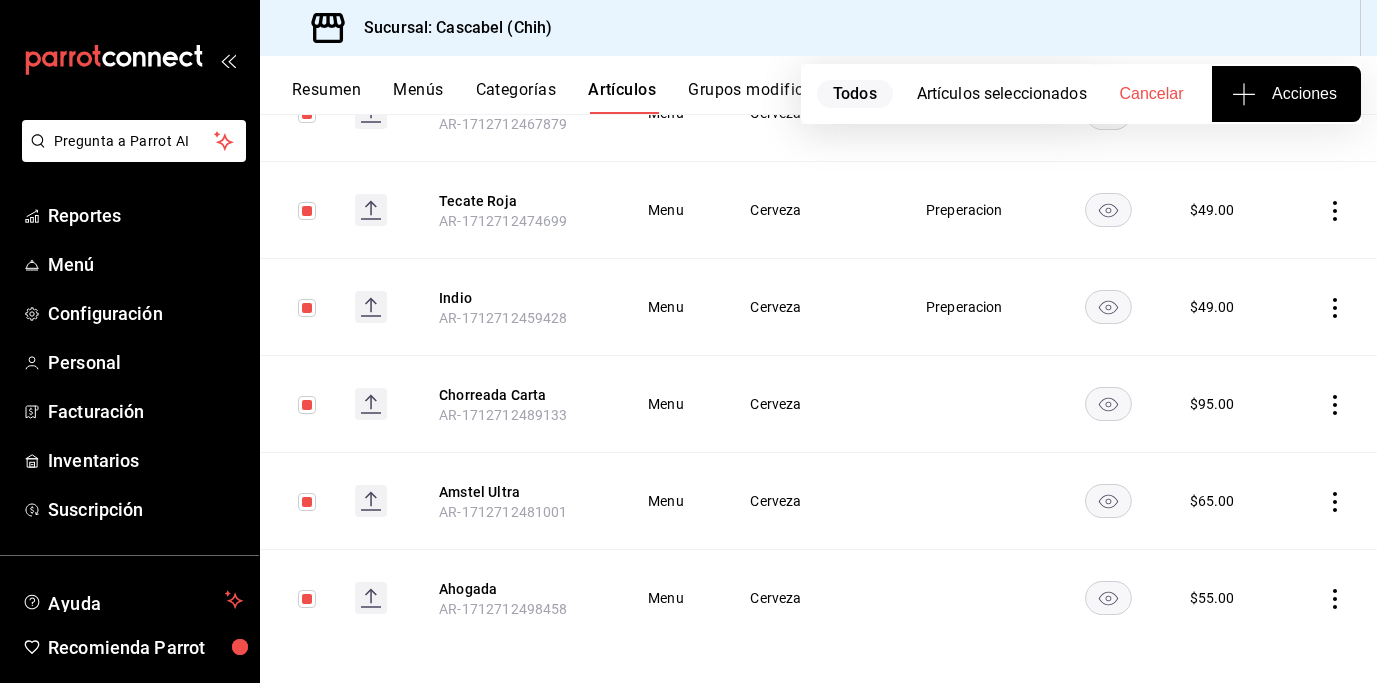 click on "Acciones" at bounding box center (1286, 94) 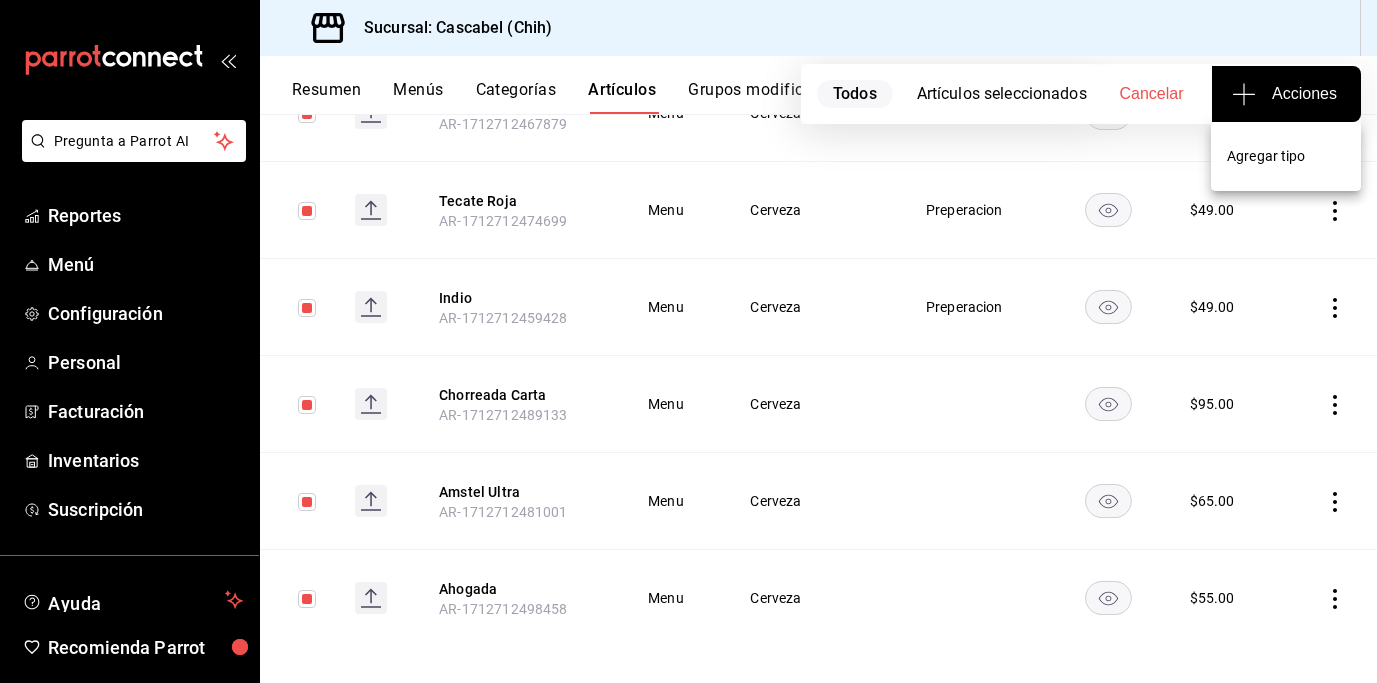 click on "Agregar tipo" at bounding box center (1286, 156) 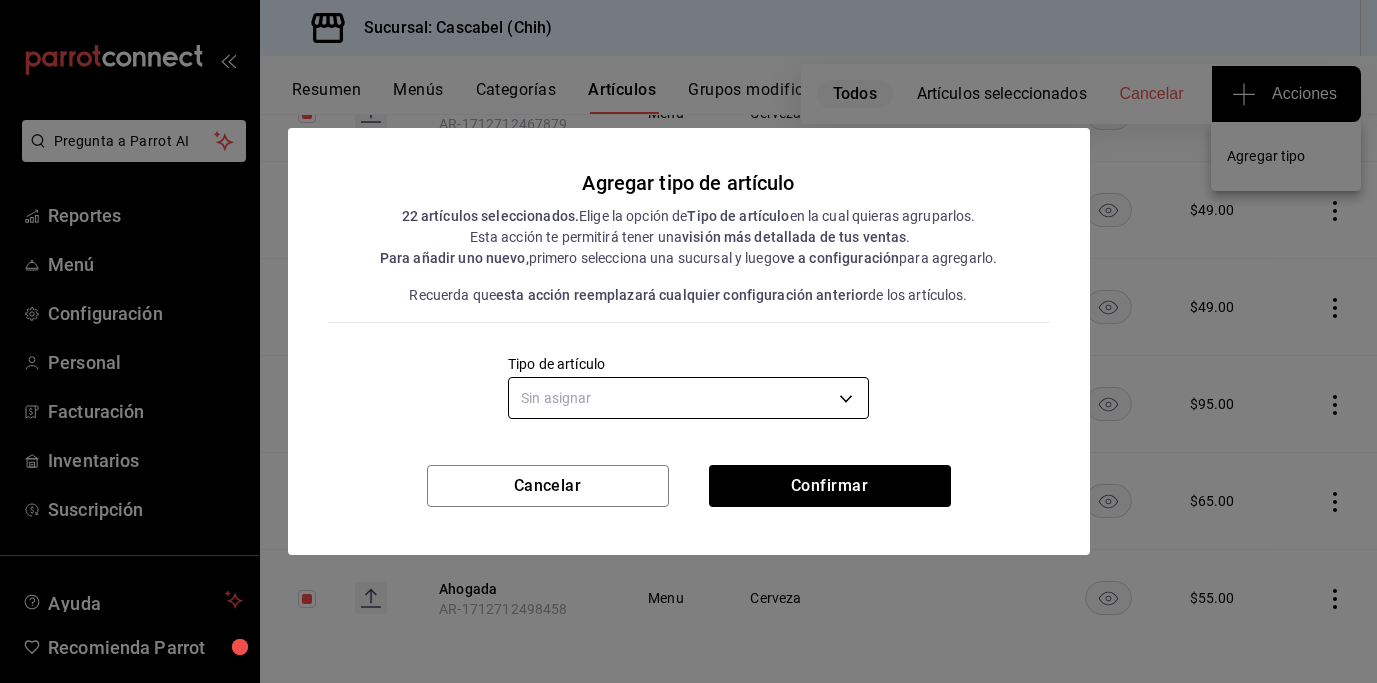click on "Pregunta a Parrot AI Reportes   Menú   Configuración   Personal   Facturación   Inventarios   Suscripción   Ayuda Recomienda Parrot   Benjamin Duran   Sugerir nueva función   Sucursal: Cascabel (Chih) Resumen Menús Categorías Artículos Grupos modificadores Publicar Todos Artículos seleccionados Cancelar Acciones Artículos sucursal Para editar los artículos o cambios generales, ve a “Organización”. ​ ​ Marcas Todas las marcas, Sin marca d94ba473-6c49-43a0-afbf-8fb67e665b6e Categorías Cerveza, Hora Cantinera da38e5de-fbae-45e7-8cfa-c11035e6d064,091b276e-83ae-4720-8bc4-094a770430c8 Tipo de venta Todos los artículos ALL Ordenar Artículo Artículo Menús Categorías Modificadores Disponible Precio Carta Blanca AR-1752096696311 Menu Cerveza $ 49.00 Caguama Tecate AR-1751467491645 Menu Hora Cantinera $ 69.00 Caguama Carta Blanca AR-1751467280490 Menu Hora Cantinera $ 69.00 Indio AR-1751467261123 Menu Hora Cantinera $ 35.00 Tecate de Dieta AR-1751467239262 Menu Hora Cantinera $ 35.00 Xx Lager $" at bounding box center (688, 341) 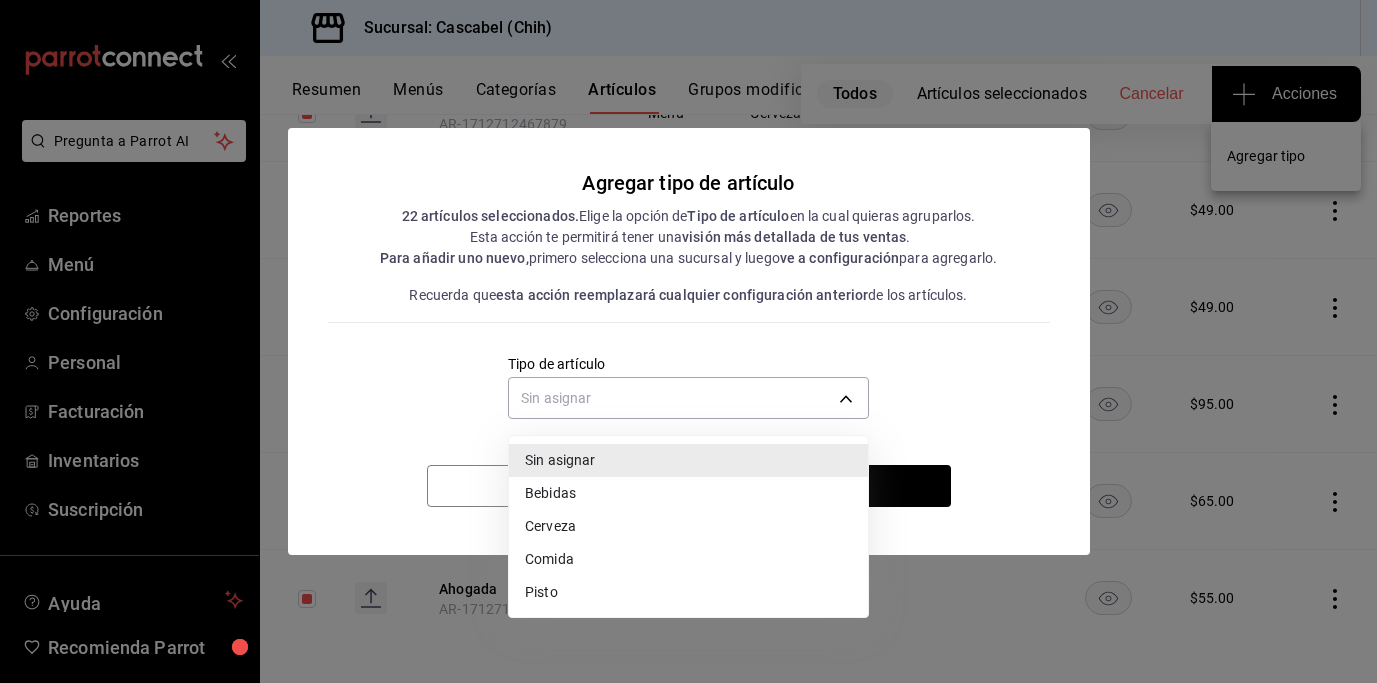 click on "Cerveza" at bounding box center [688, 526] 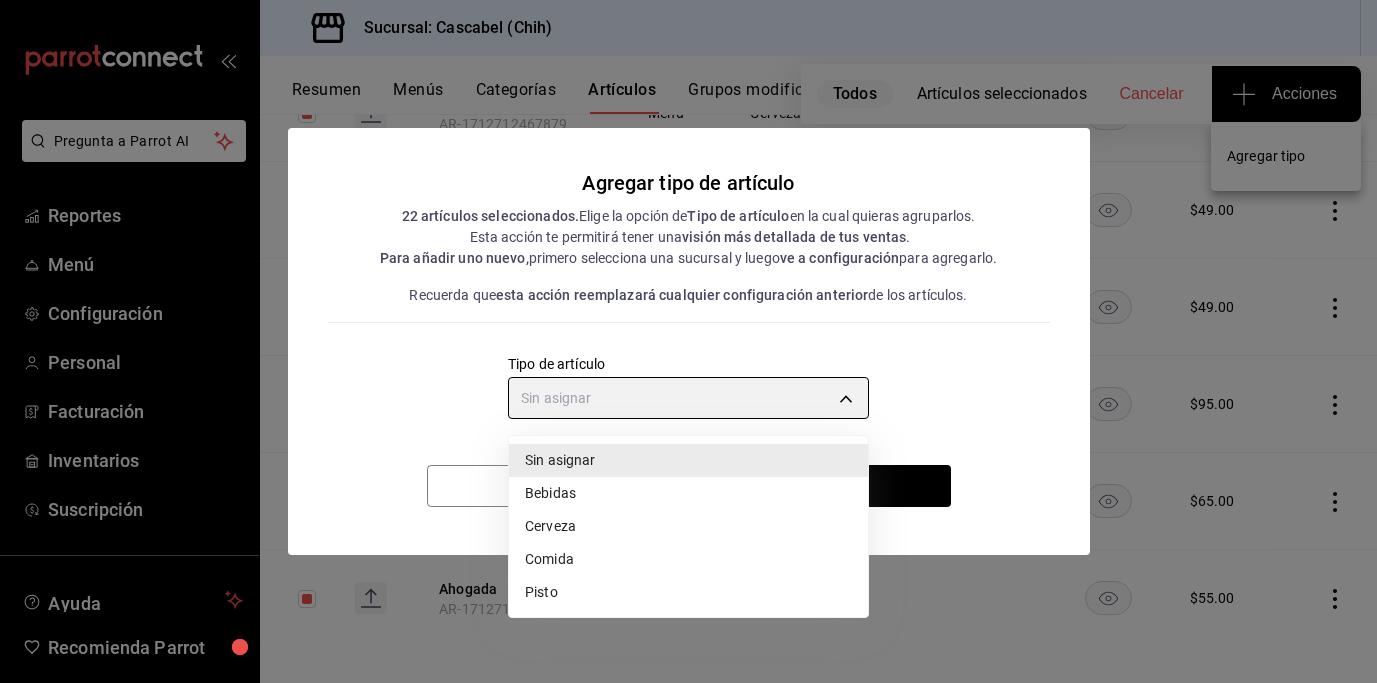 type on "d62bc76d-7c4a-4454-9c96-a6f1ab9dabc4" 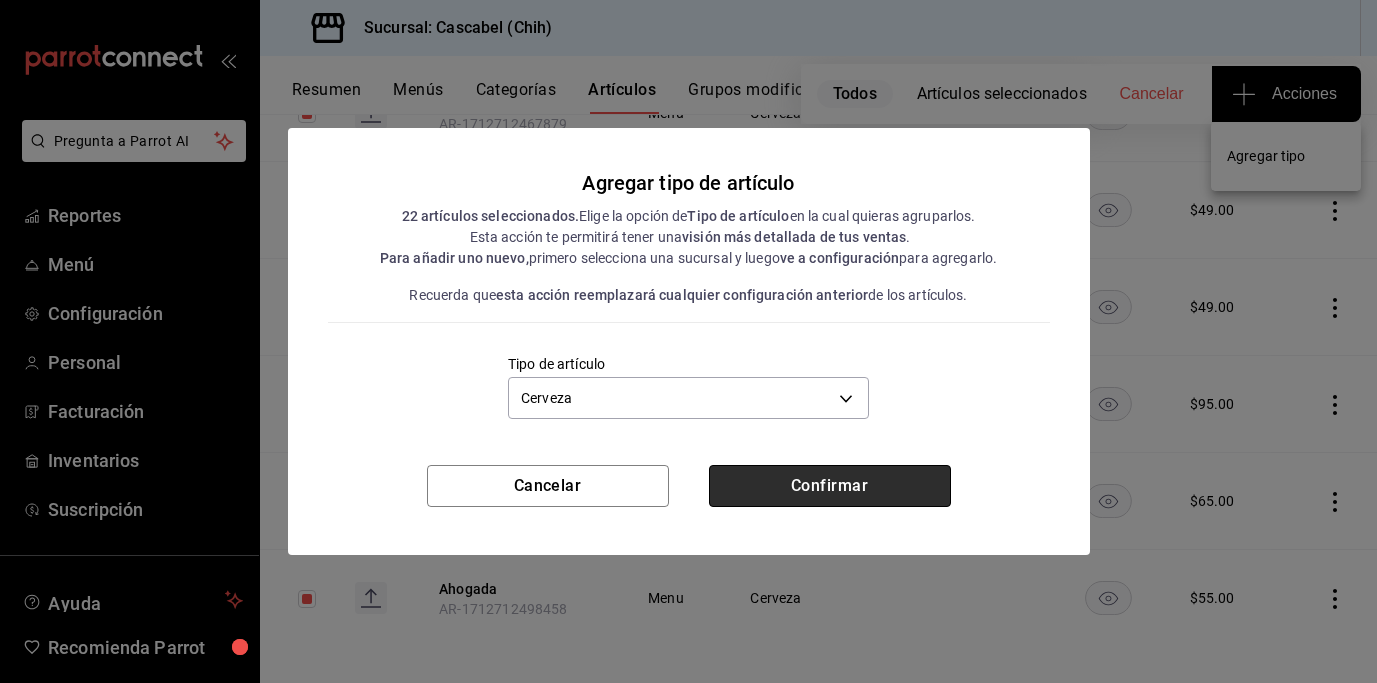 click on "Confirmar" at bounding box center [830, 486] 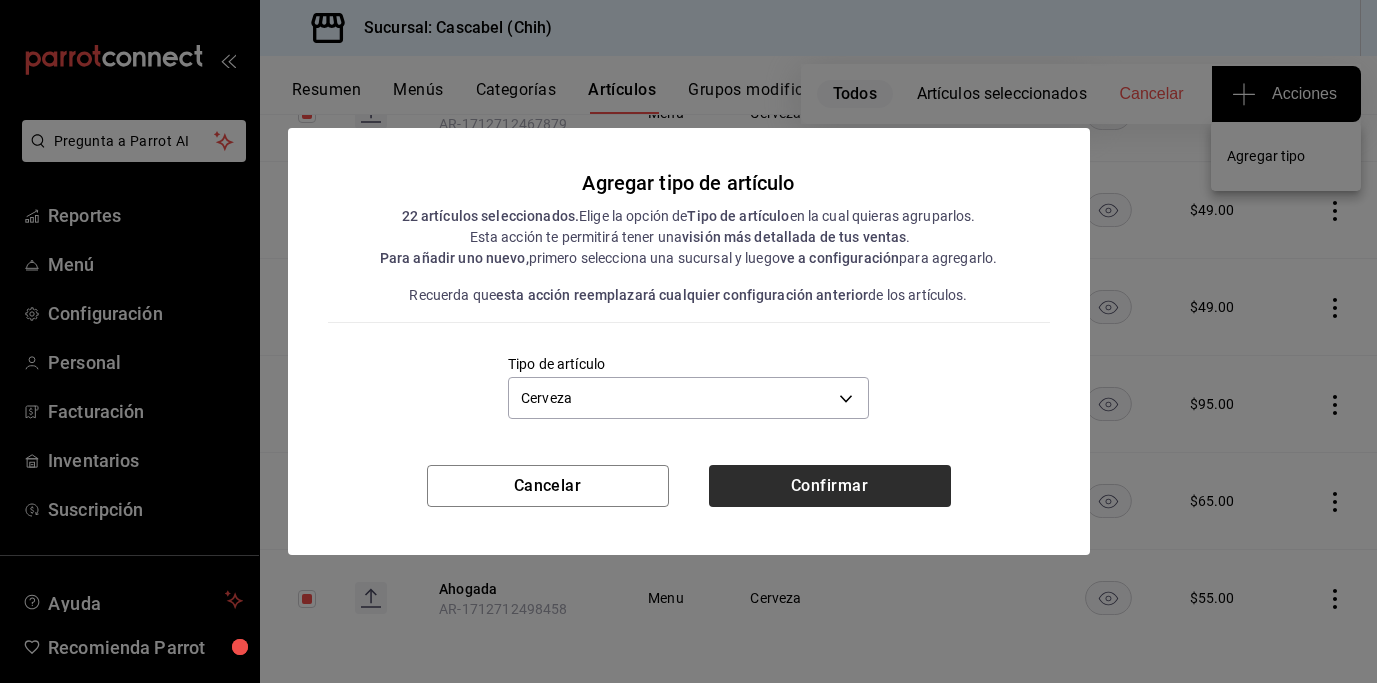 type 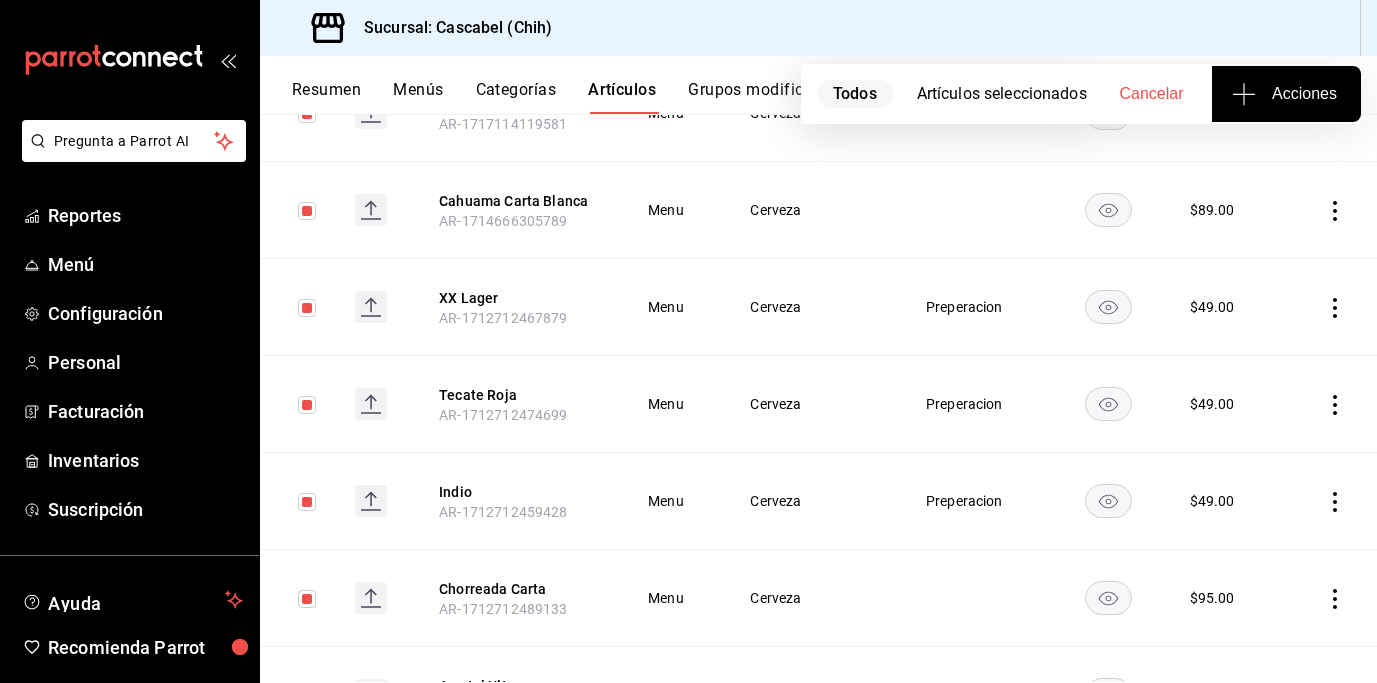 scroll, scrollTop: 1908, scrollLeft: 0, axis: vertical 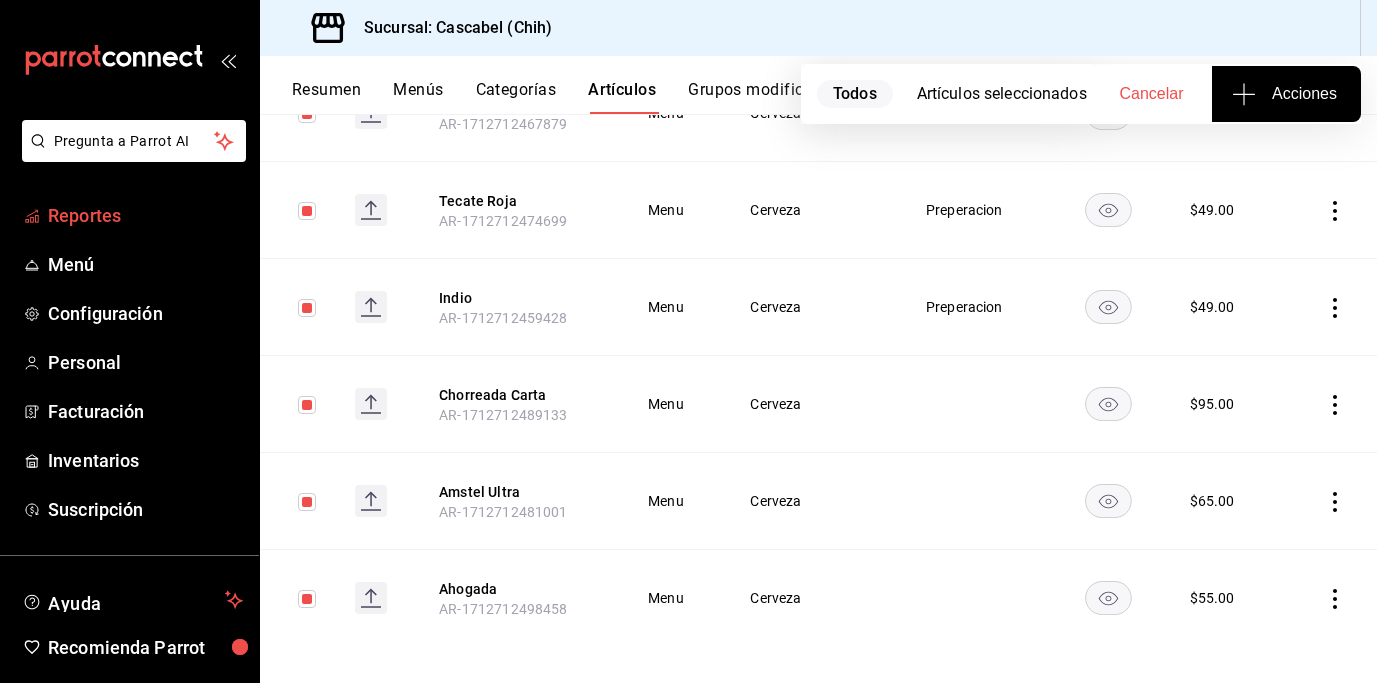 click on "Reportes" at bounding box center [145, 215] 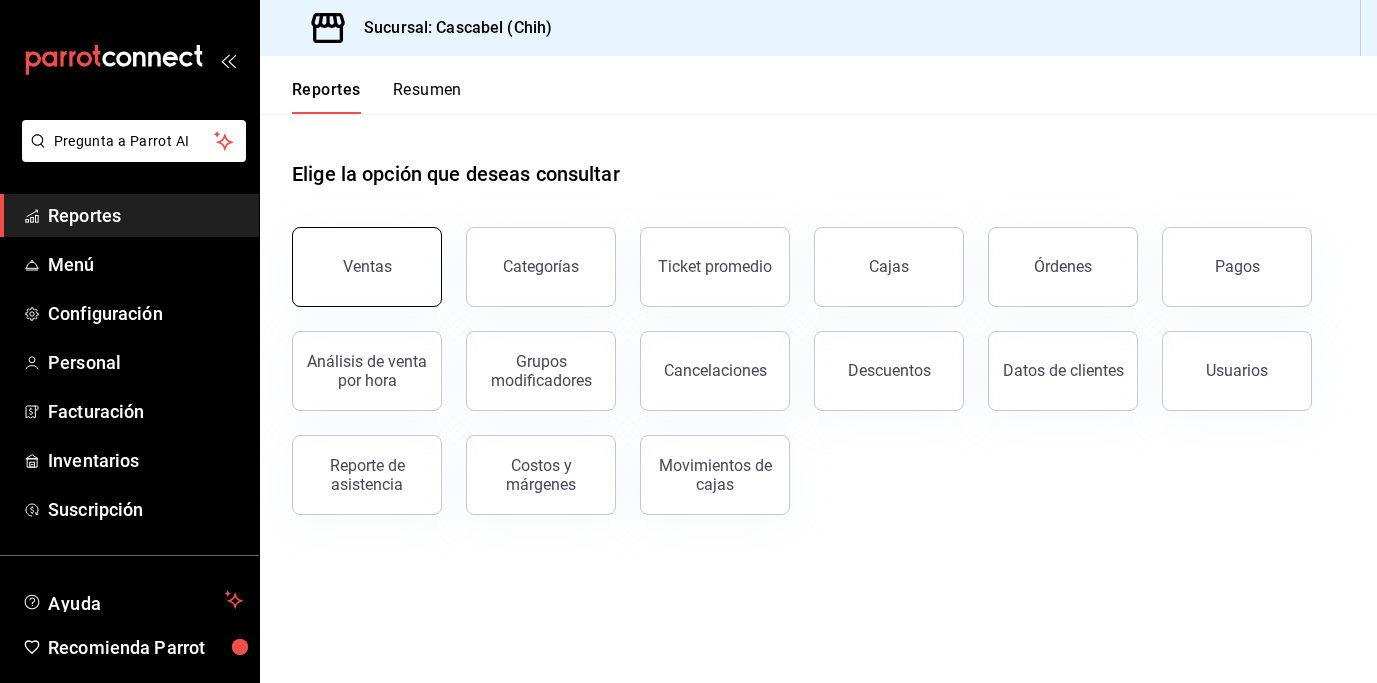 click on "Ventas" at bounding box center [367, 267] 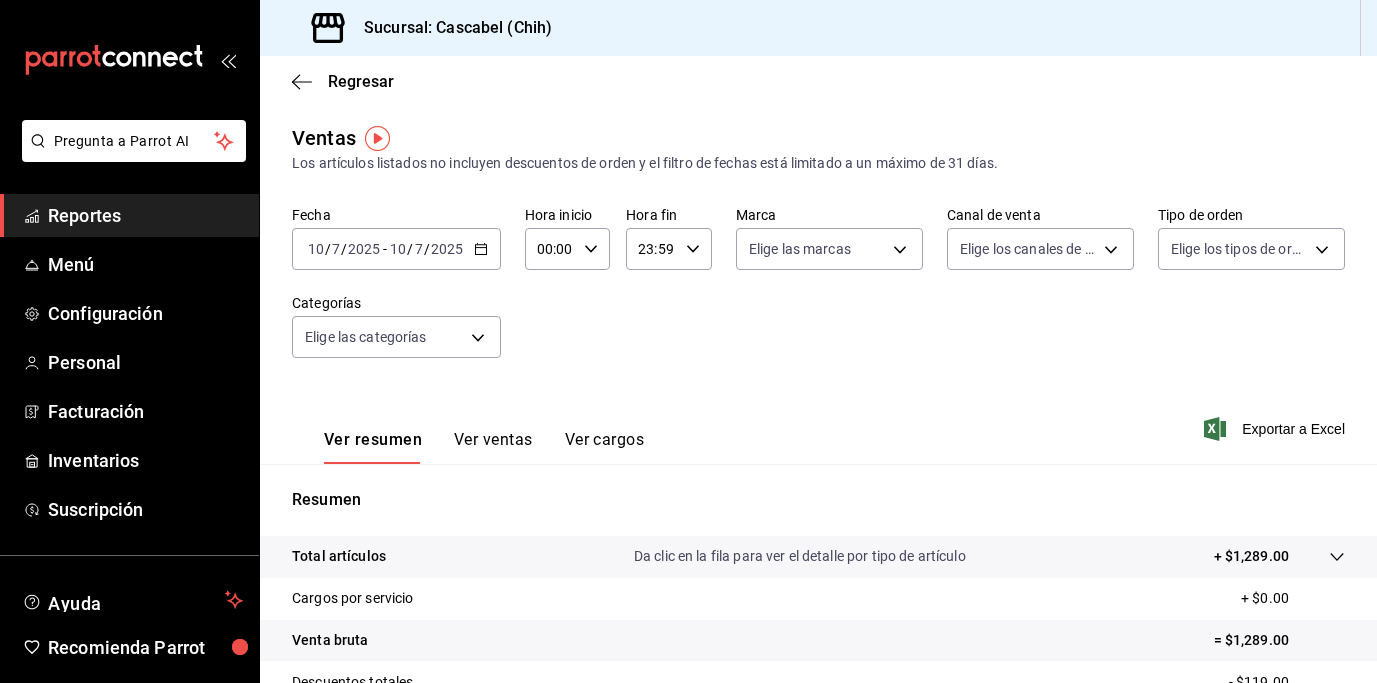 click 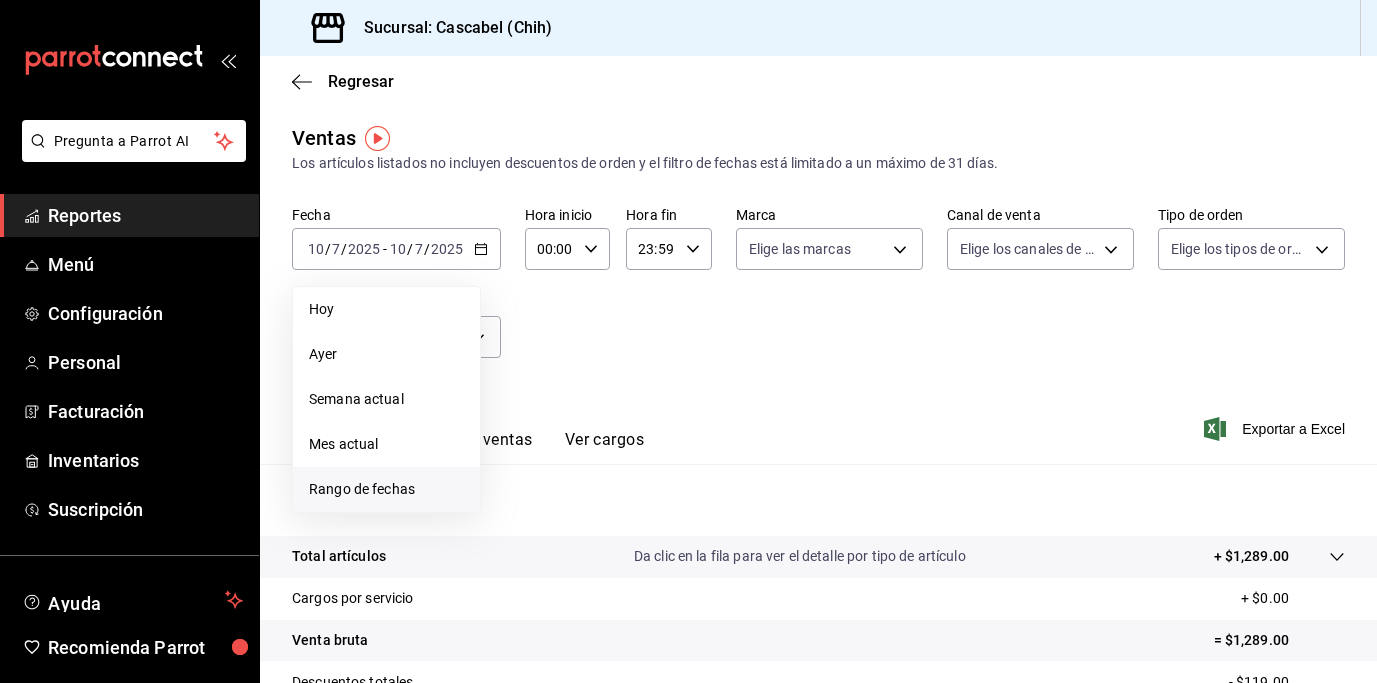 click on "Rango de fechas" at bounding box center (386, 489) 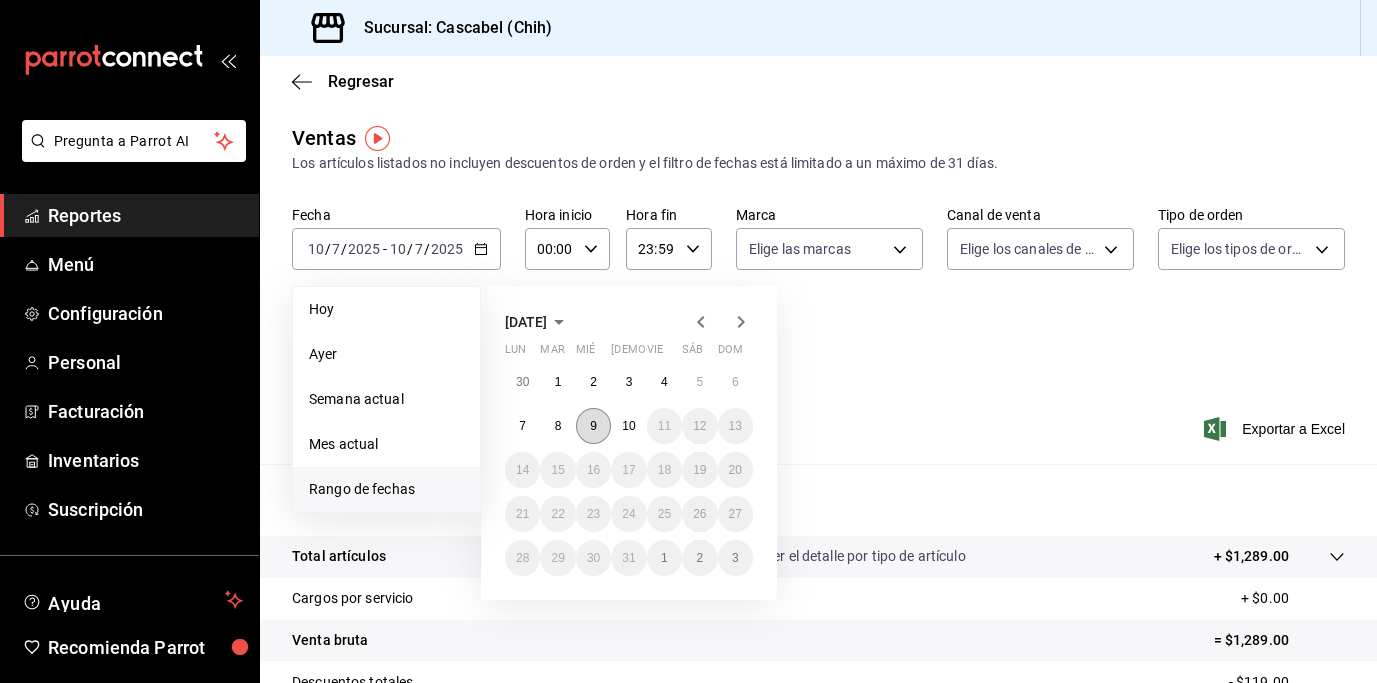 click on "9" at bounding box center (593, 426) 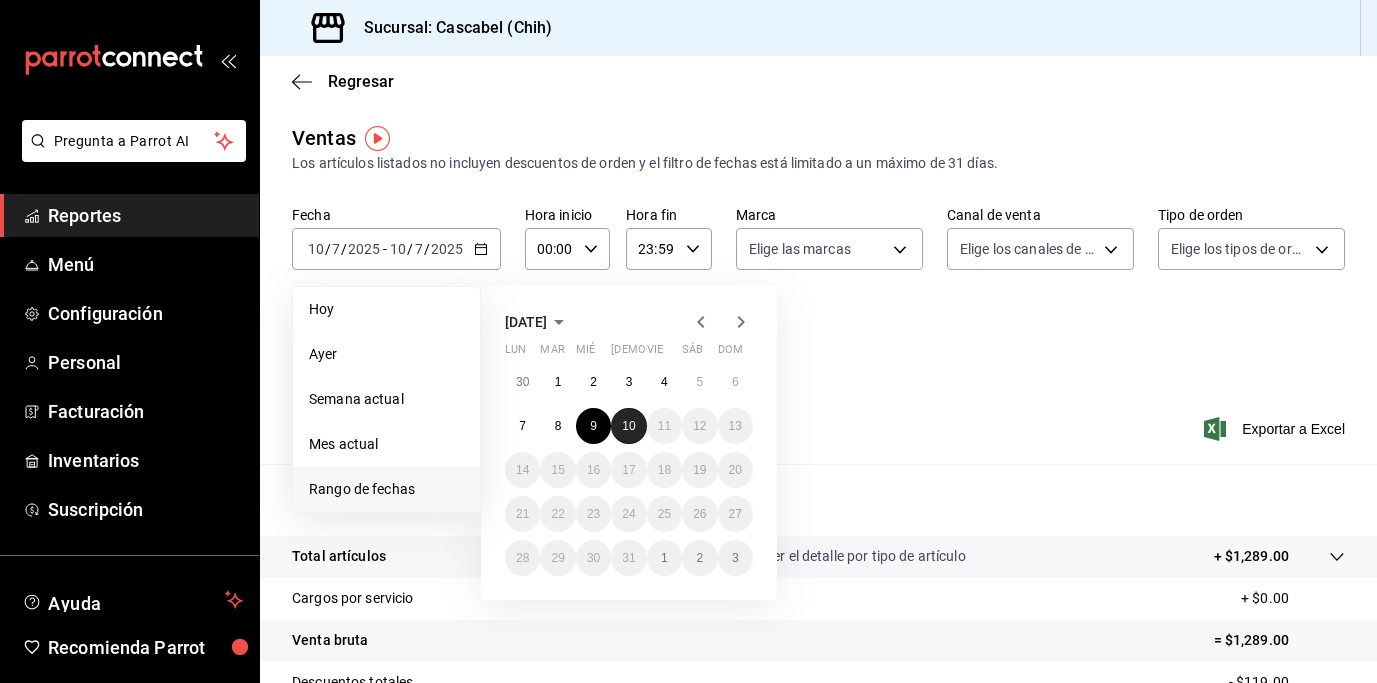click on "10" at bounding box center [628, 426] 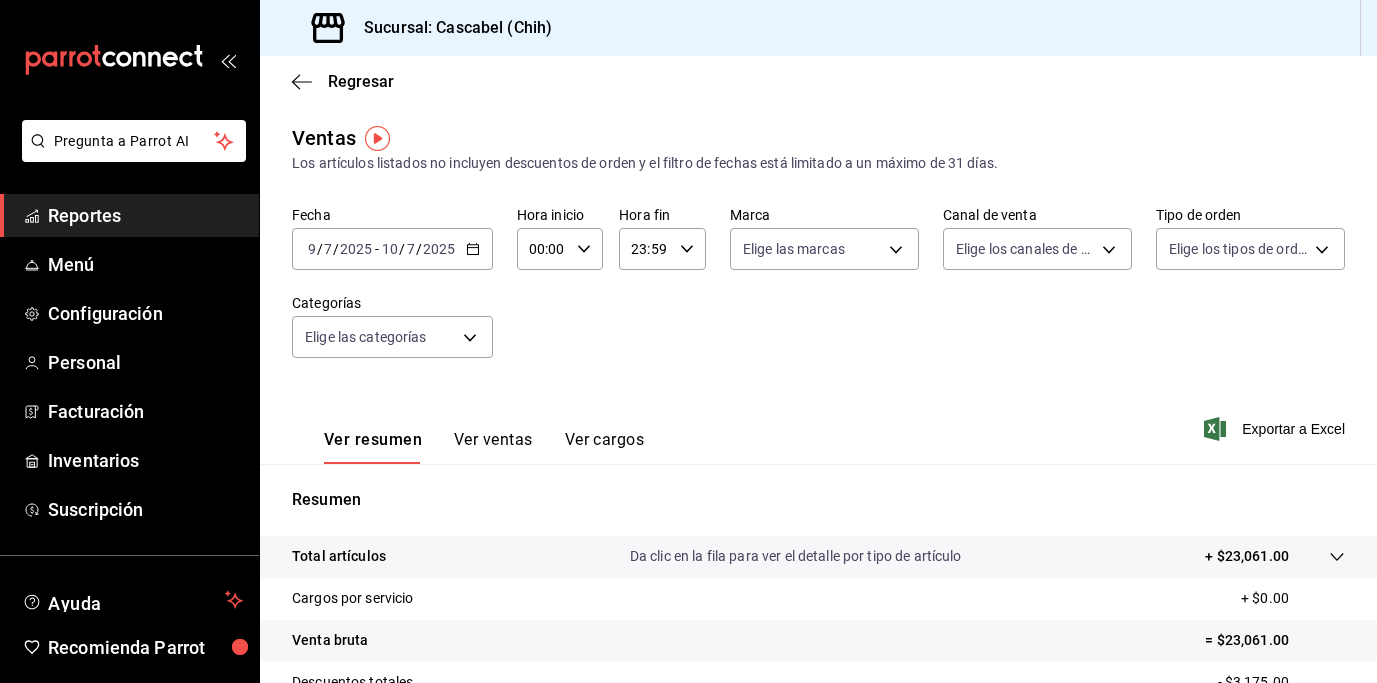 click on "00:00 Hora inicio" at bounding box center (560, 249) 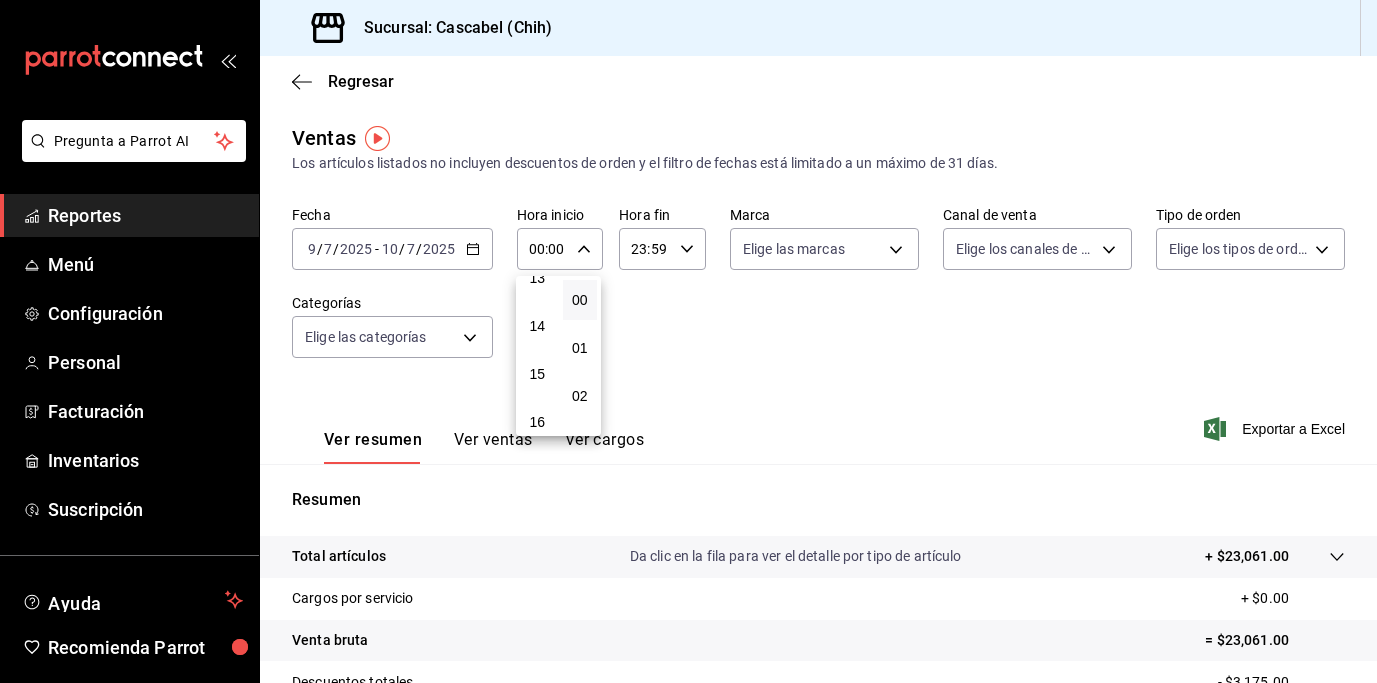 scroll, scrollTop: 503, scrollLeft: 0, axis: vertical 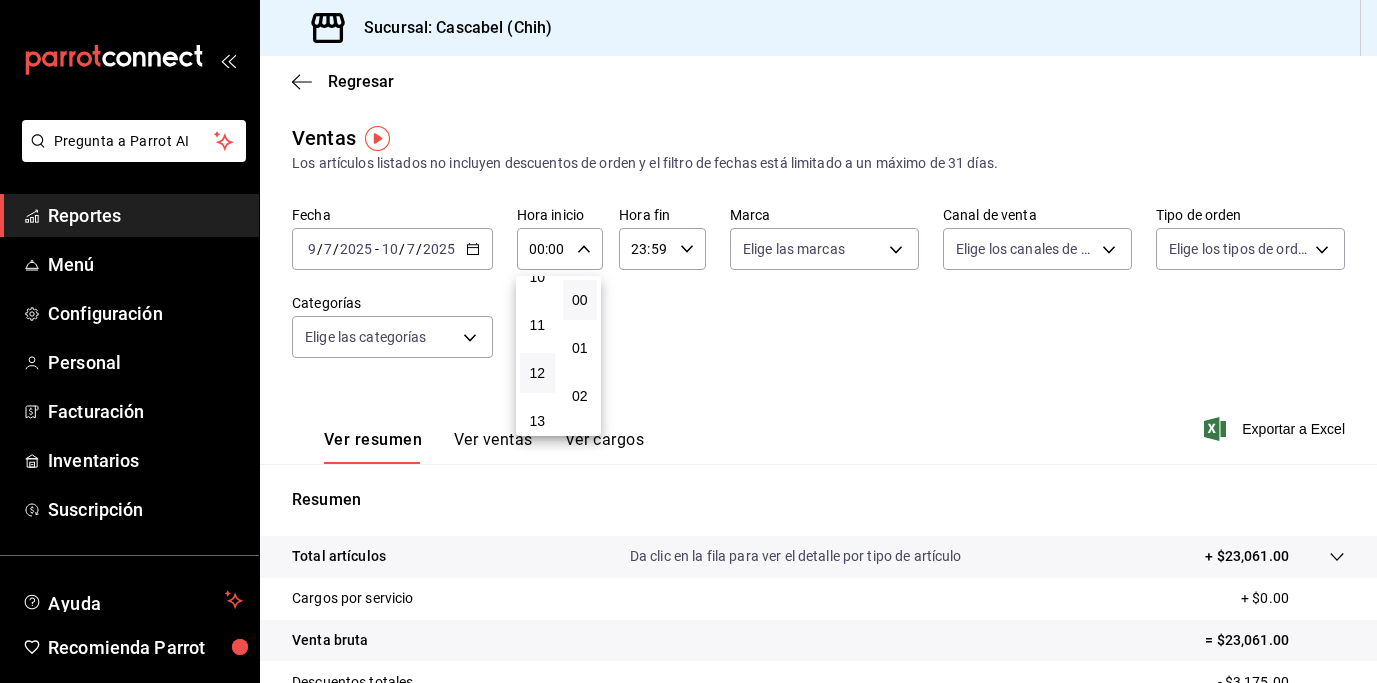 click on "12" at bounding box center (537, 373) 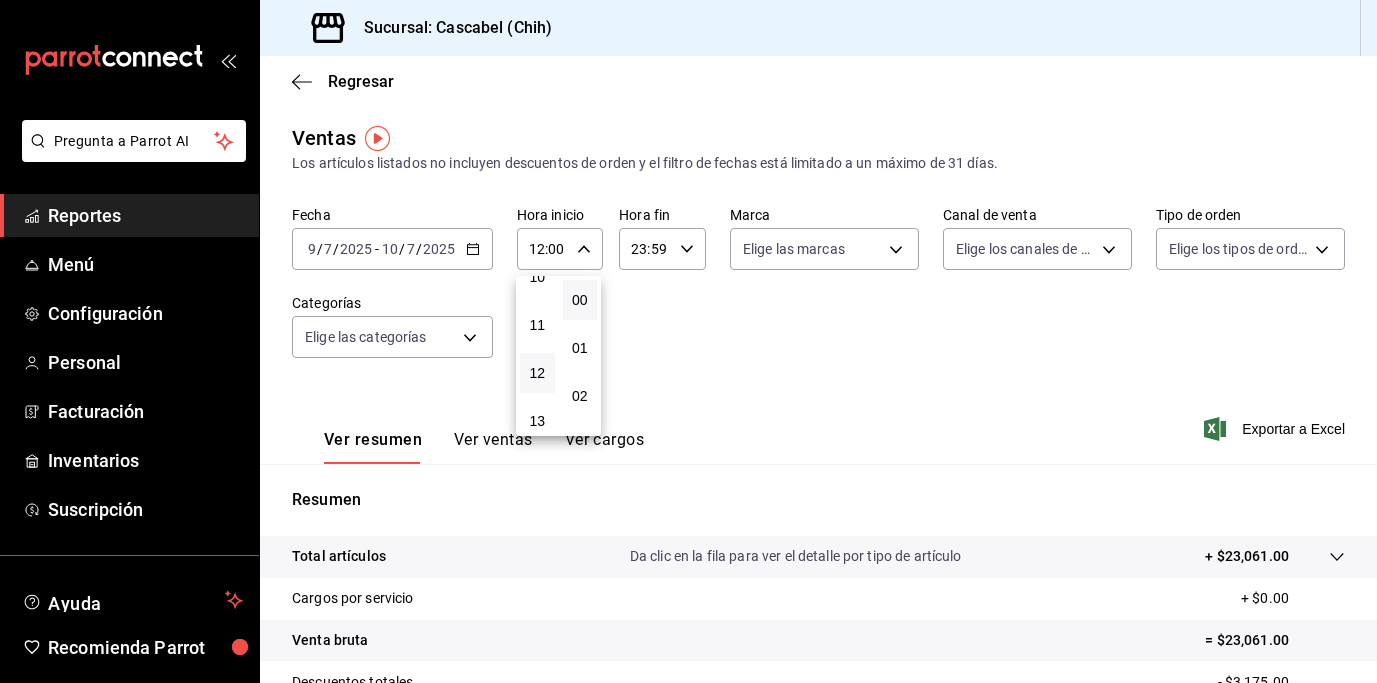click at bounding box center (688, 341) 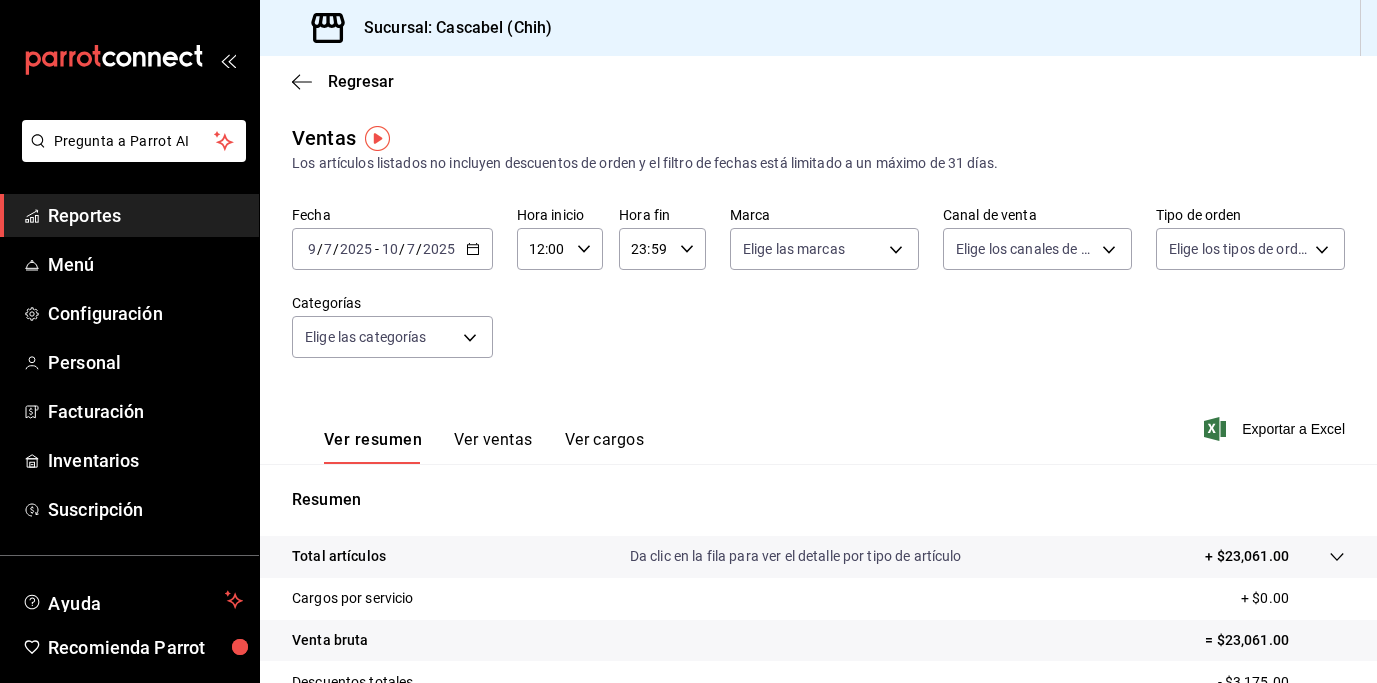 click 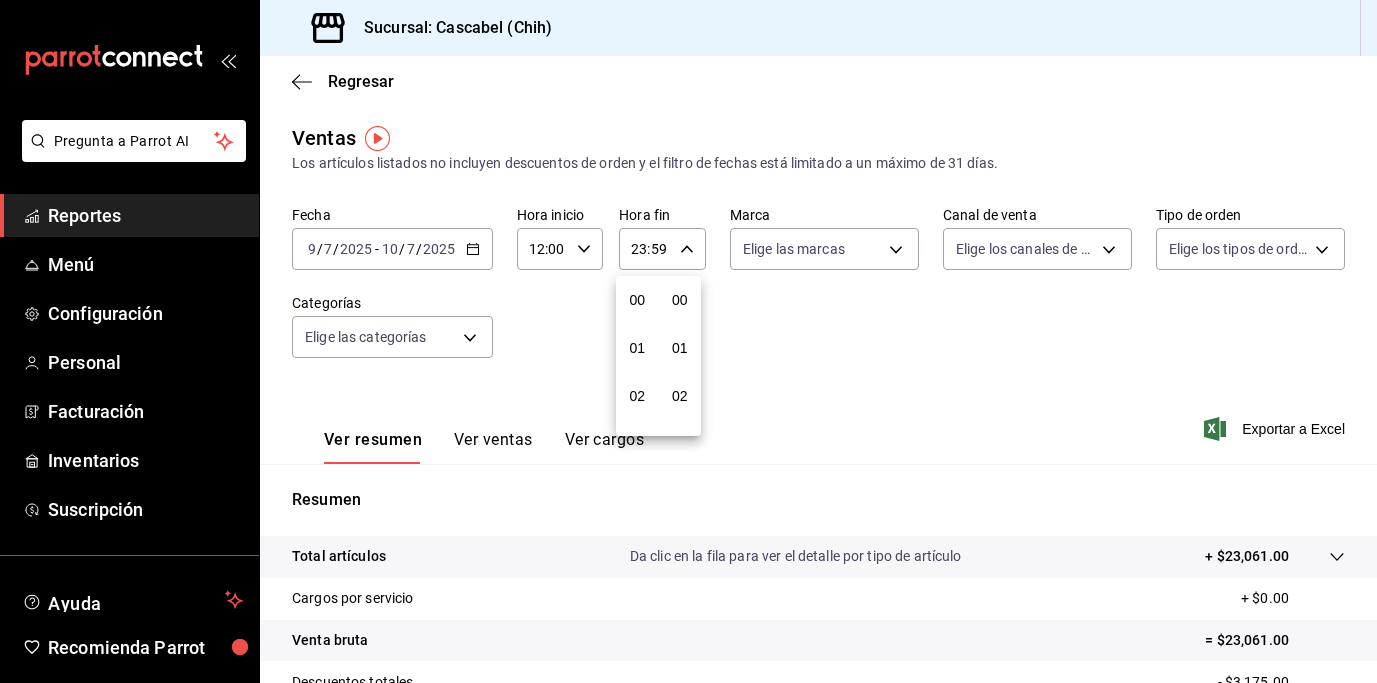 scroll, scrollTop: 992, scrollLeft: 0, axis: vertical 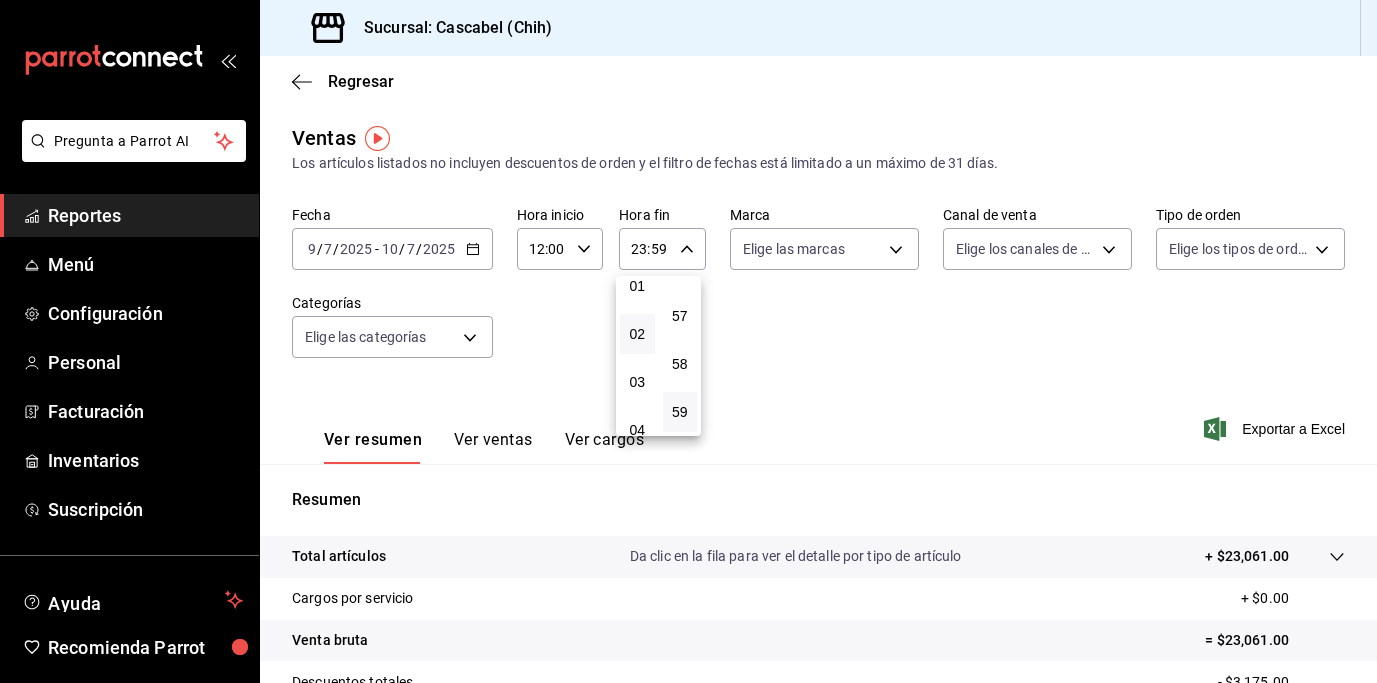 click on "02" at bounding box center (637, 334) 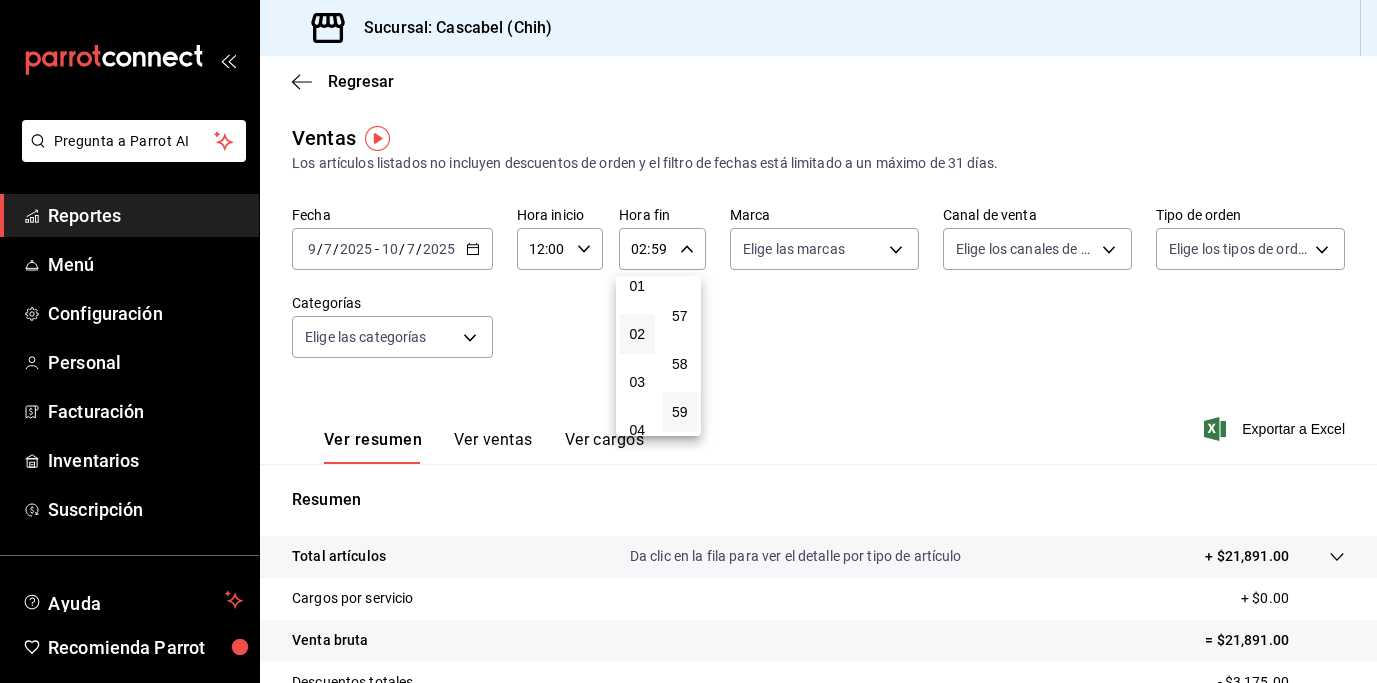 click at bounding box center [688, 341] 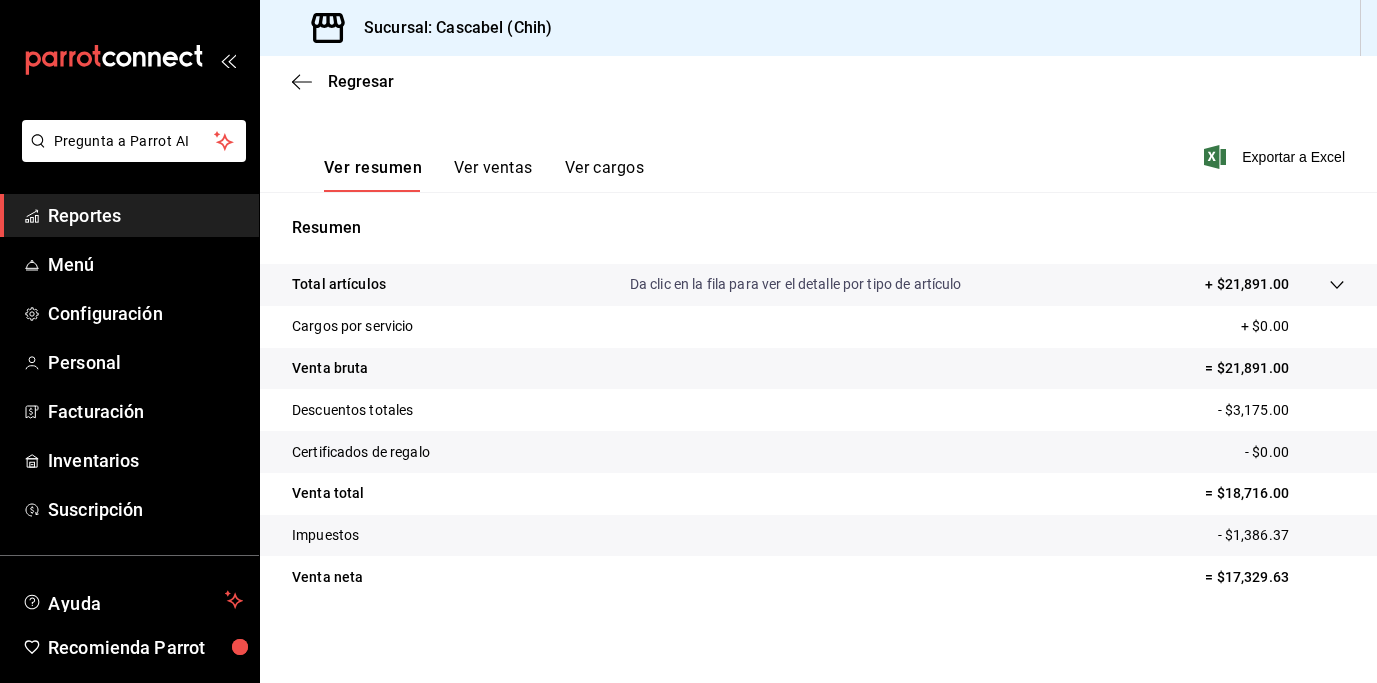 scroll, scrollTop: 275, scrollLeft: 0, axis: vertical 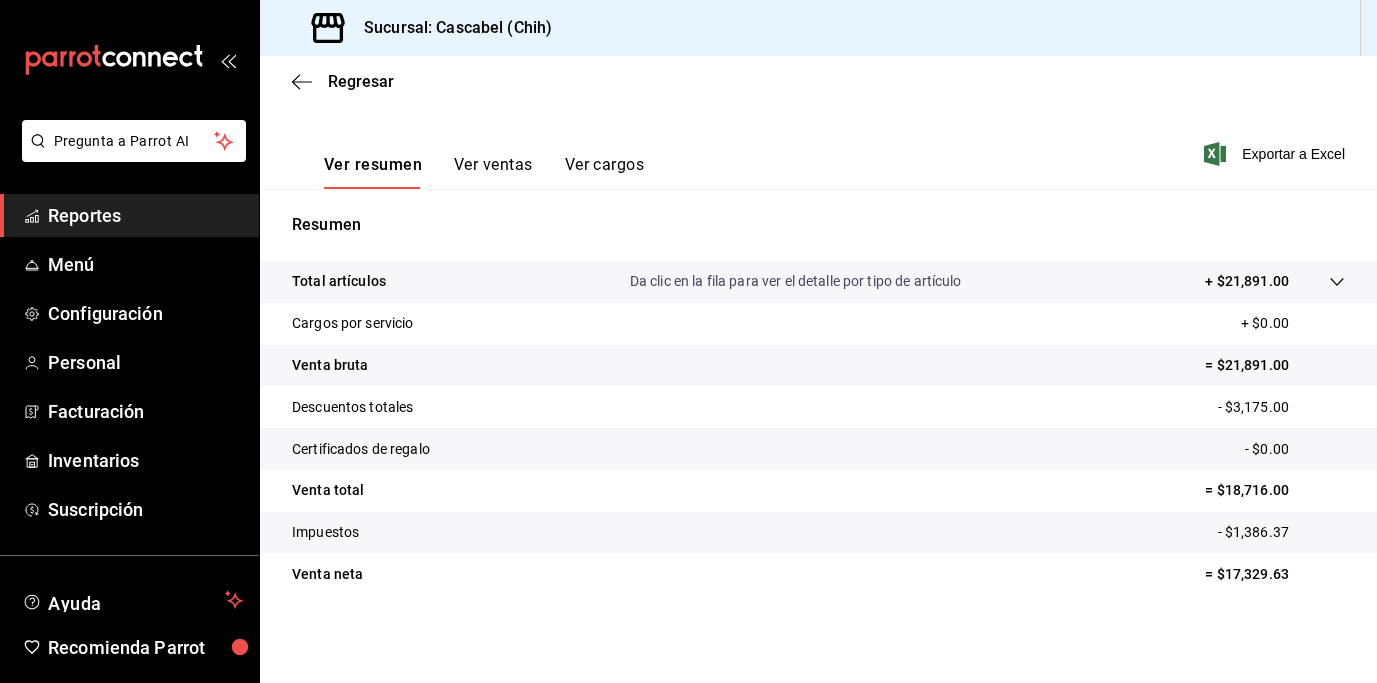 click 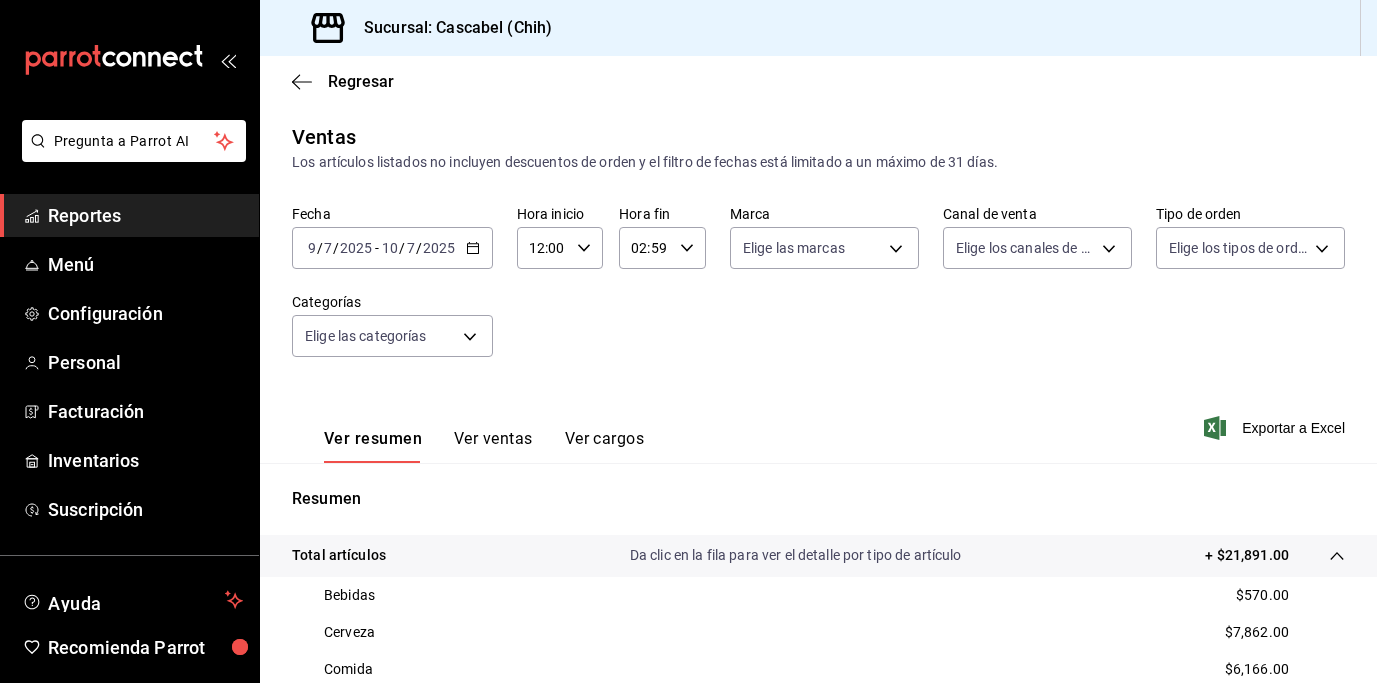 scroll, scrollTop: 0, scrollLeft: 0, axis: both 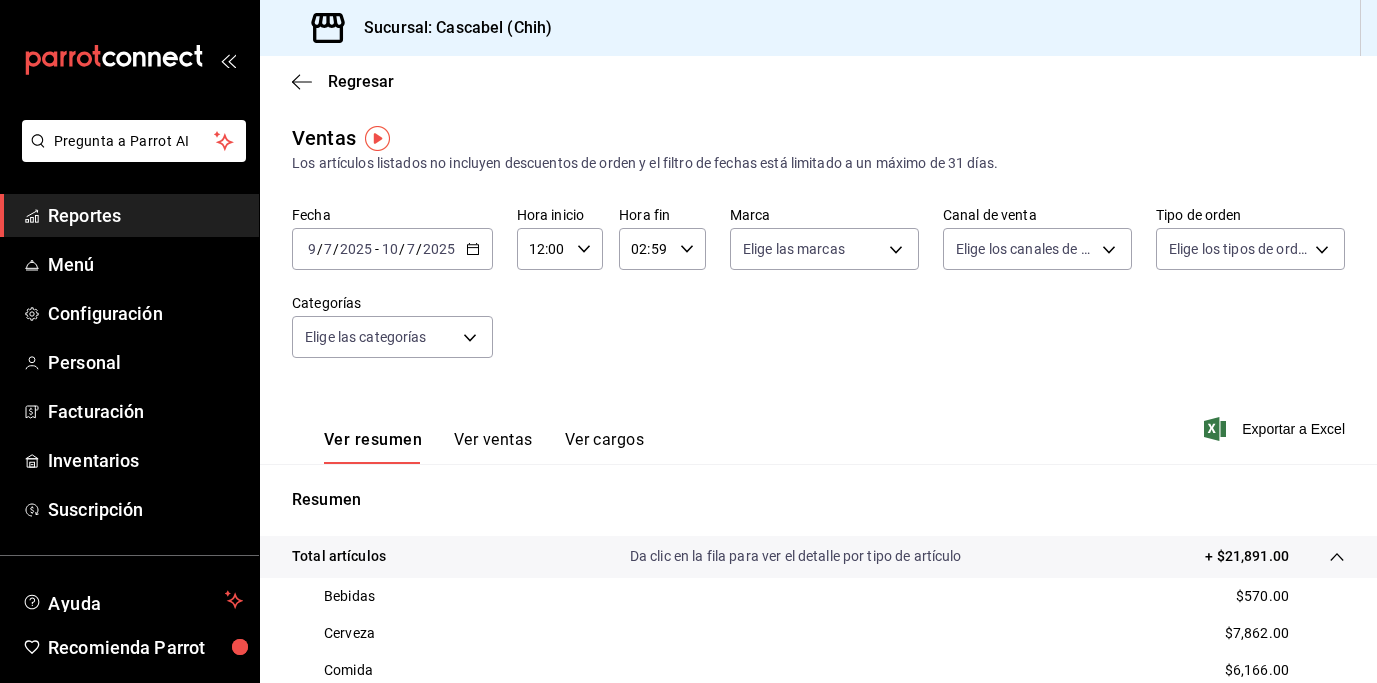 click 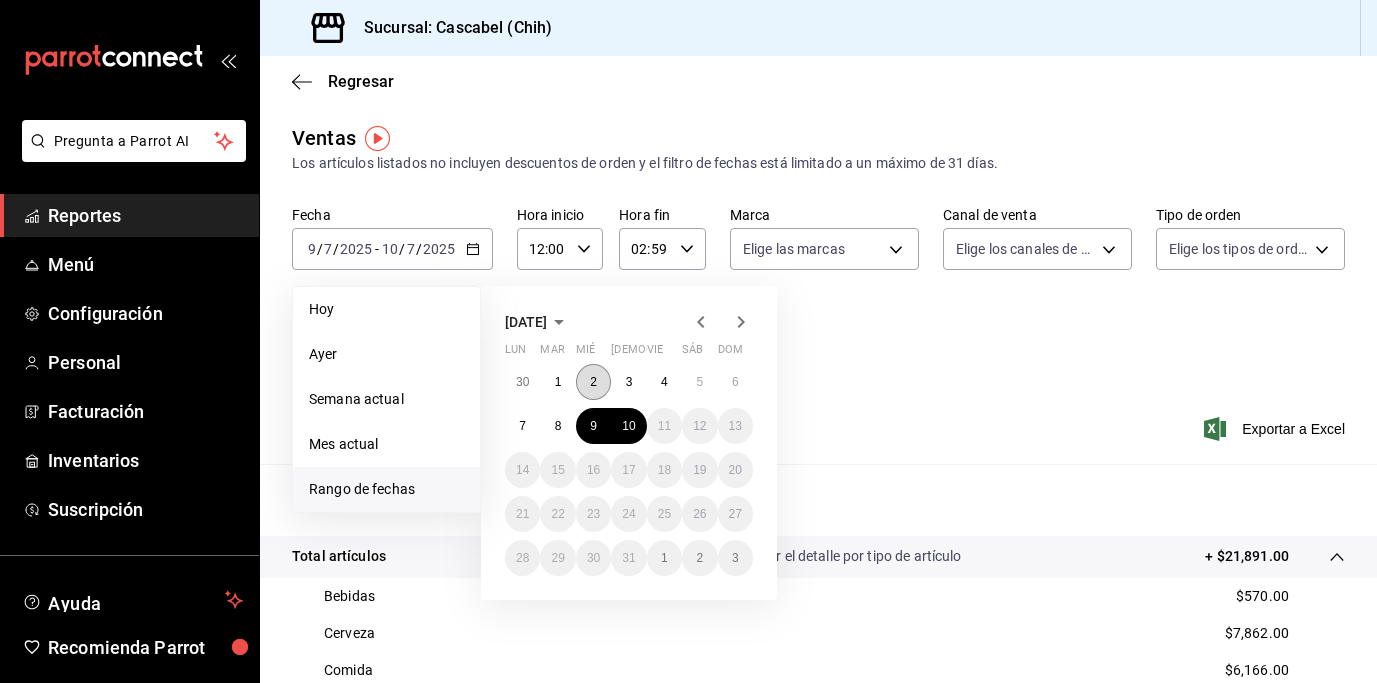 click on "2" at bounding box center [593, 382] 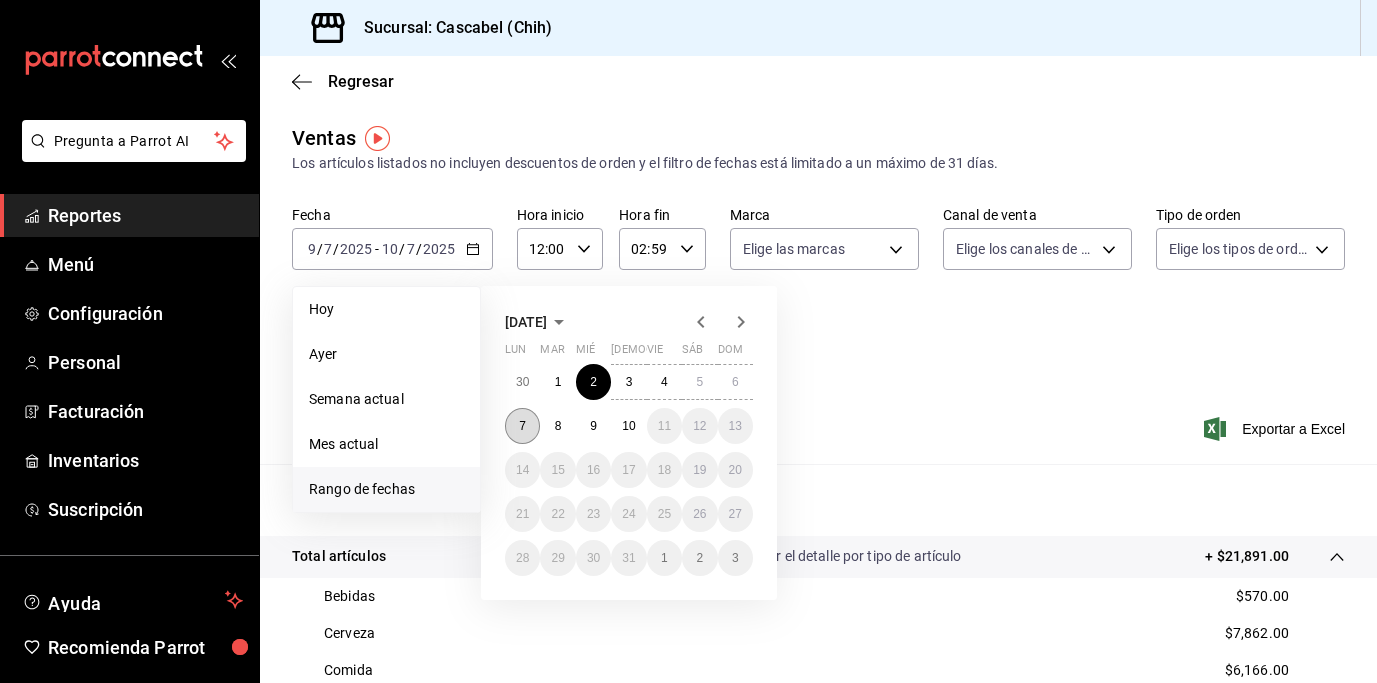 click on "7" at bounding box center [522, 426] 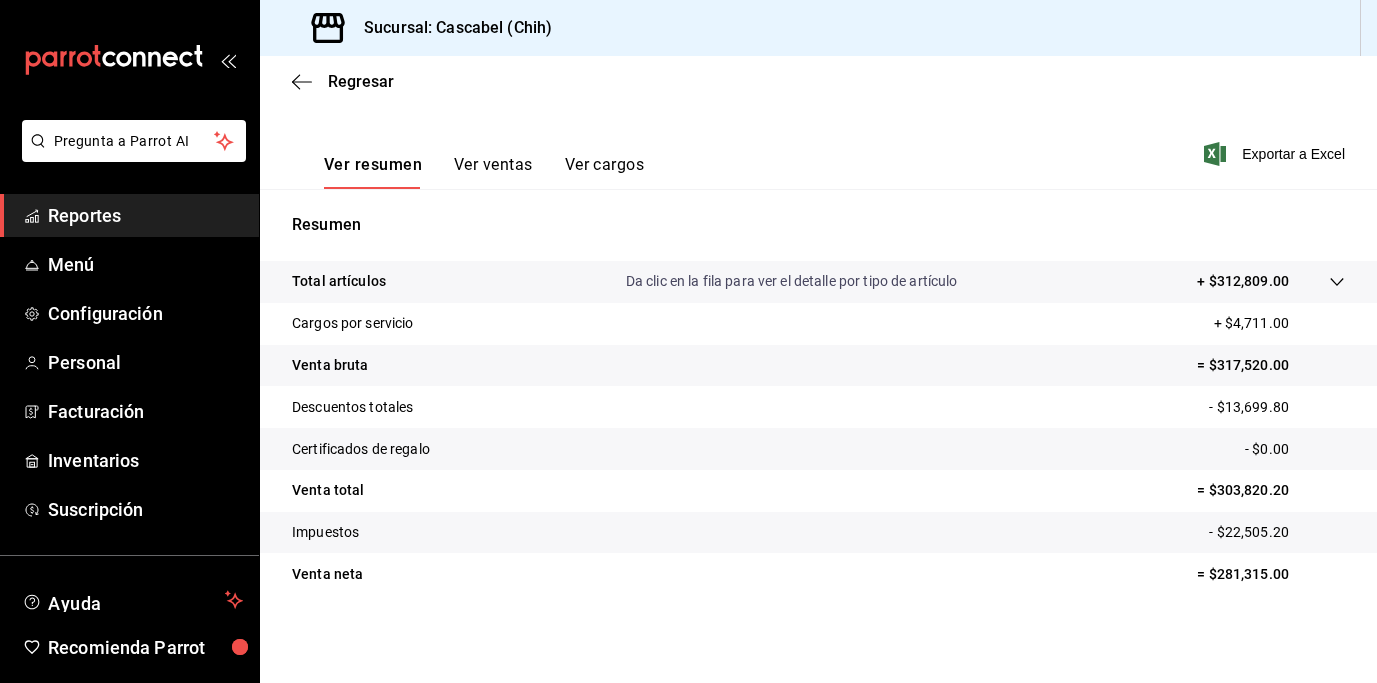 scroll, scrollTop: 0, scrollLeft: 0, axis: both 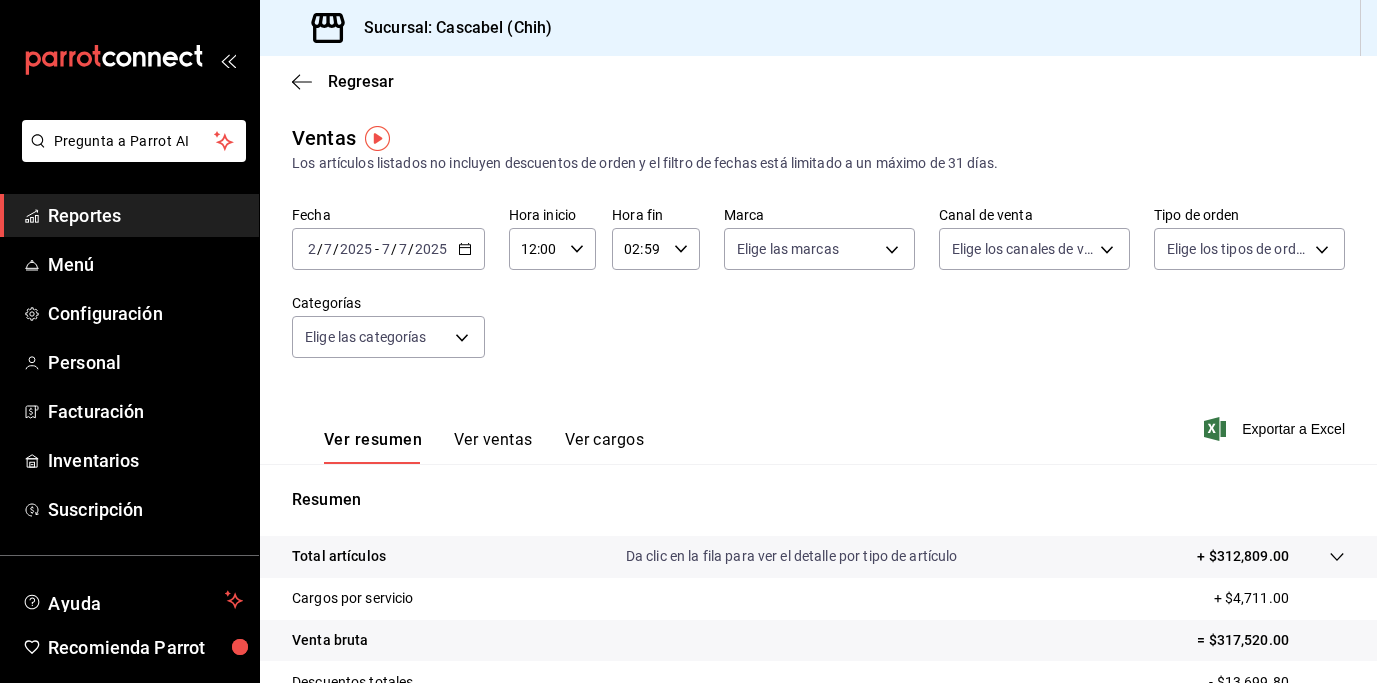 click on "Ver ventas" at bounding box center (493, 447) 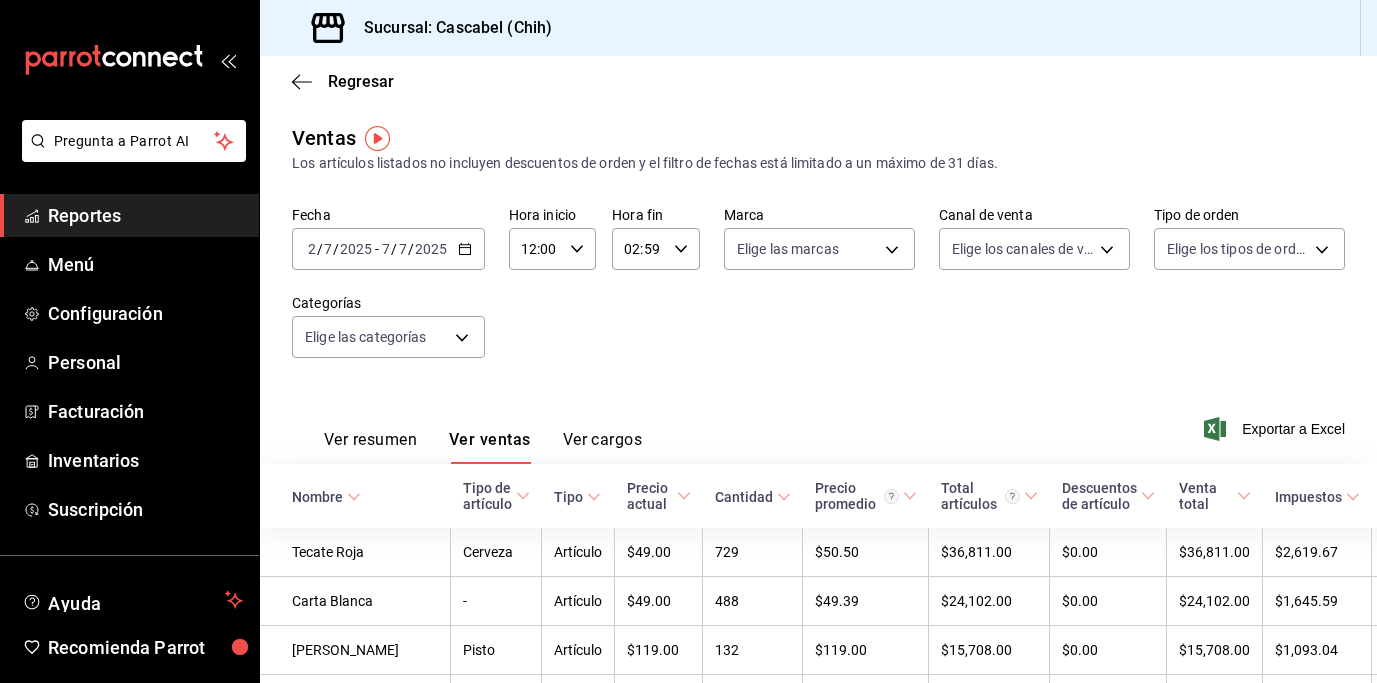 click on "Ver resumen" at bounding box center (370, 447) 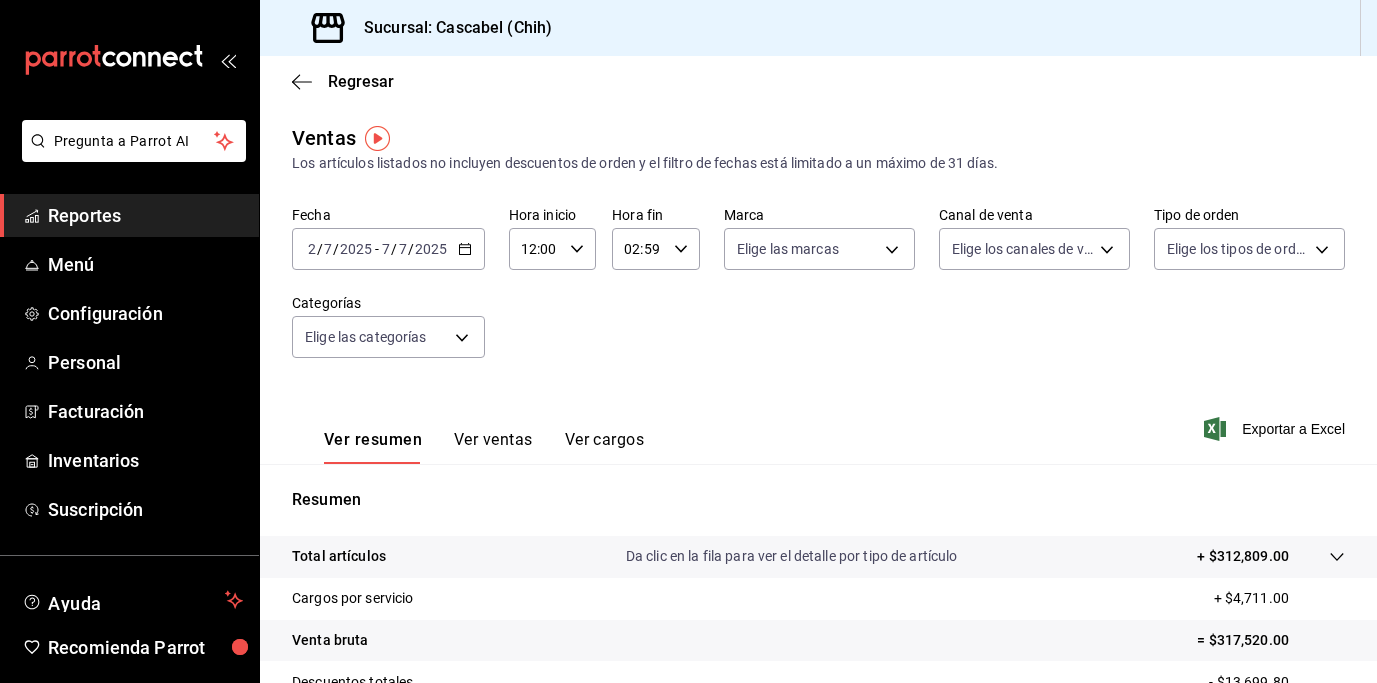 scroll, scrollTop: 168, scrollLeft: 0, axis: vertical 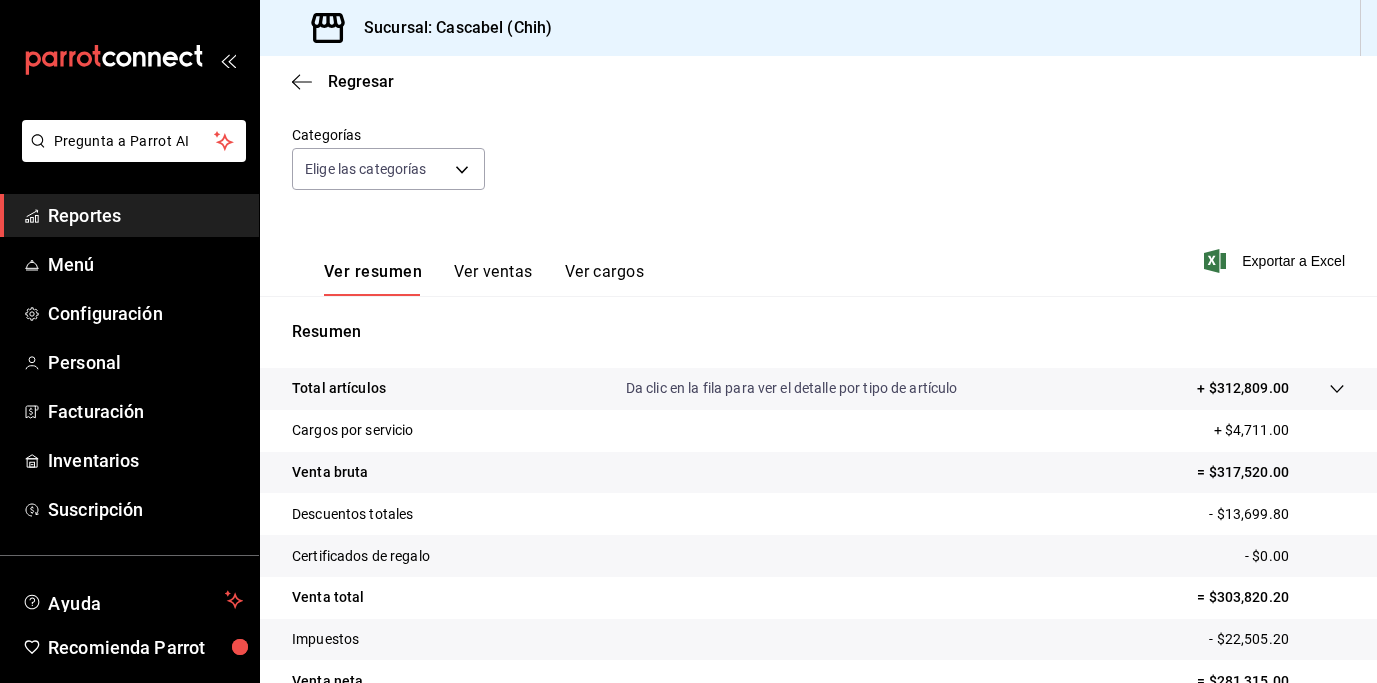 click 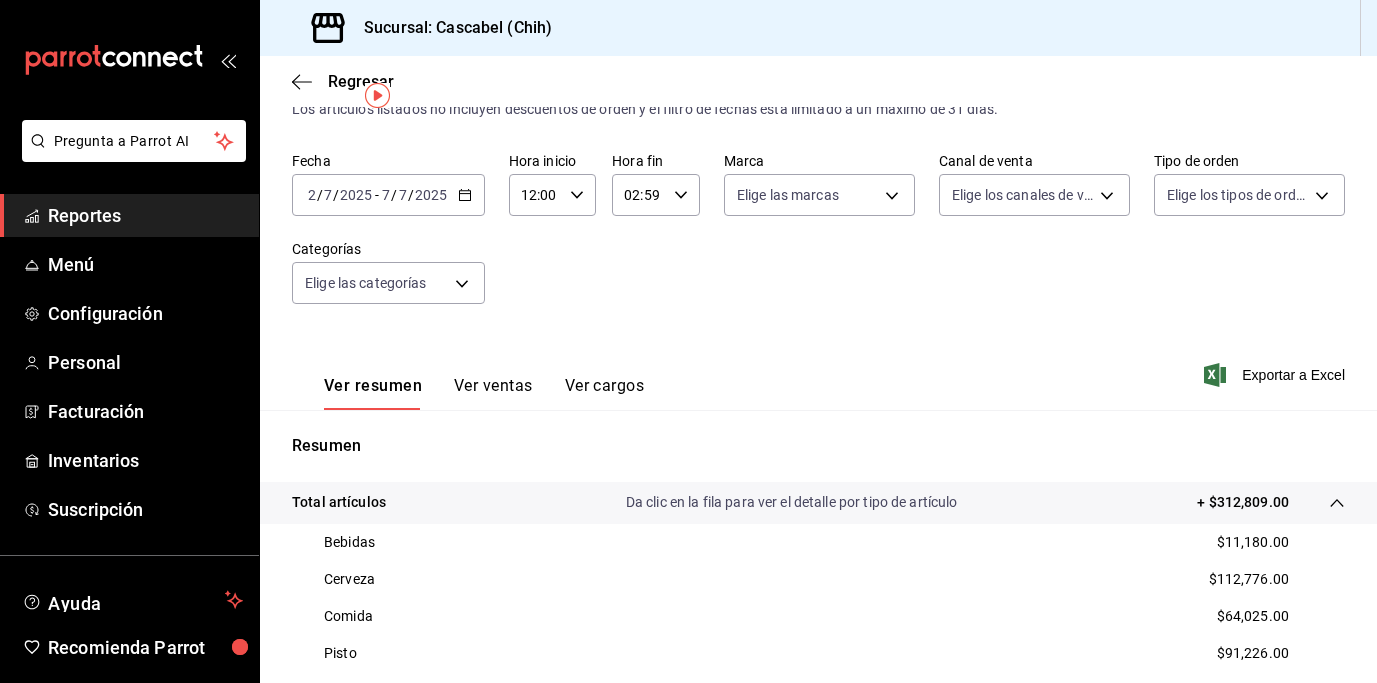 scroll, scrollTop: 0, scrollLeft: 0, axis: both 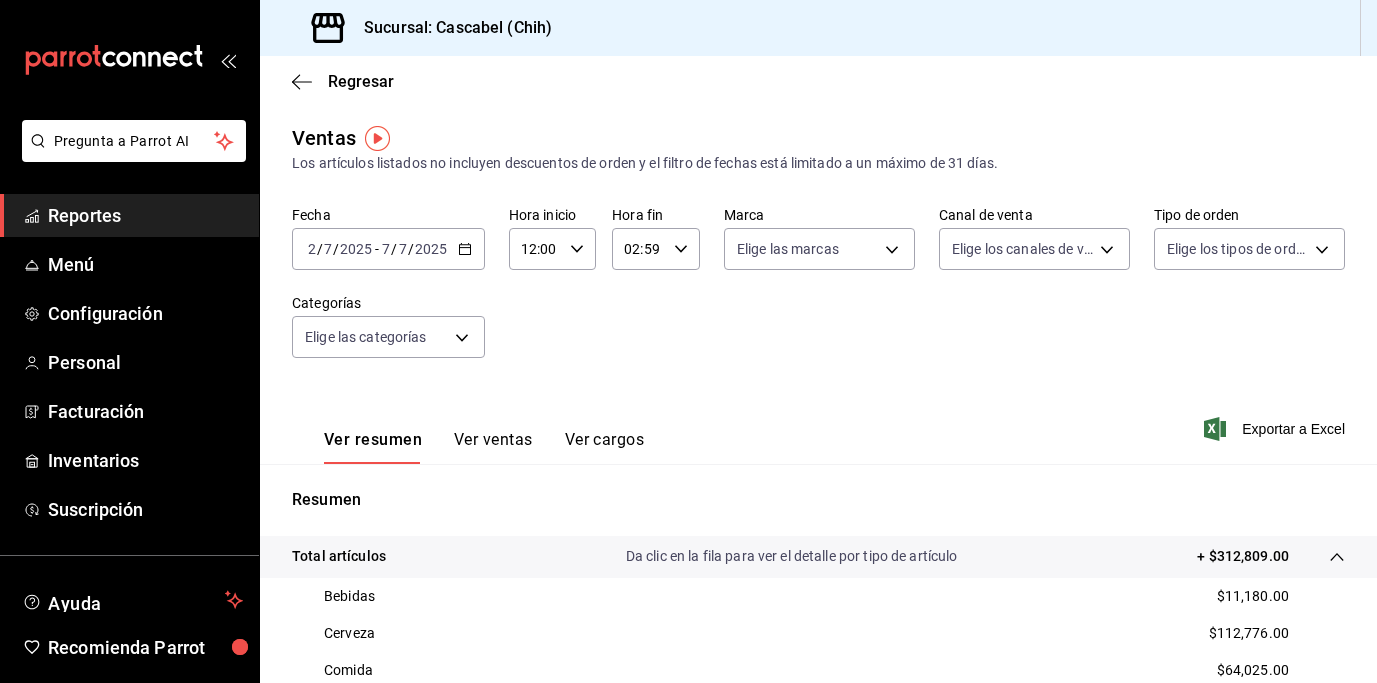 click 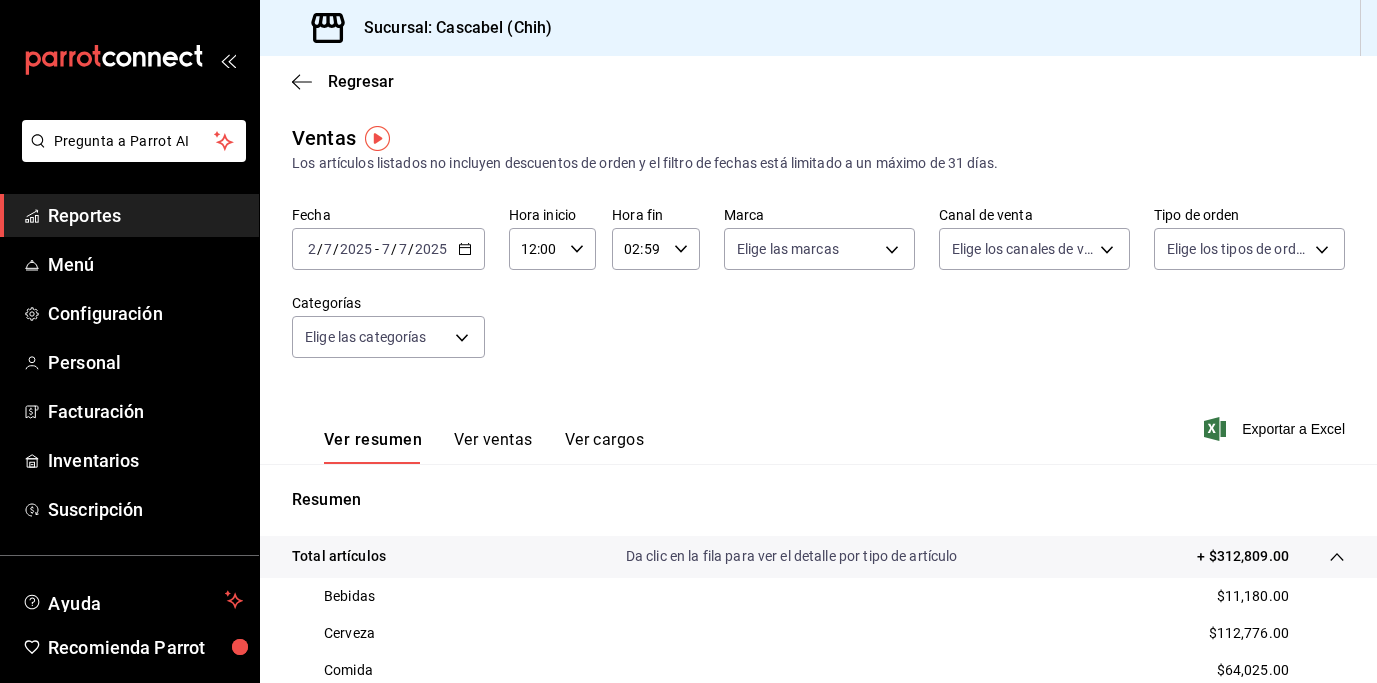 click 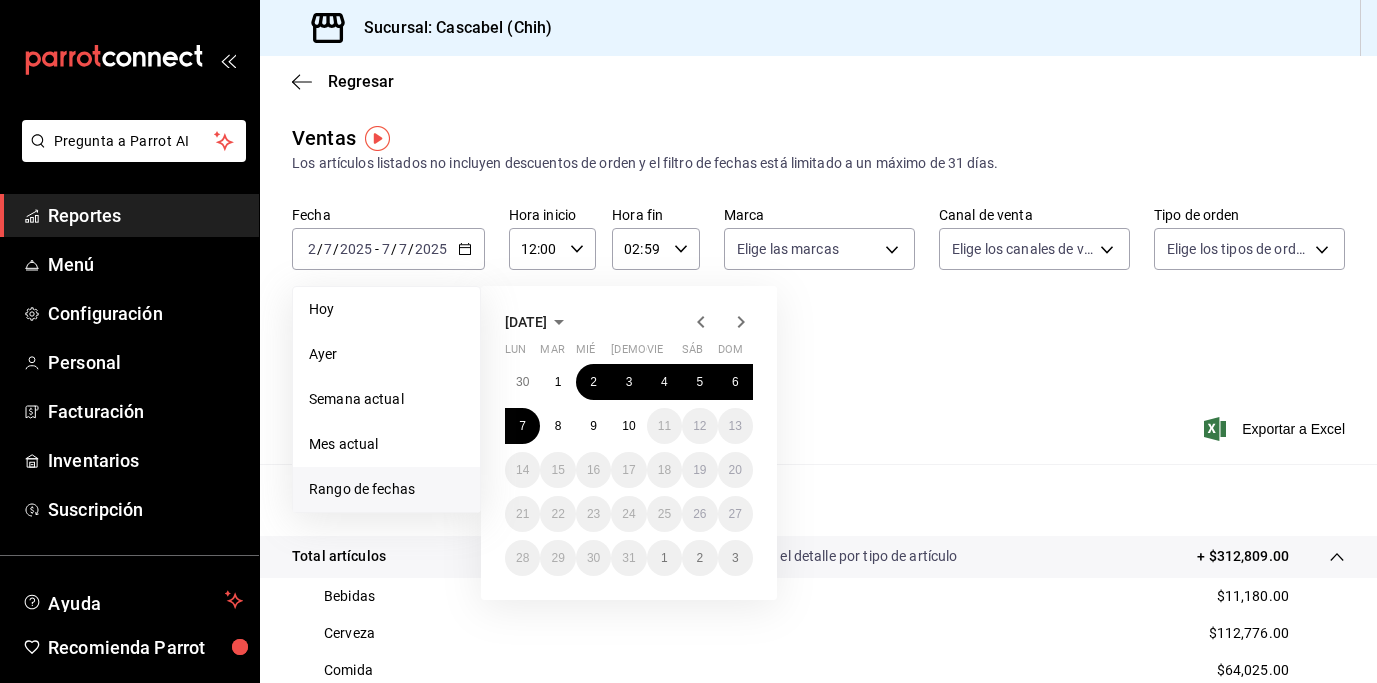 click 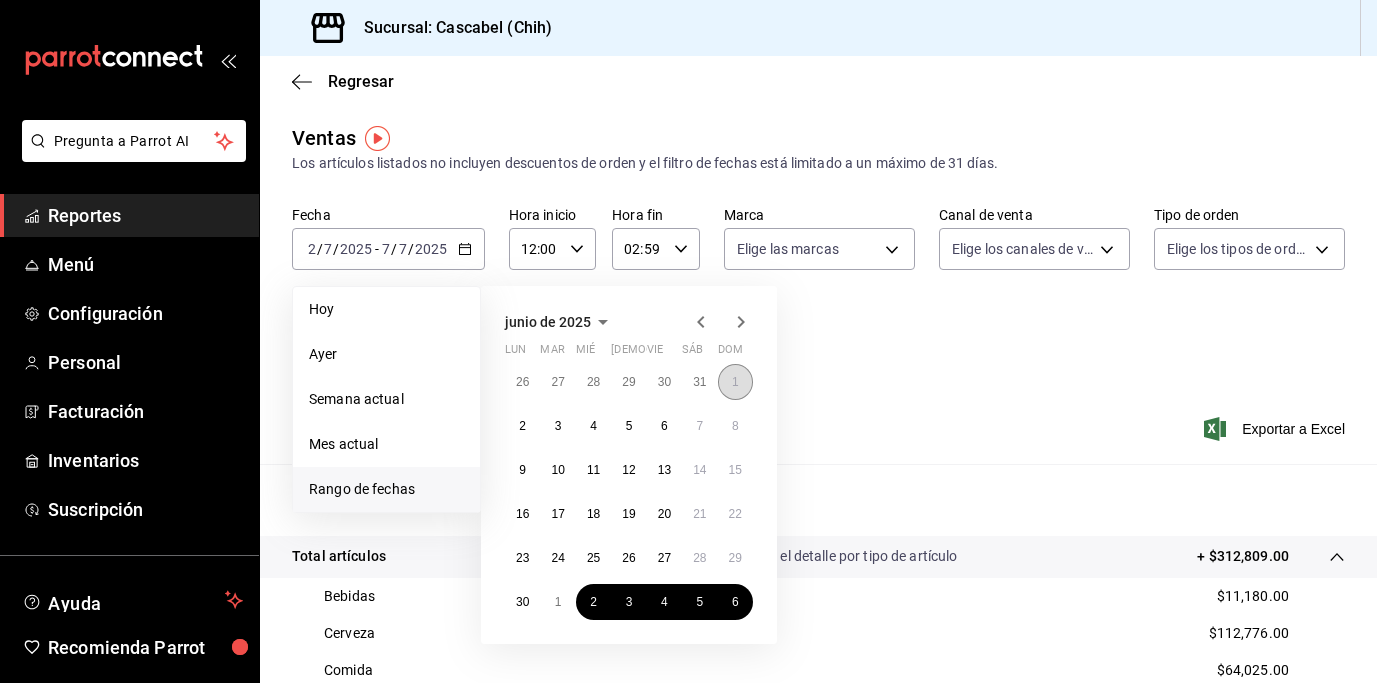 click on "1" at bounding box center (735, 382) 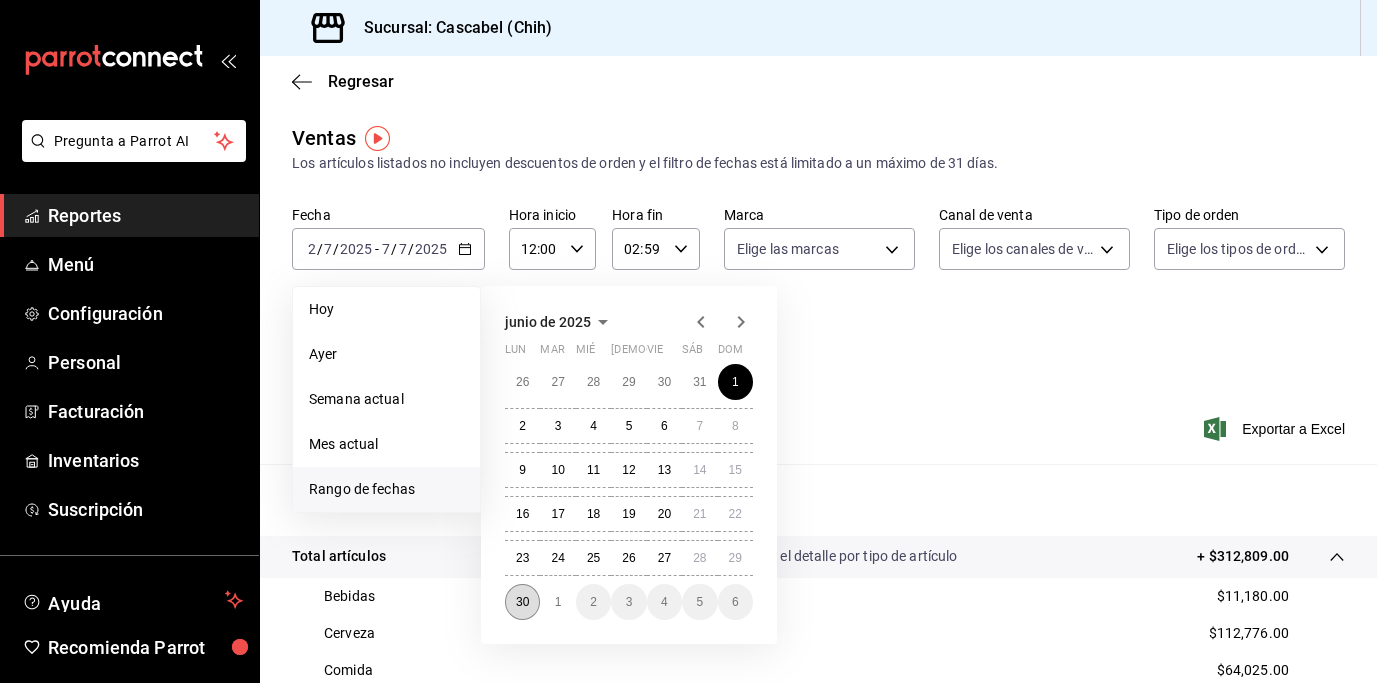click on "30" at bounding box center (522, 602) 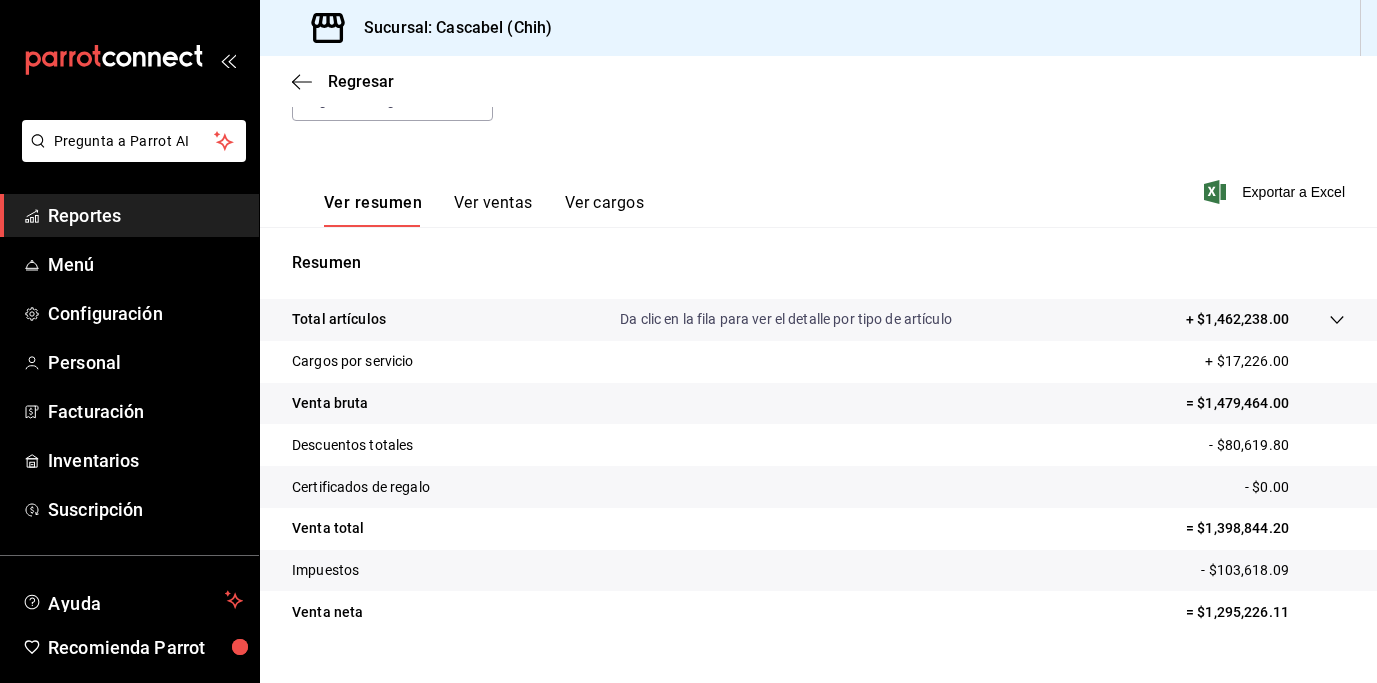 scroll, scrollTop: 241, scrollLeft: 0, axis: vertical 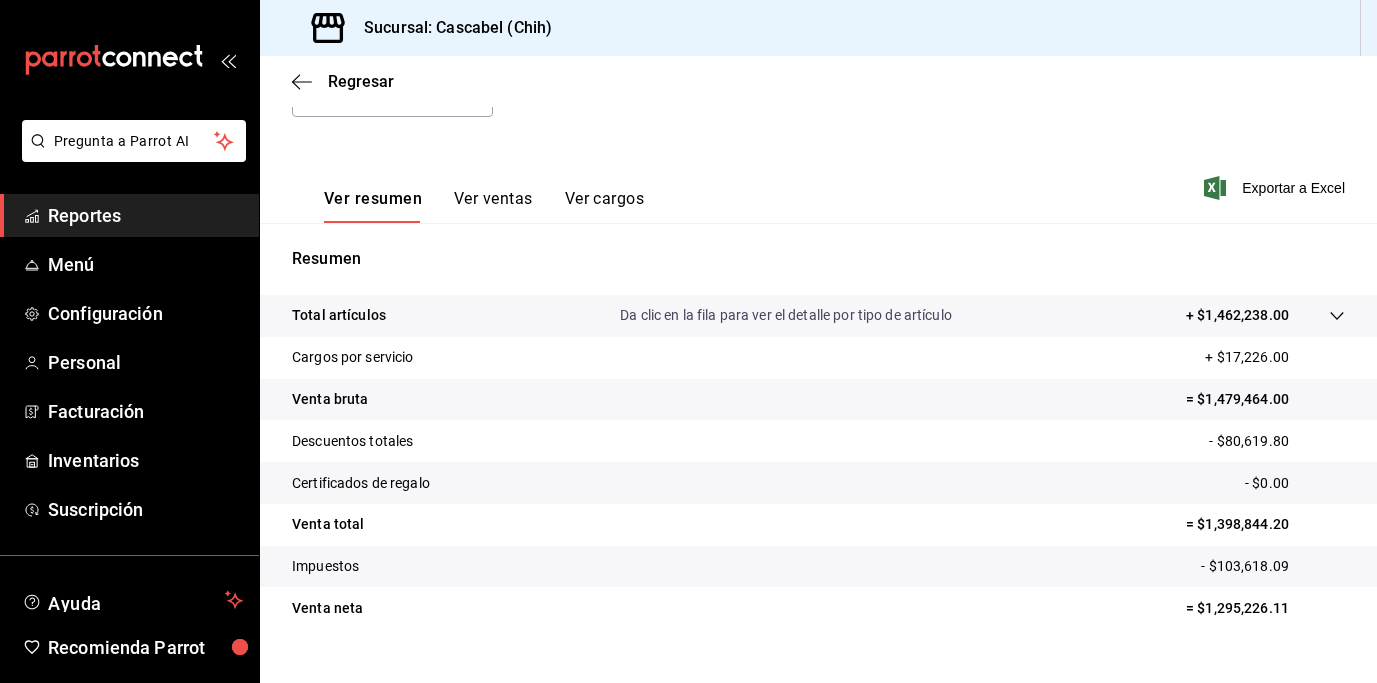 click 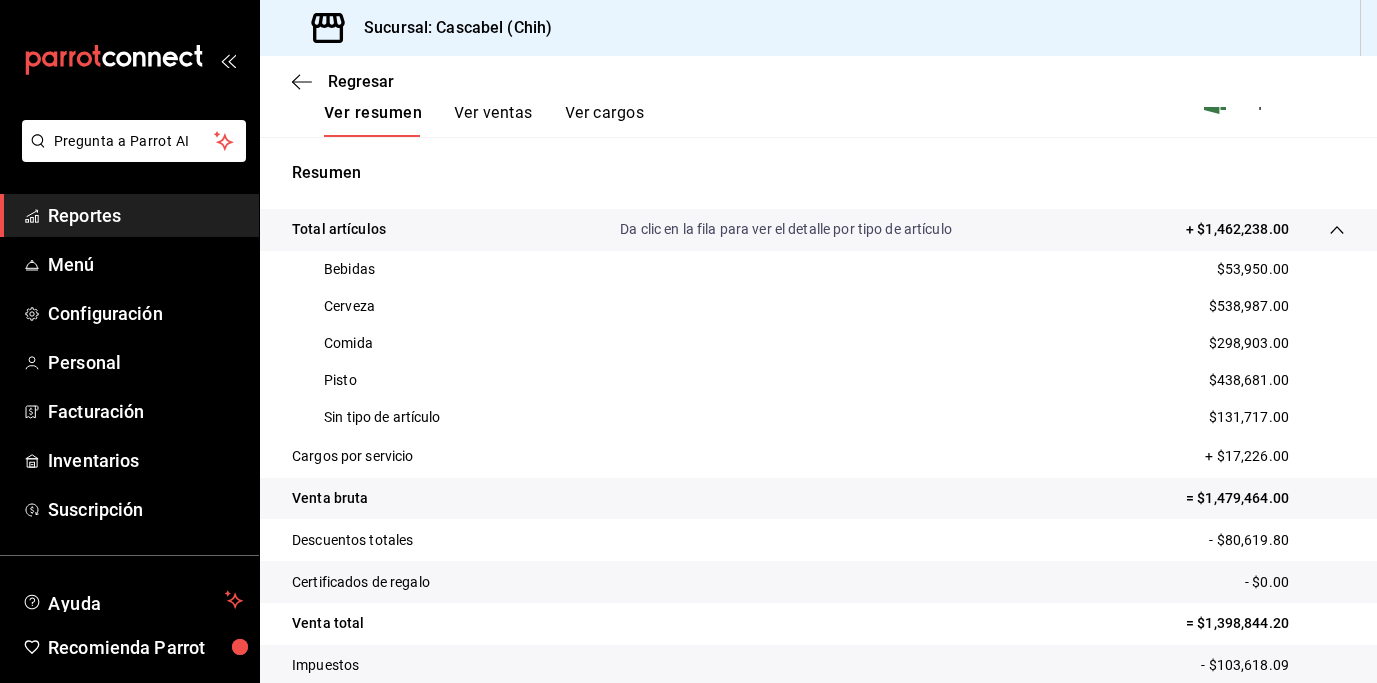 scroll, scrollTop: 323, scrollLeft: 0, axis: vertical 